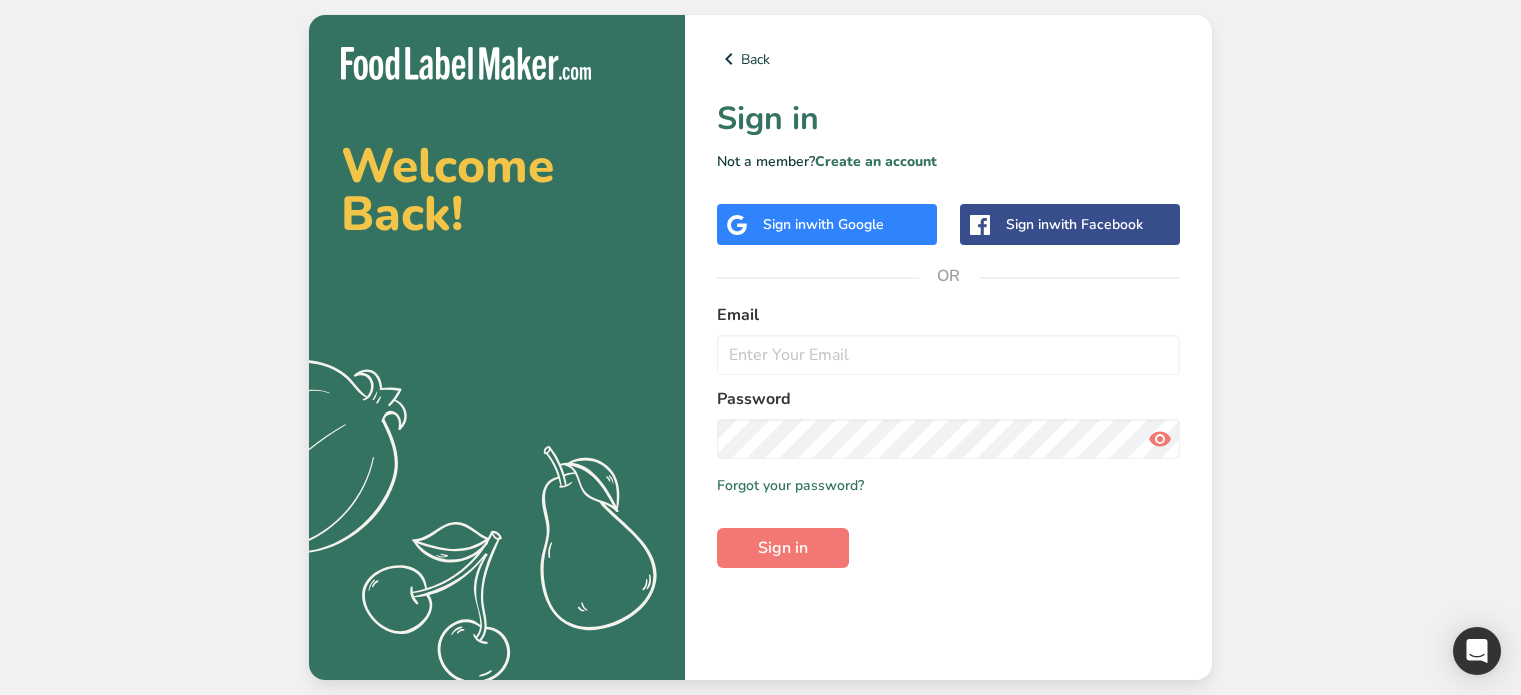 scroll, scrollTop: 0, scrollLeft: 0, axis: both 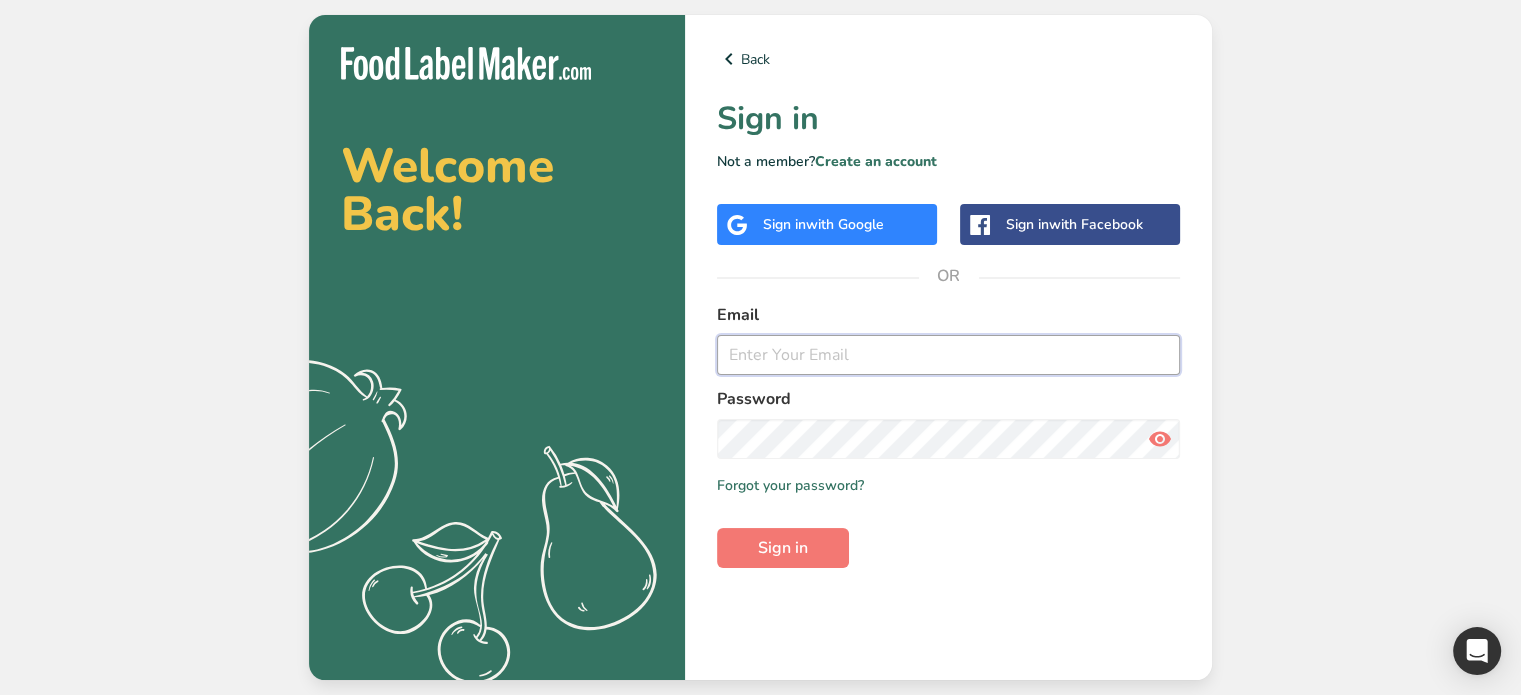 paste on "[USERNAME]@example.com" 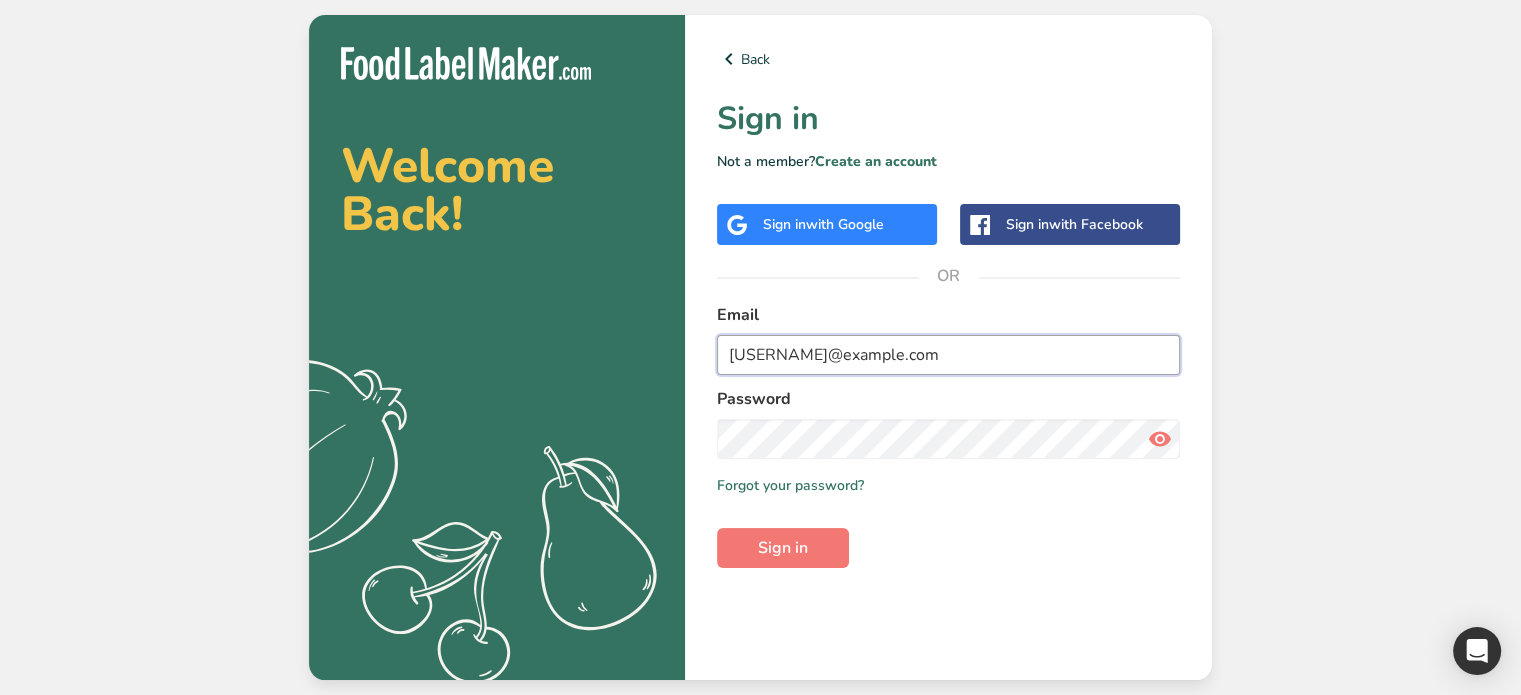 type on "[USERNAME]@example.com" 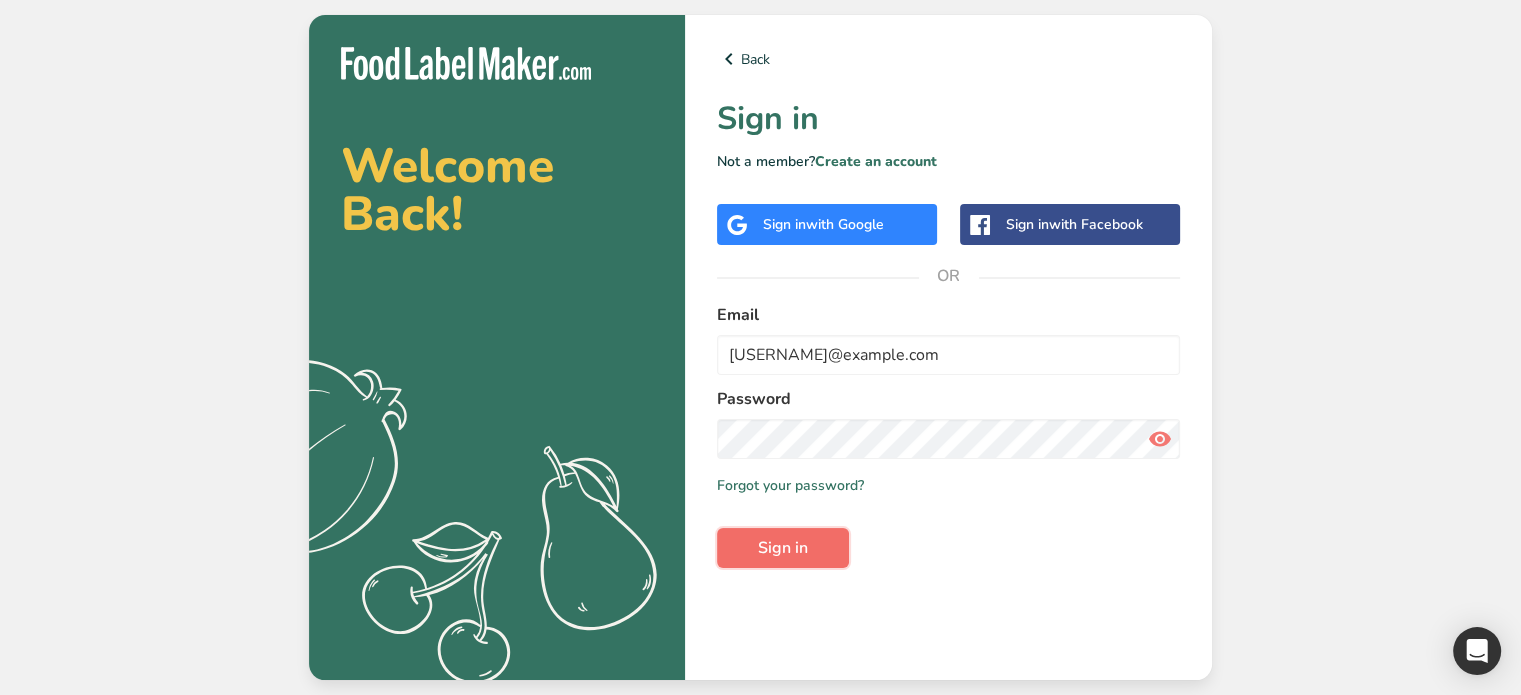 click on "Sign in" at bounding box center (783, 548) 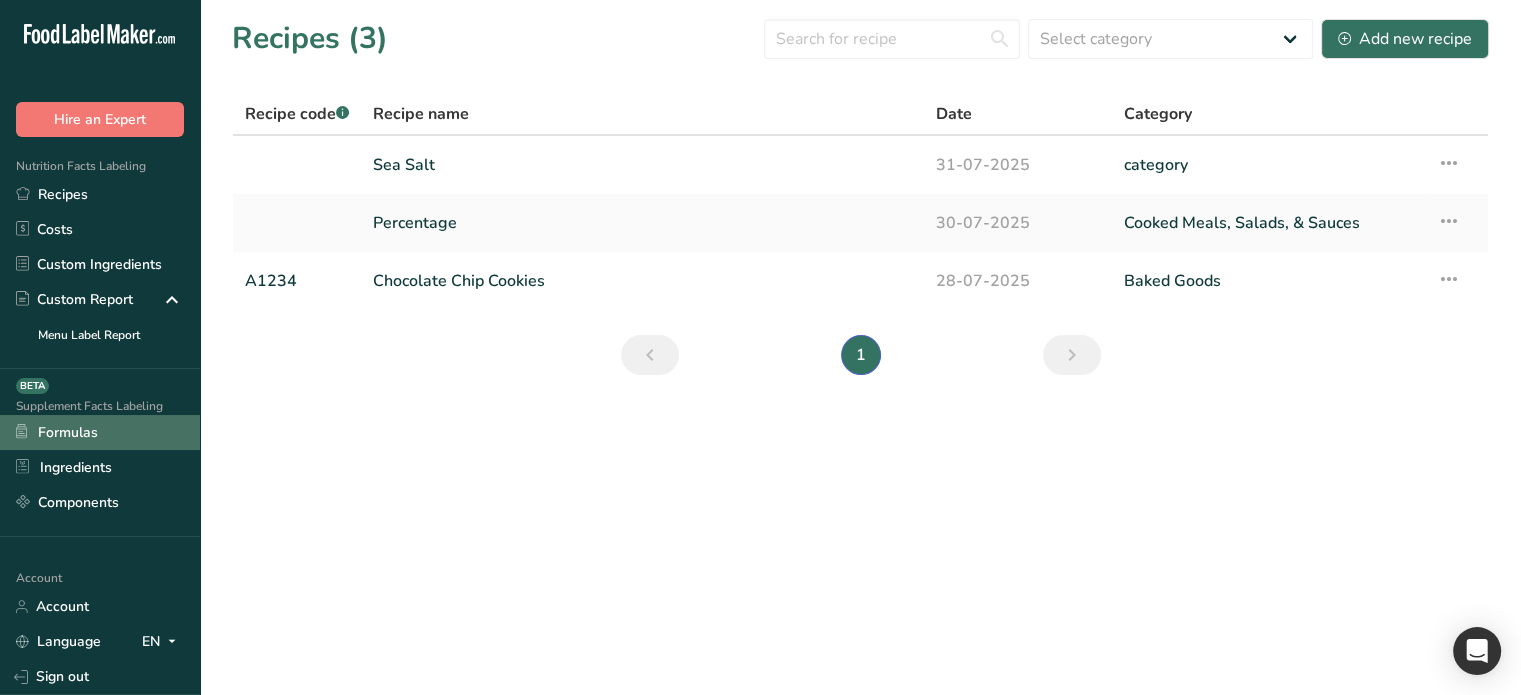 click on "Formulas" at bounding box center (100, 432) 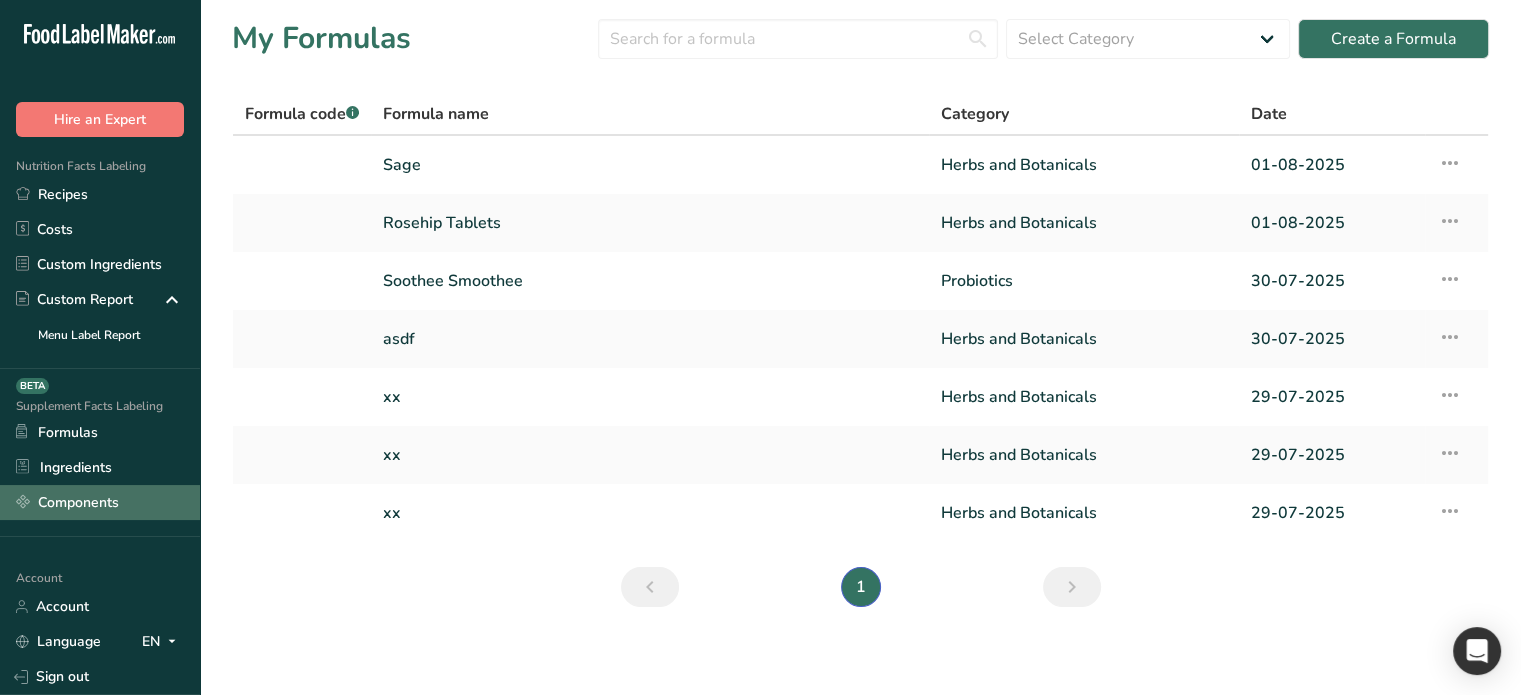 click on "Components" at bounding box center [100, 502] 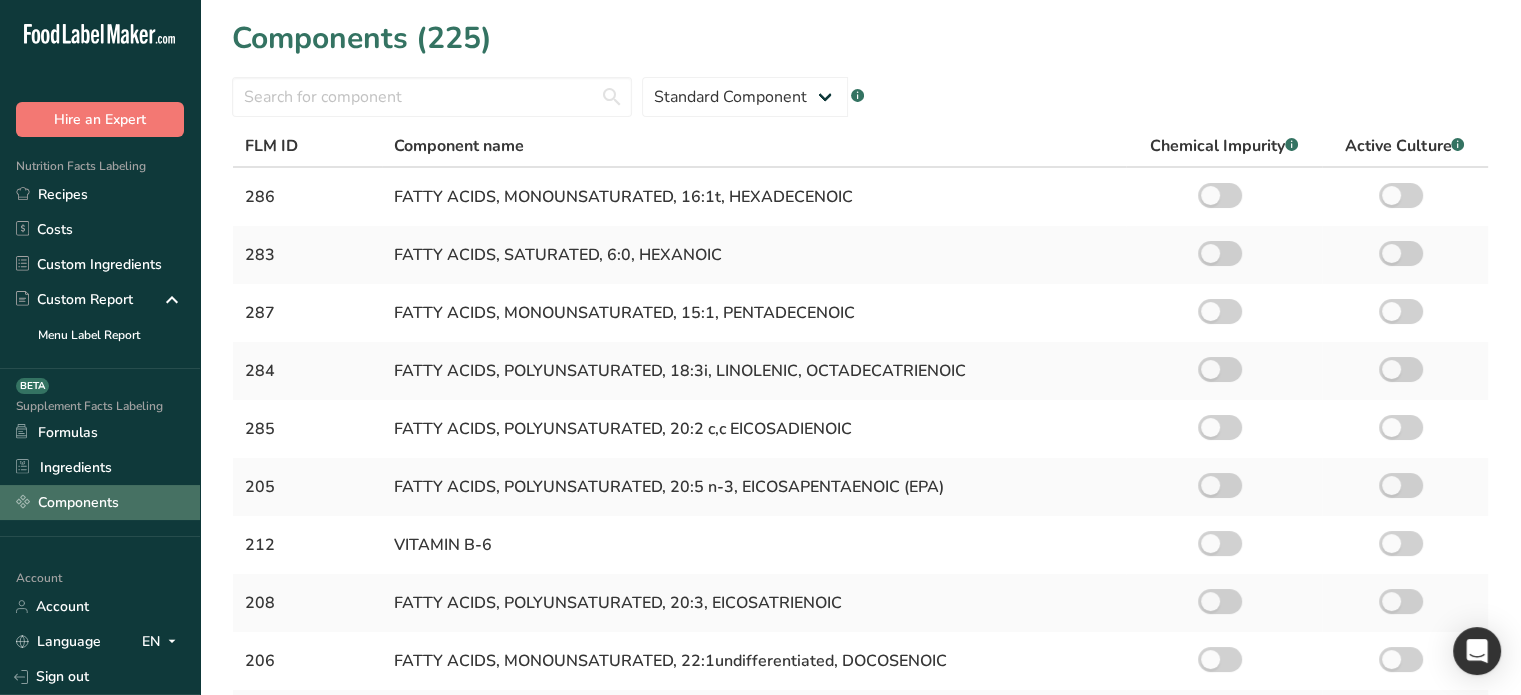 click on "Components" at bounding box center (100, 502) 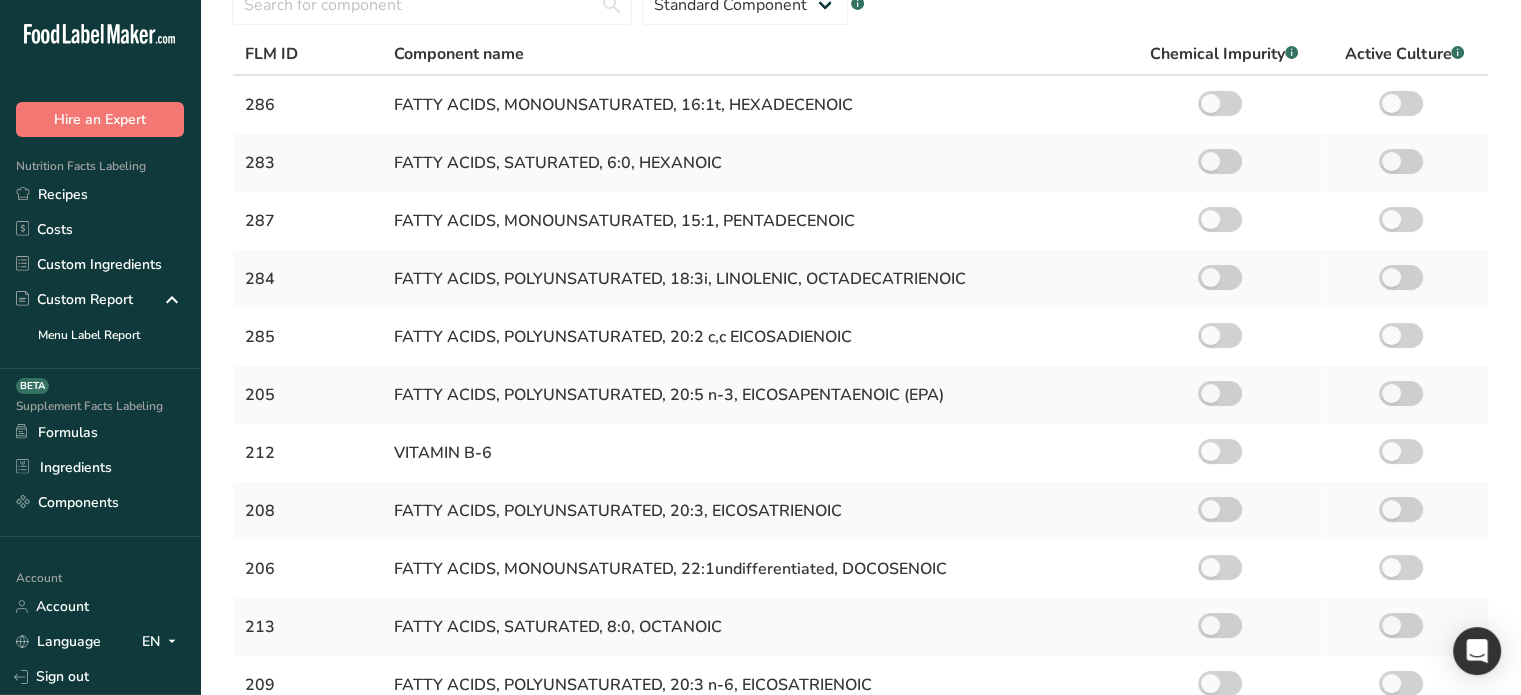 scroll, scrollTop: 0, scrollLeft: 0, axis: both 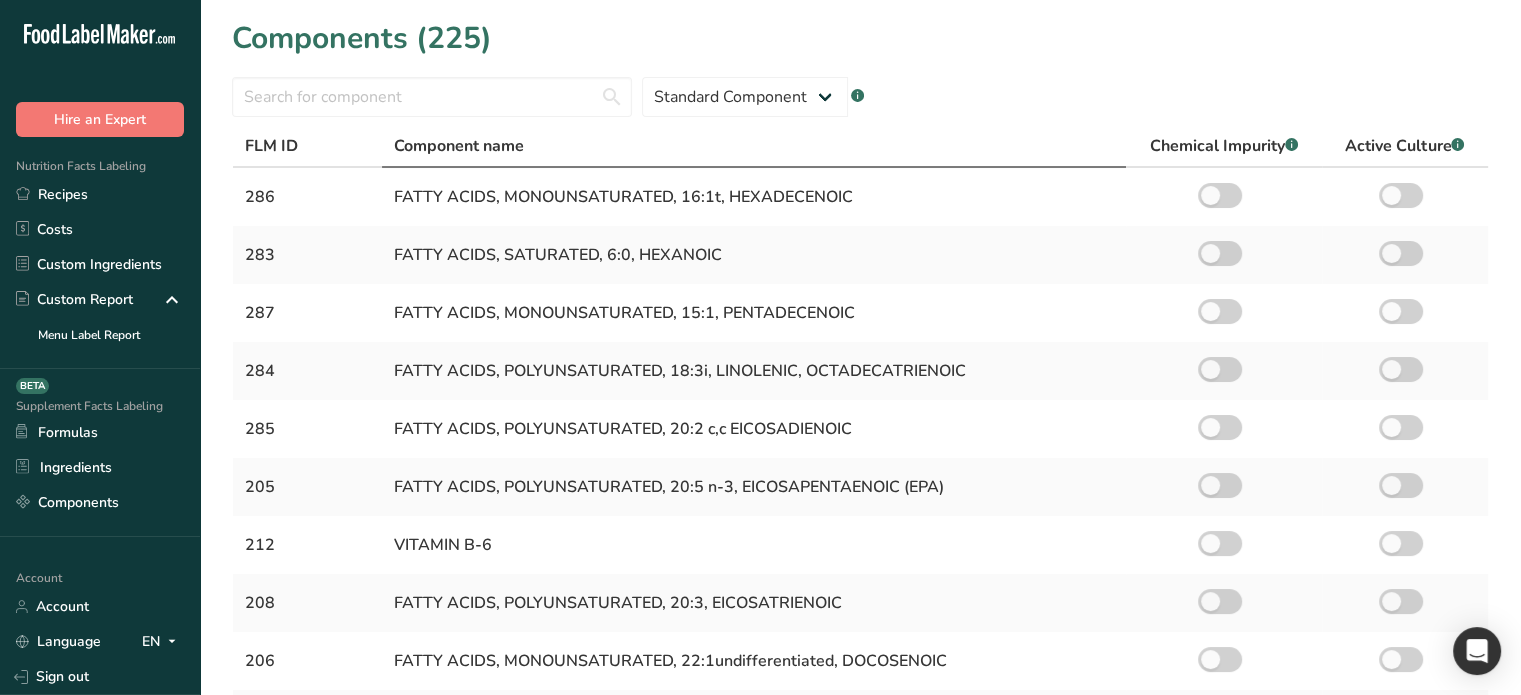 click on "Component name" at bounding box center (459, 146) 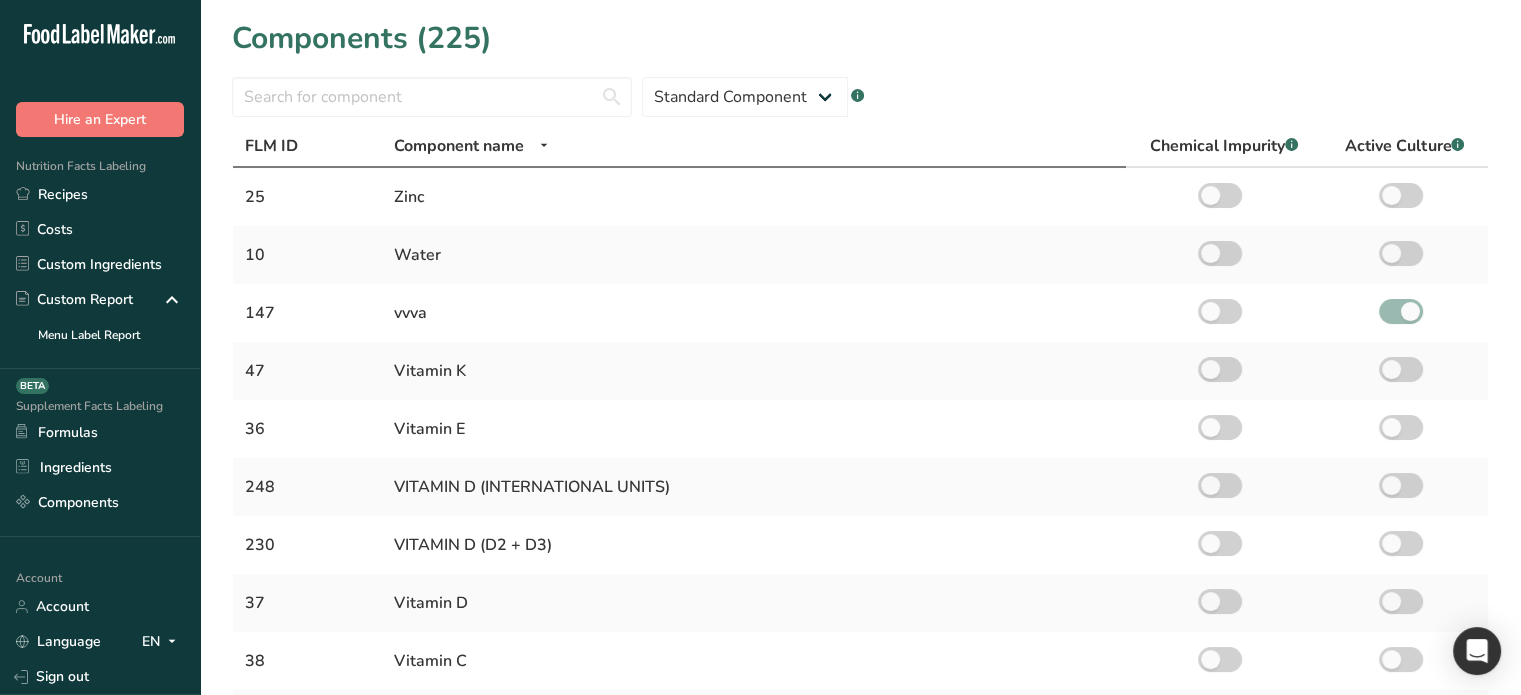 click on "FLM ID" at bounding box center (271, 146) 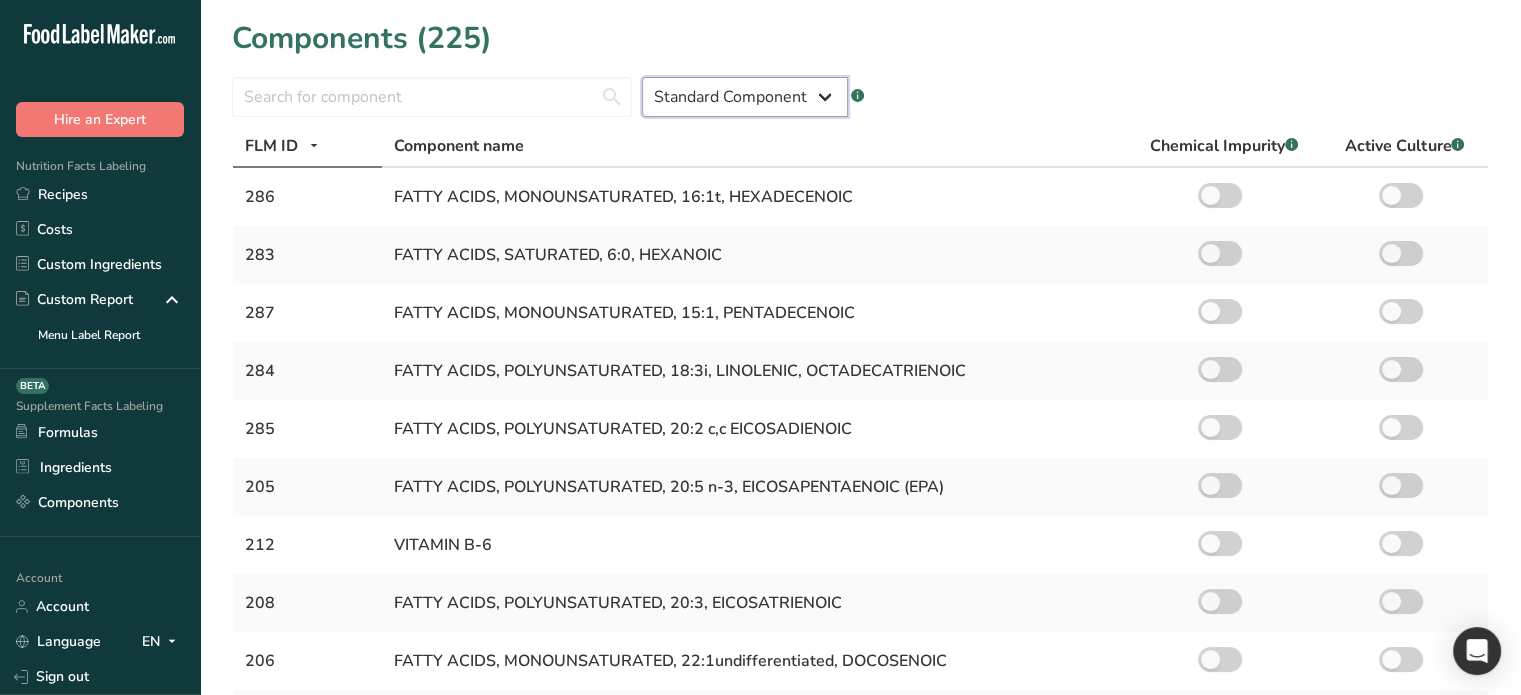 click on "Standard Component
Custom Component" at bounding box center [745, 97] 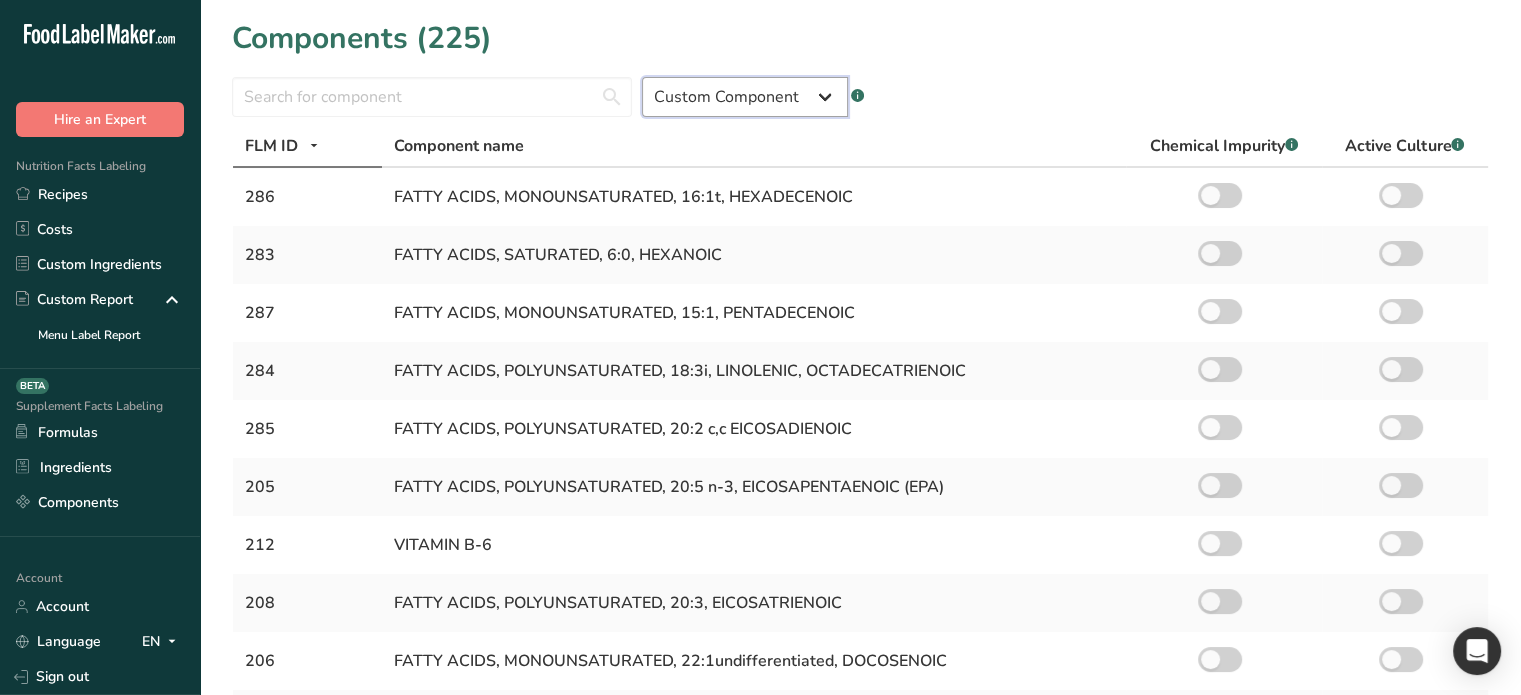 click on "Standard Component
Custom Component" at bounding box center [745, 97] 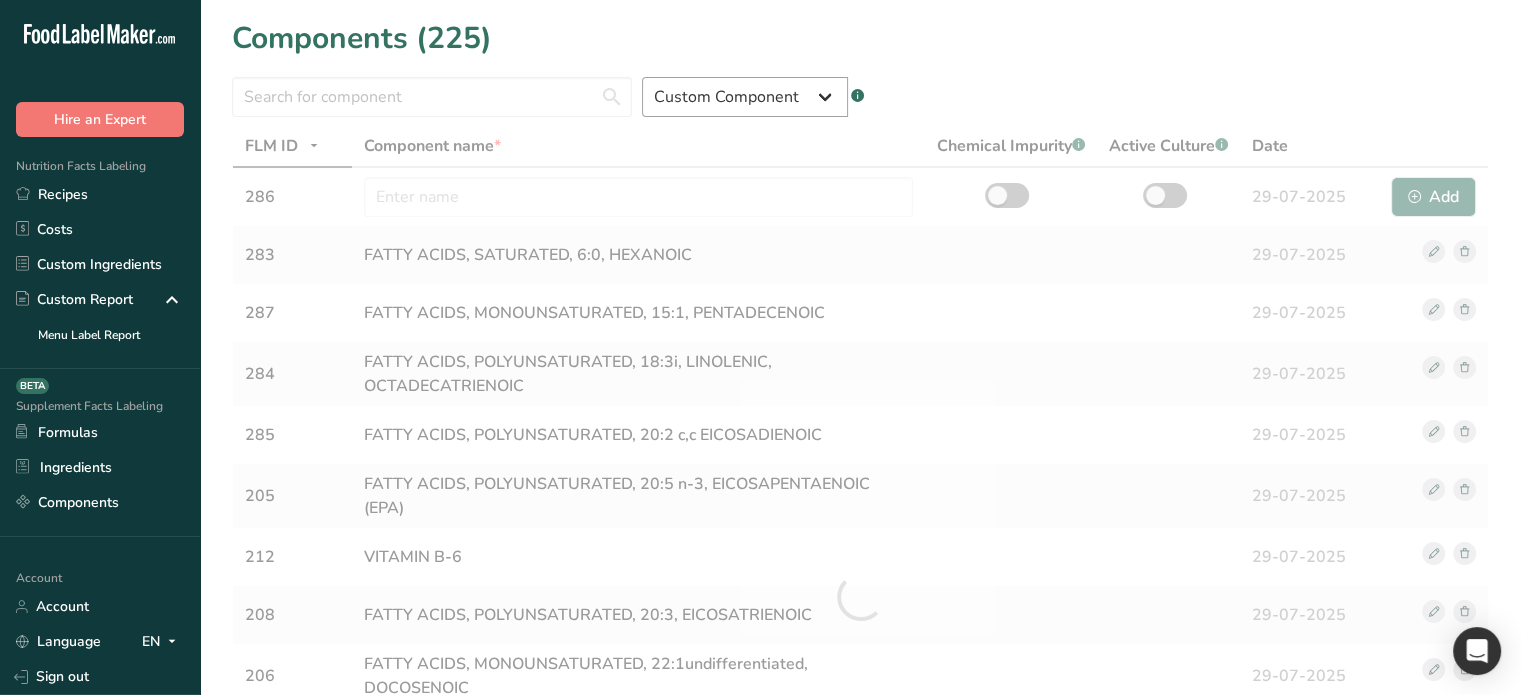 click at bounding box center (860, 597) 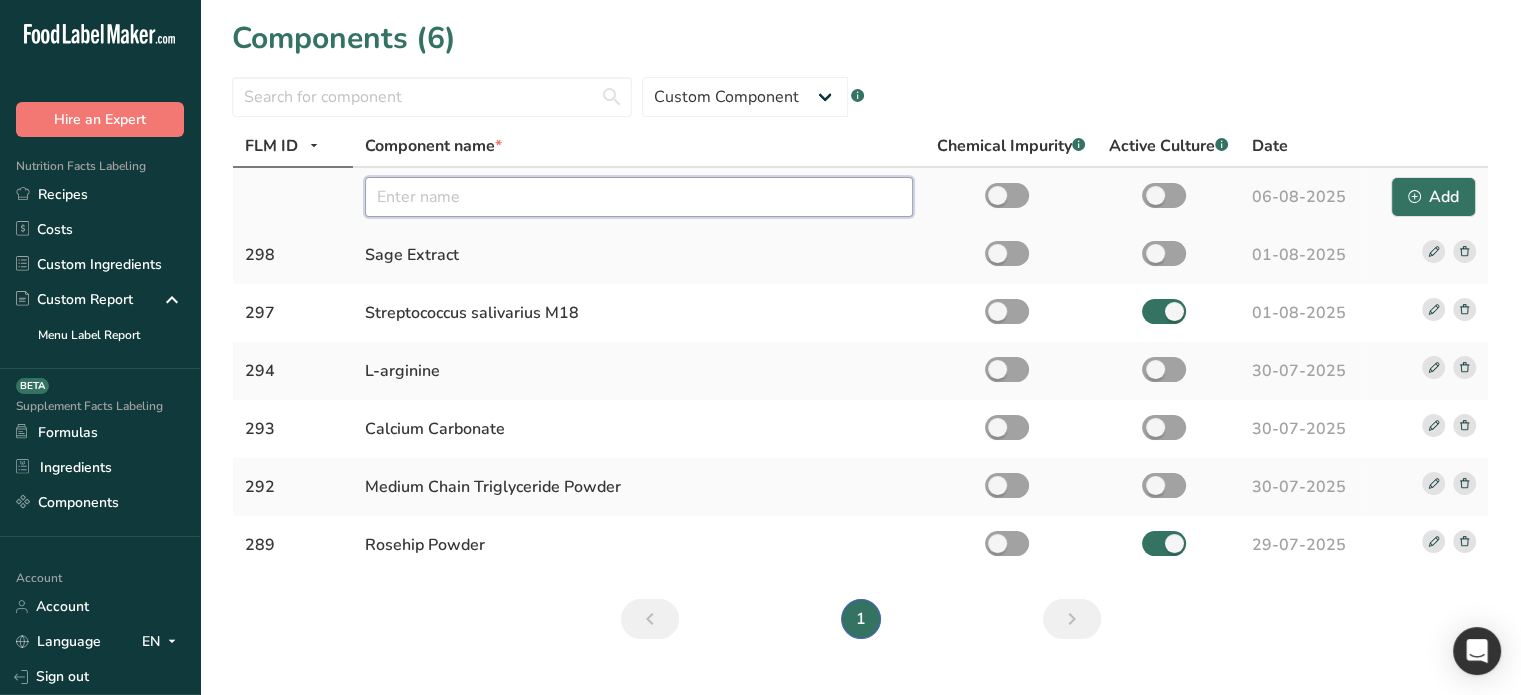 click at bounding box center [639, 197] 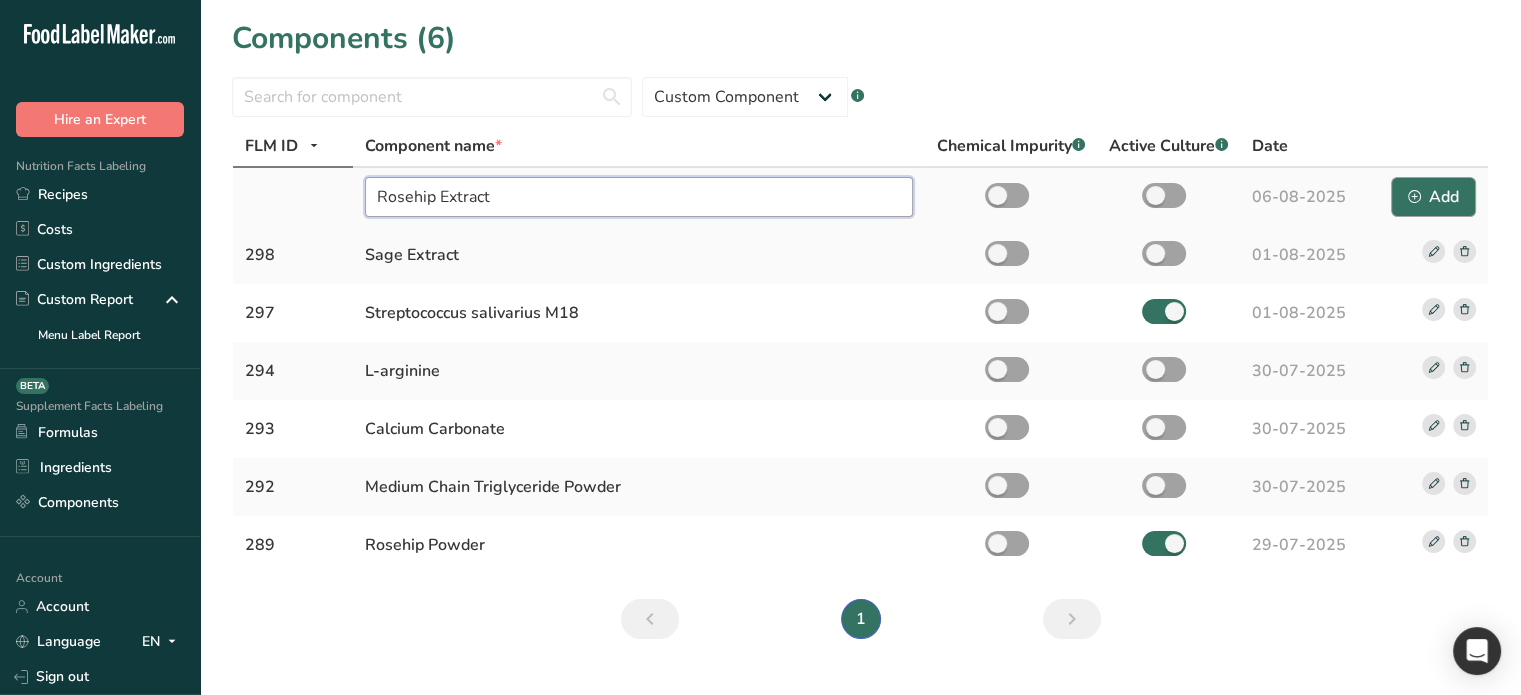 type on "Rosehip Extract" 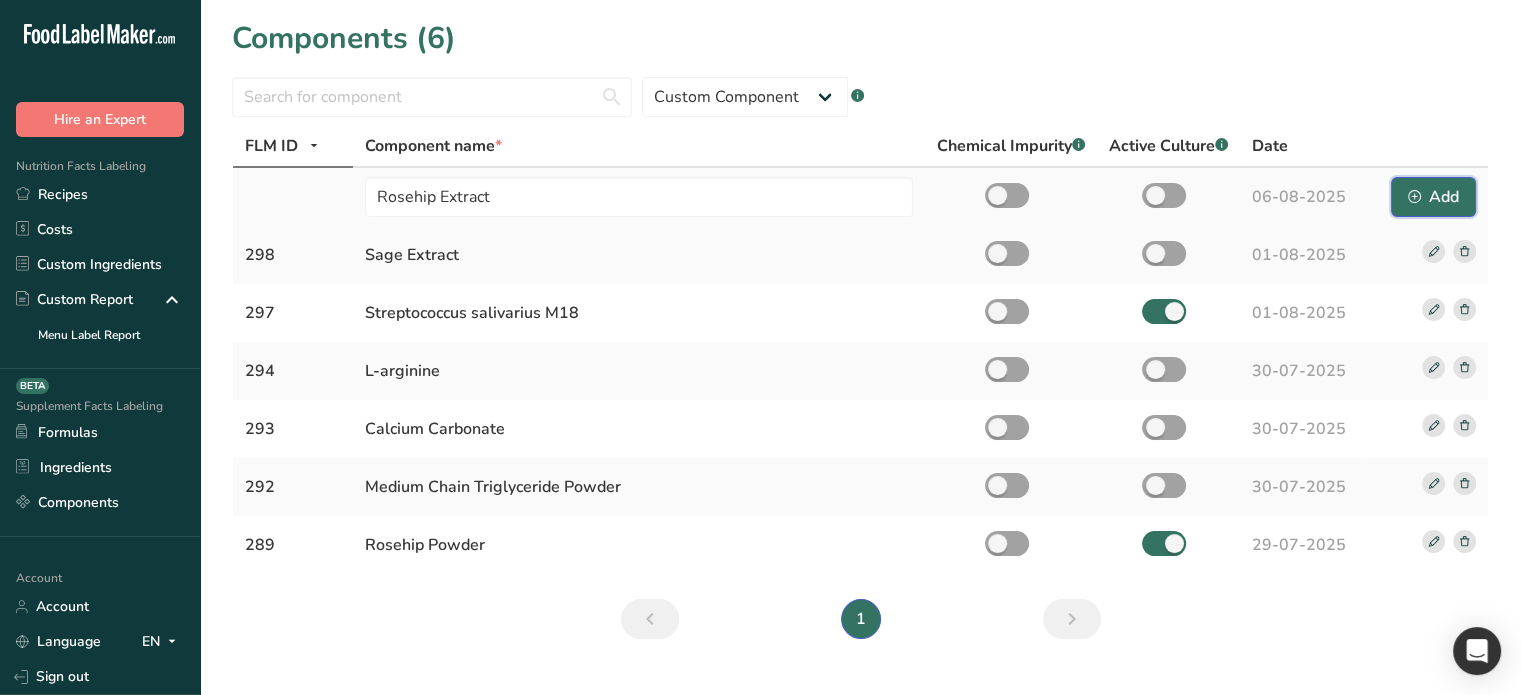 click 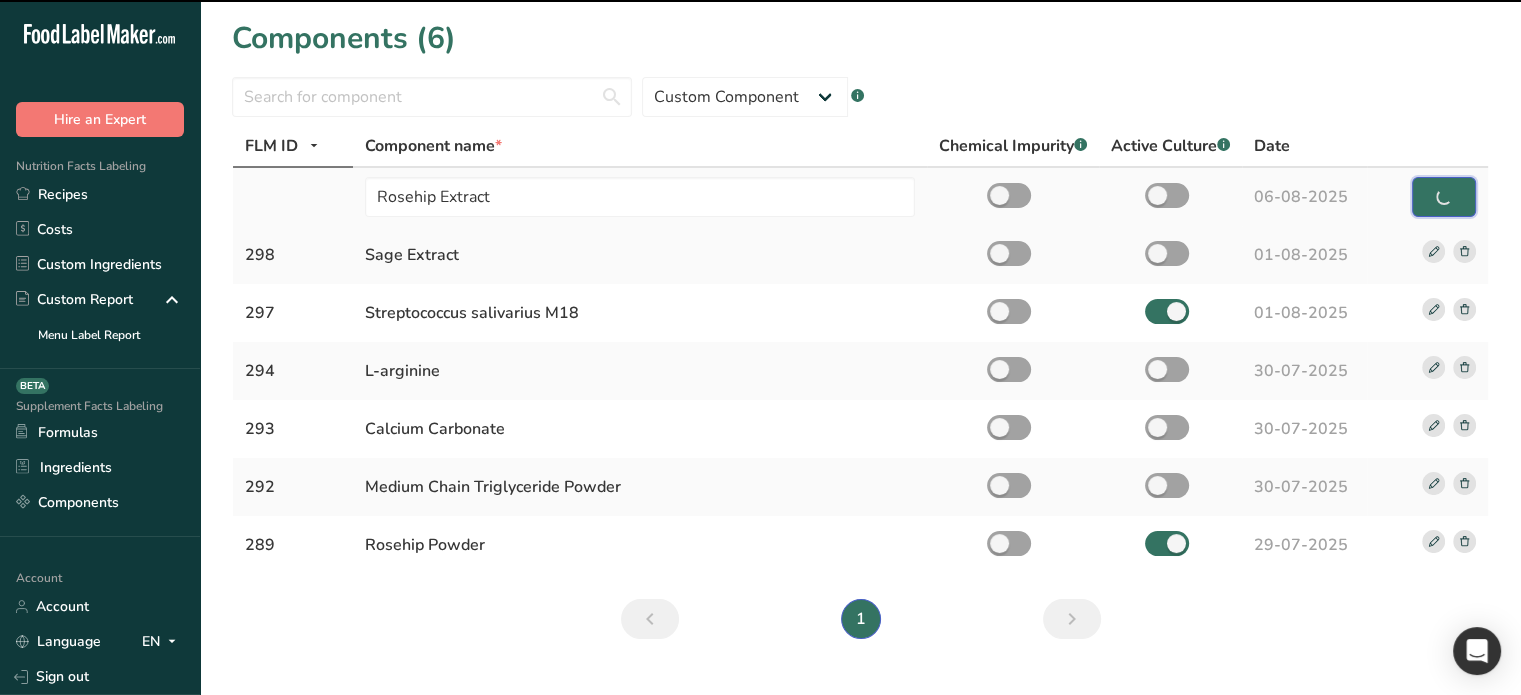 type 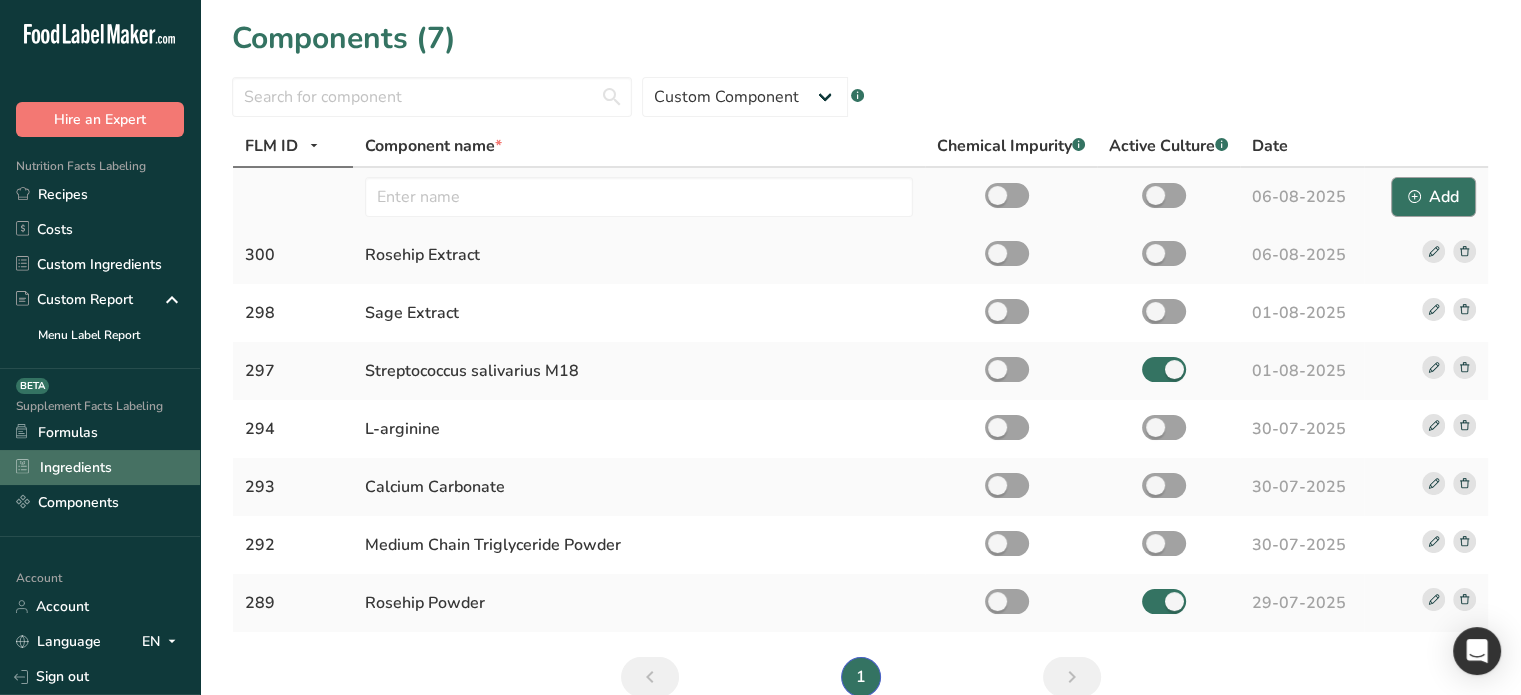 click on "Ingredients" at bounding box center (100, 467) 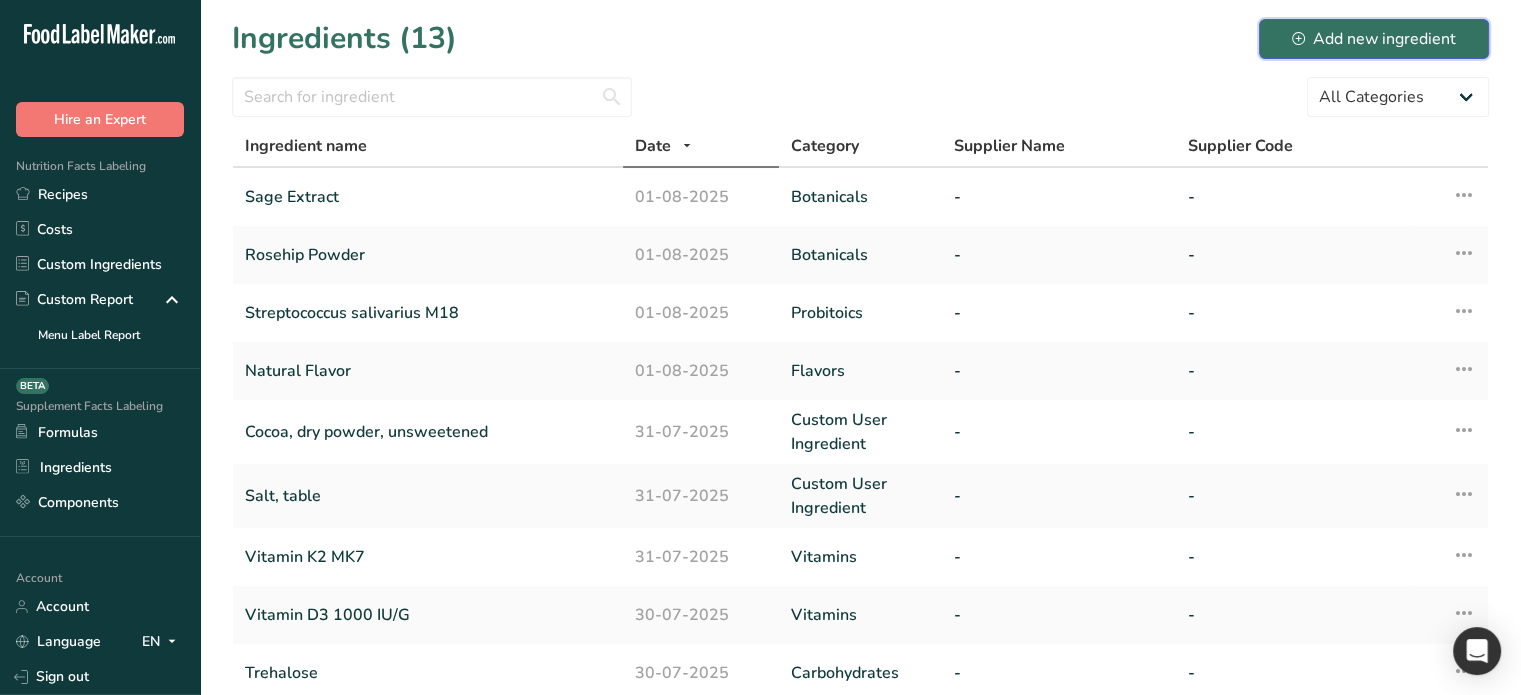 click 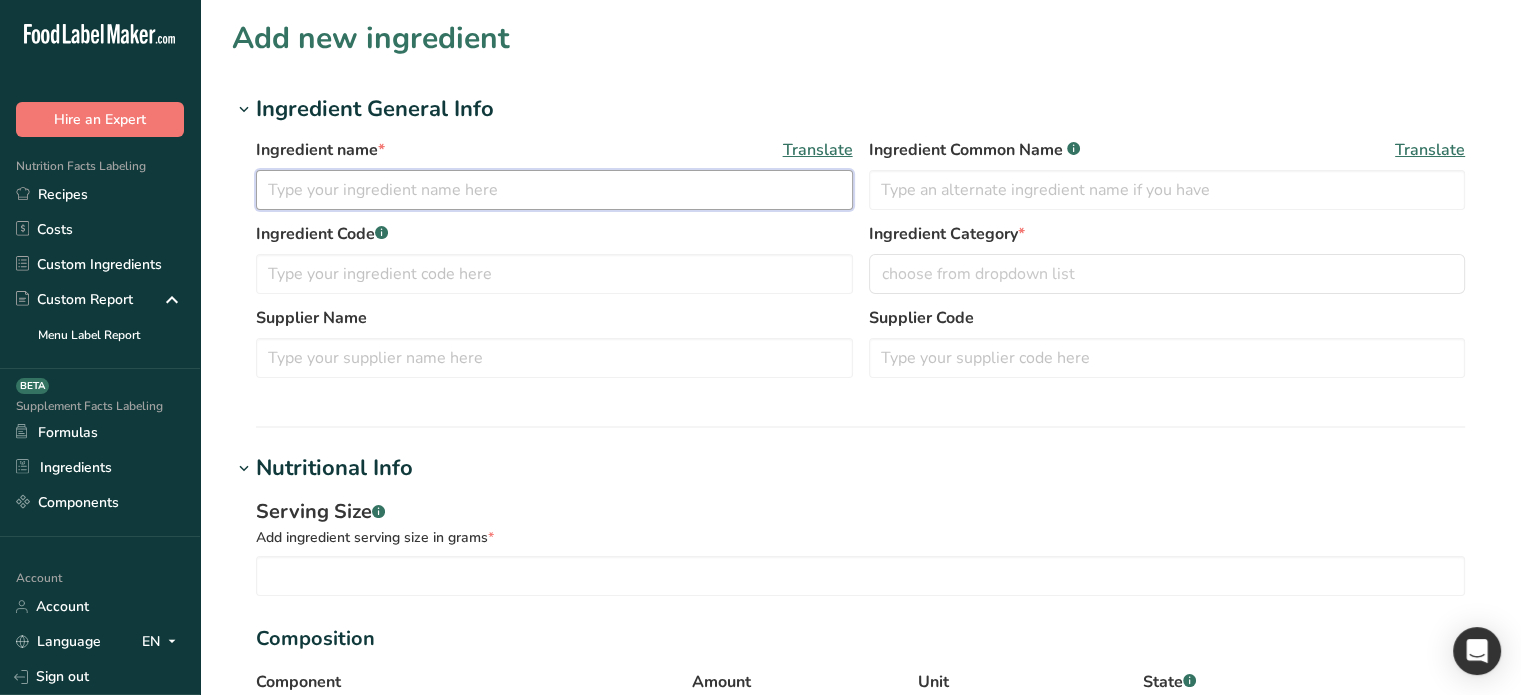 click at bounding box center [554, 190] 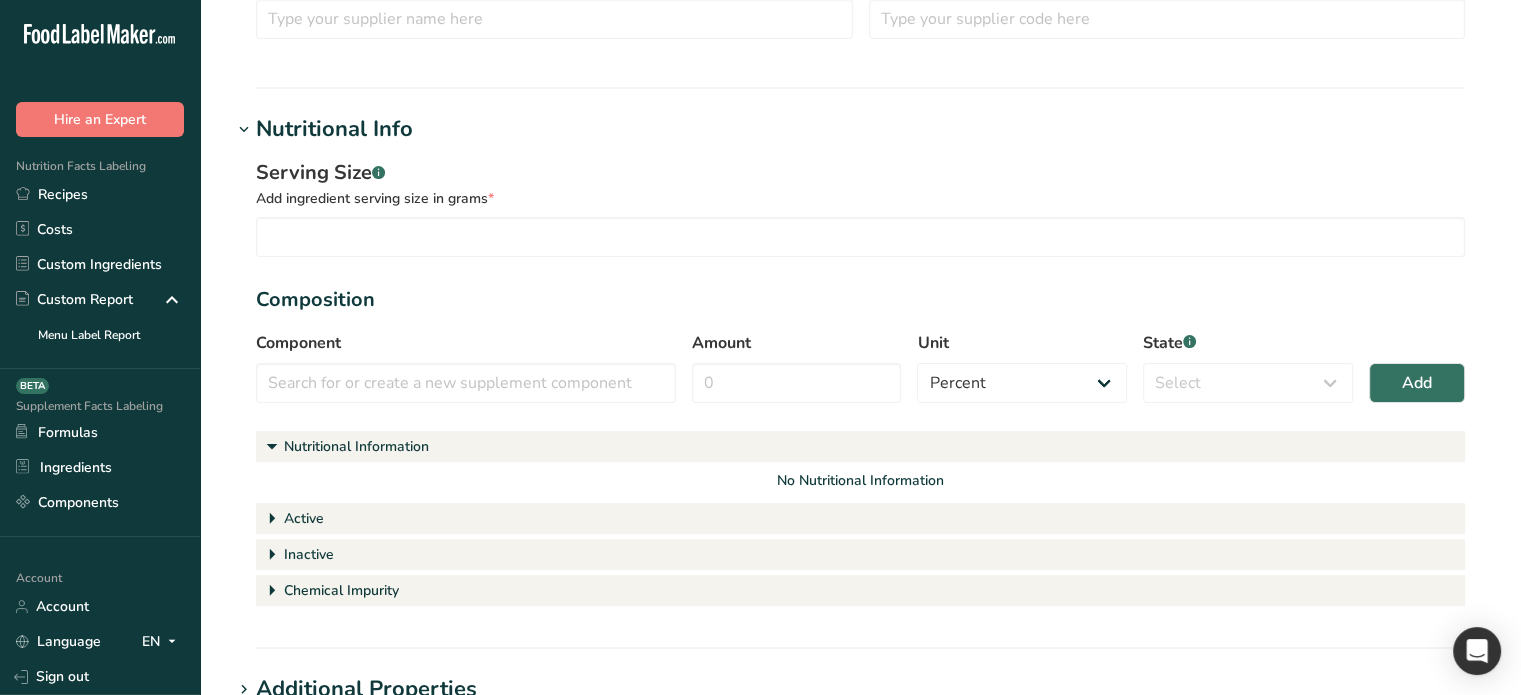 scroll, scrollTop: 340, scrollLeft: 0, axis: vertical 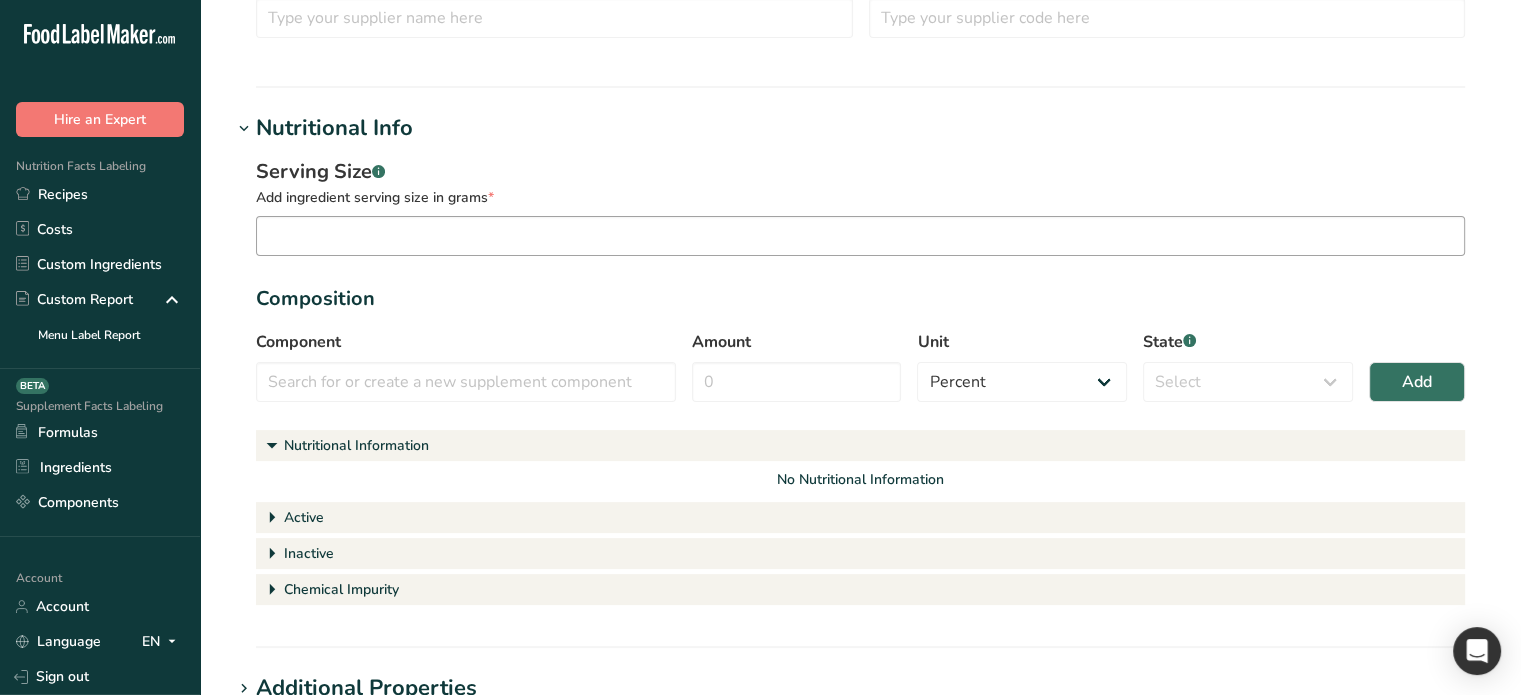 type on "Rosehip Extract Powder" 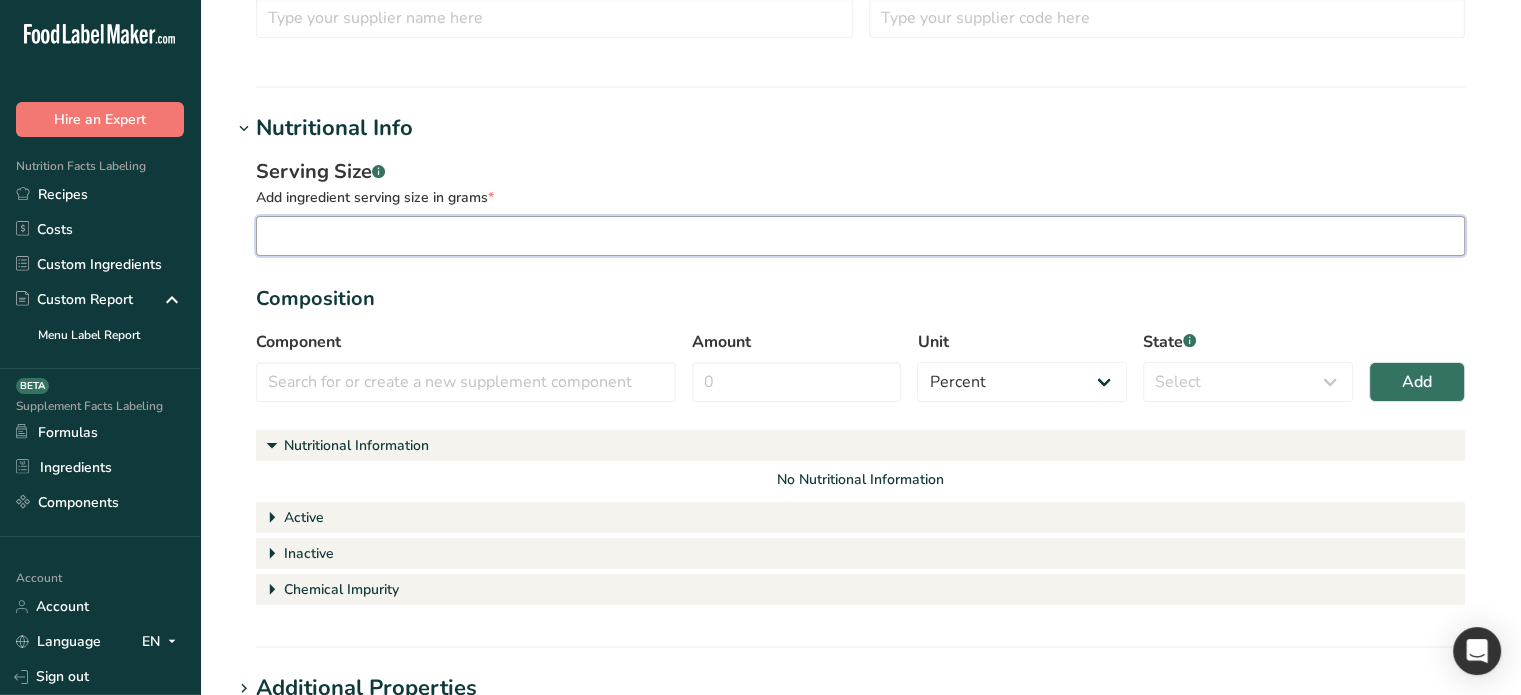 click at bounding box center [860, 236] 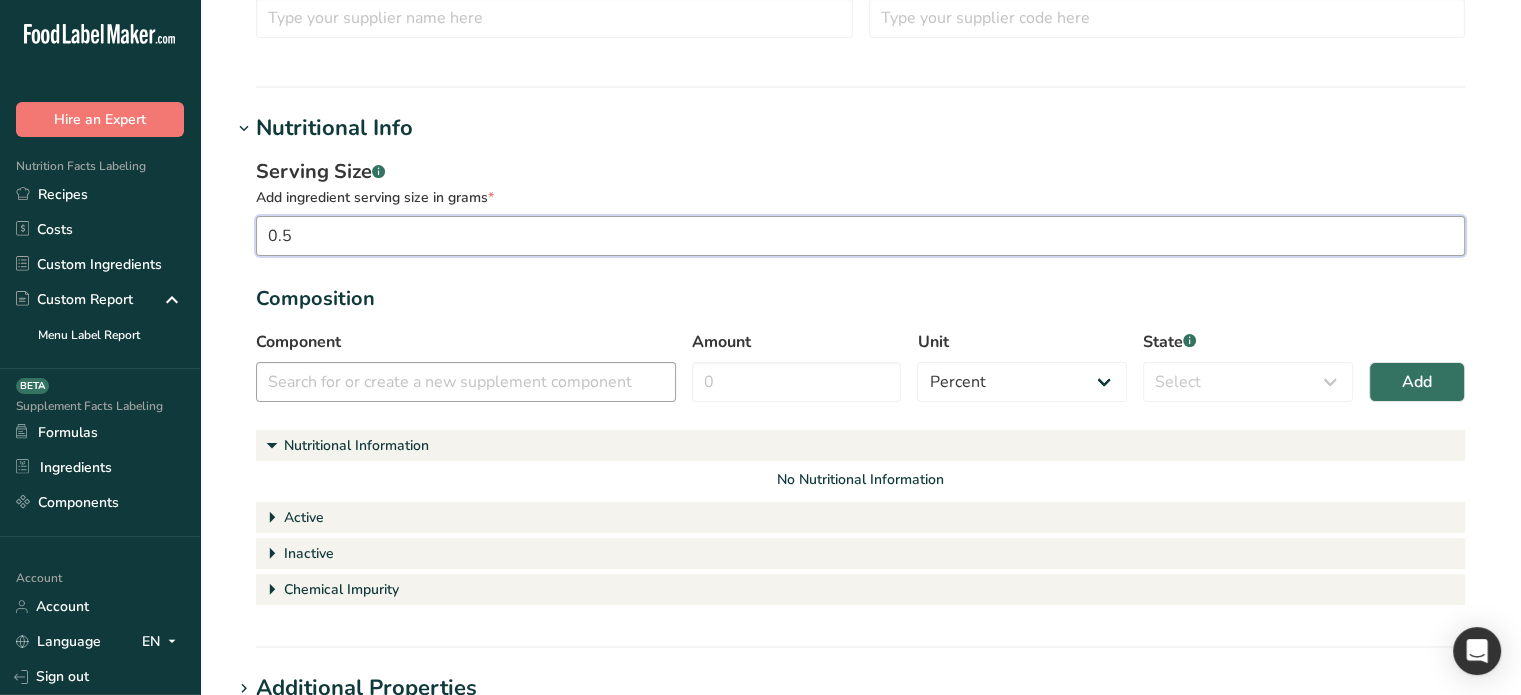 type on "0.5" 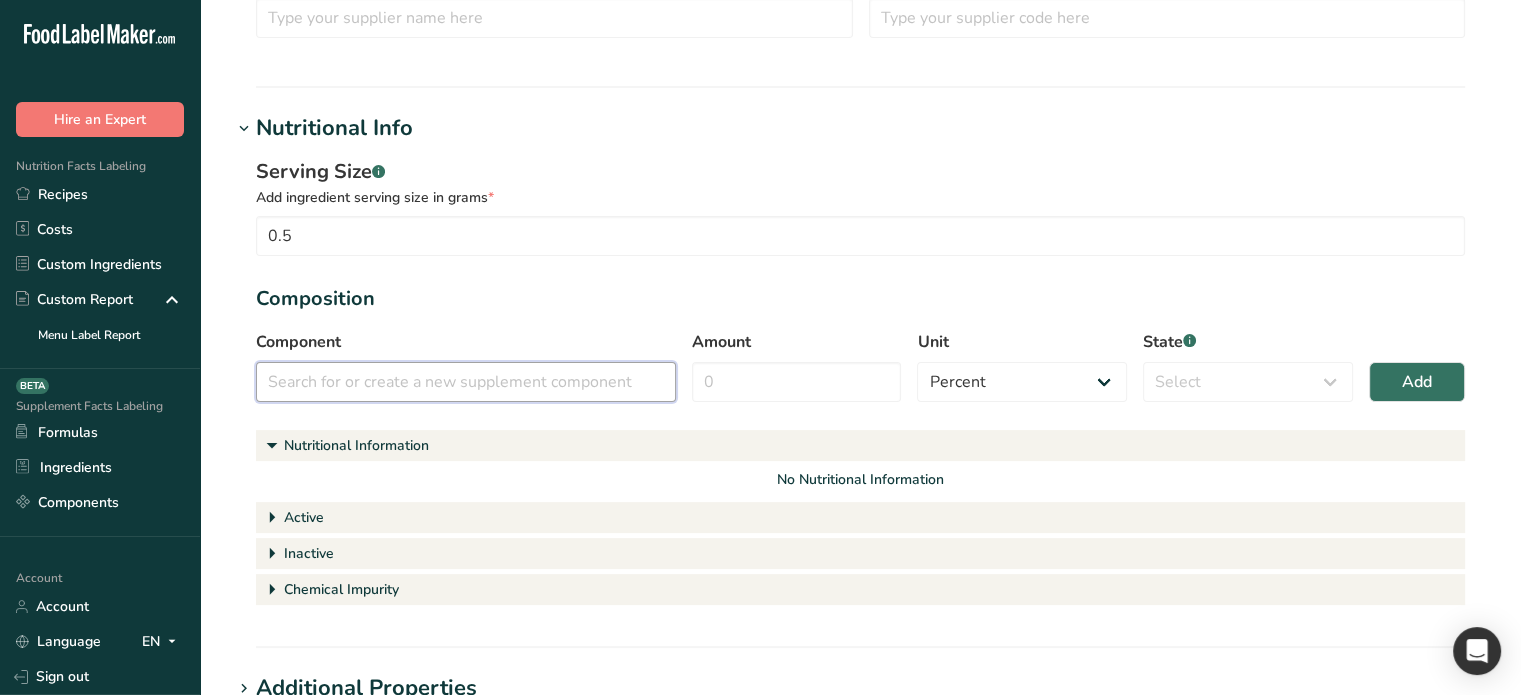 click at bounding box center [466, 382] 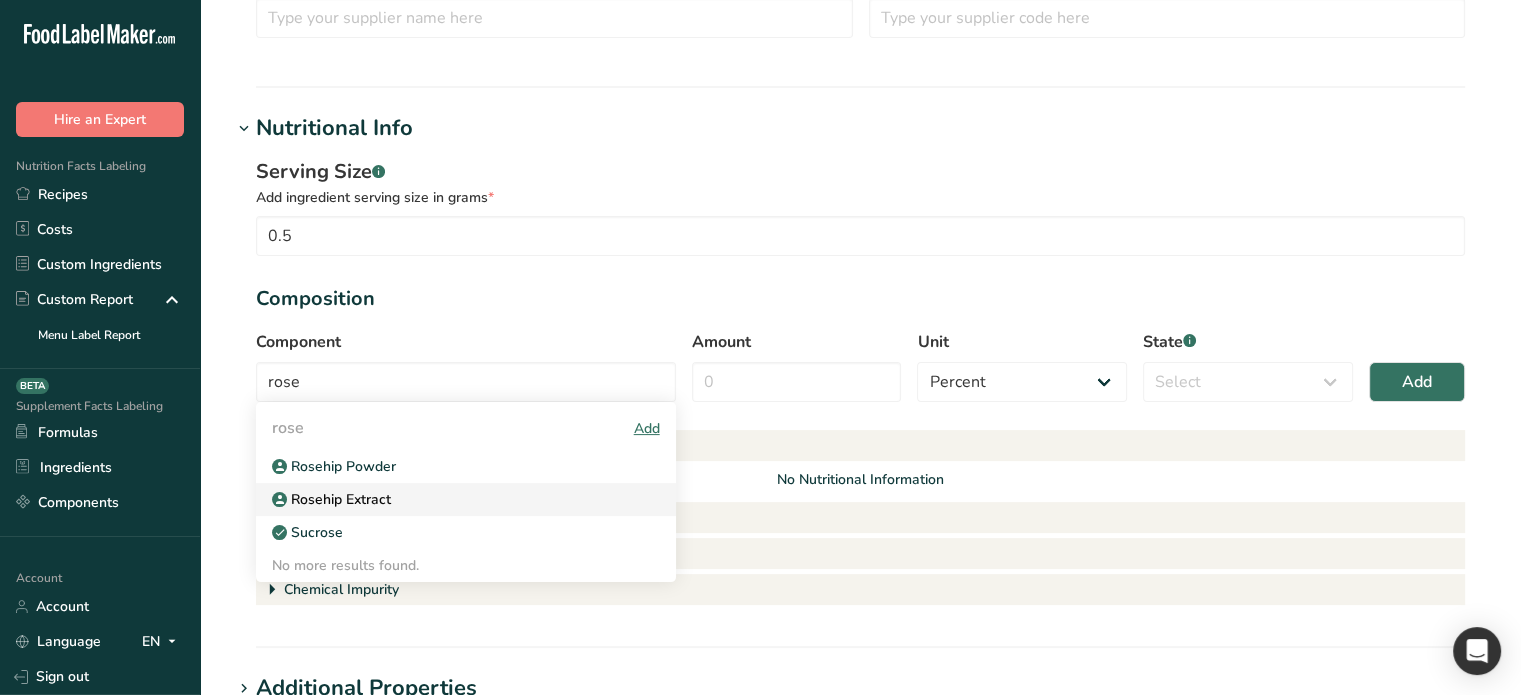 click on "Rosehip Extract" at bounding box center (339, 499) 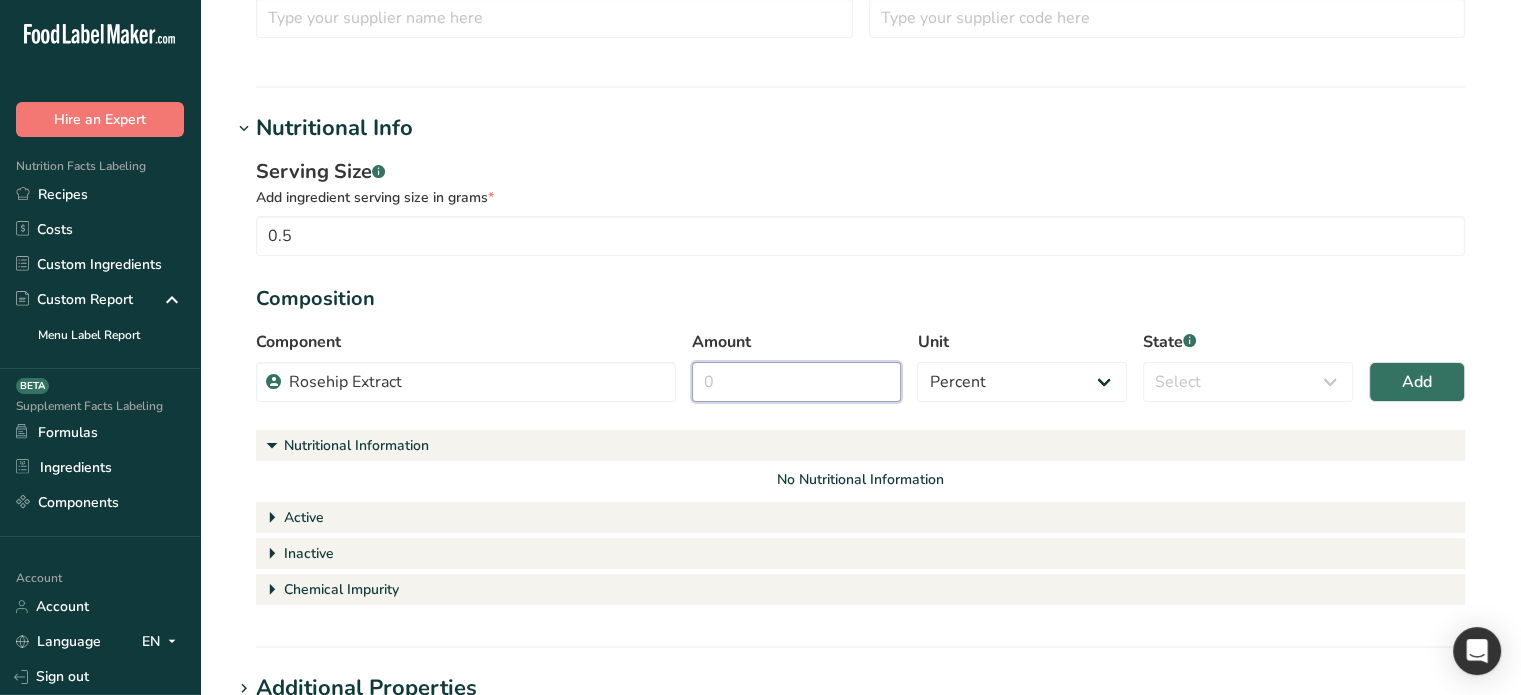 click on "Amount" at bounding box center (797, 382) 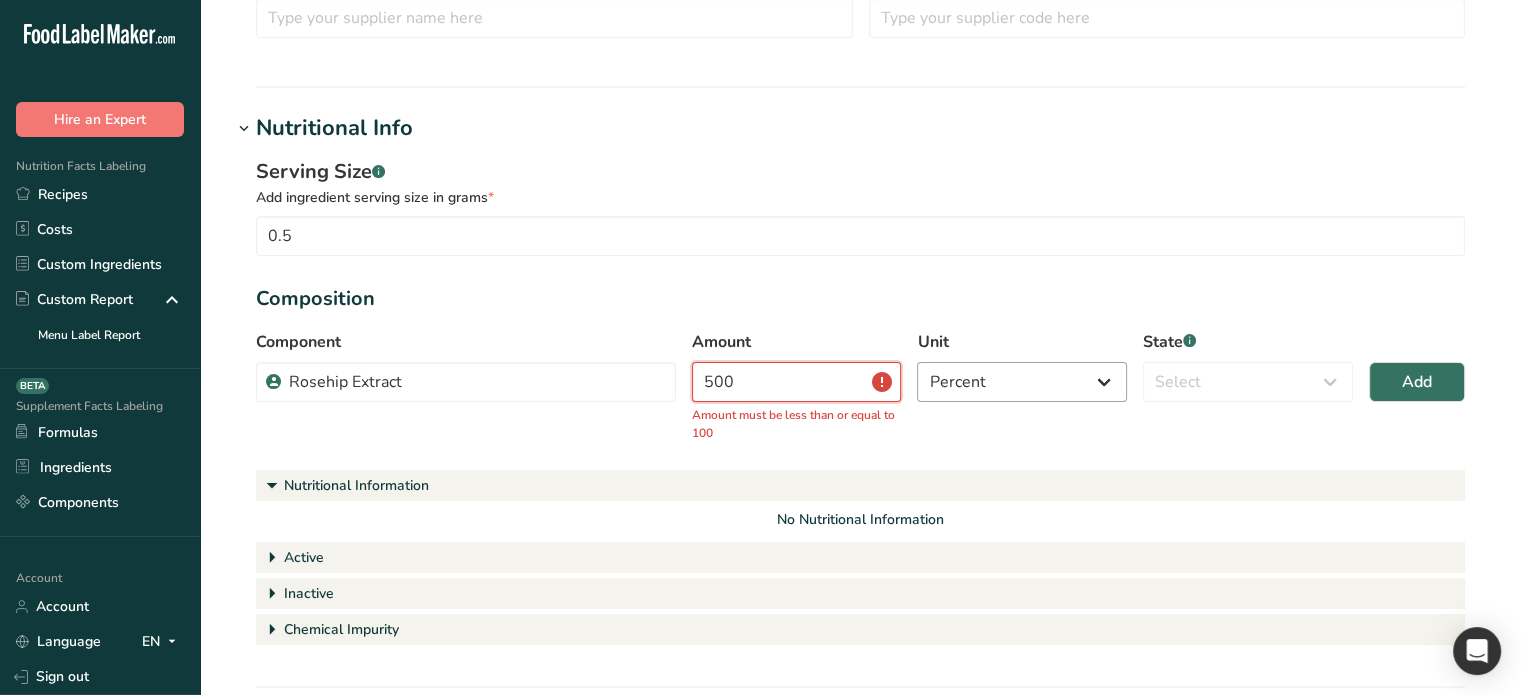 type on "500" 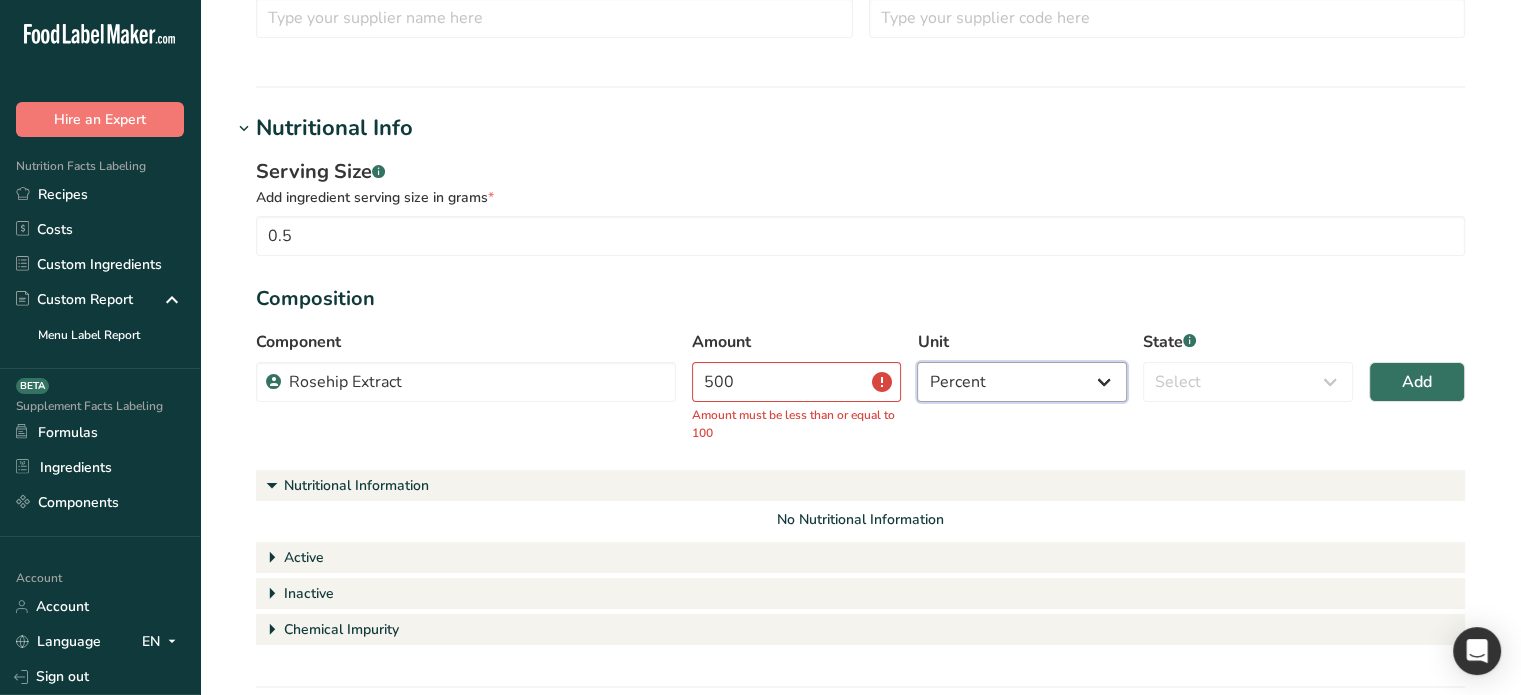 click on "Percent
Grams
Kilograms
mg
Oz
Pound
PPM
B CFU
mcg
µg
kcal
kJ" at bounding box center [1022, 382] 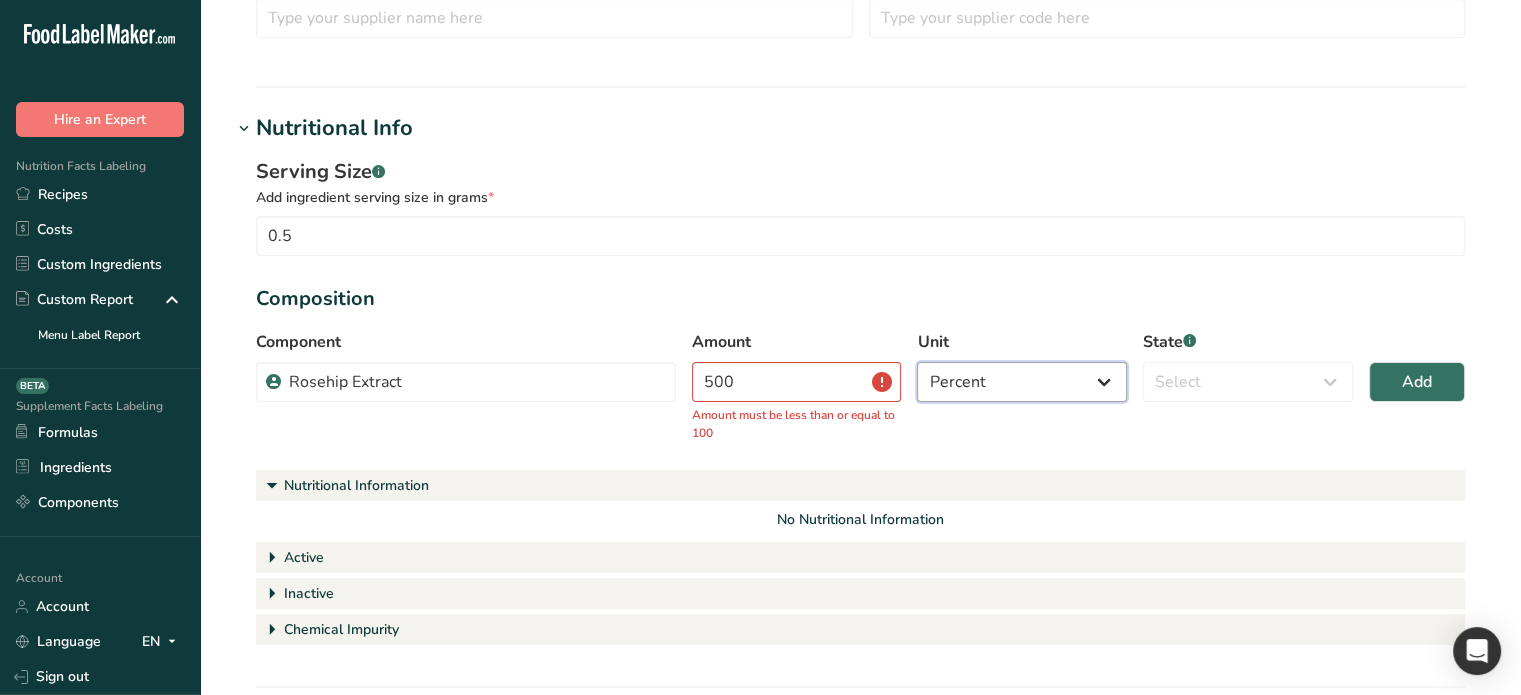 select on "2" 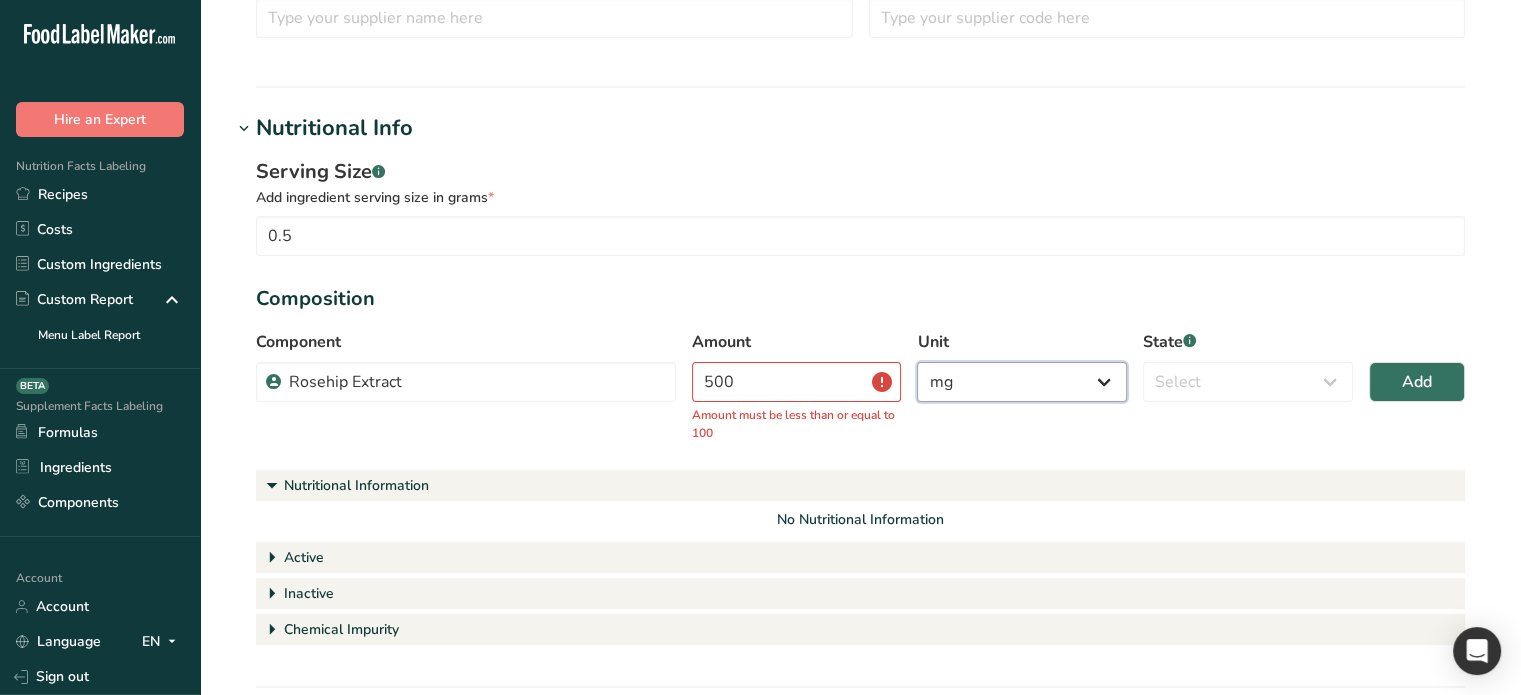 click on "Percent
Grams
Kilograms
mg
Oz
Pound
PPM
B CFU
mcg
µg
kcal
kJ" at bounding box center [1022, 382] 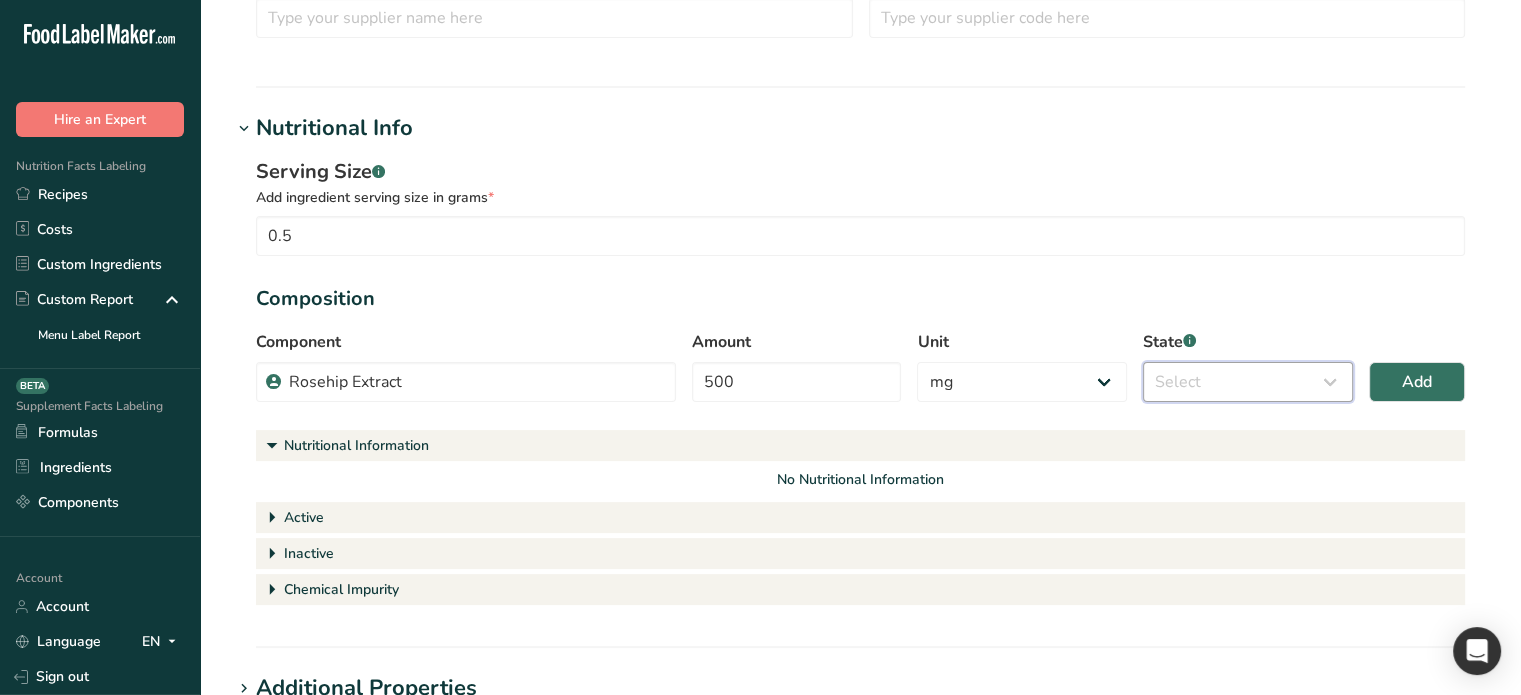 click on "Select
Active
Inactive
Chemical Impurity
Nutritional Information" at bounding box center [1248, 382] 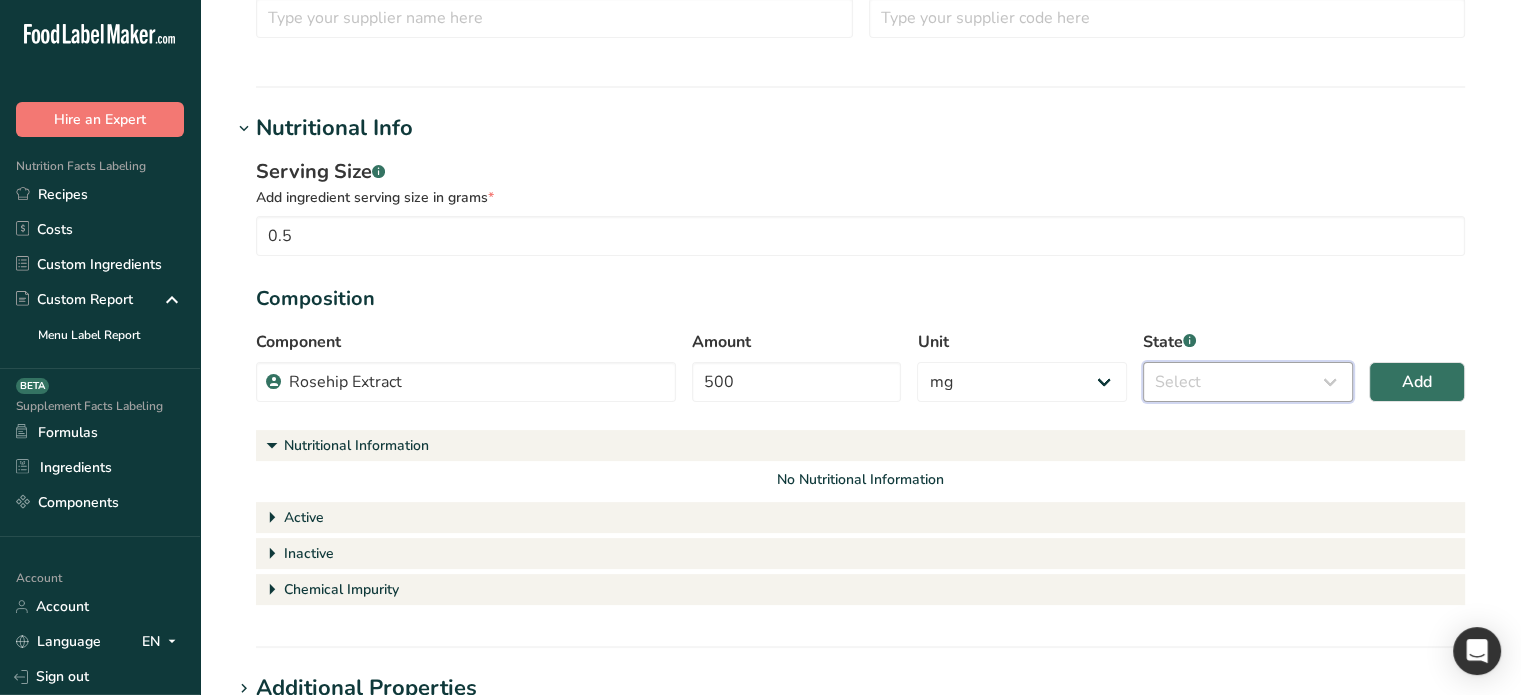 select on "active" 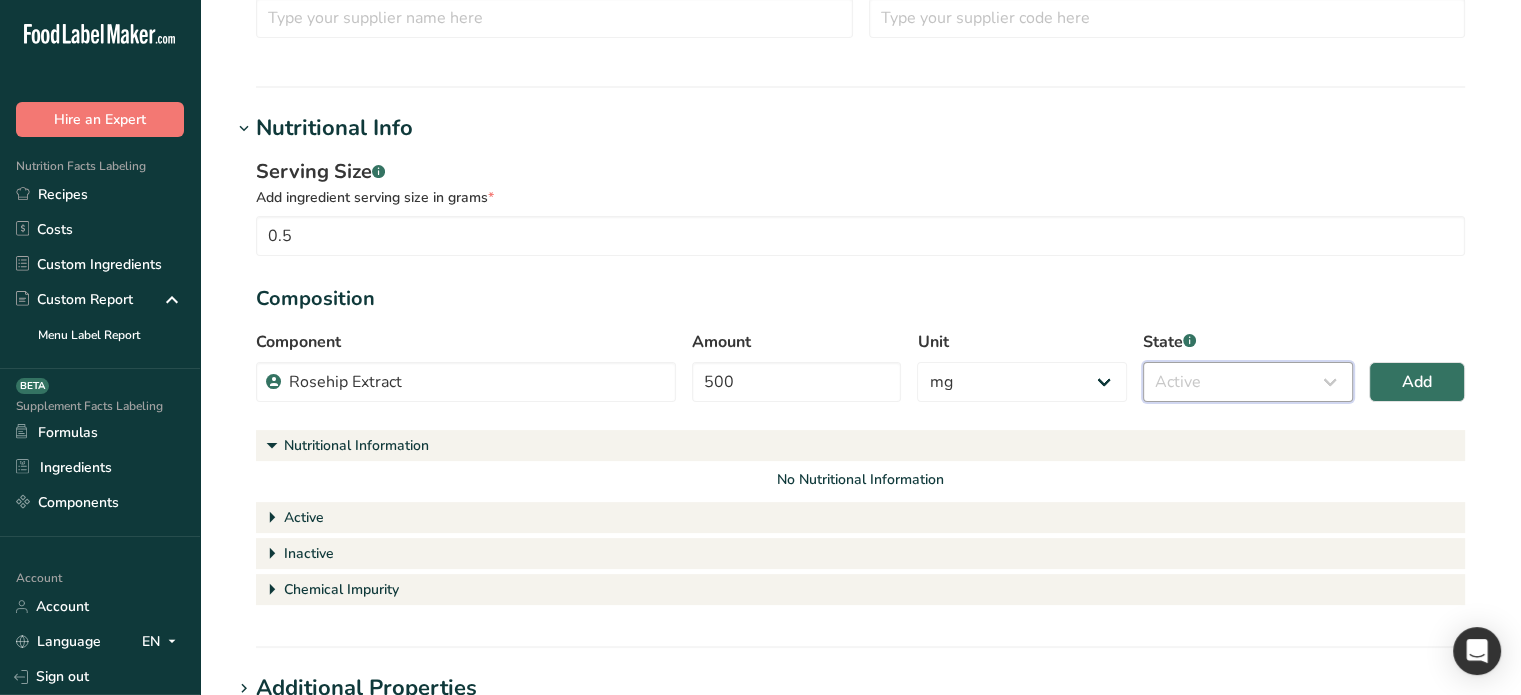 click on "Select
Active
Inactive
Chemical Impurity
Nutritional Information" at bounding box center (1248, 382) 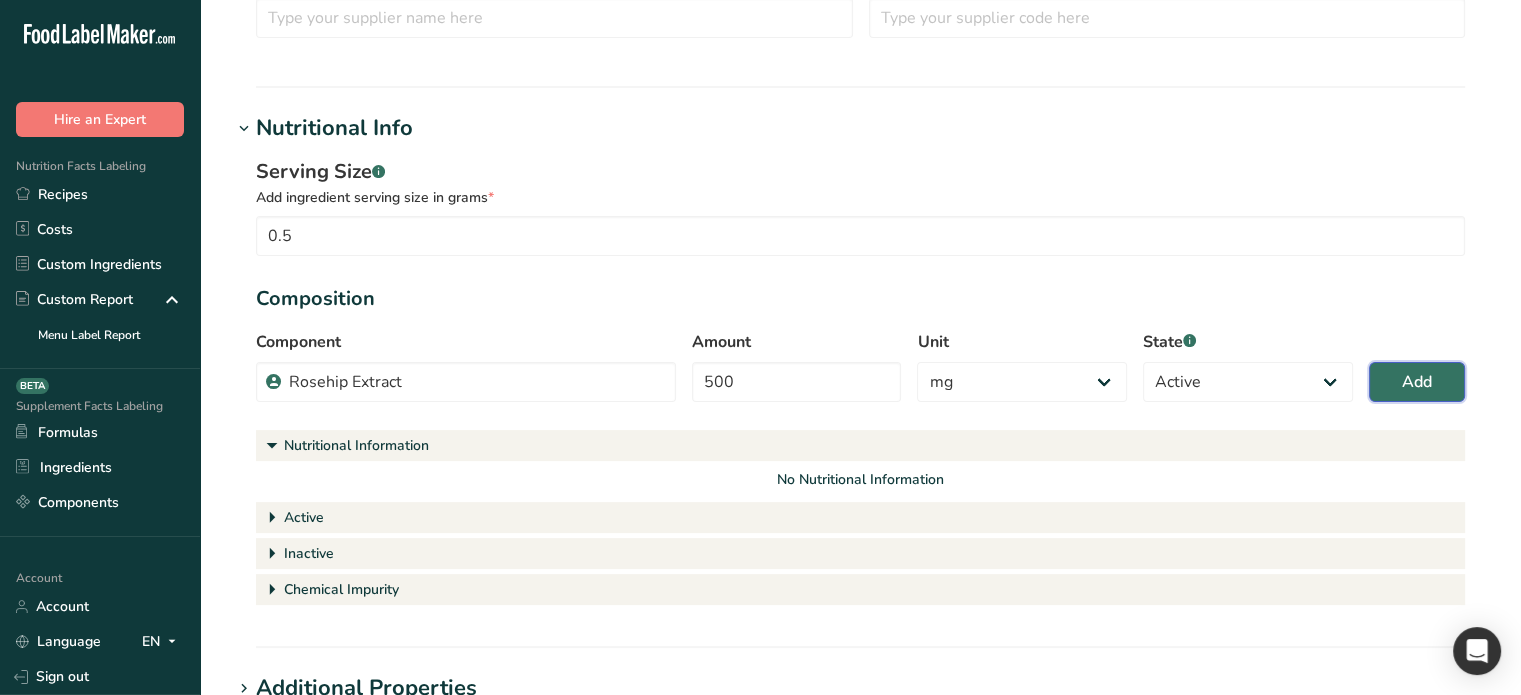 click on "Add" at bounding box center [1417, 382] 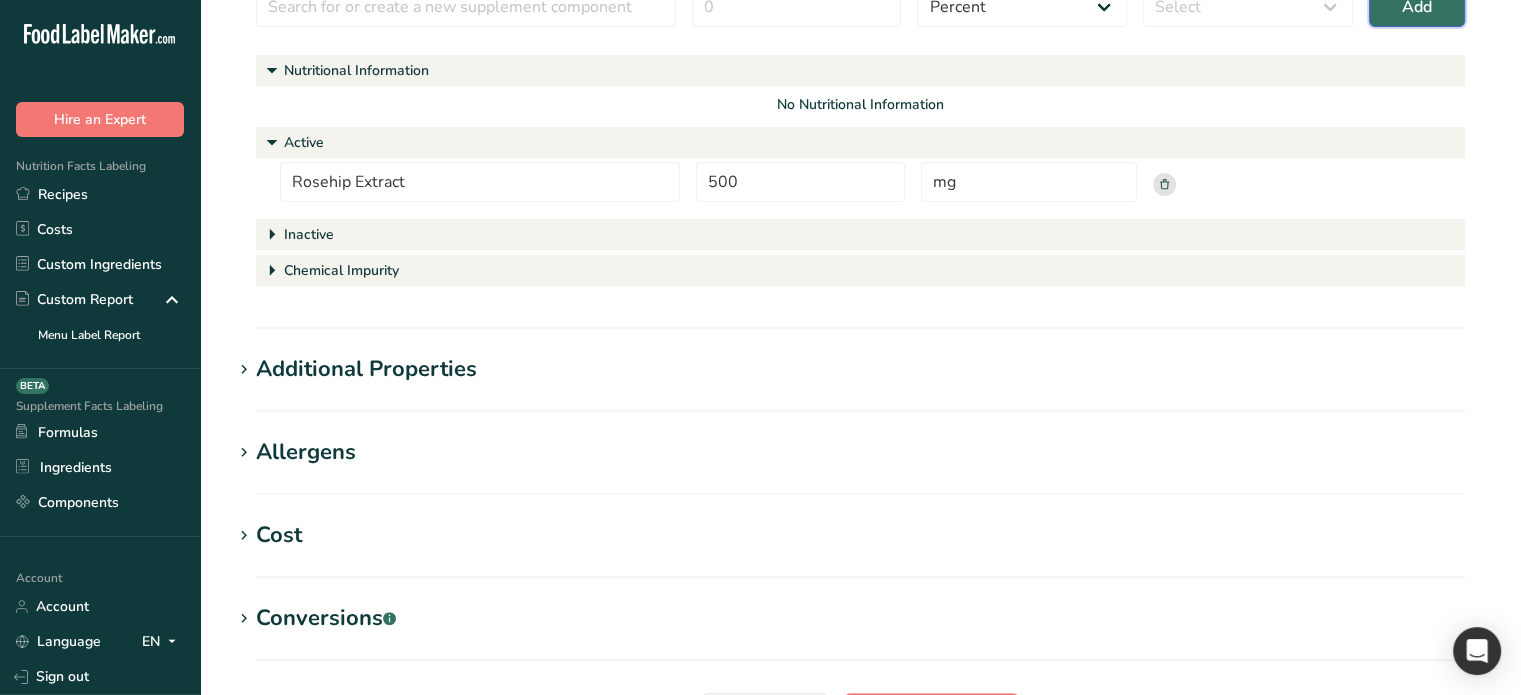 scroll, scrollTop: 848, scrollLeft: 0, axis: vertical 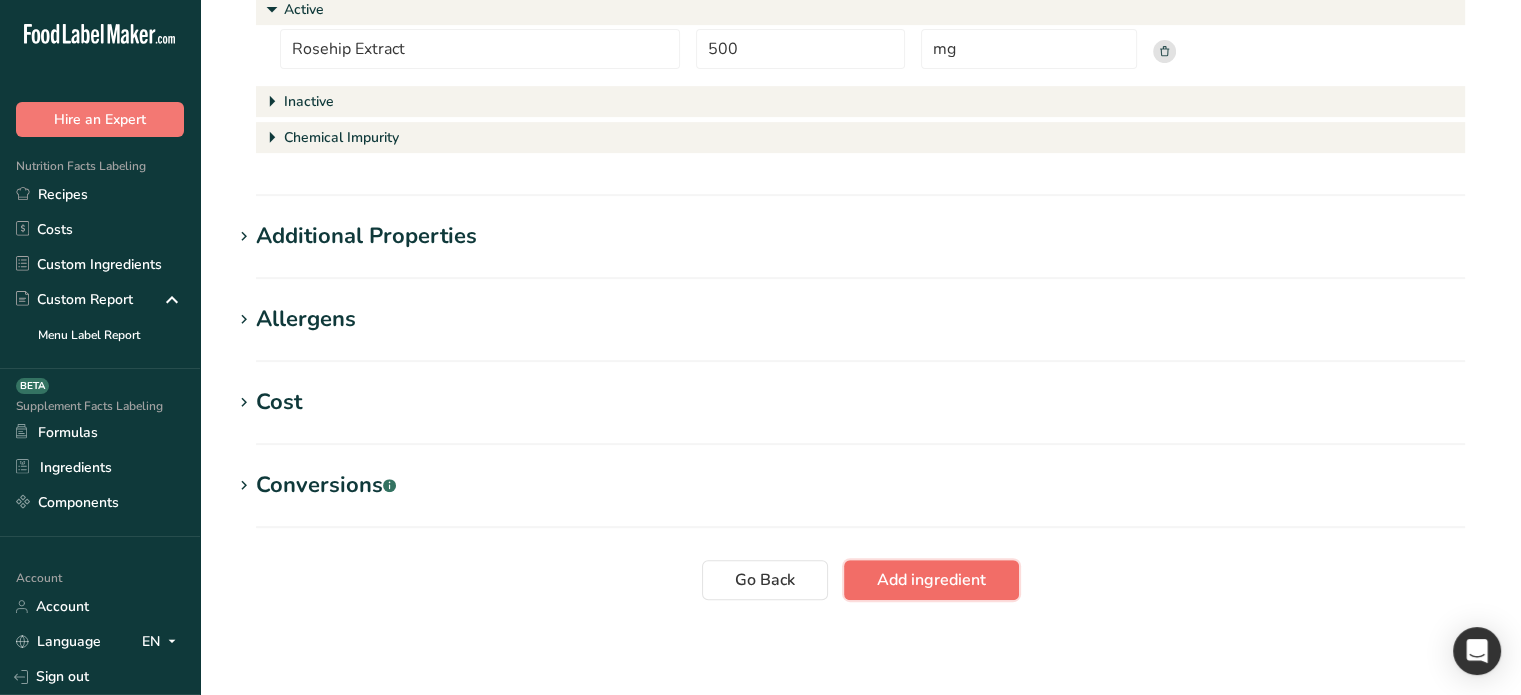 click on "Add ingredient" at bounding box center (931, 580) 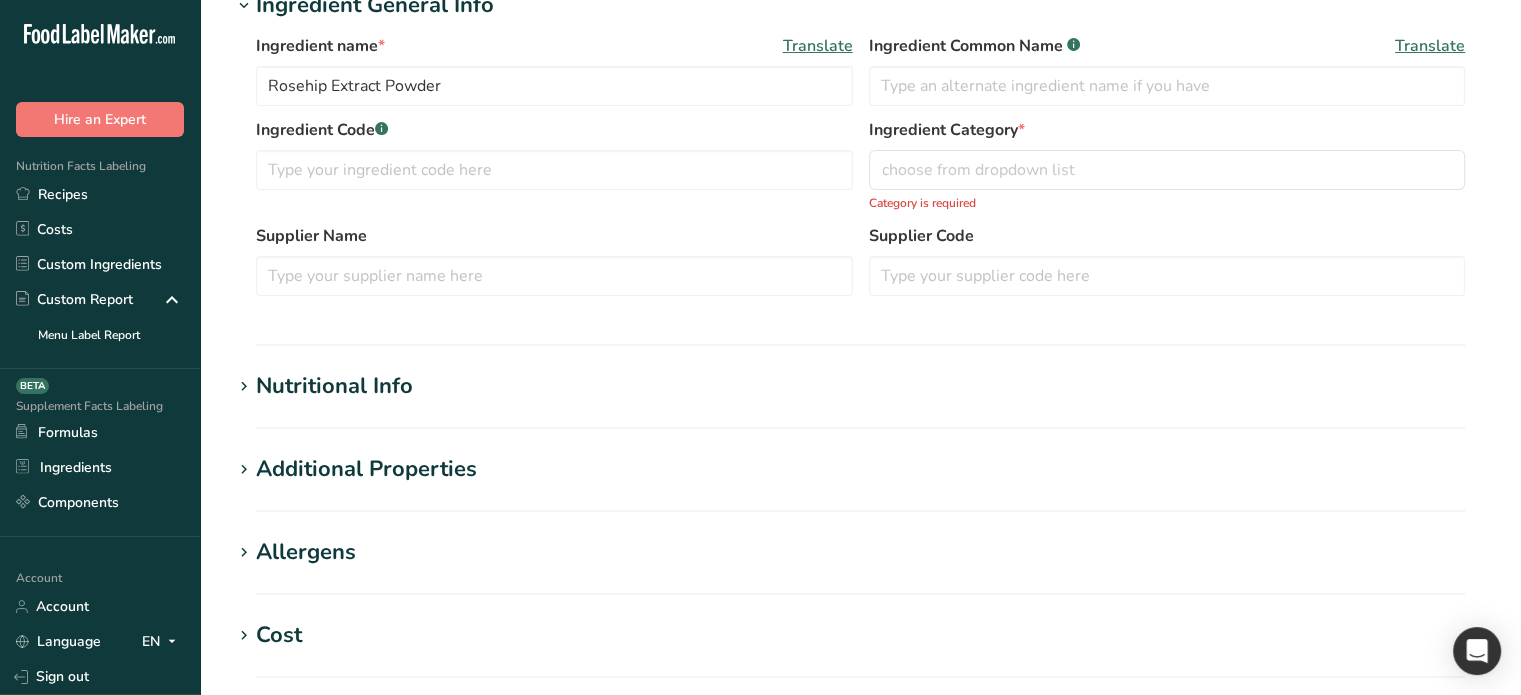 scroll, scrollTop: 92, scrollLeft: 0, axis: vertical 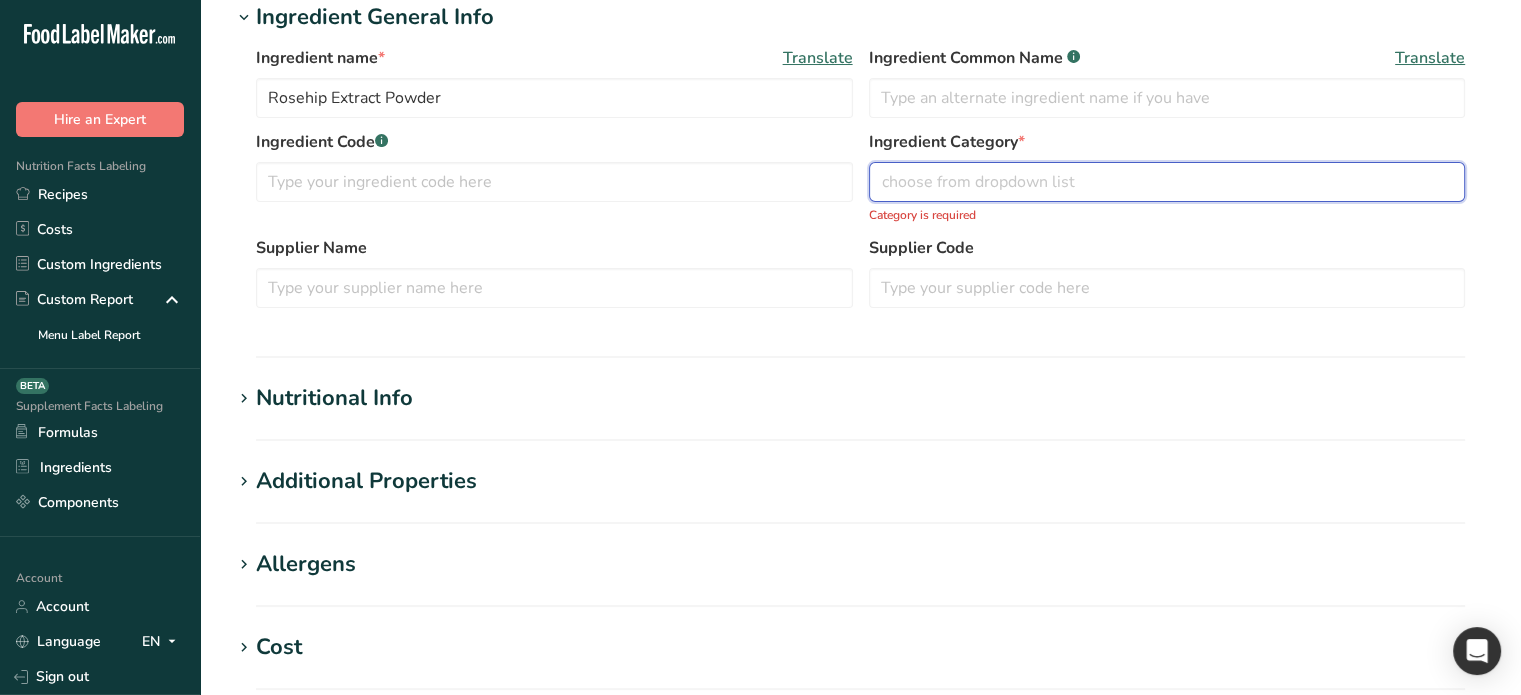 click on "choose from dropdown list" at bounding box center (978, 182) 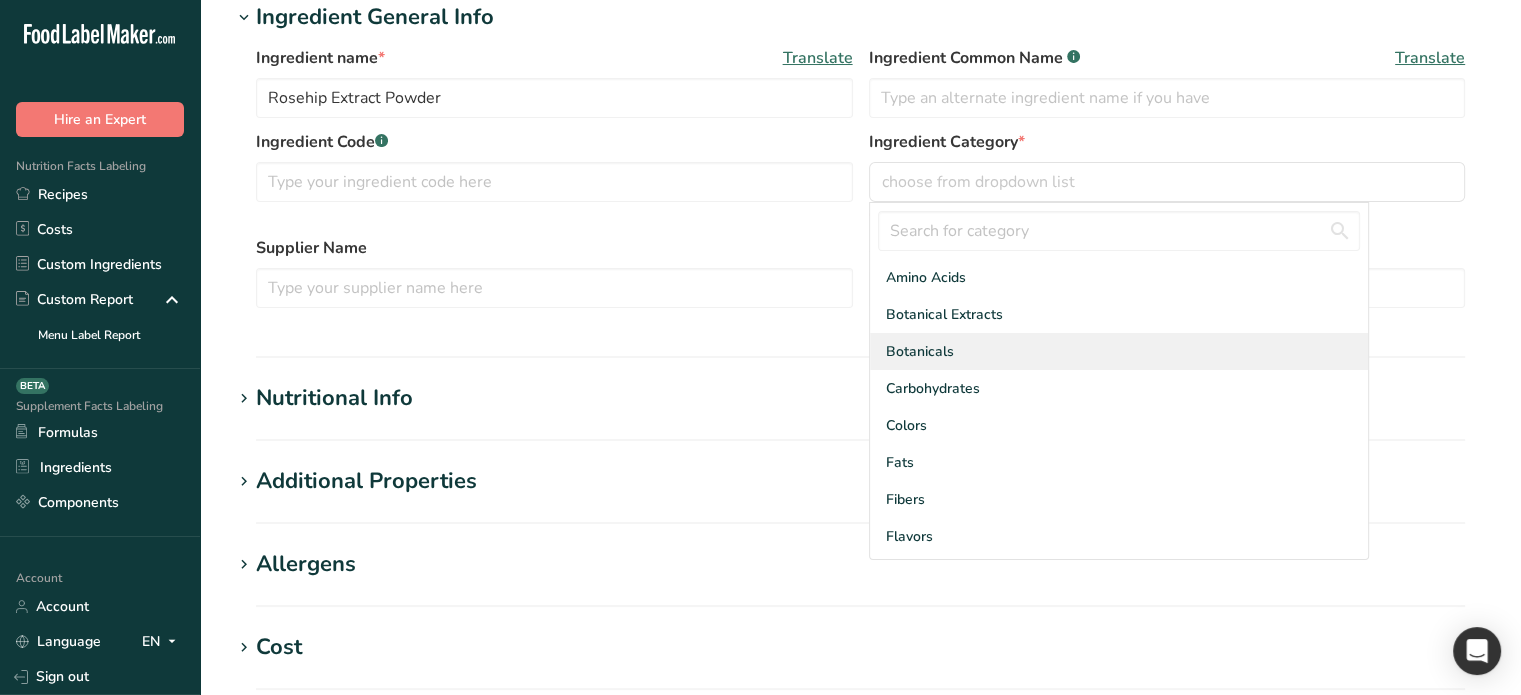 click on "Botanicals" at bounding box center [1119, 351] 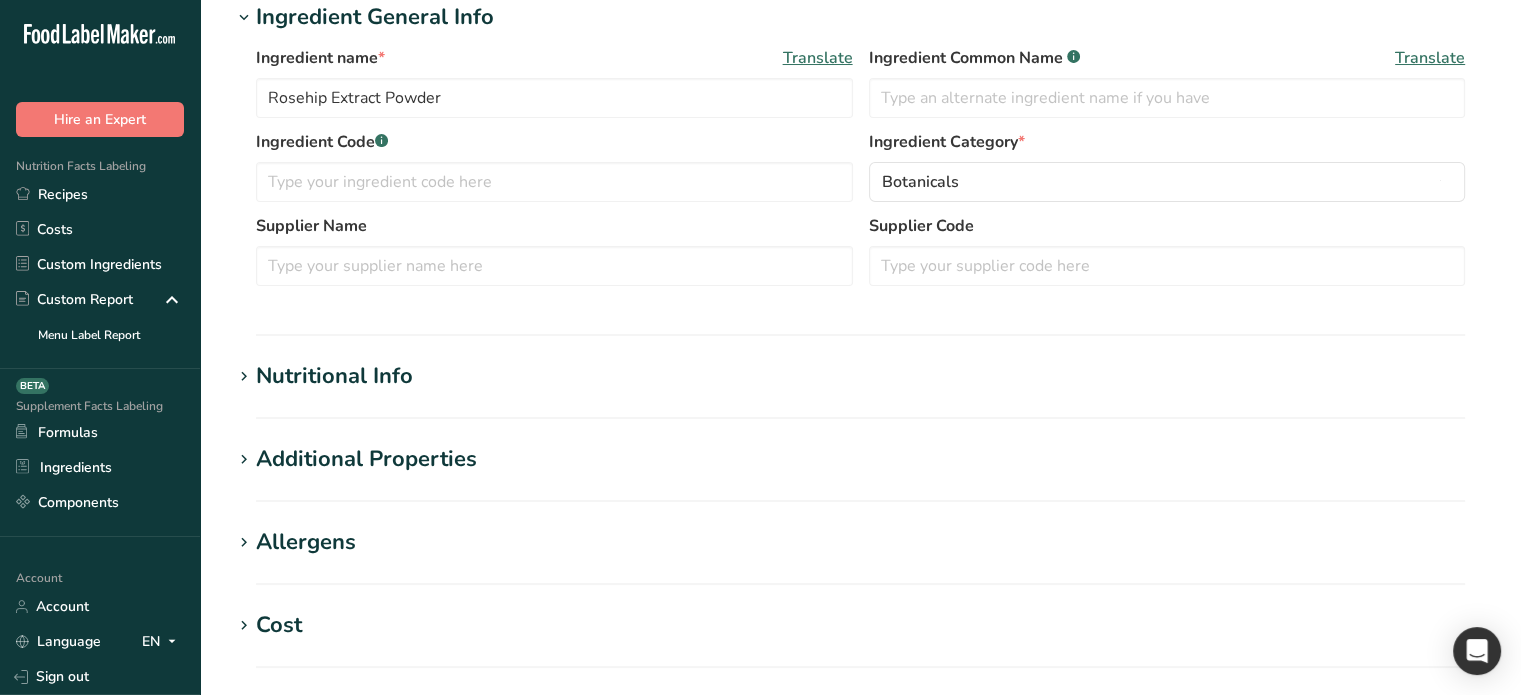scroll, scrollTop: 316, scrollLeft: 0, axis: vertical 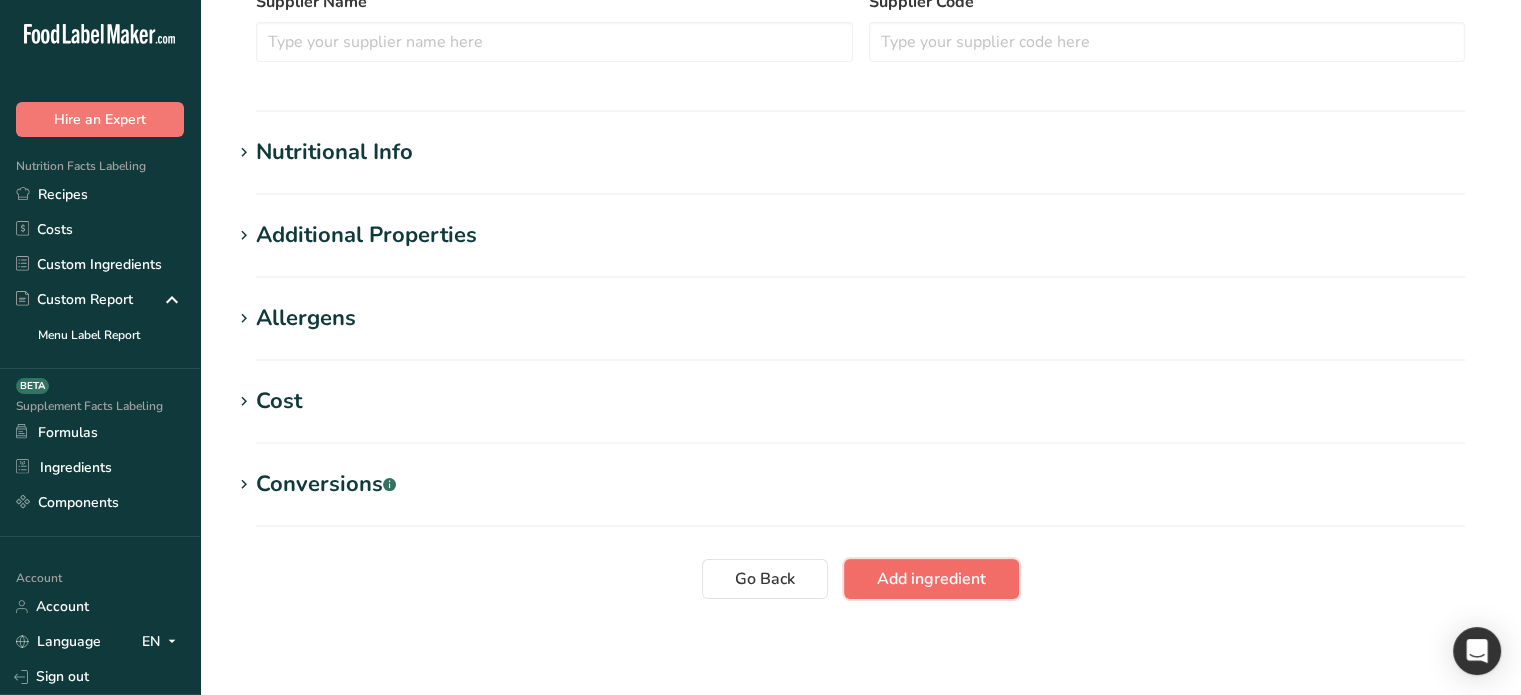 click on "Add ingredient" at bounding box center (931, 579) 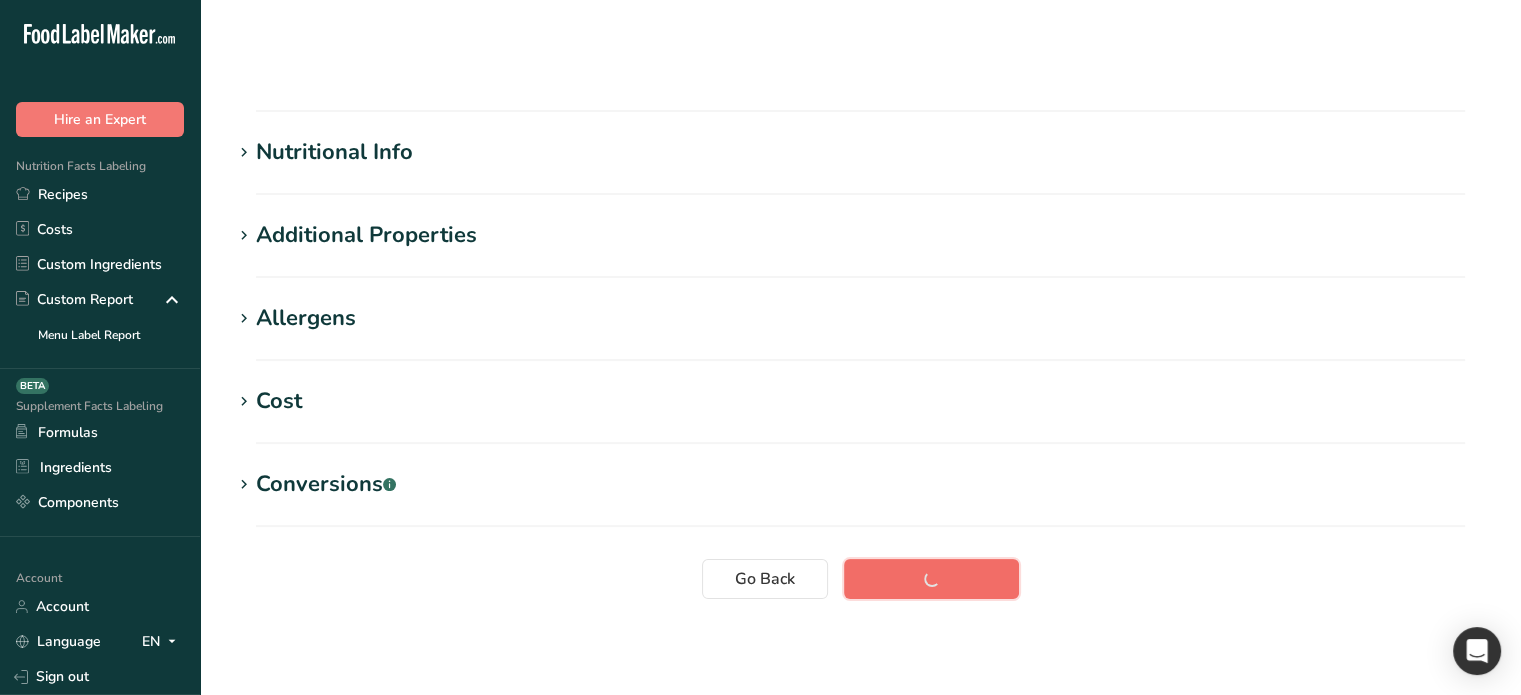 scroll, scrollTop: 40, scrollLeft: 0, axis: vertical 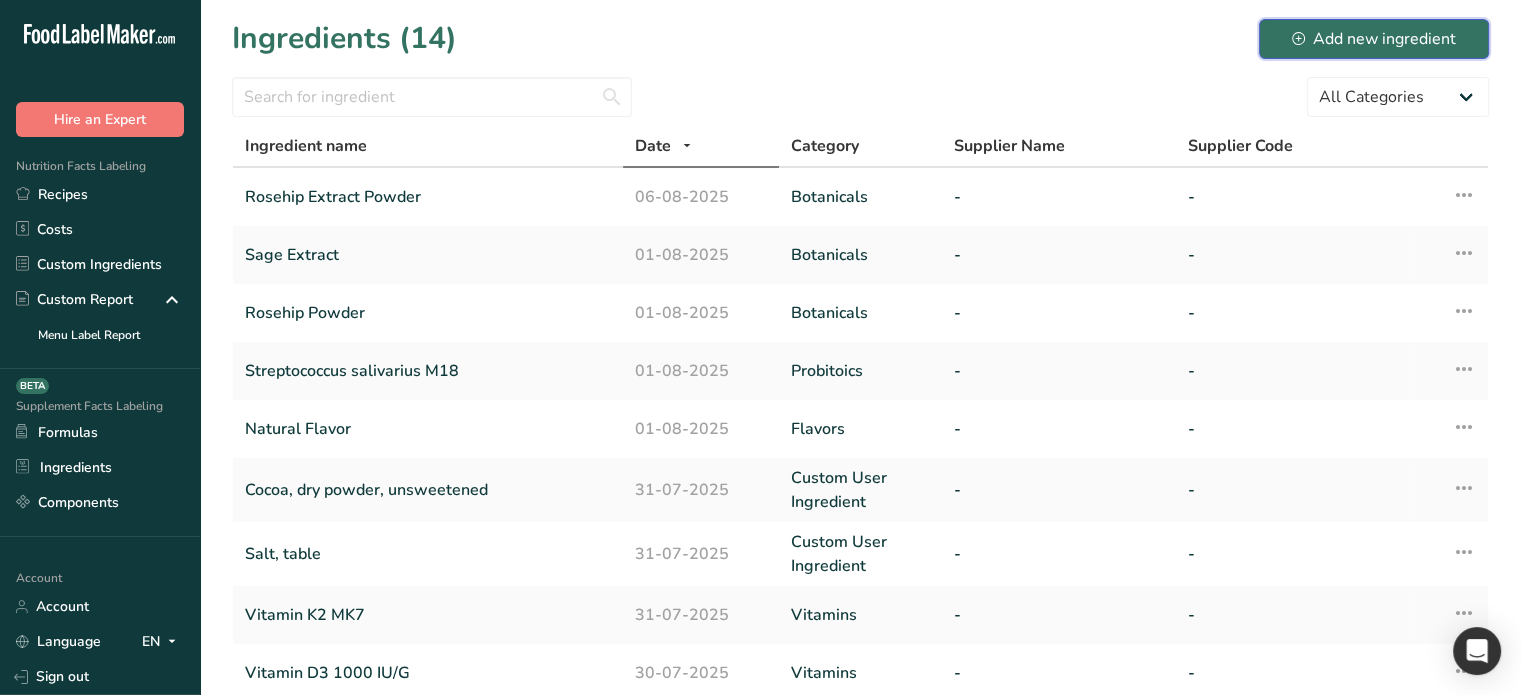 click on "Add new ingredient" at bounding box center (1374, 39) 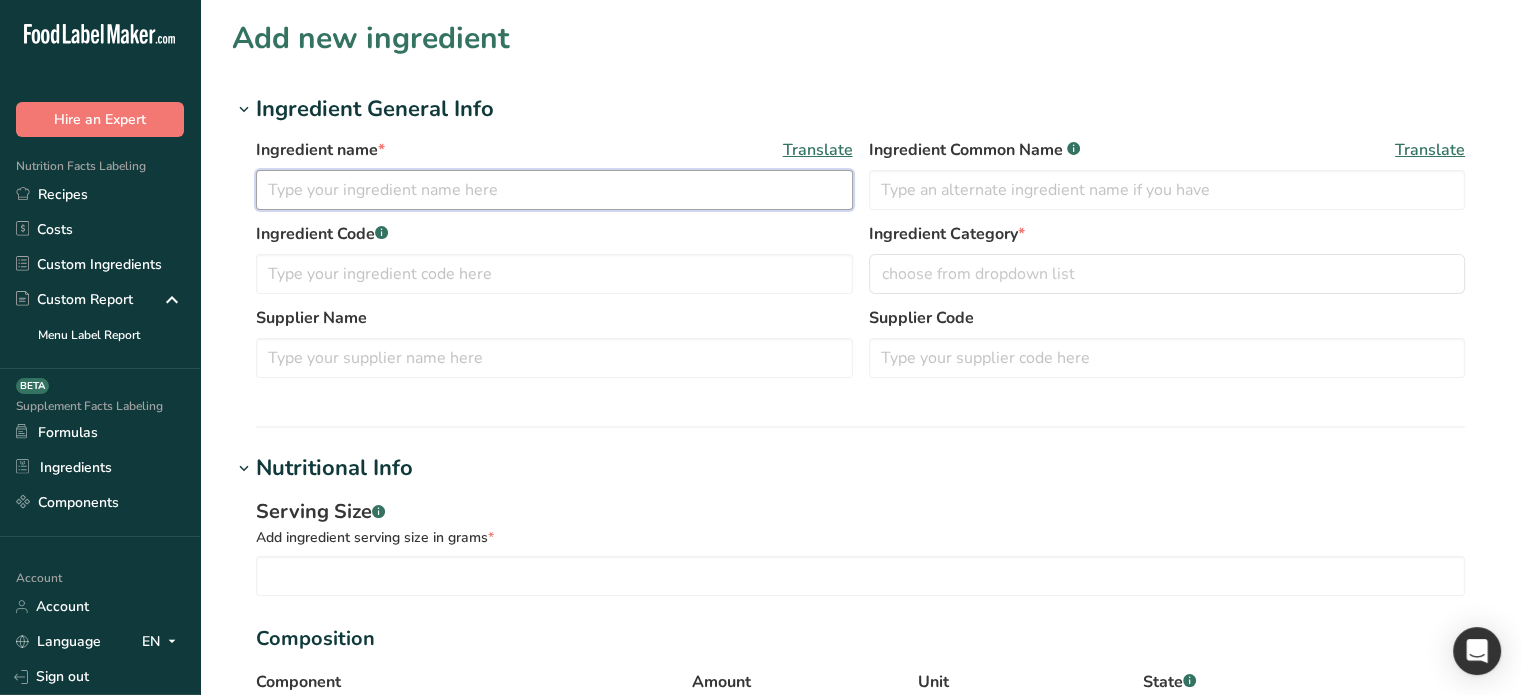 click at bounding box center (554, 190) 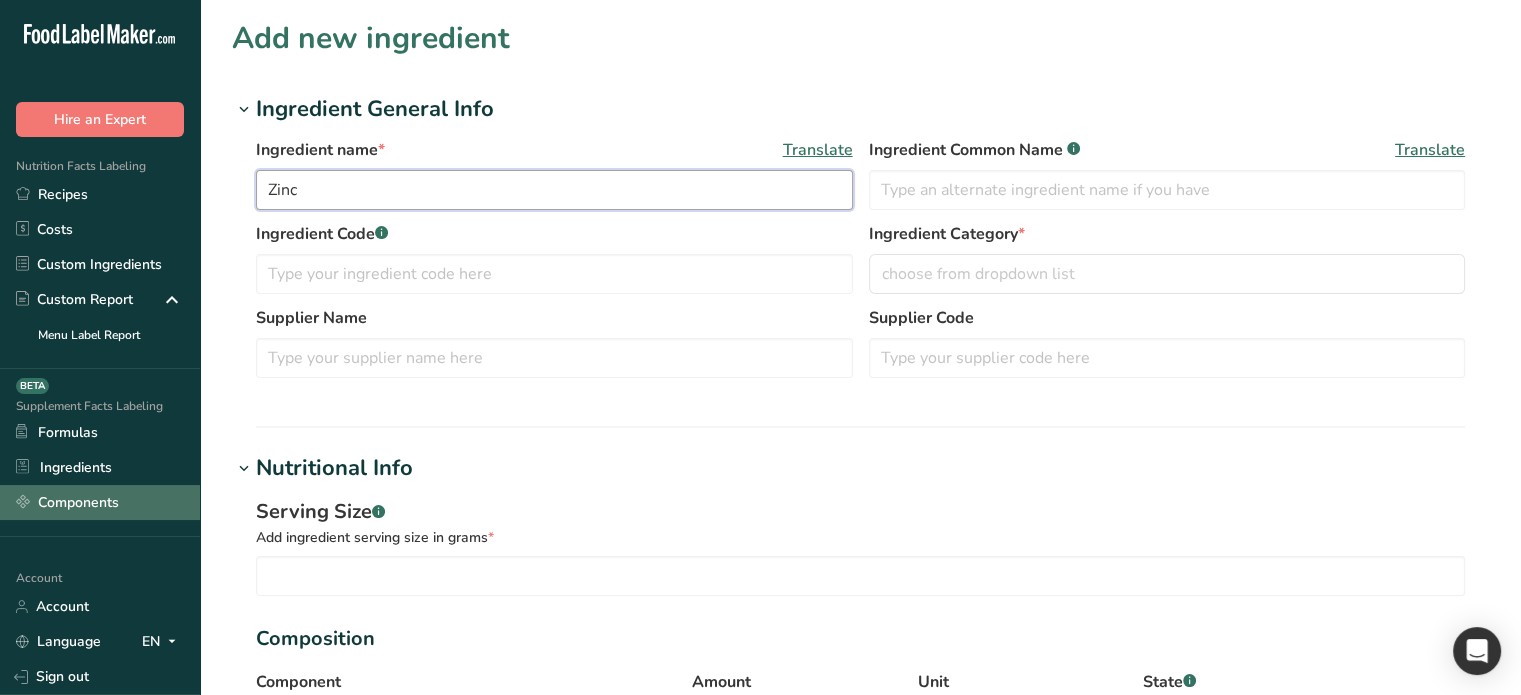 type on "Zinc" 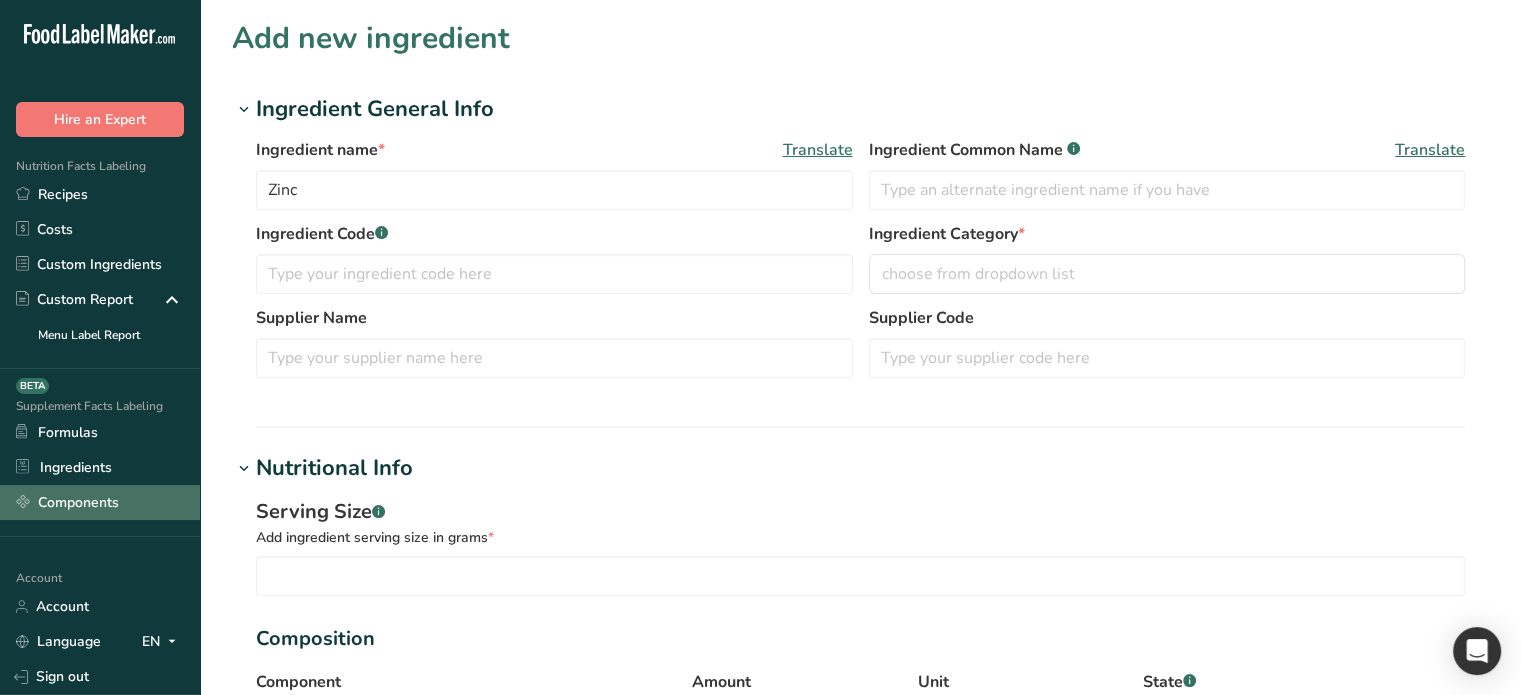 click on "Components" at bounding box center (100, 502) 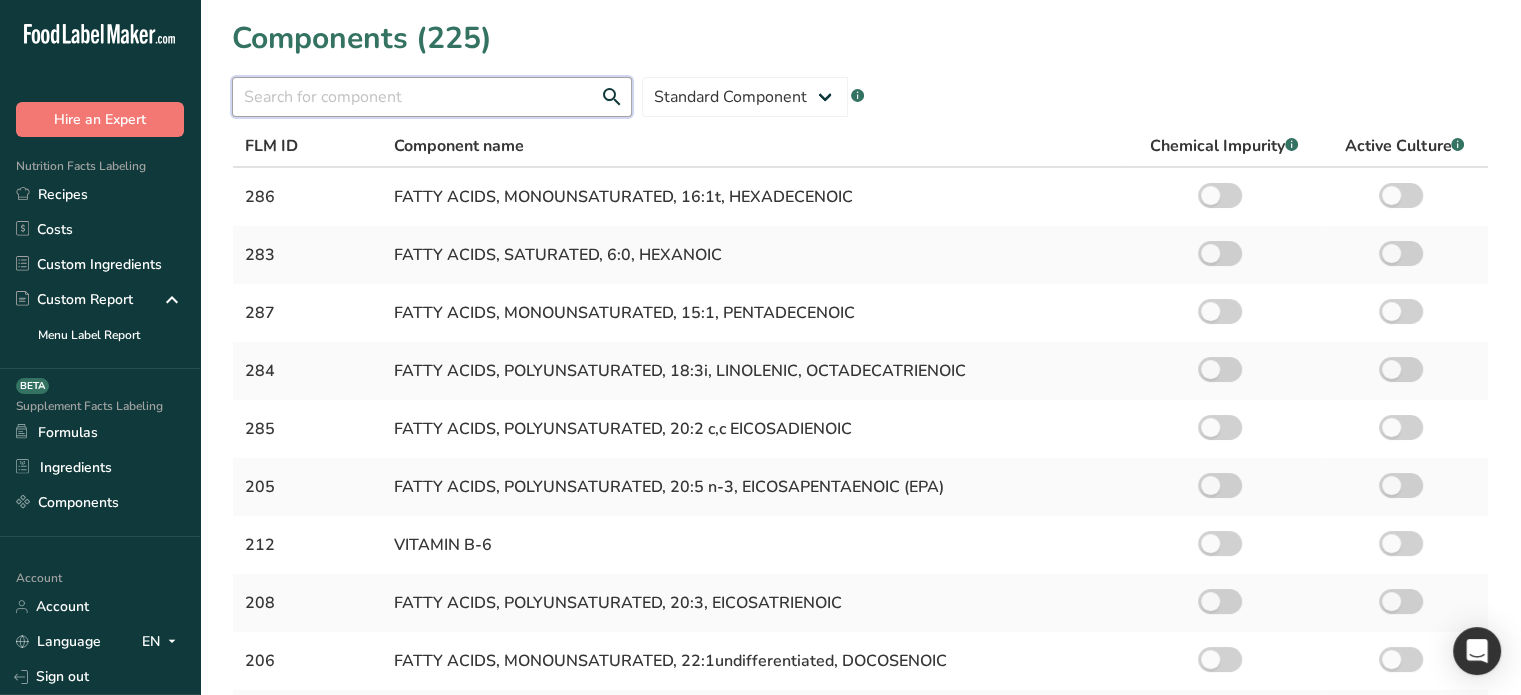 click at bounding box center (432, 97) 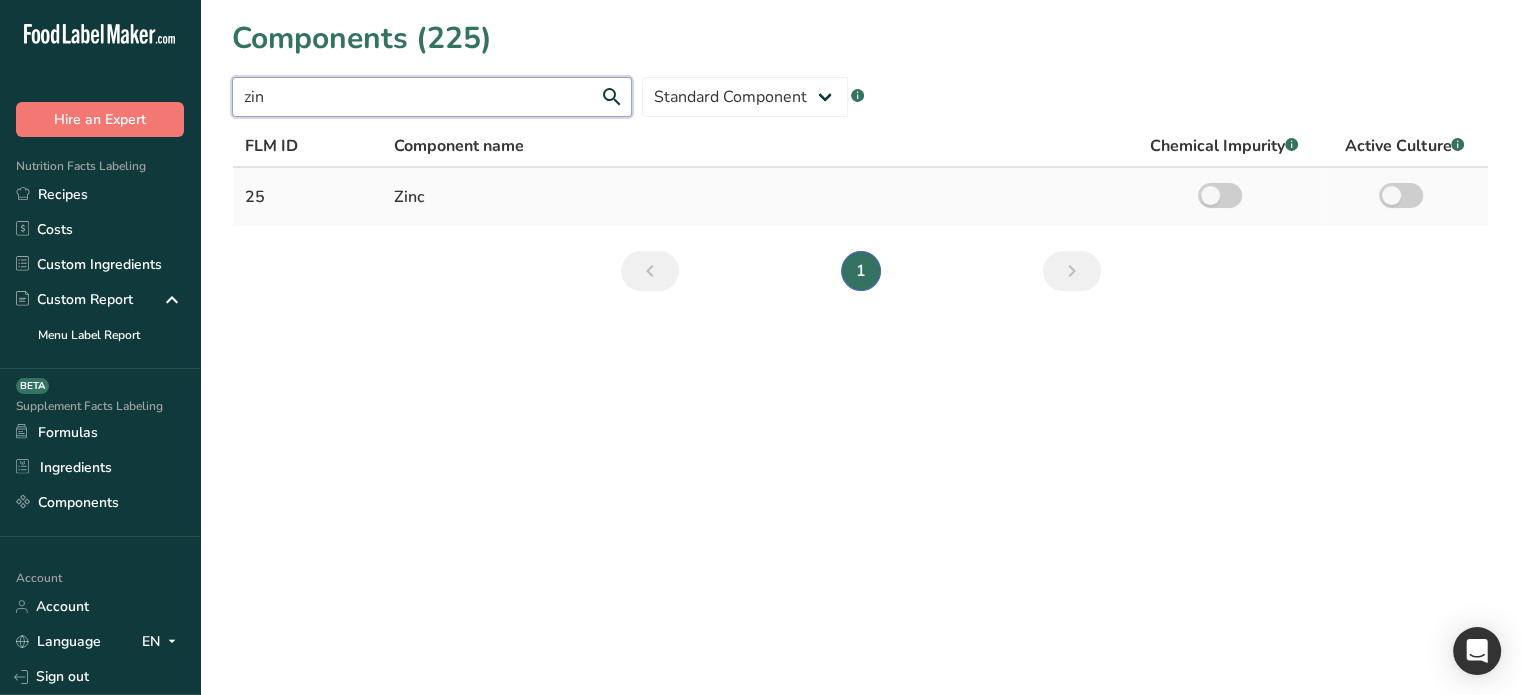 type on "zin" 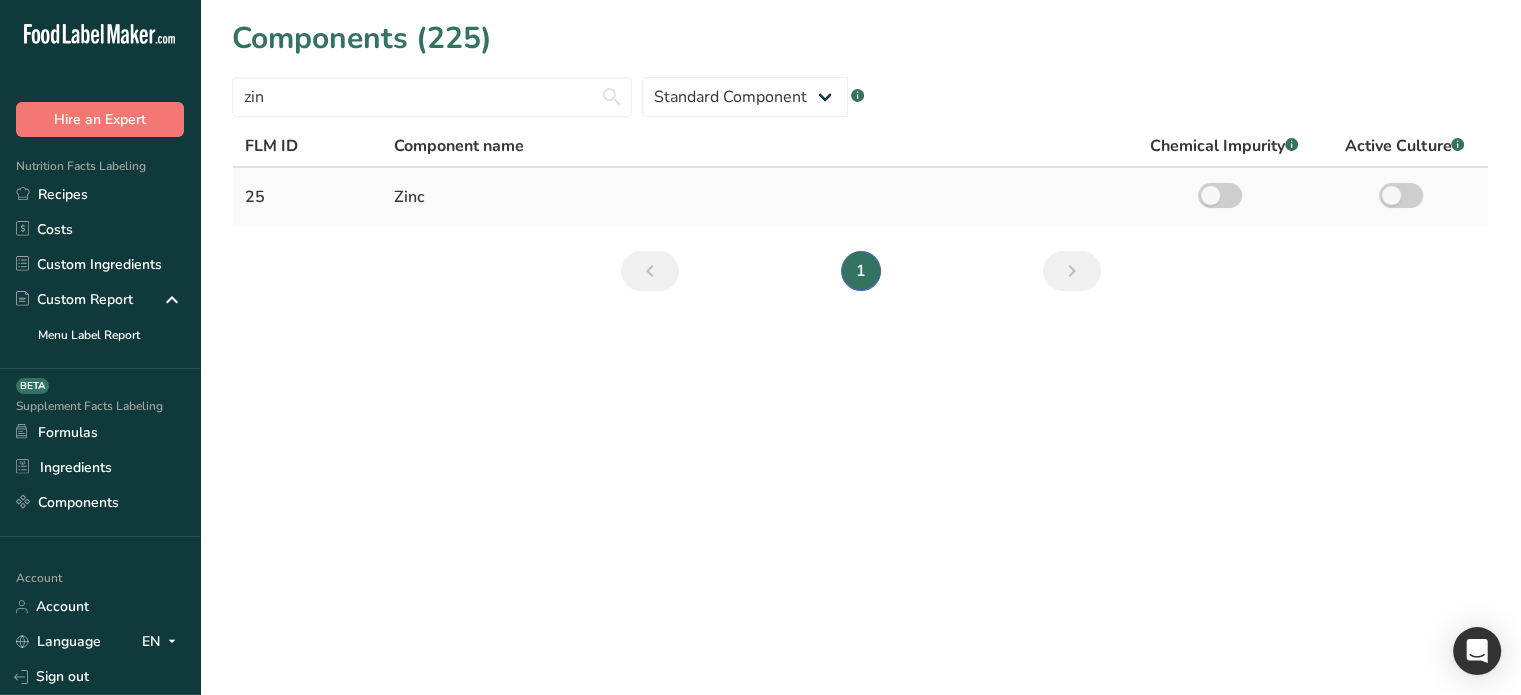 click on "Zinc" at bounding box center (754, 197) 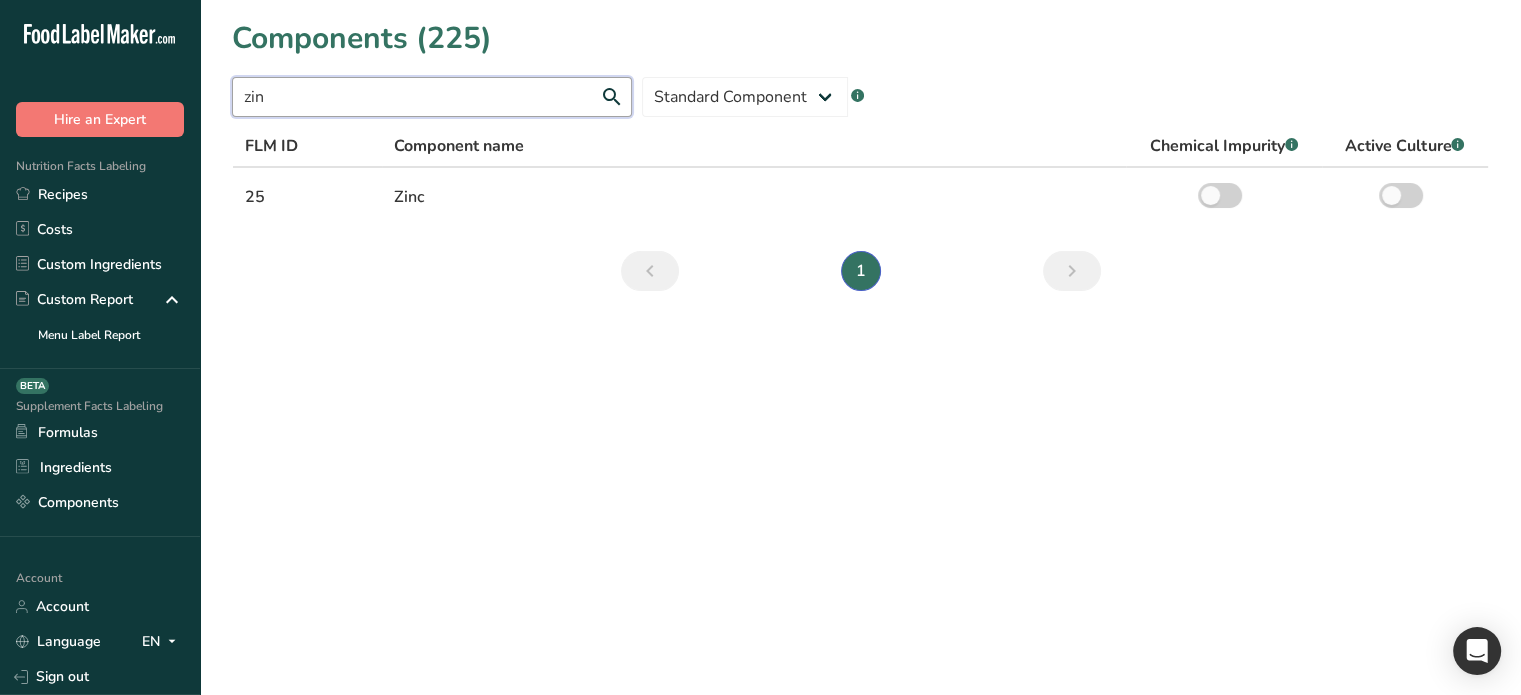 drag, startPoint x: 368, startPoint y: 93, endPoint x: 242, endPoint y: 100, distance: 126.1943 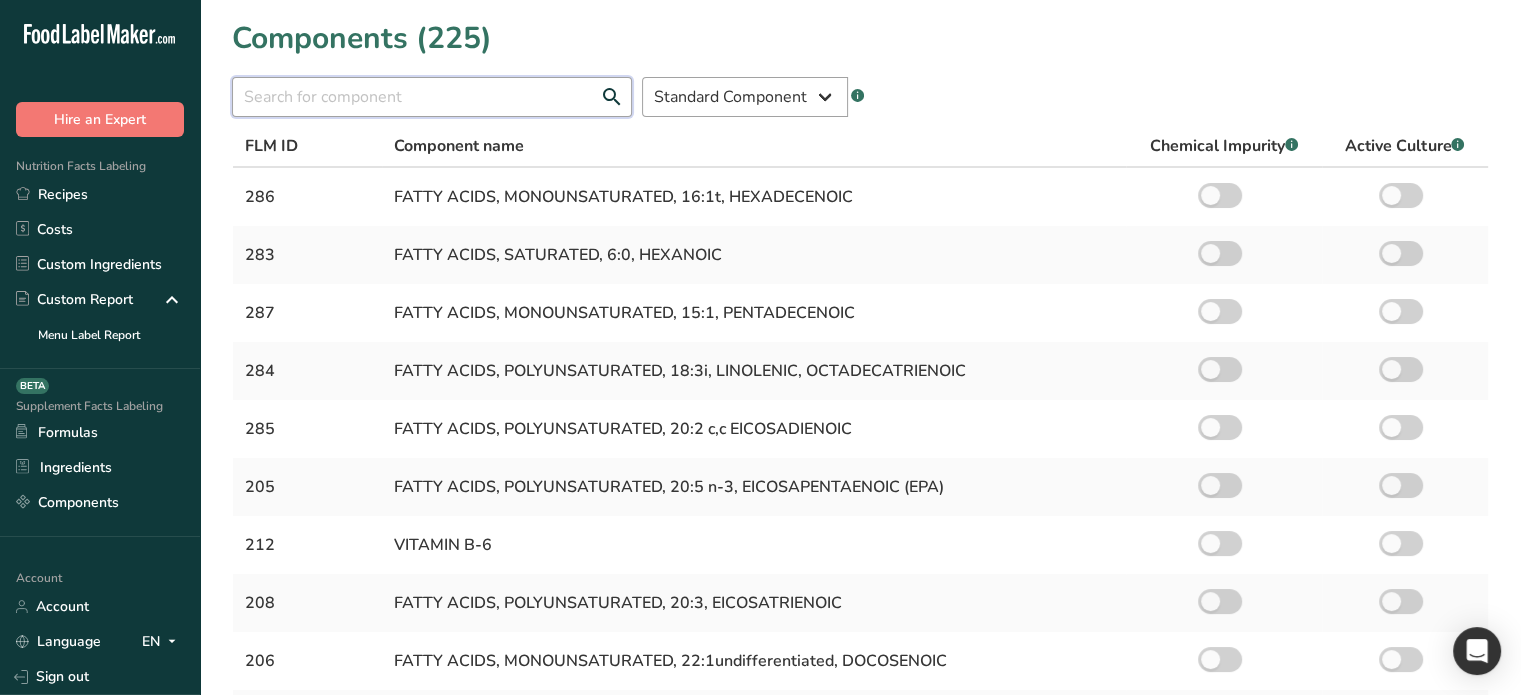 type 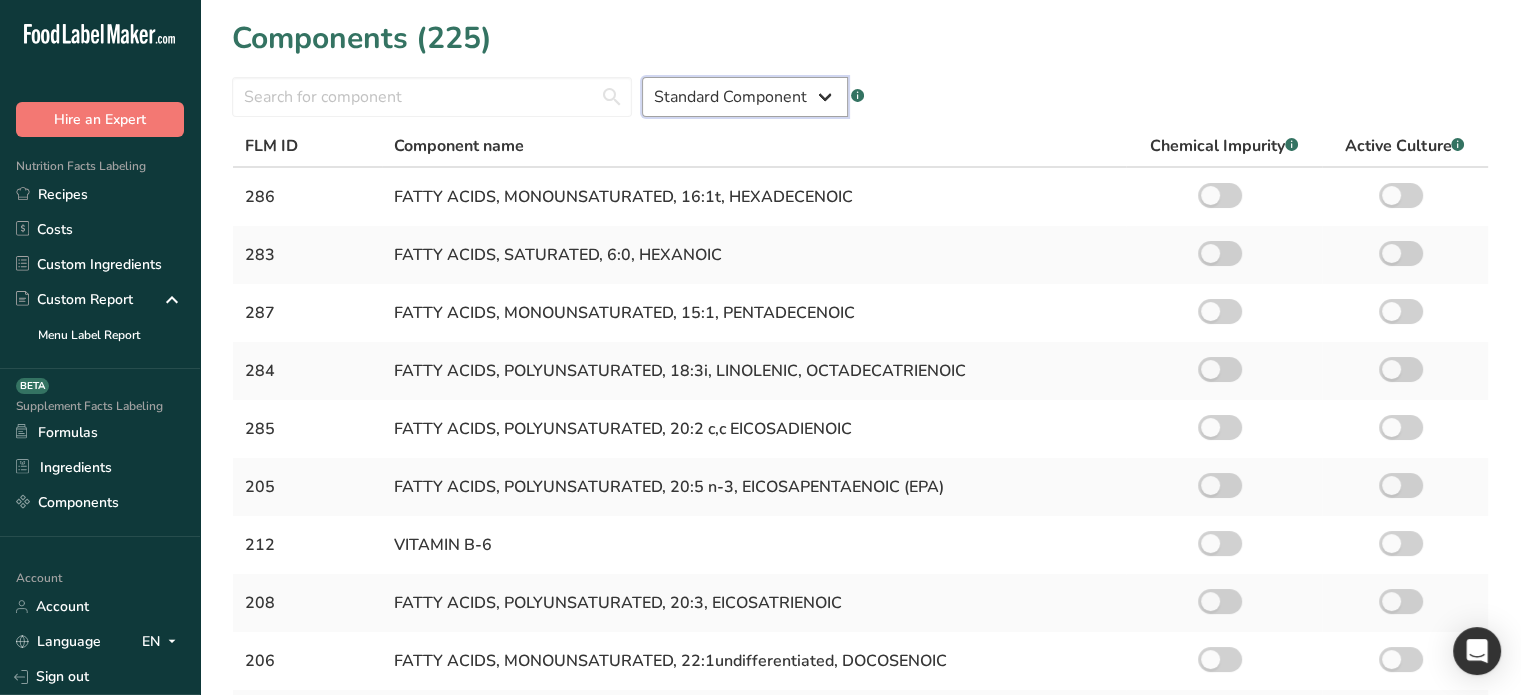 click on "Standard Component
Custom Component" at bounding box center [745, 97] 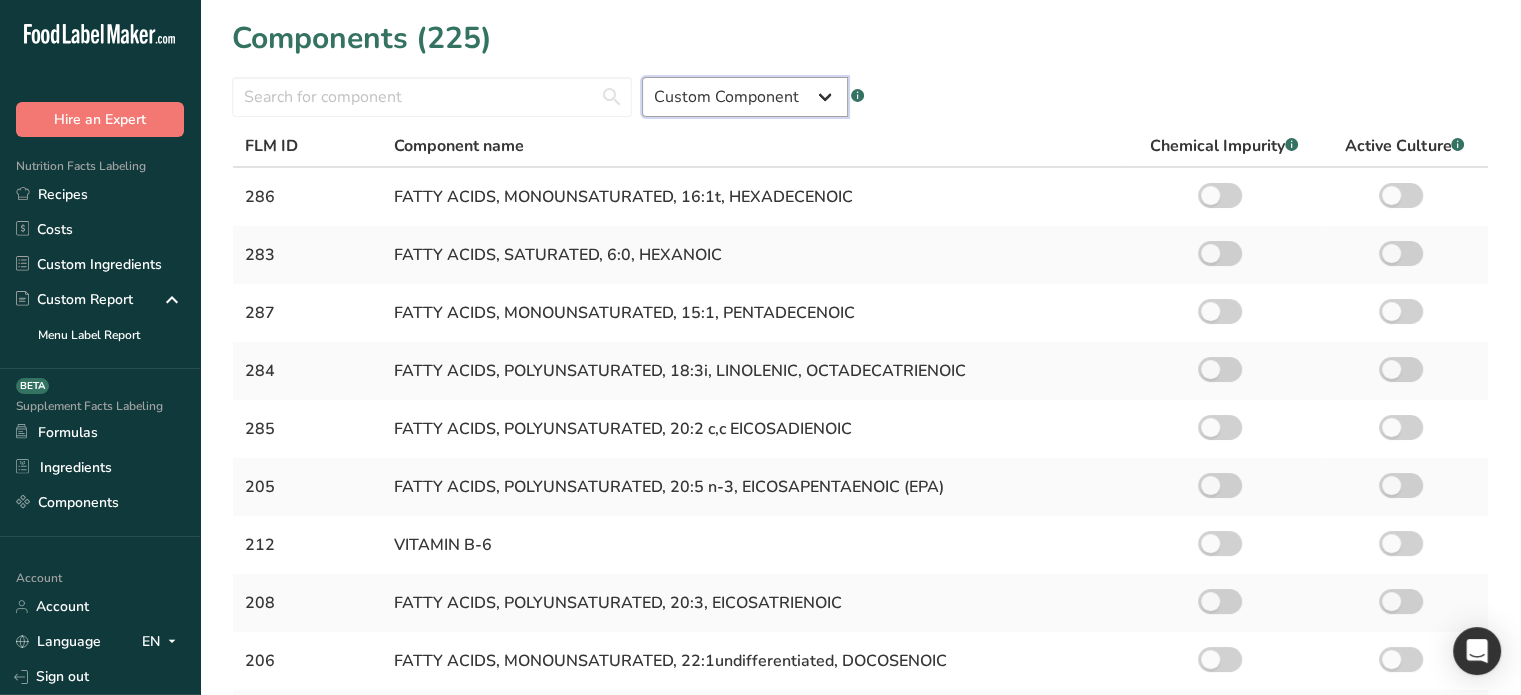click on "Standard Component
Custom Component" at bounding box center [745, 97] 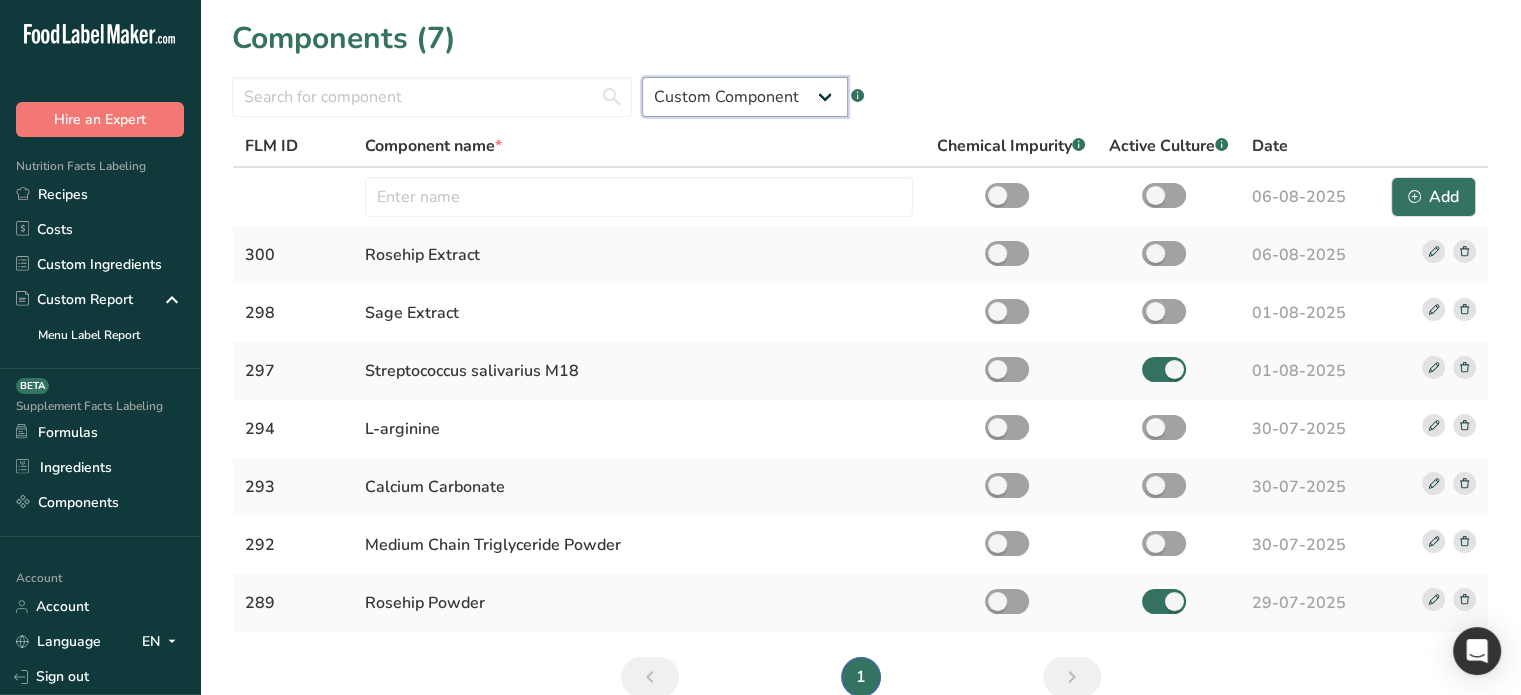 scroll, scrollTop: 96, scrollLeft: 0, axis: vertical 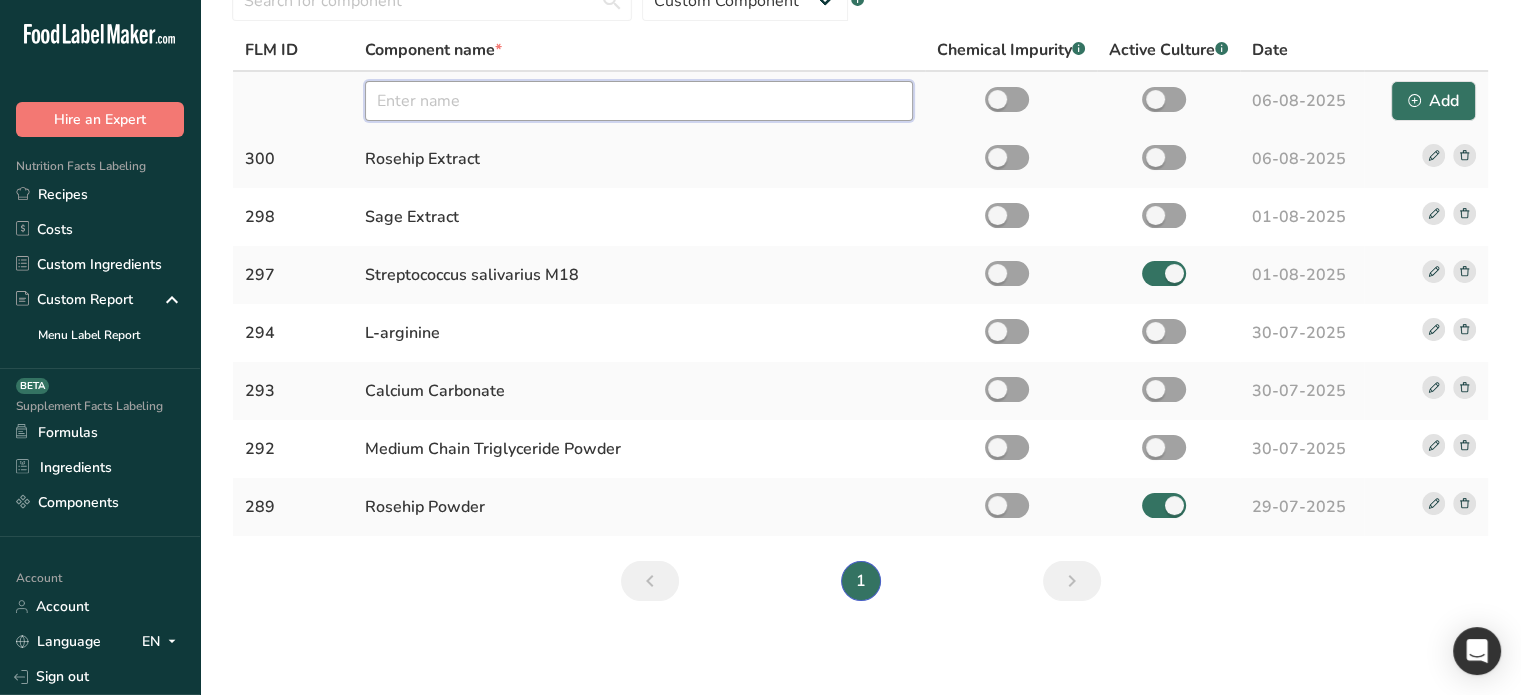 click at bounding box center (639, 101) 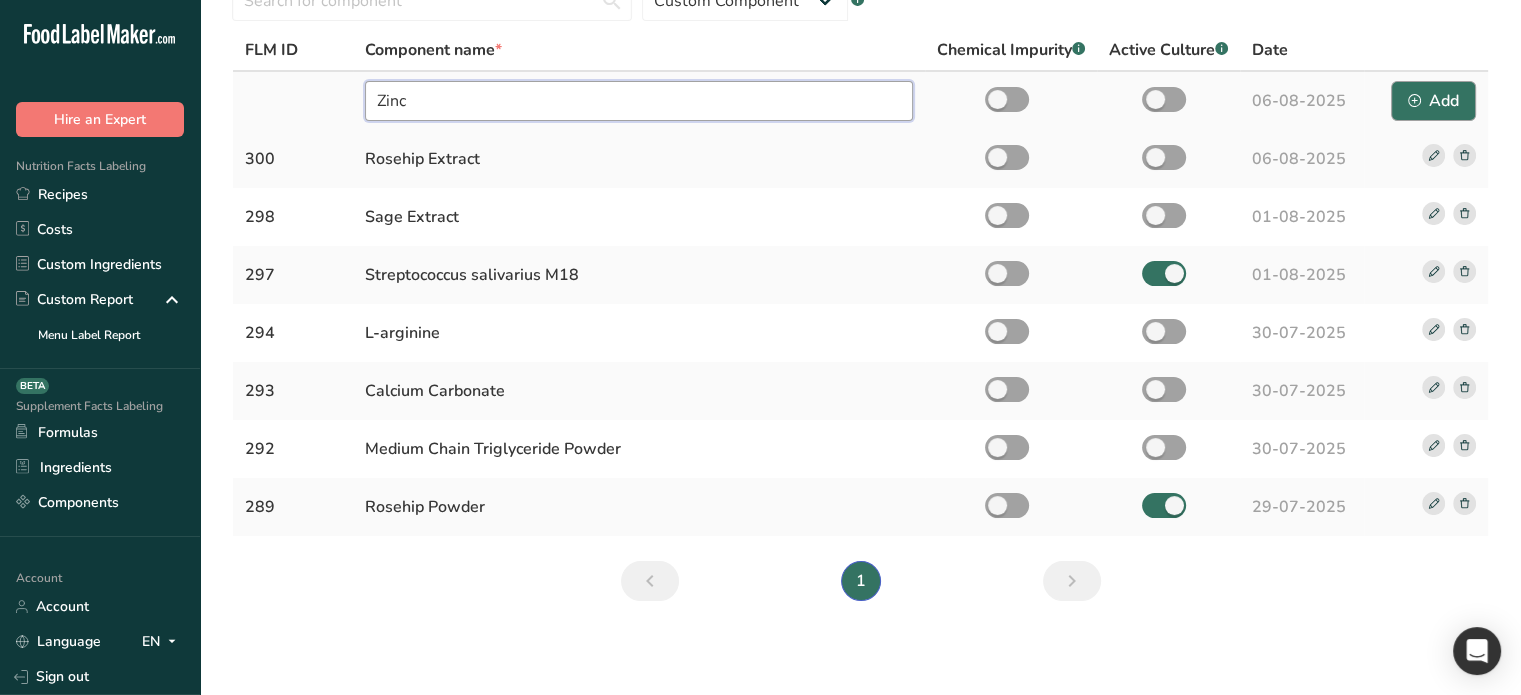 type on "Zinc" 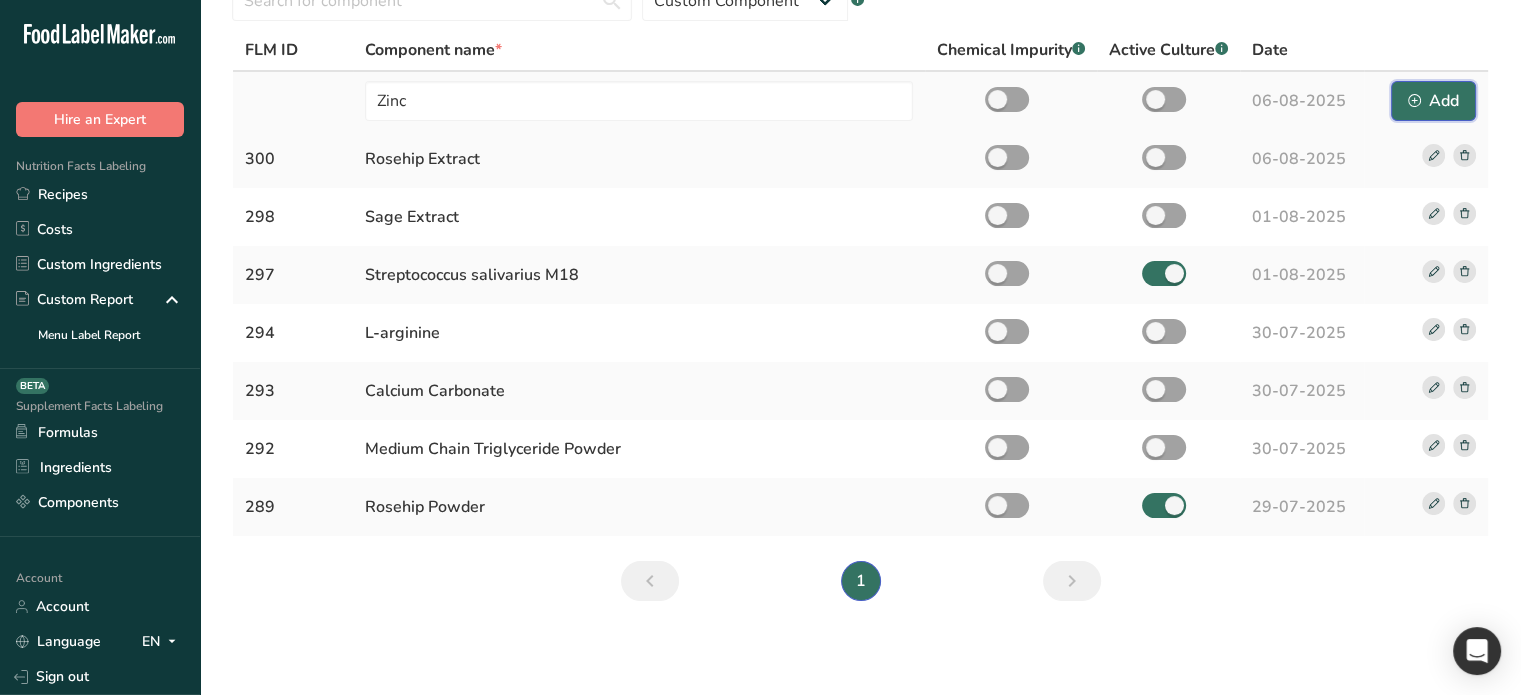 click 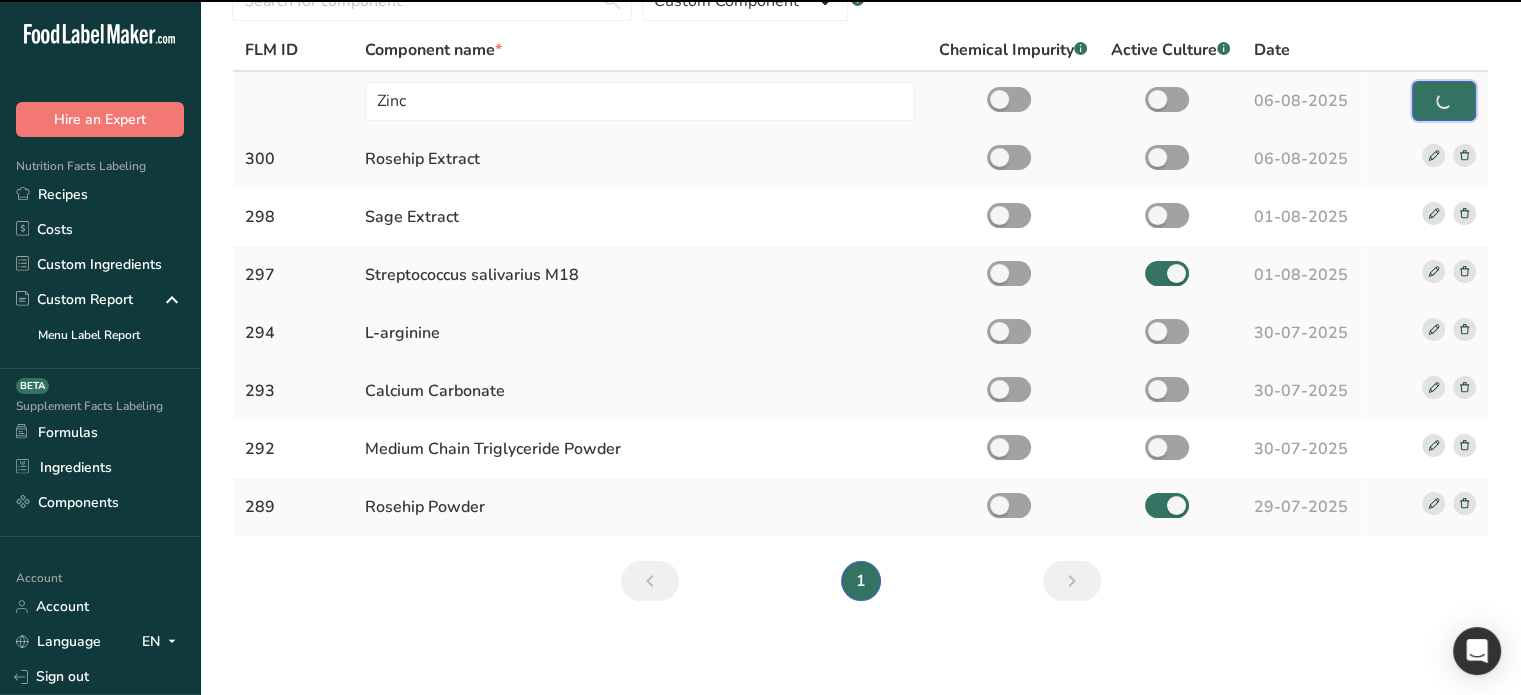 type 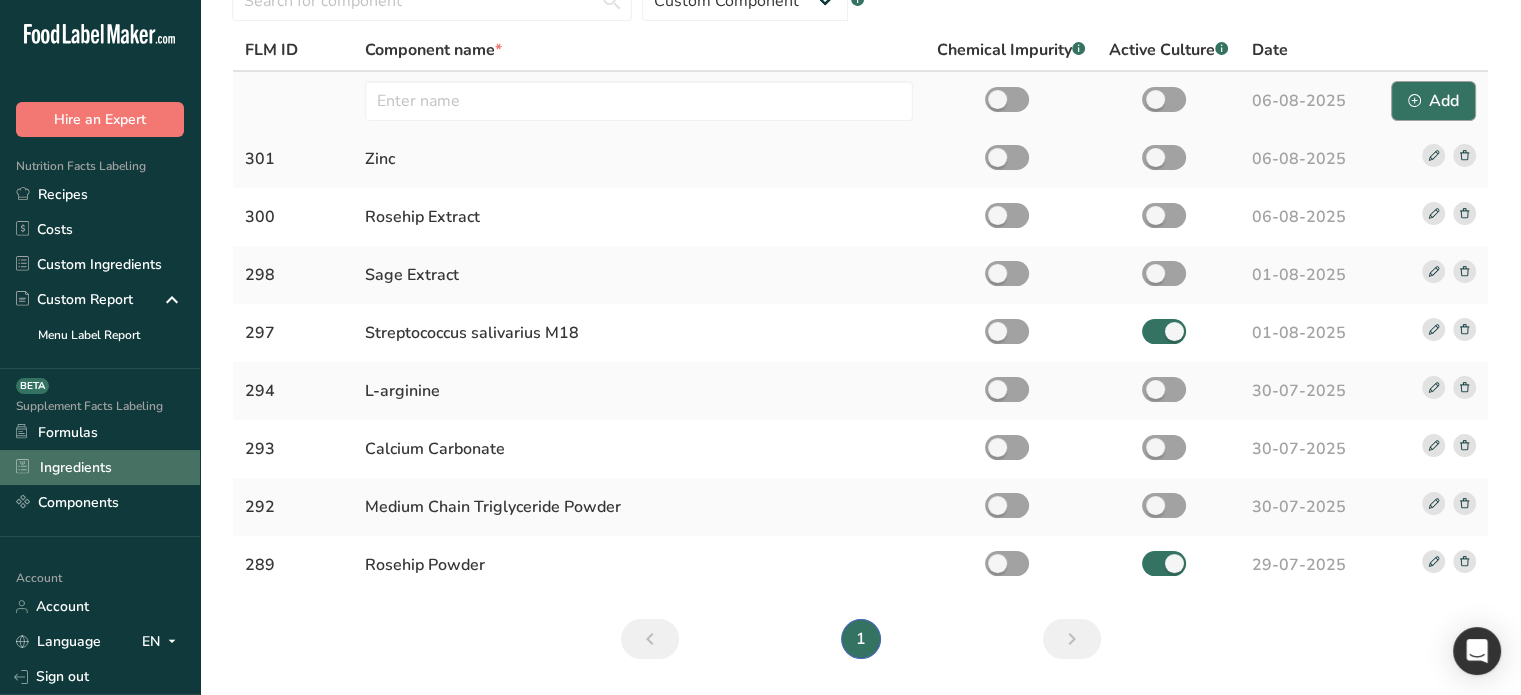 click on "Ingredients" at bounding box center (100, 467) 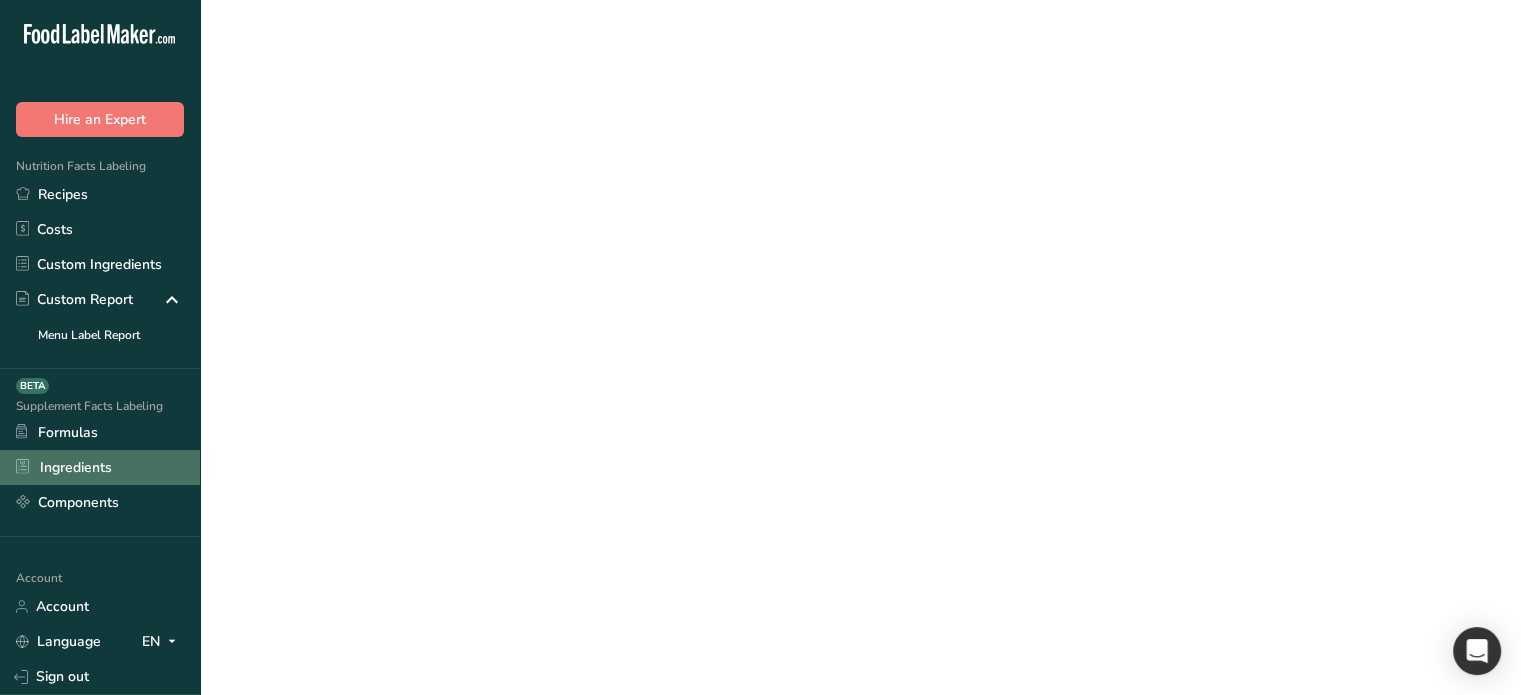 scroll, scrollTop: 0, scrollLeft: 0, axis: both 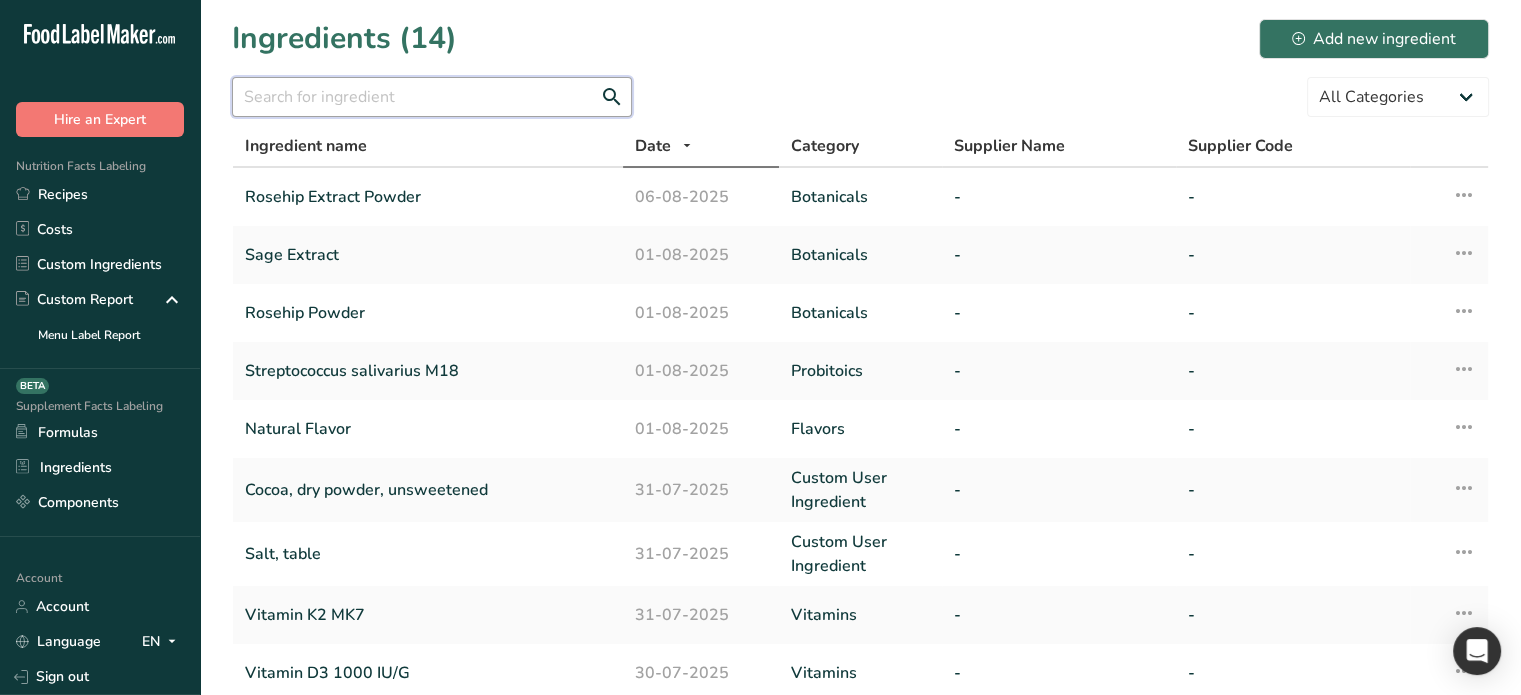 click at bounding box center (432, 97) 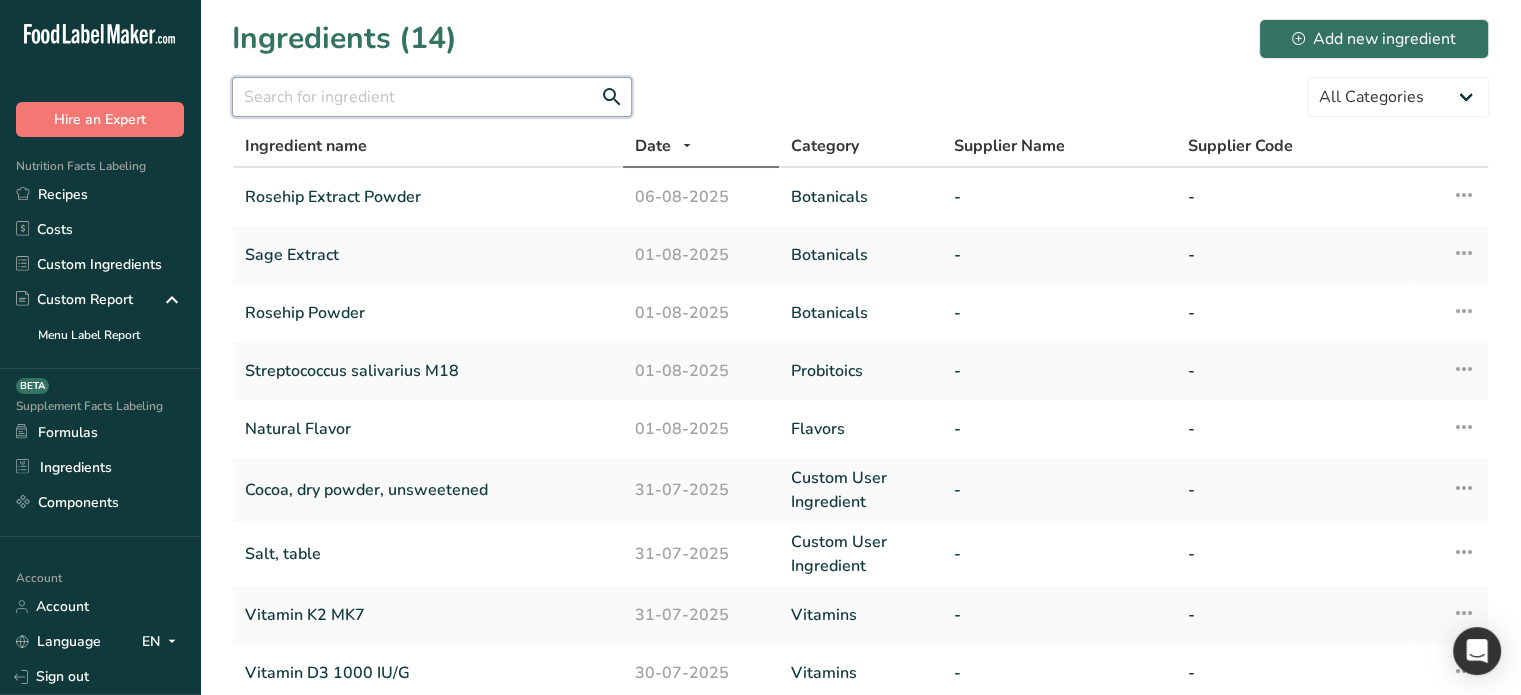type on "z" 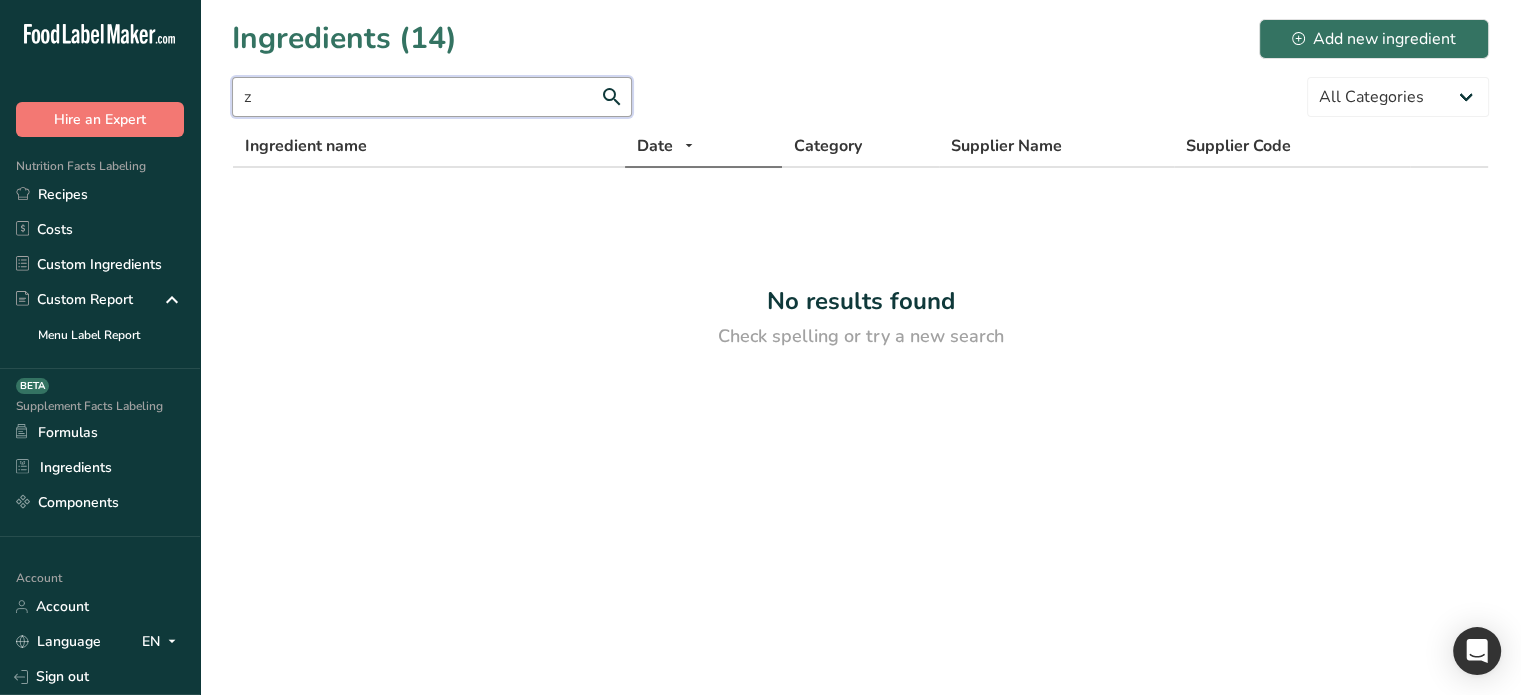 type 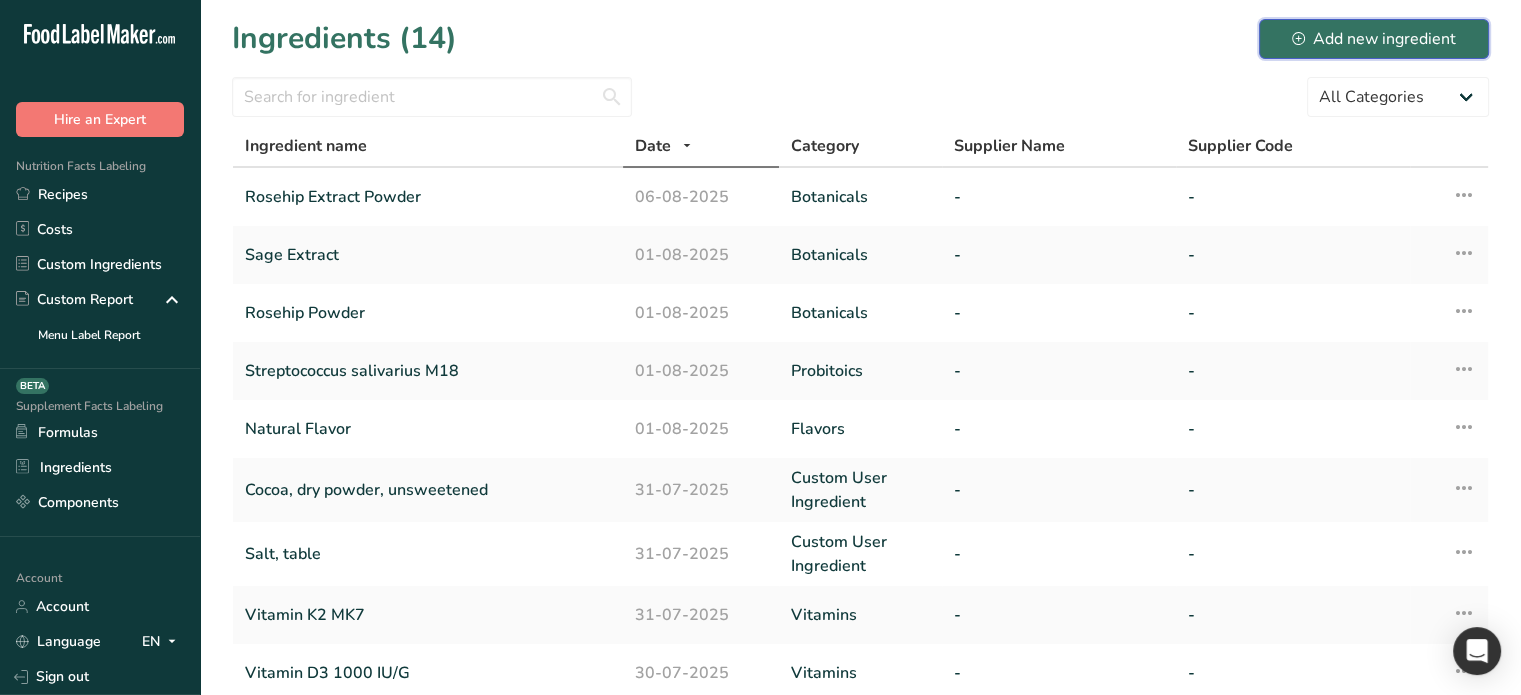 click on "Add new ingredient" at bounding box center (1374, 39) 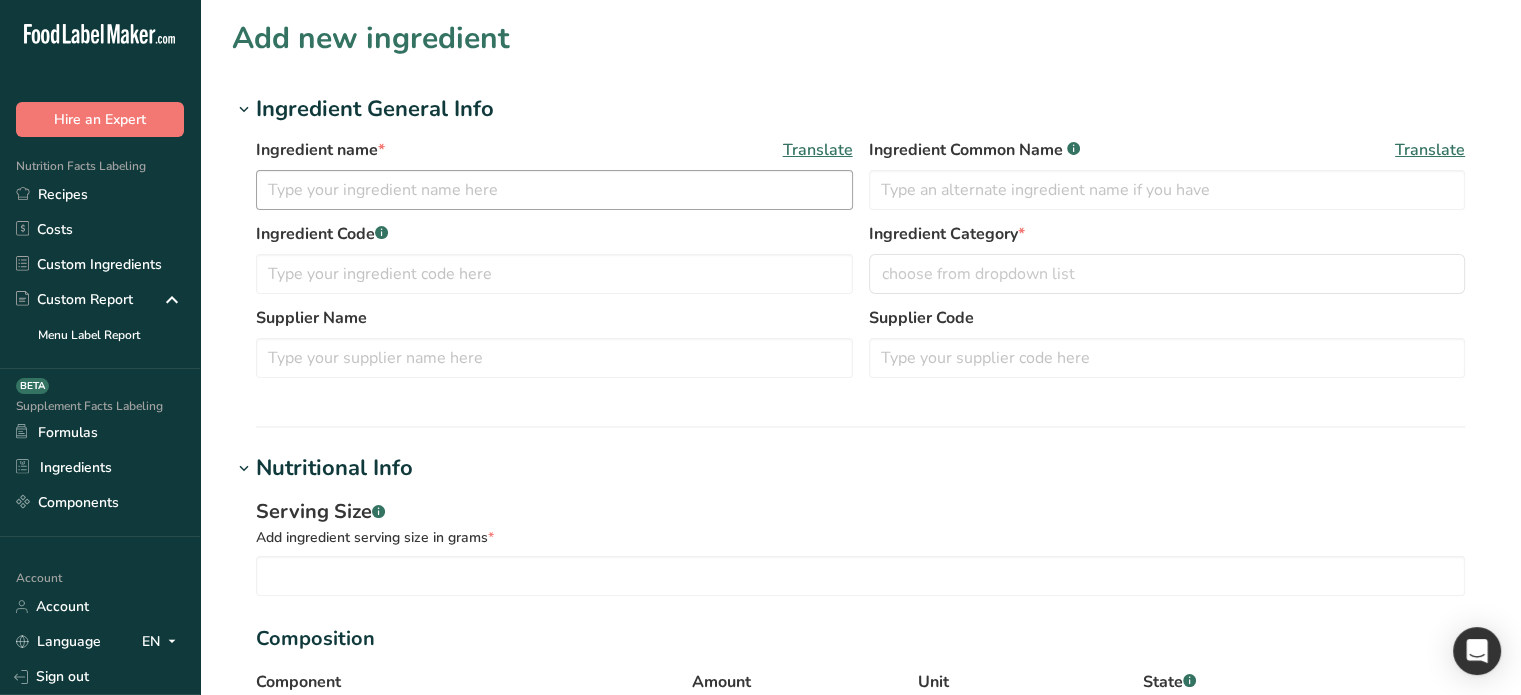 drag, startPoint x: 555, startPoint y: 211, endPoint x: 572, endPoint y: 196, distance: 22.671568 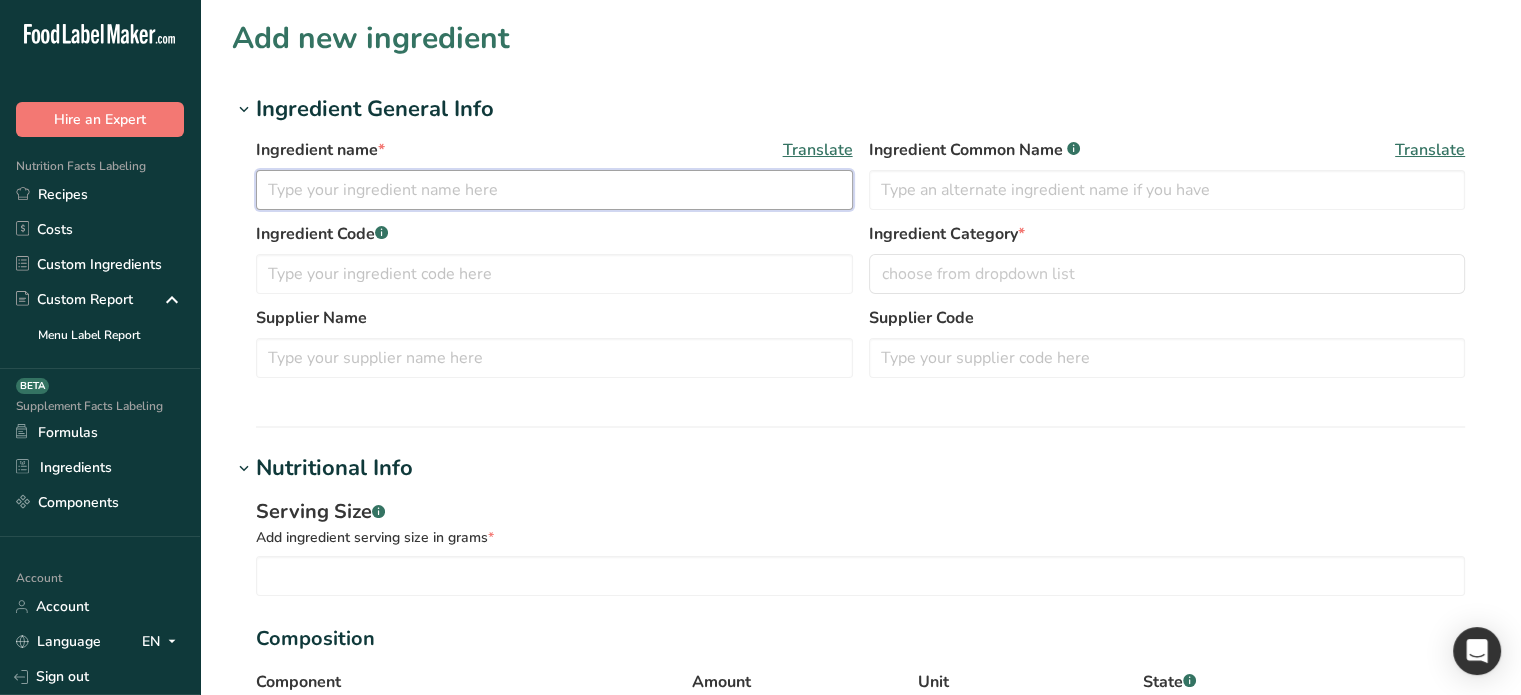 click at bounding box center (554, 190) 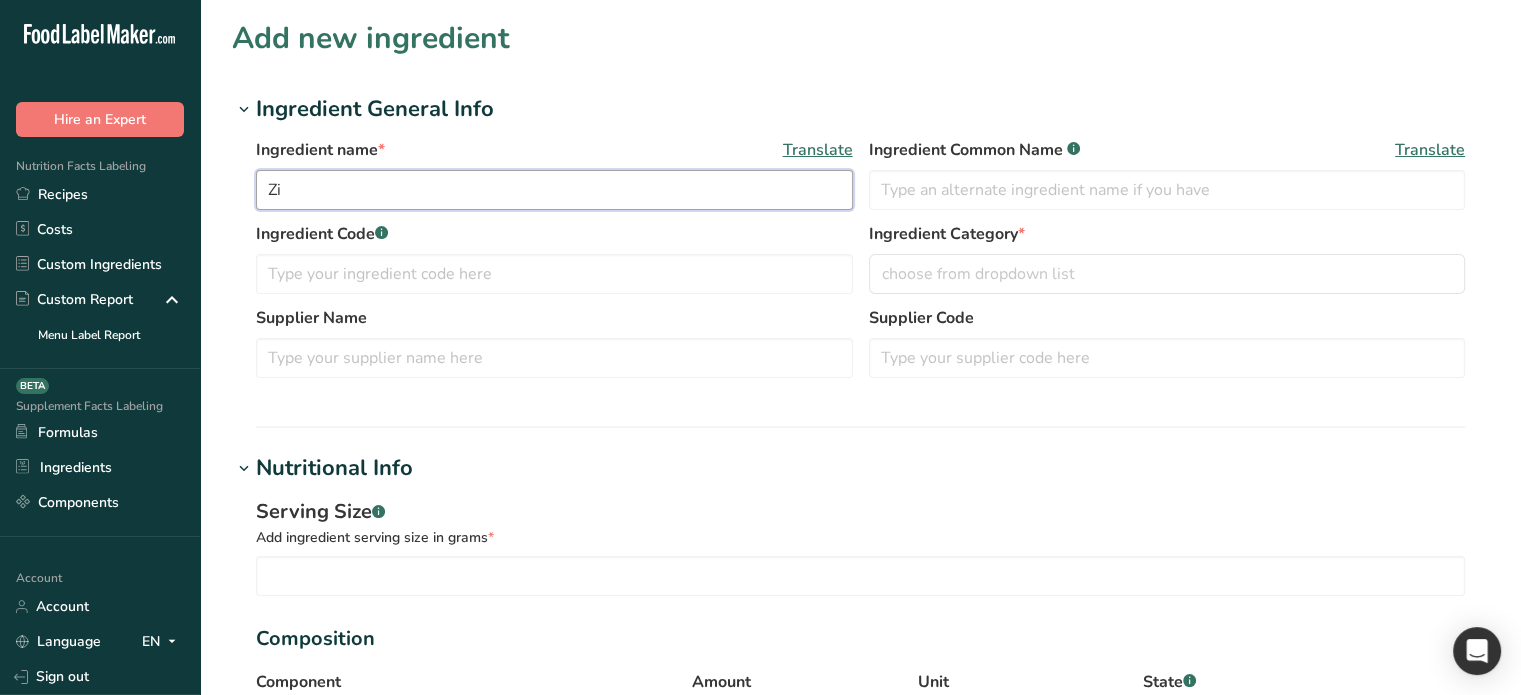 type on "Z" 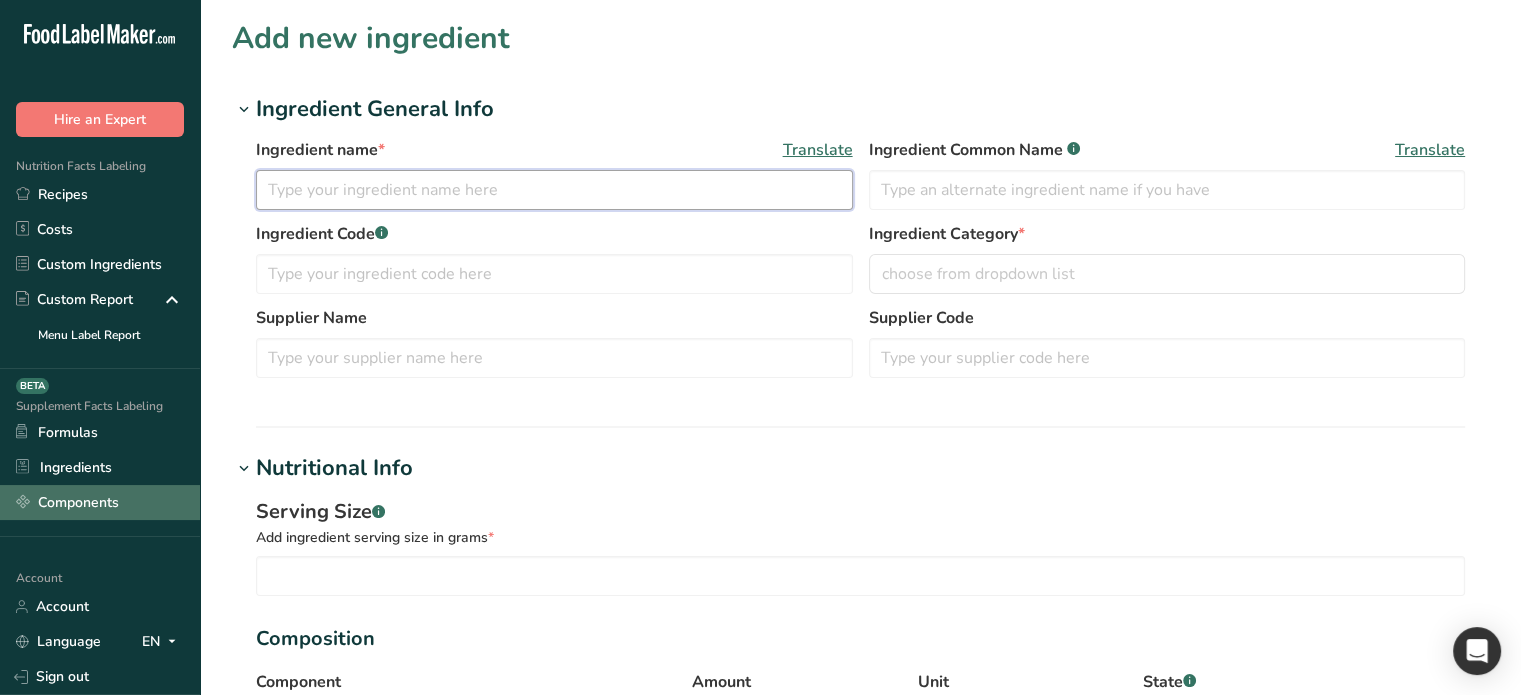 type 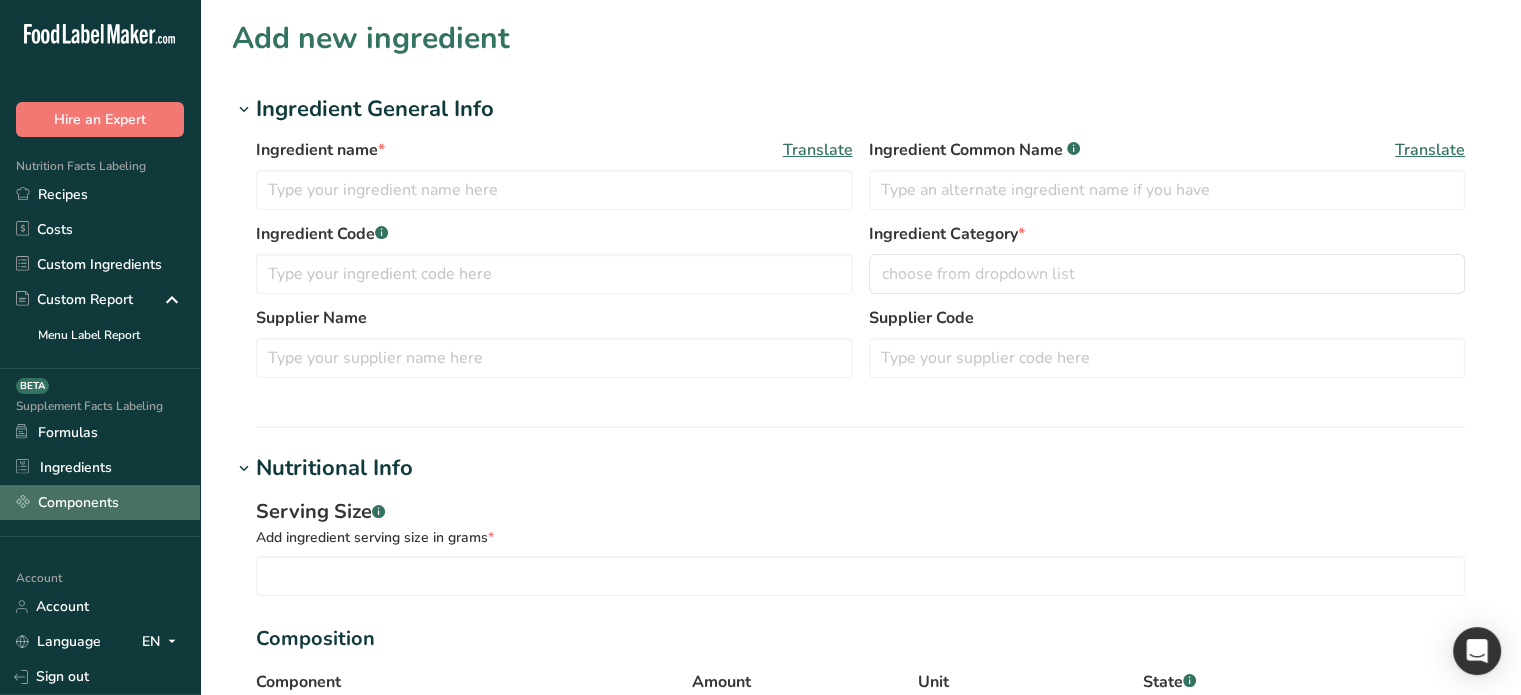 click on "Components" at bounding box center (100, 502) 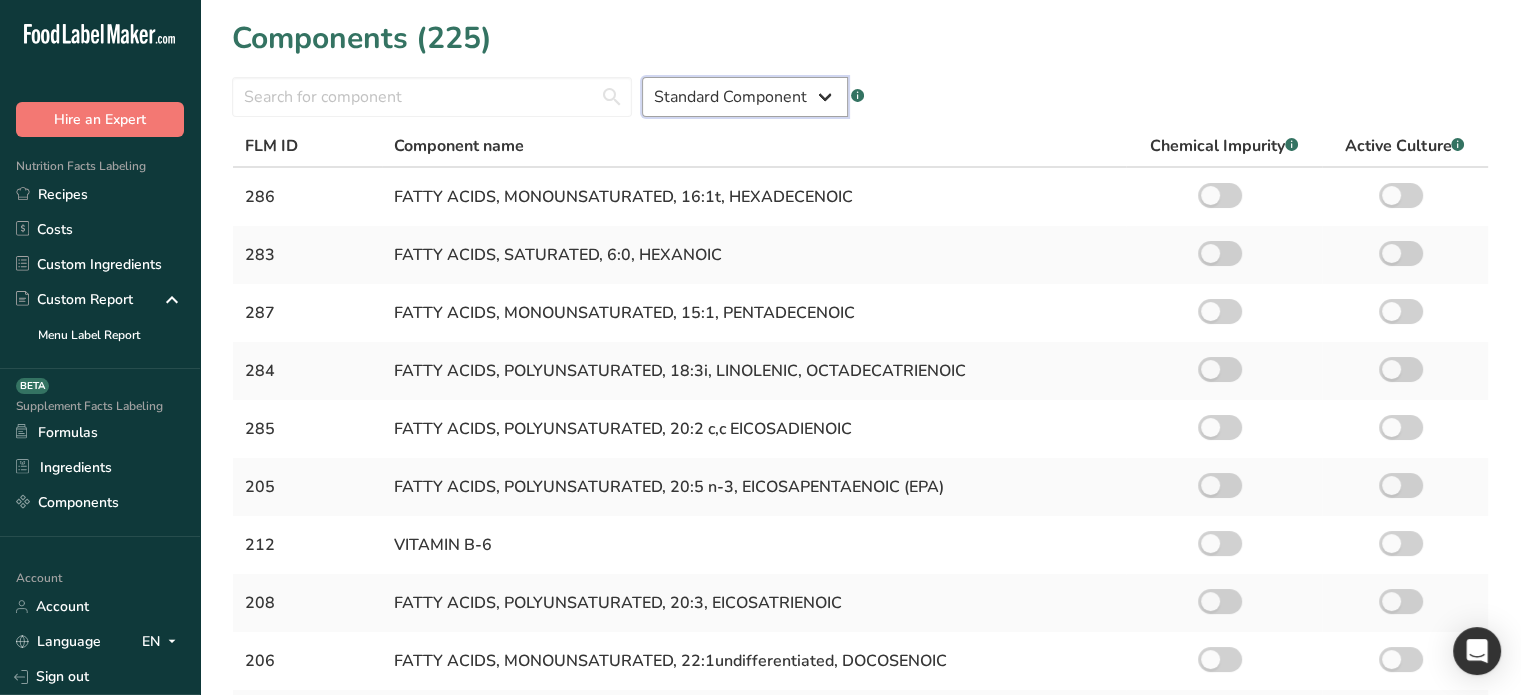 click on "Standard Component
Custom Component" at bounding box center (745, 97) 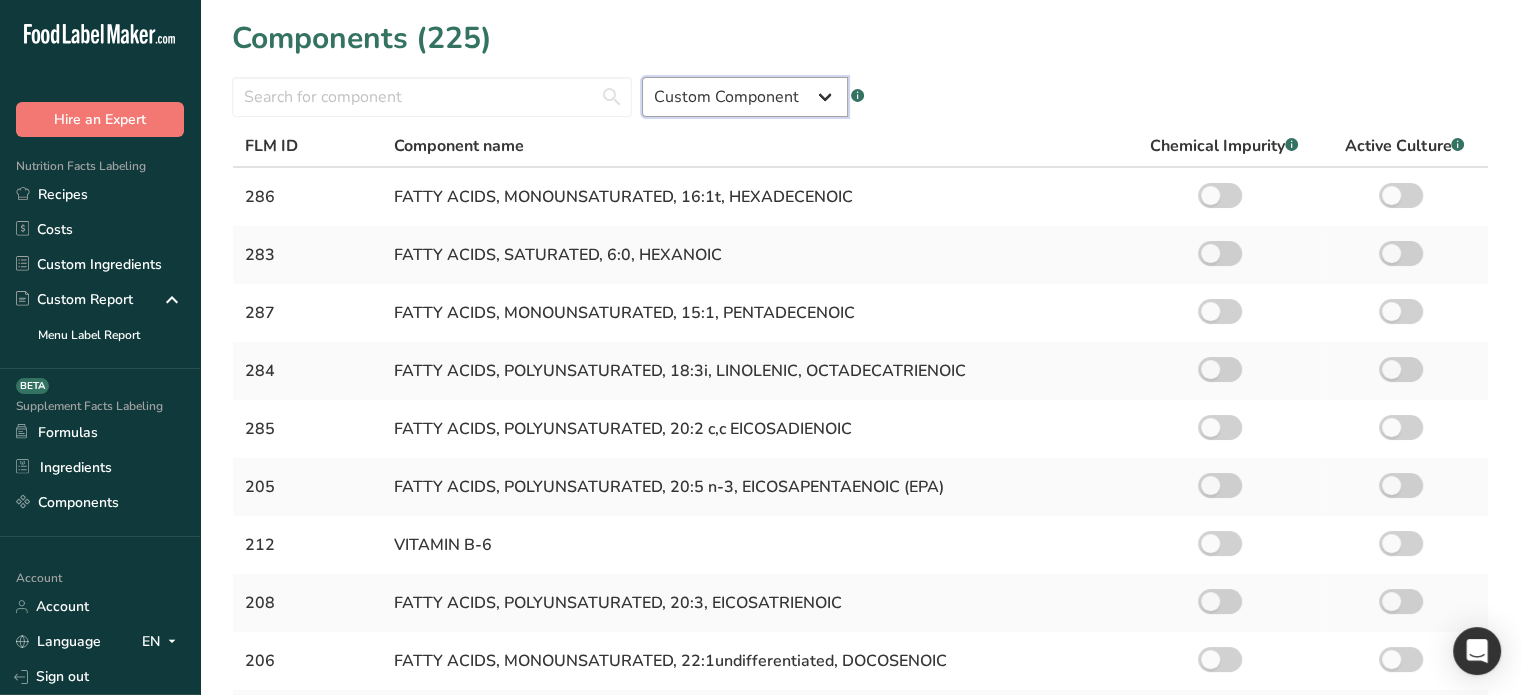 click on "Standard Component
Custom Component" at bounding box center [745, 97] 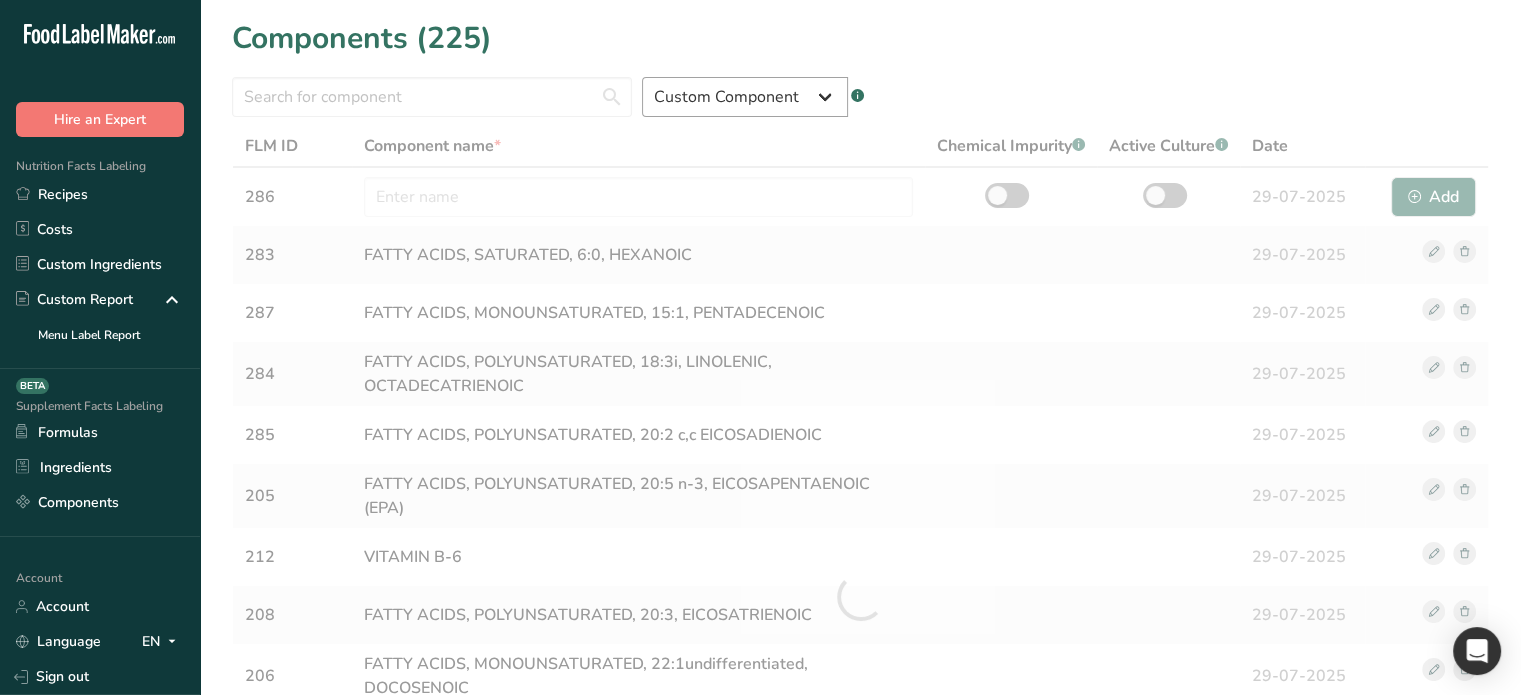 click at bounding box center [860, 597] 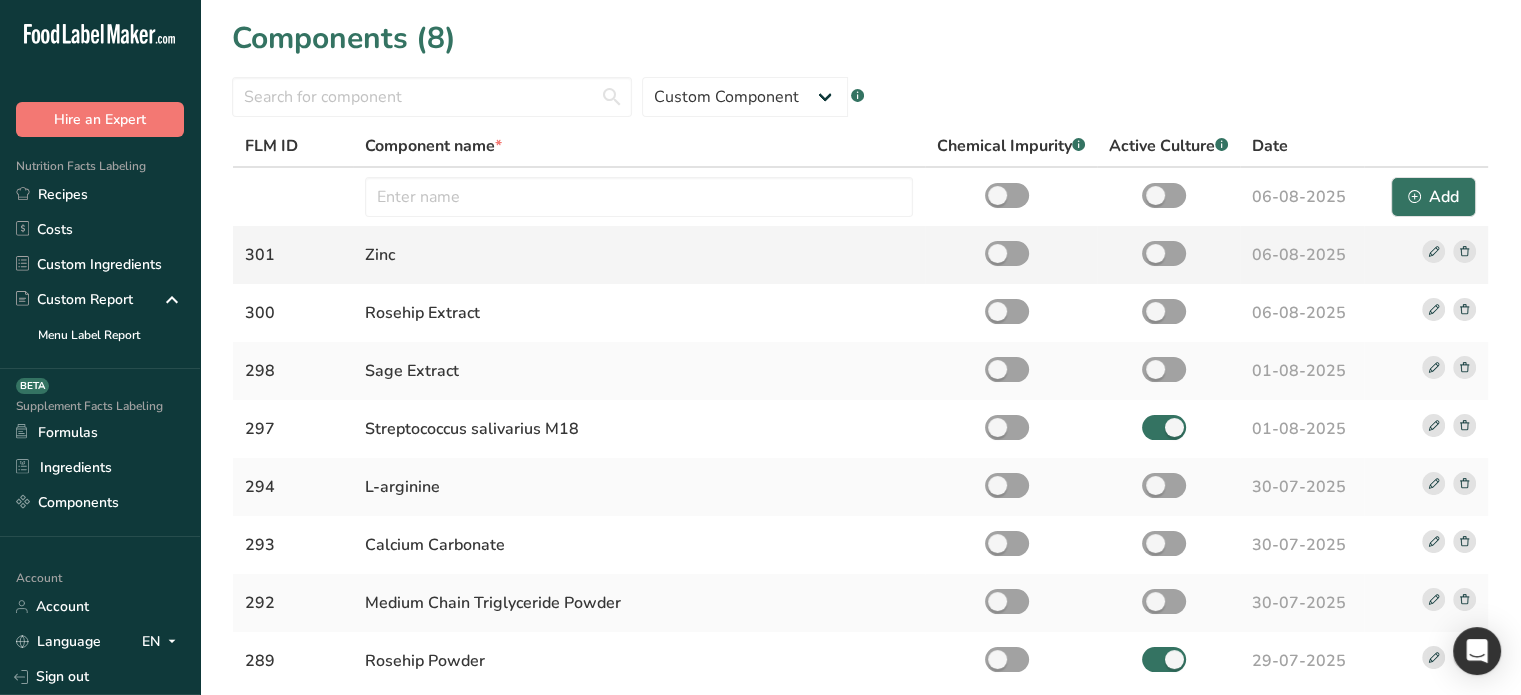 click 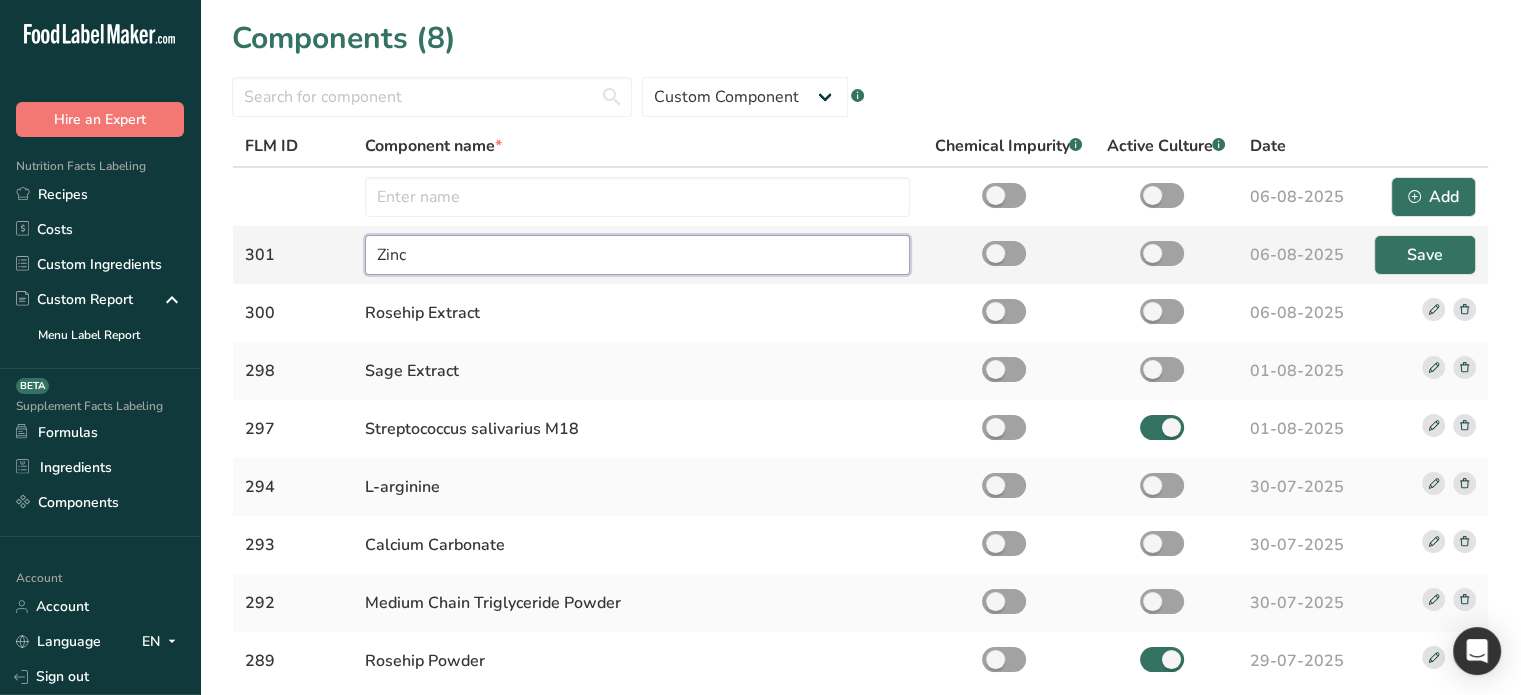 click on "Zinc" at bounding box center (638, 255) 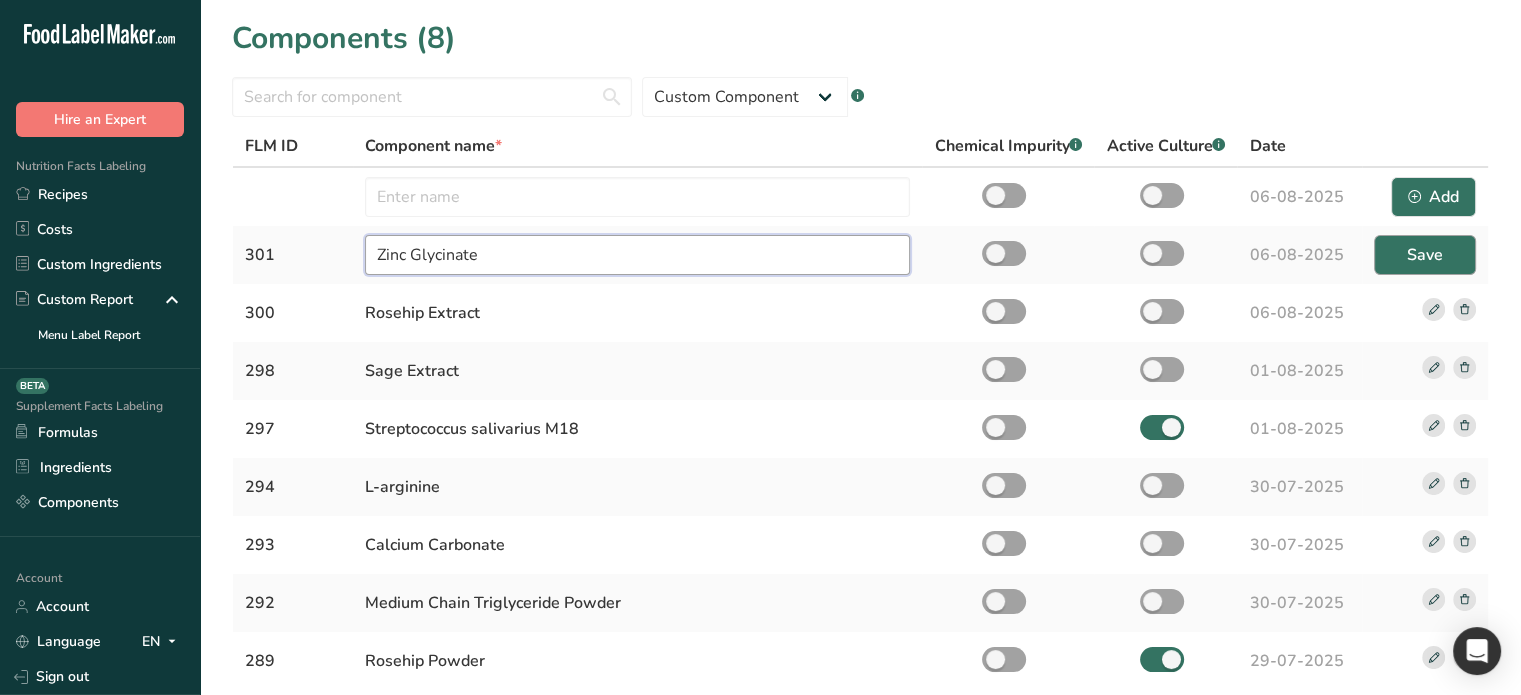 type on "Zinc Glycinate" 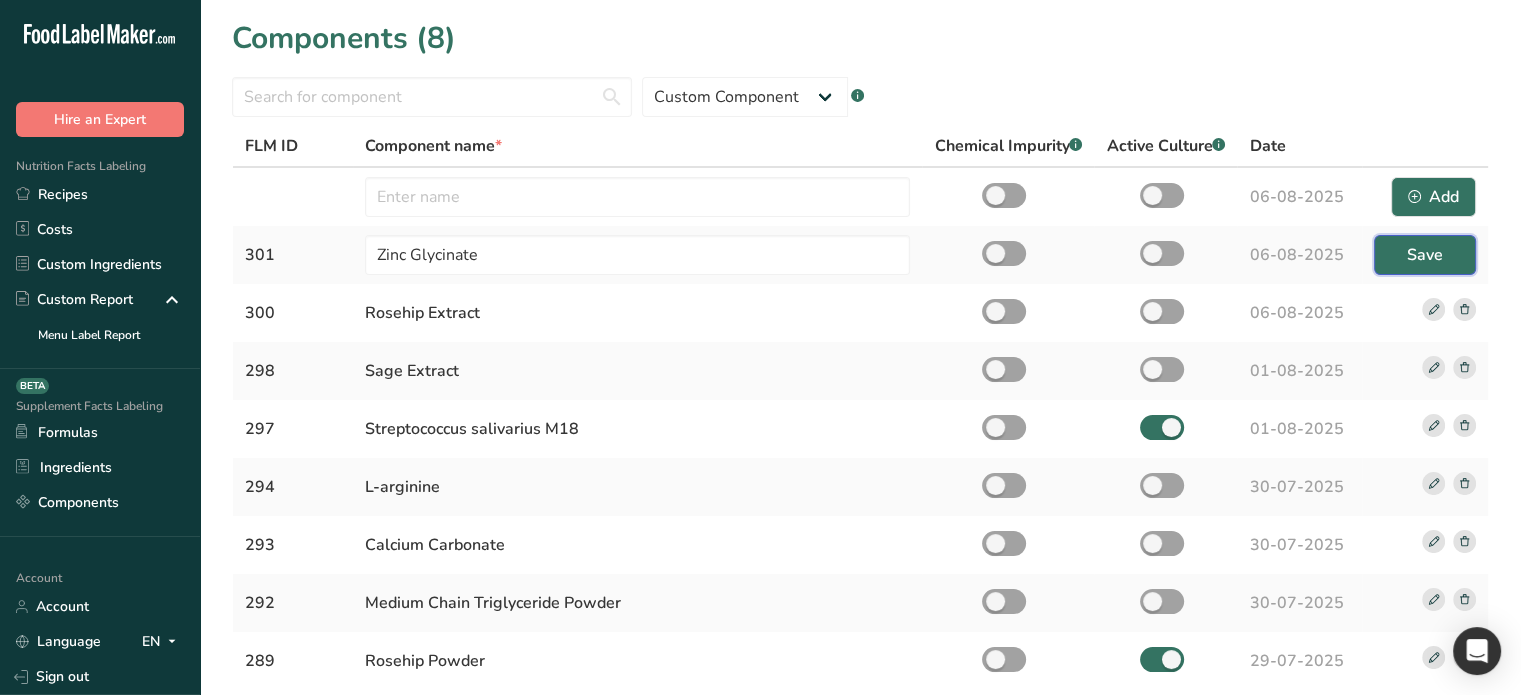 click on "Save" at bounding box center [1425, 255] 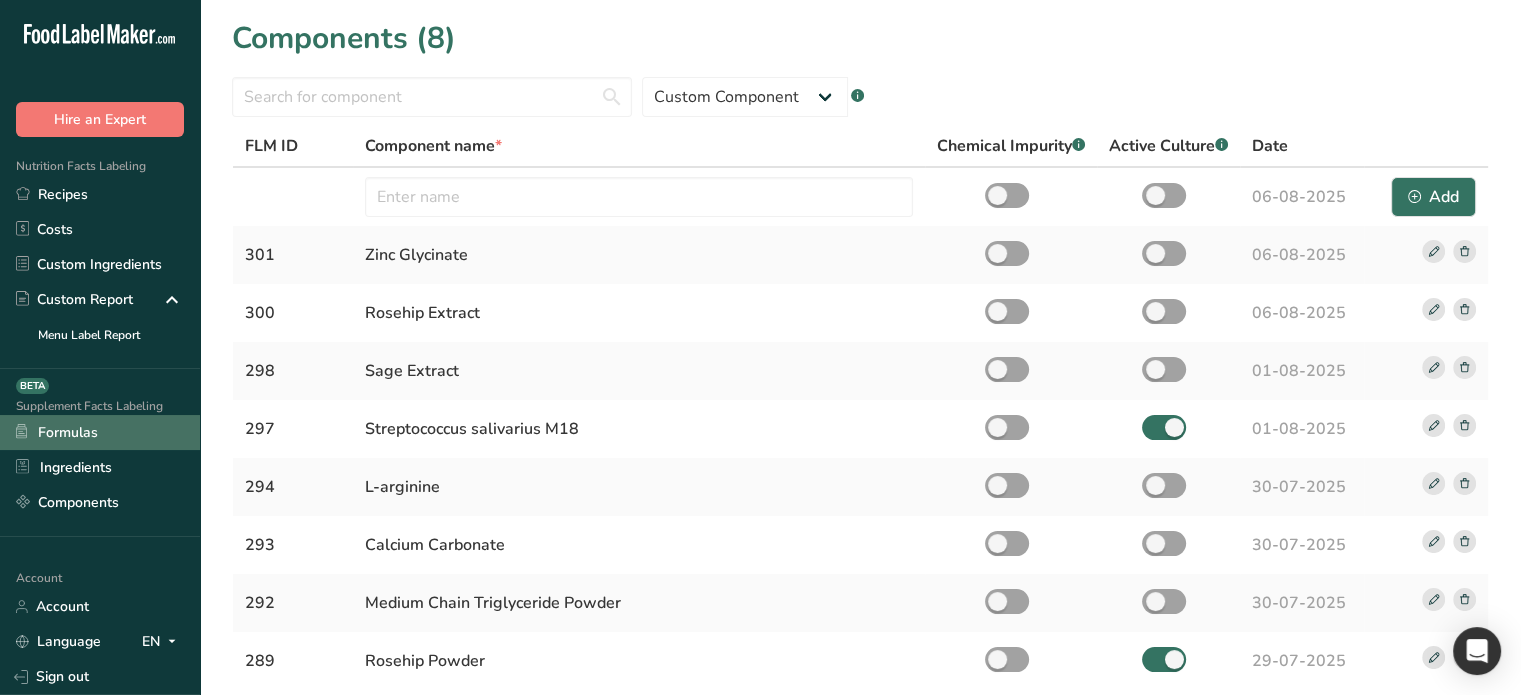 click on "Formulas" at bounding box center (100, 432) 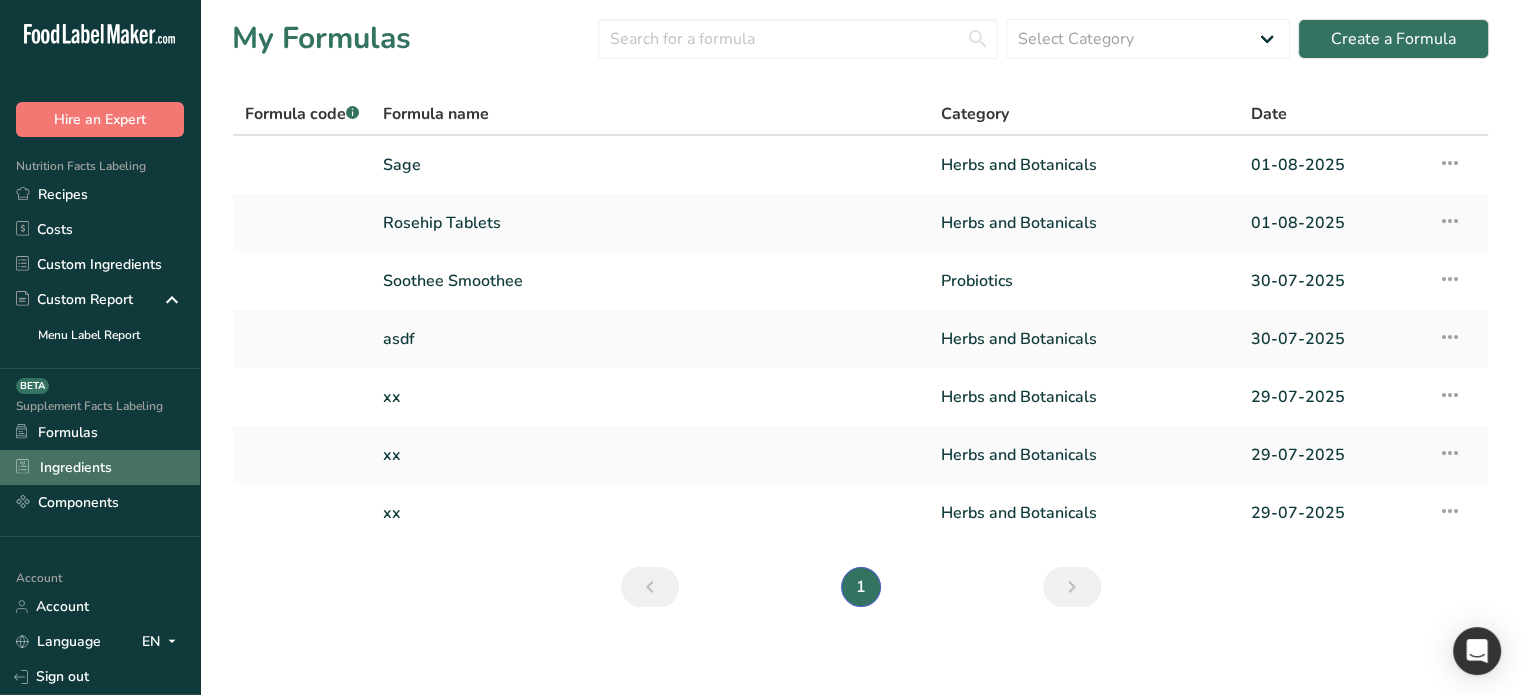 click on "Ingredients" at bounding box center [100, 467] 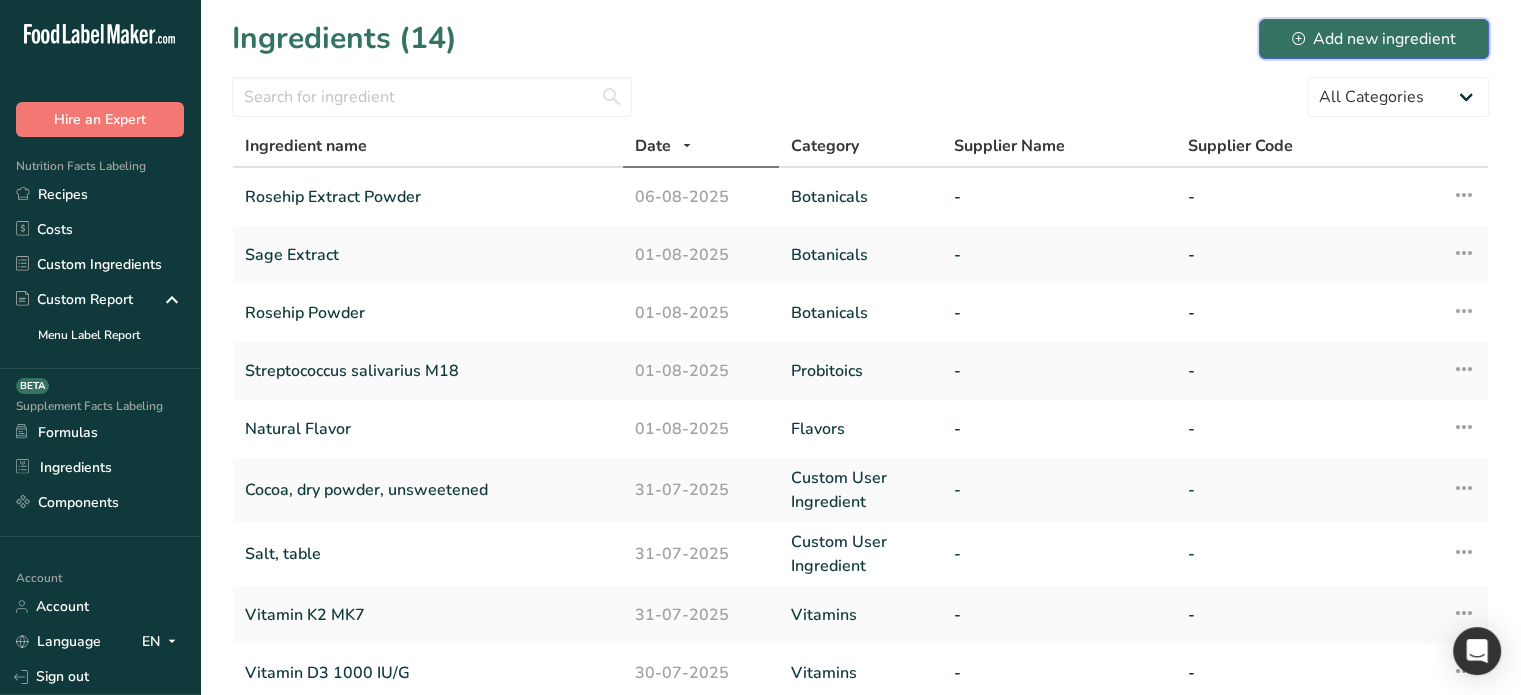 click on "Add new ingredient" at bounding box center [1374, 39] 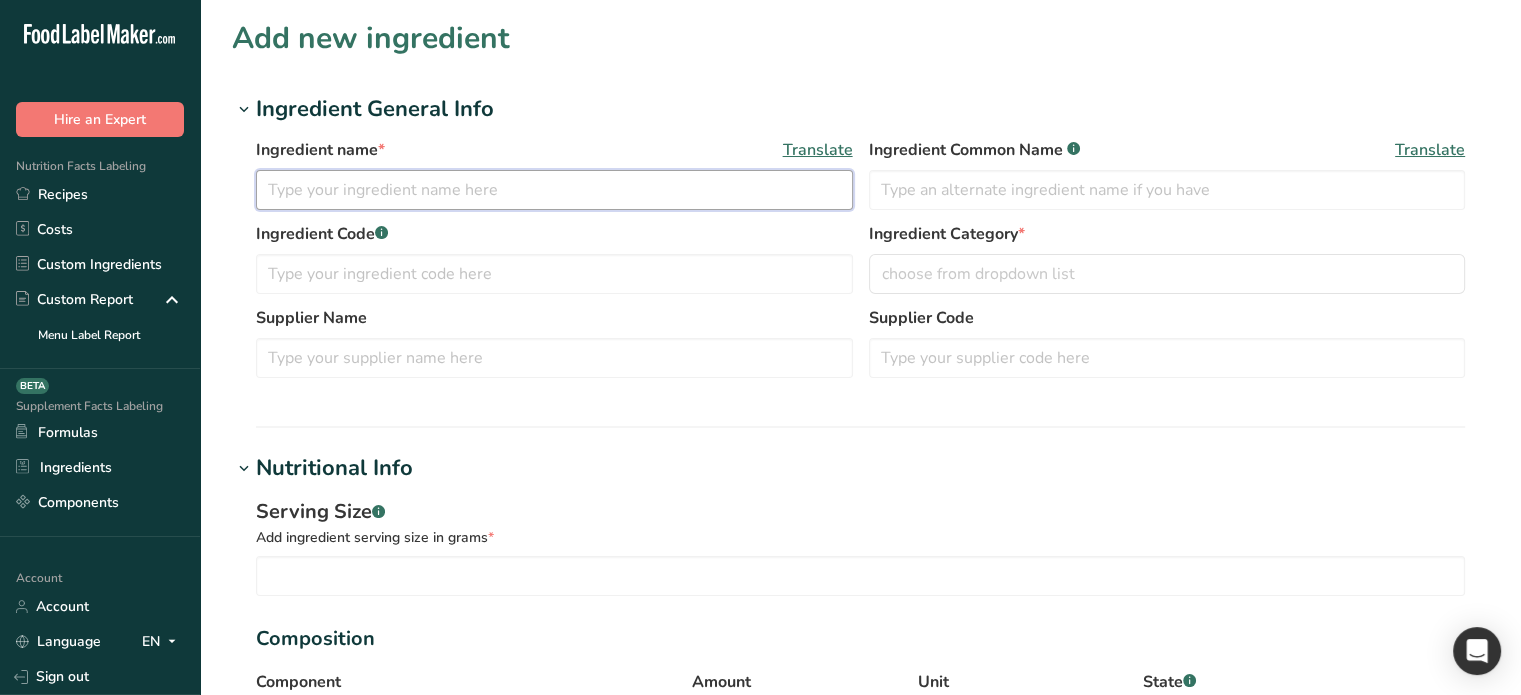 click at bounding box center [554, 190] 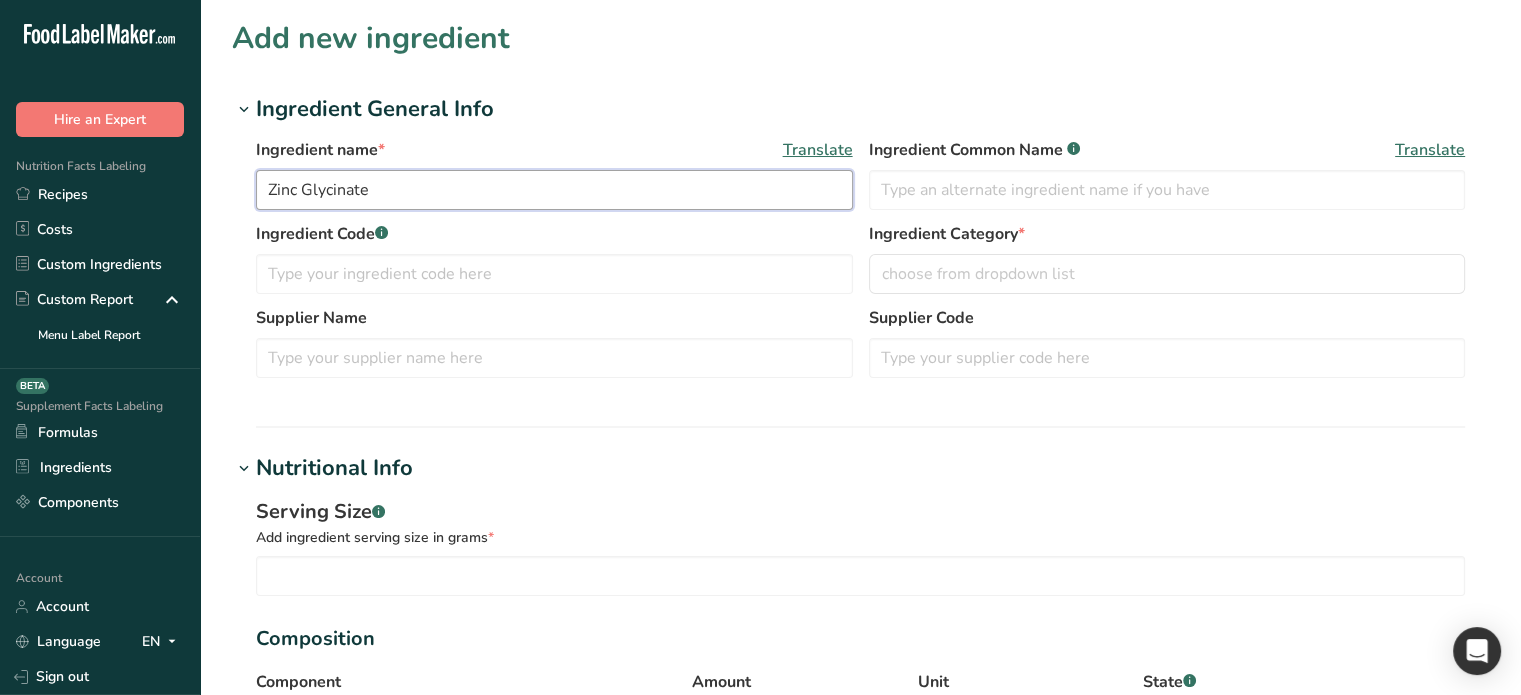 type on "Zinc Glycinate" 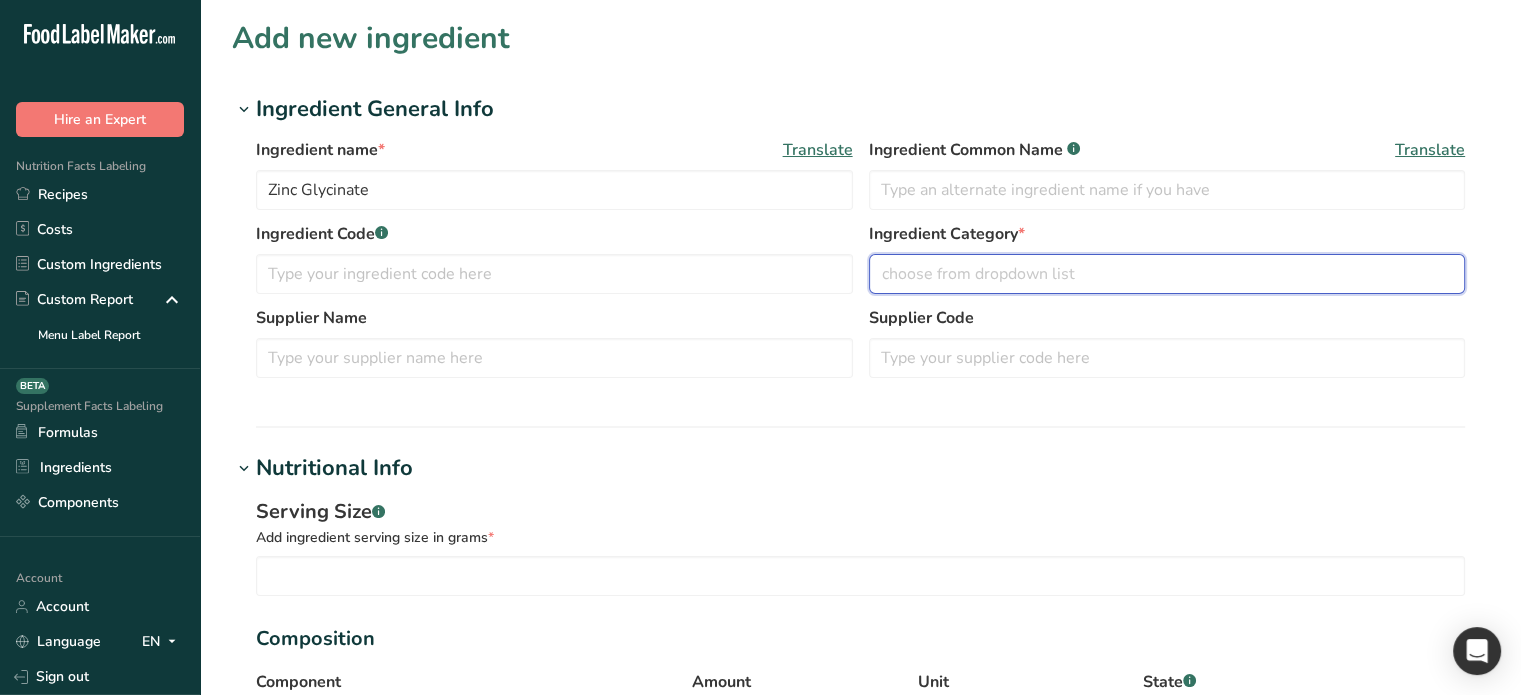 click on "choose from dropdown list" at bounding box center [1167, 274] 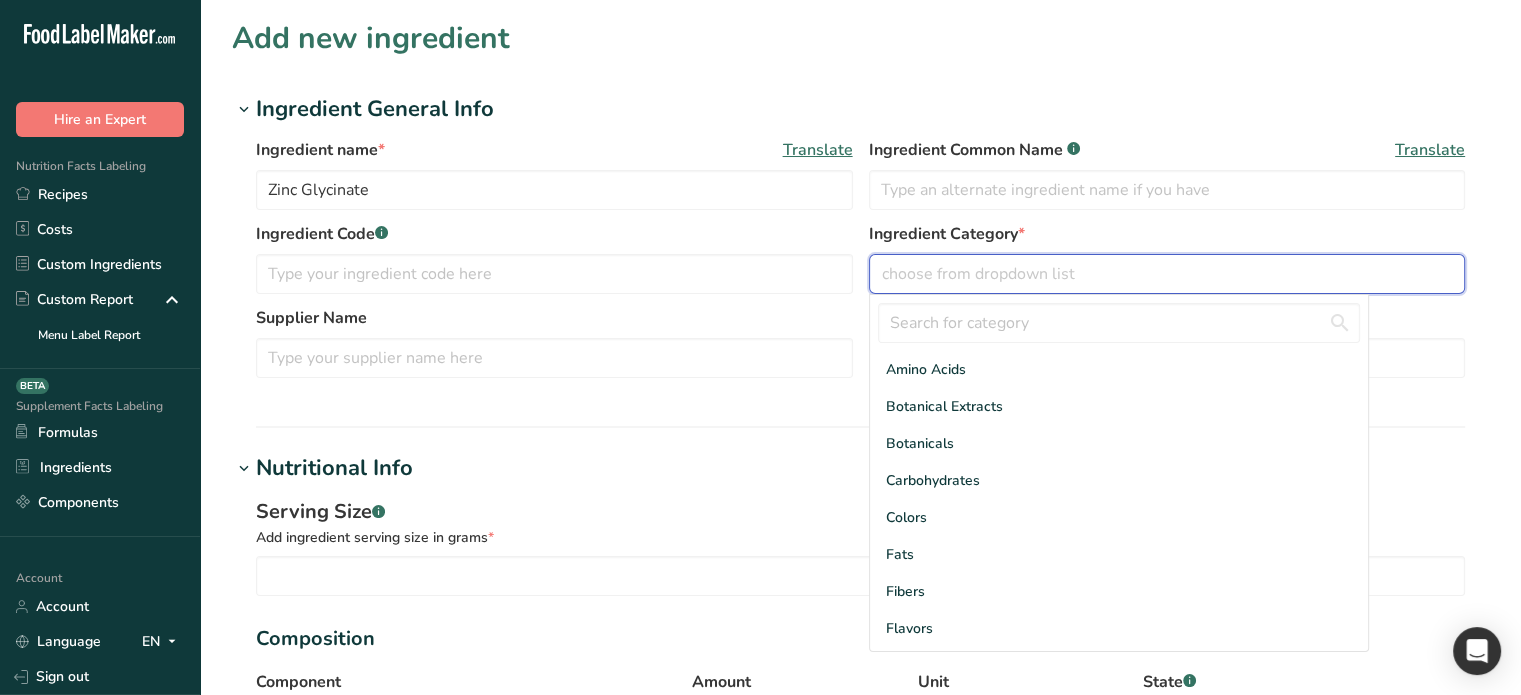scroll, scrollTop: 108, scrollLeft: 0, axis: vertical 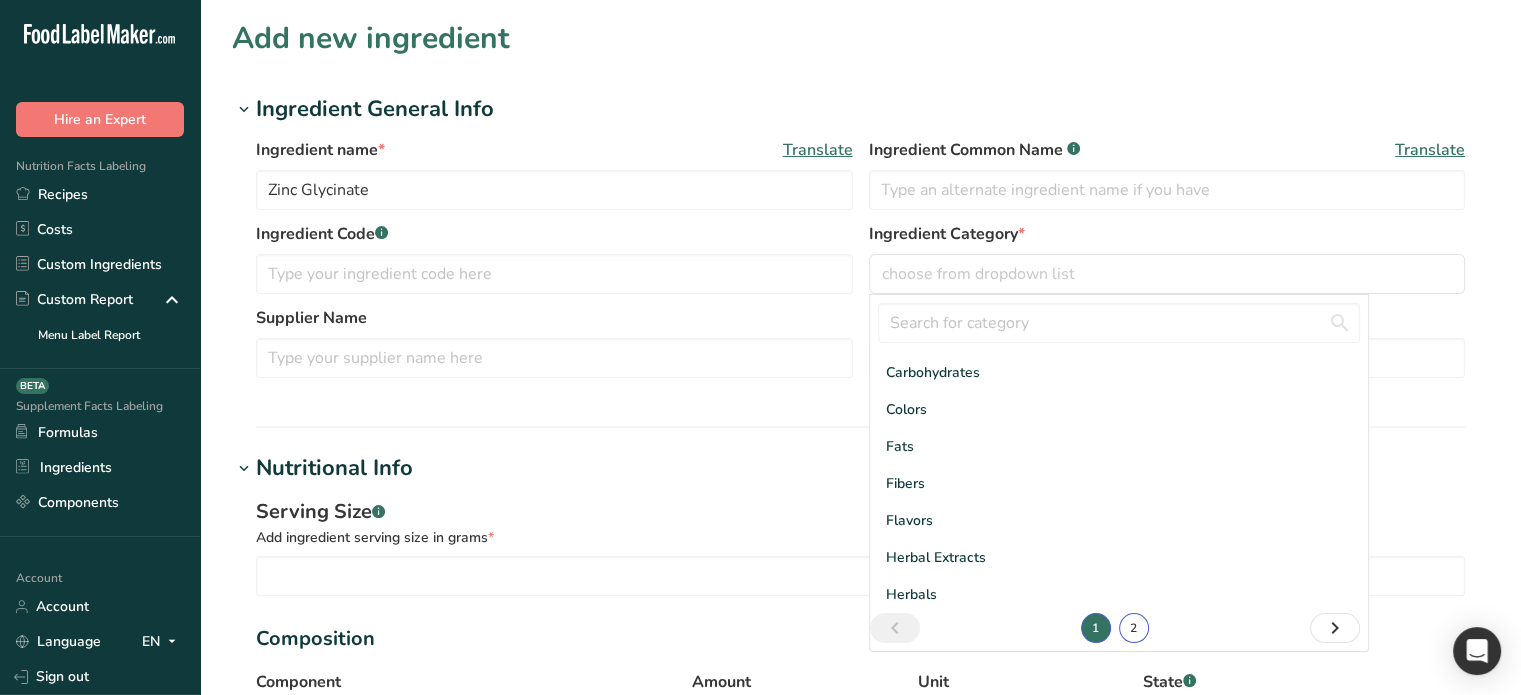 click on "2" at bounding box center [1134, 628] 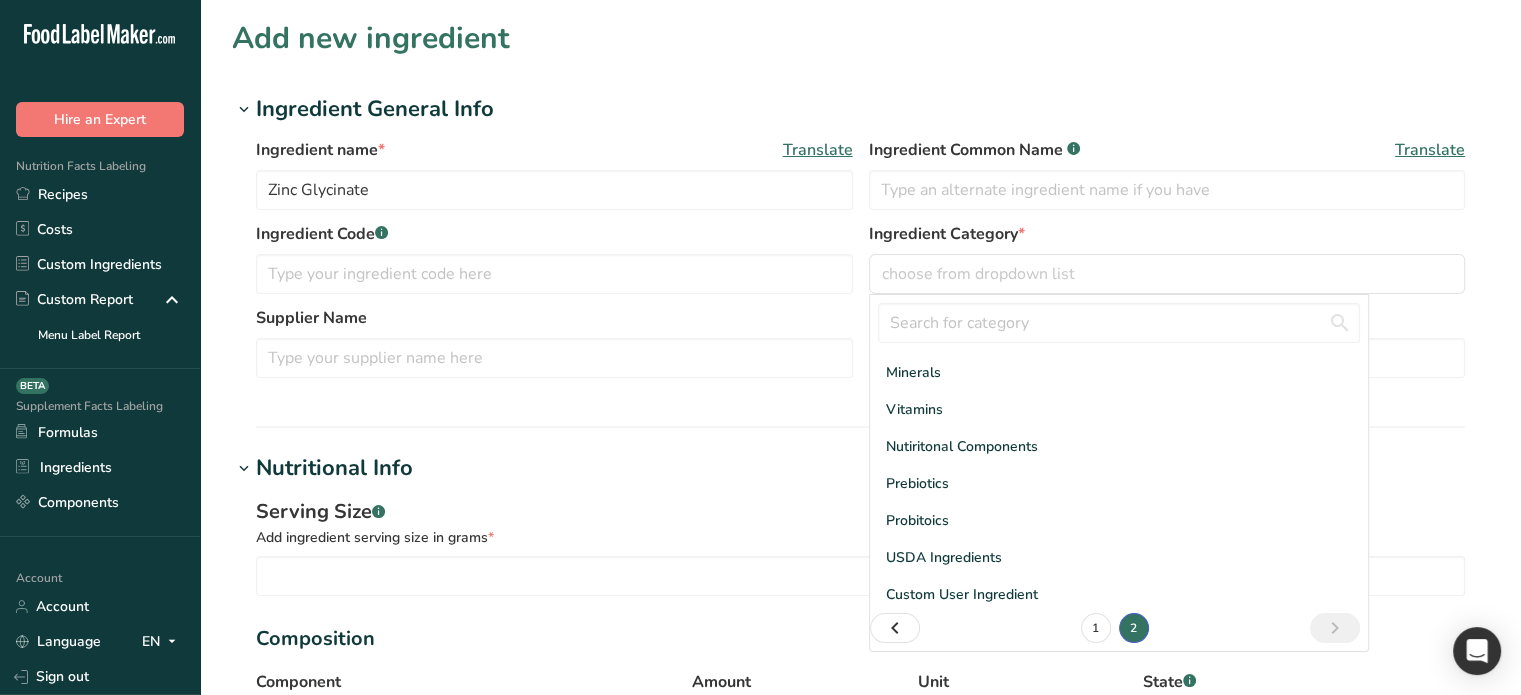 scroll, scrollTop: 34, scrollLeft: 0, axis: vertical 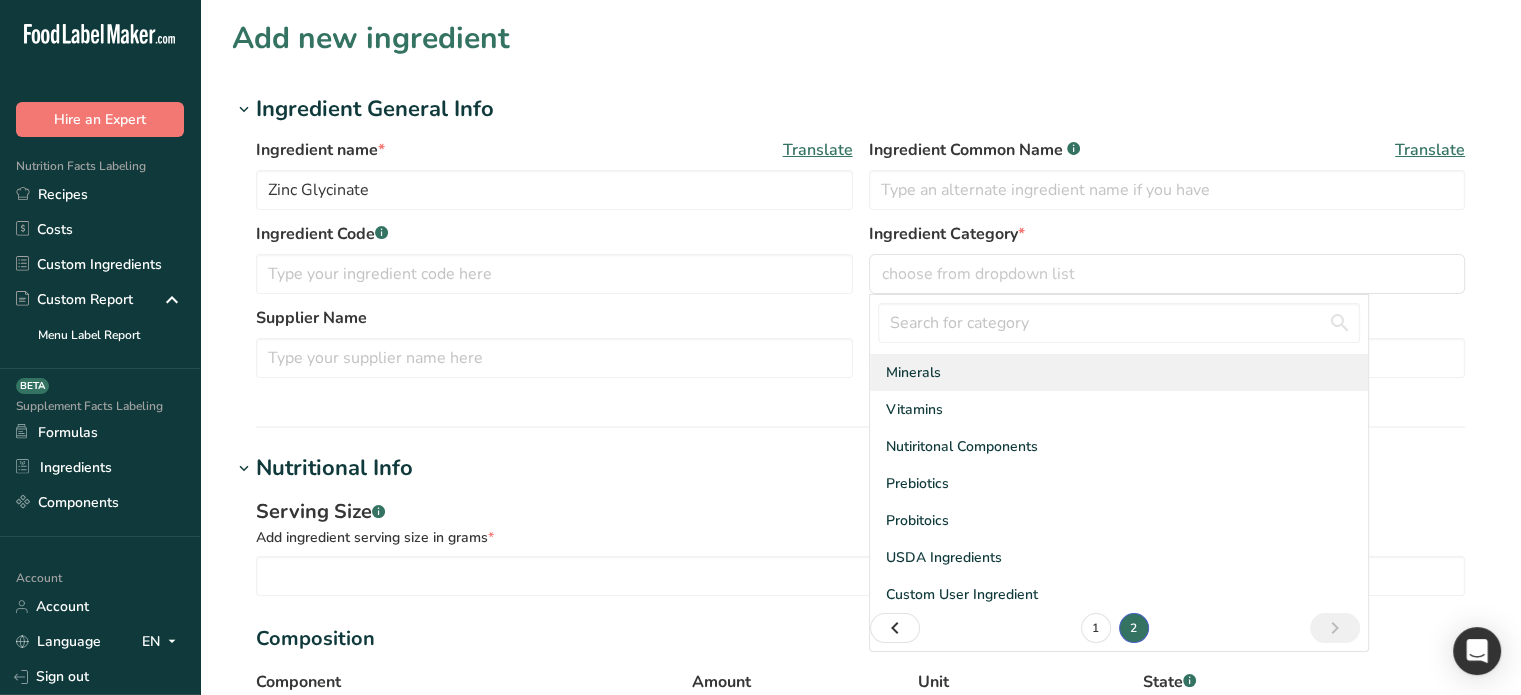 click on "Minerals" at bounding box center (1119, 372) 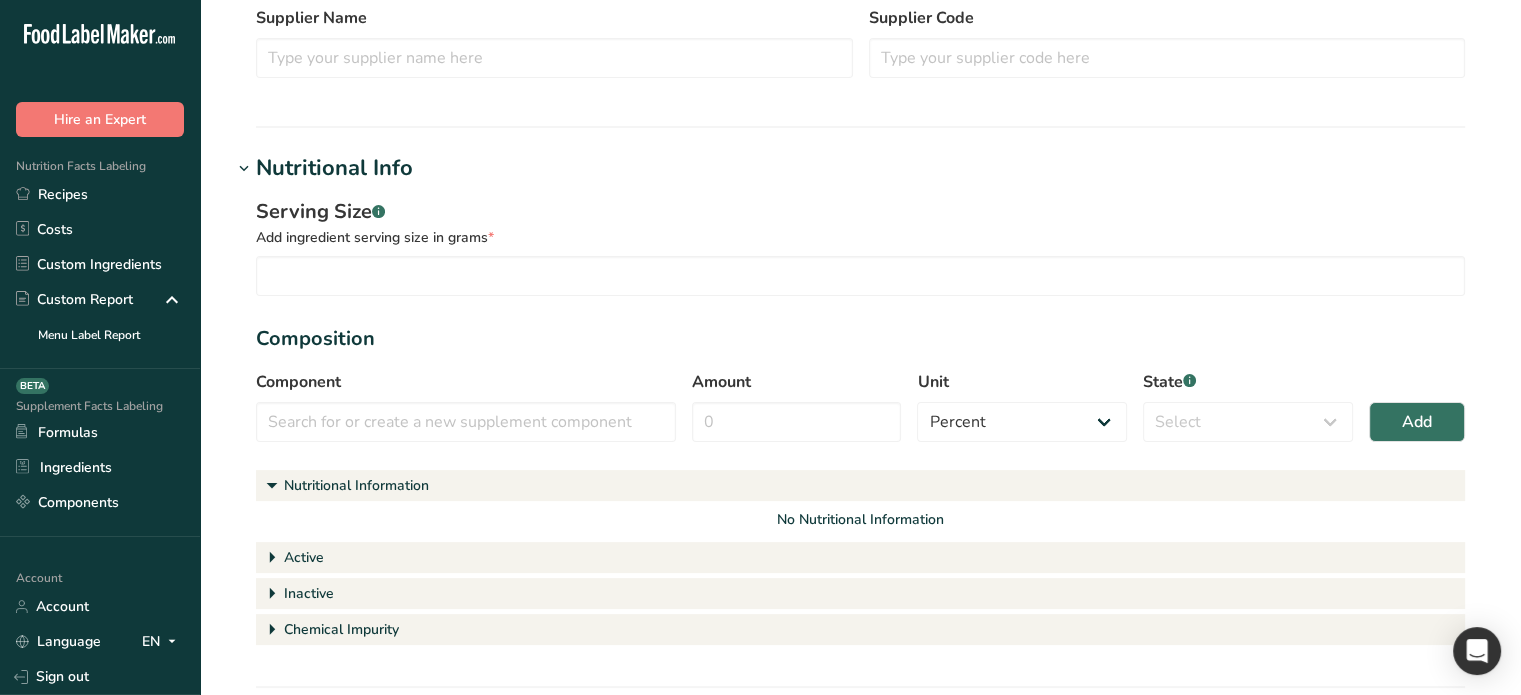 scroll, scrollTop: 312, scrollLeft: 0, axis: vertical 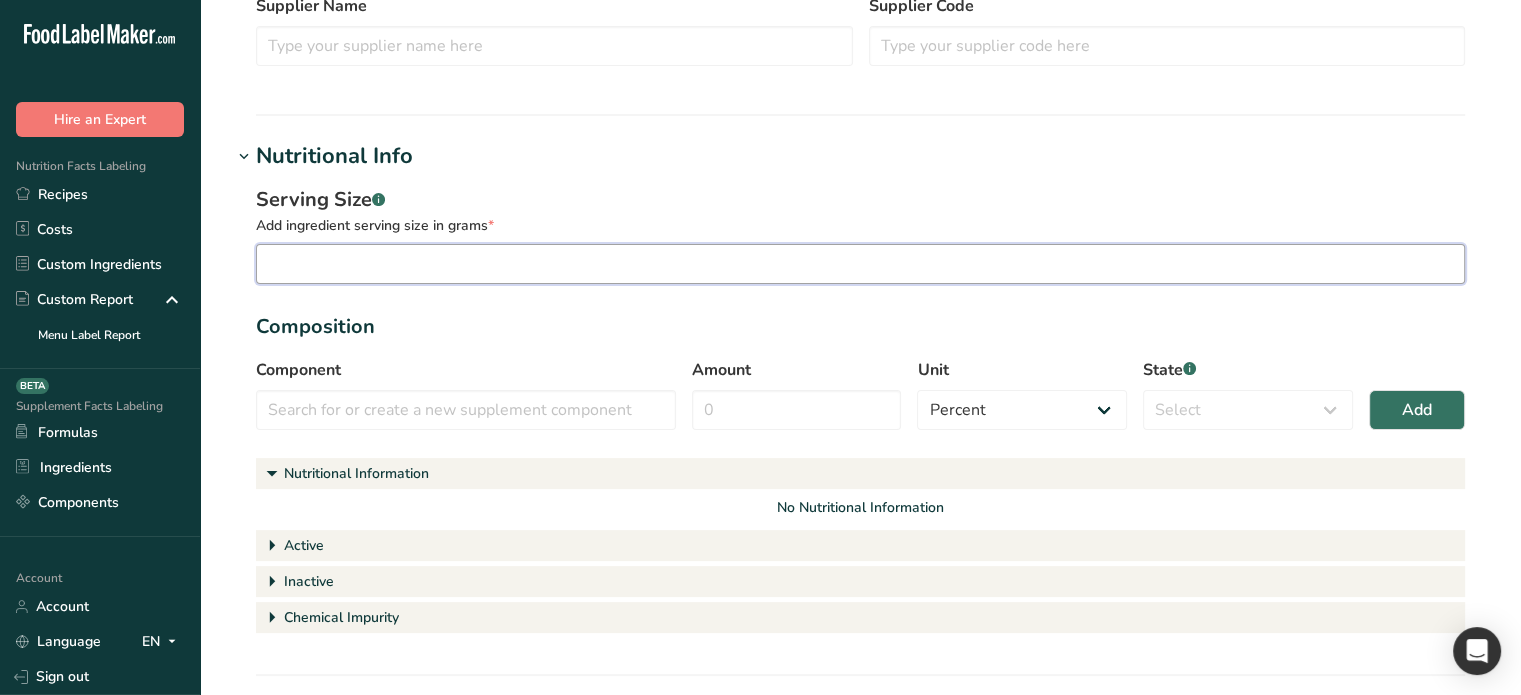 click at bounding box center [860, 264] 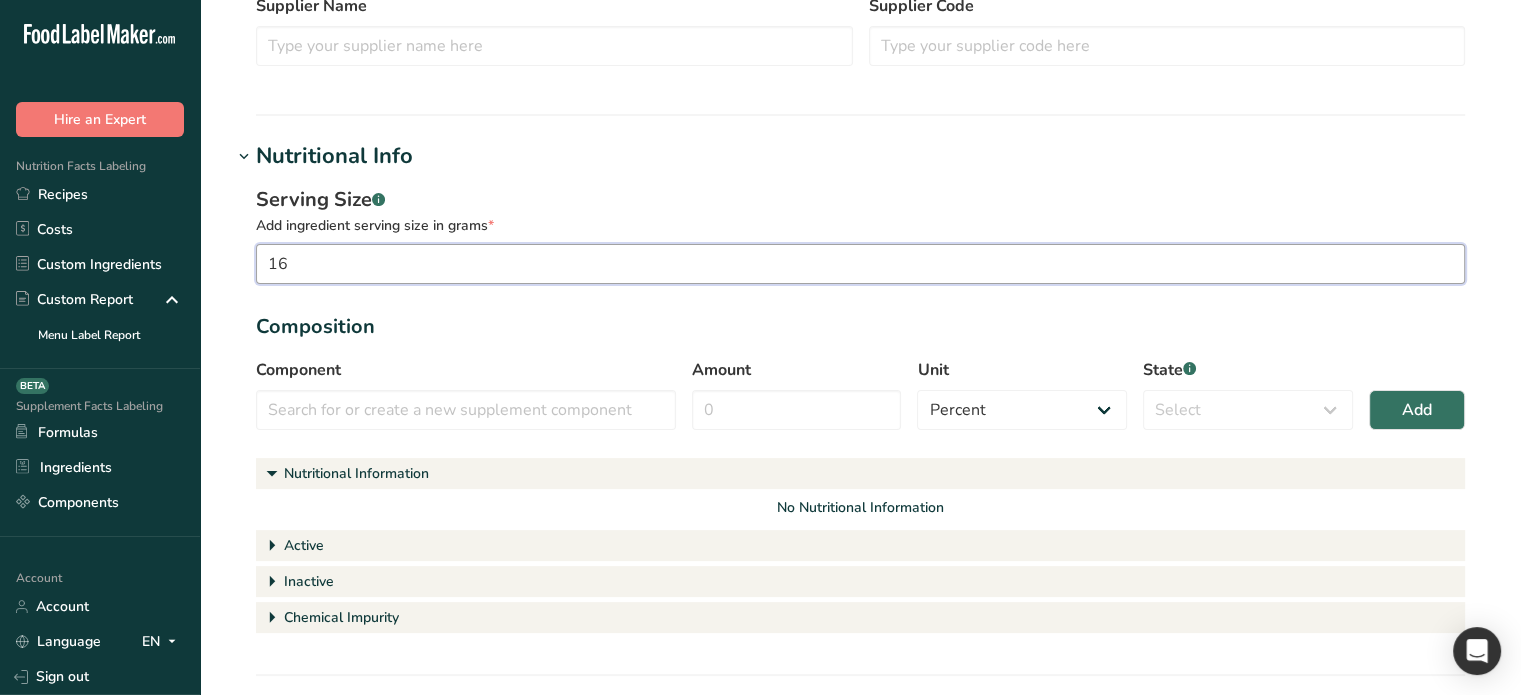 type on "1" 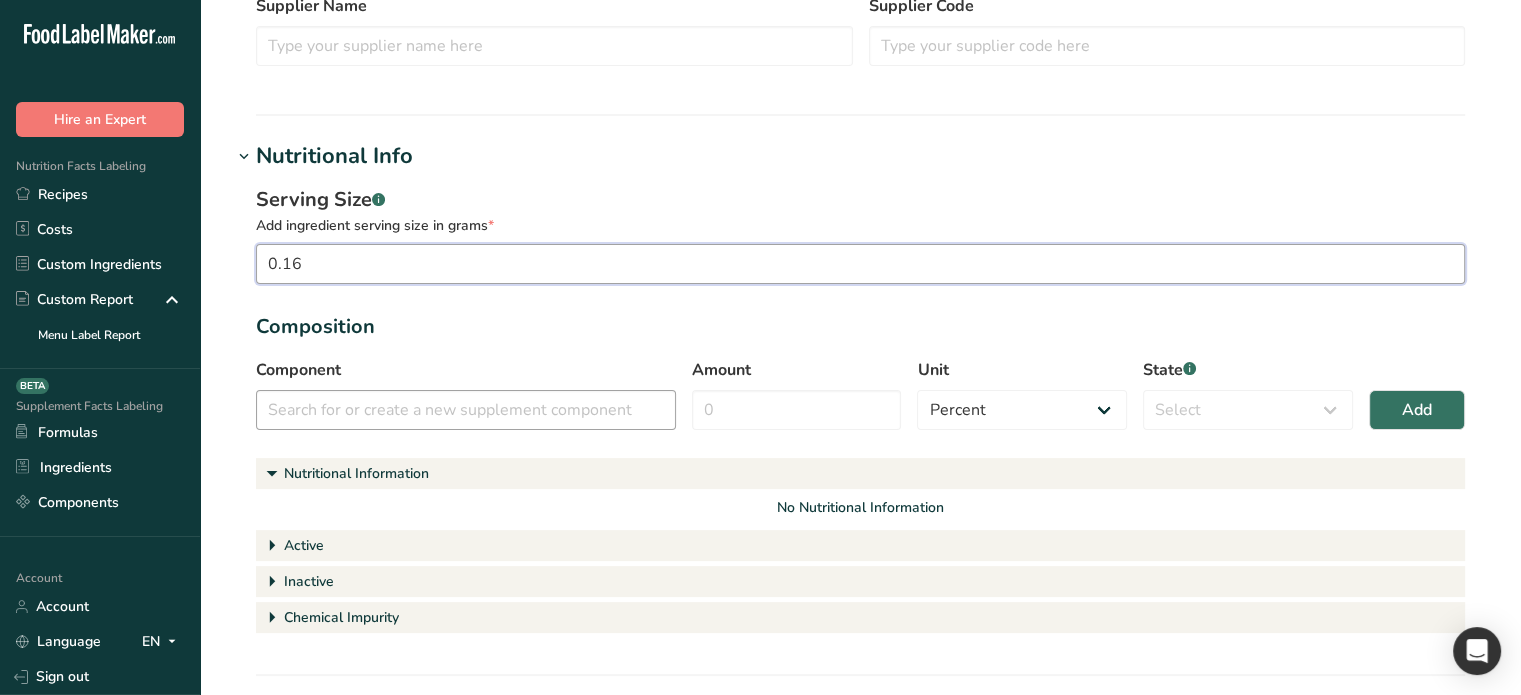type on "0.16" 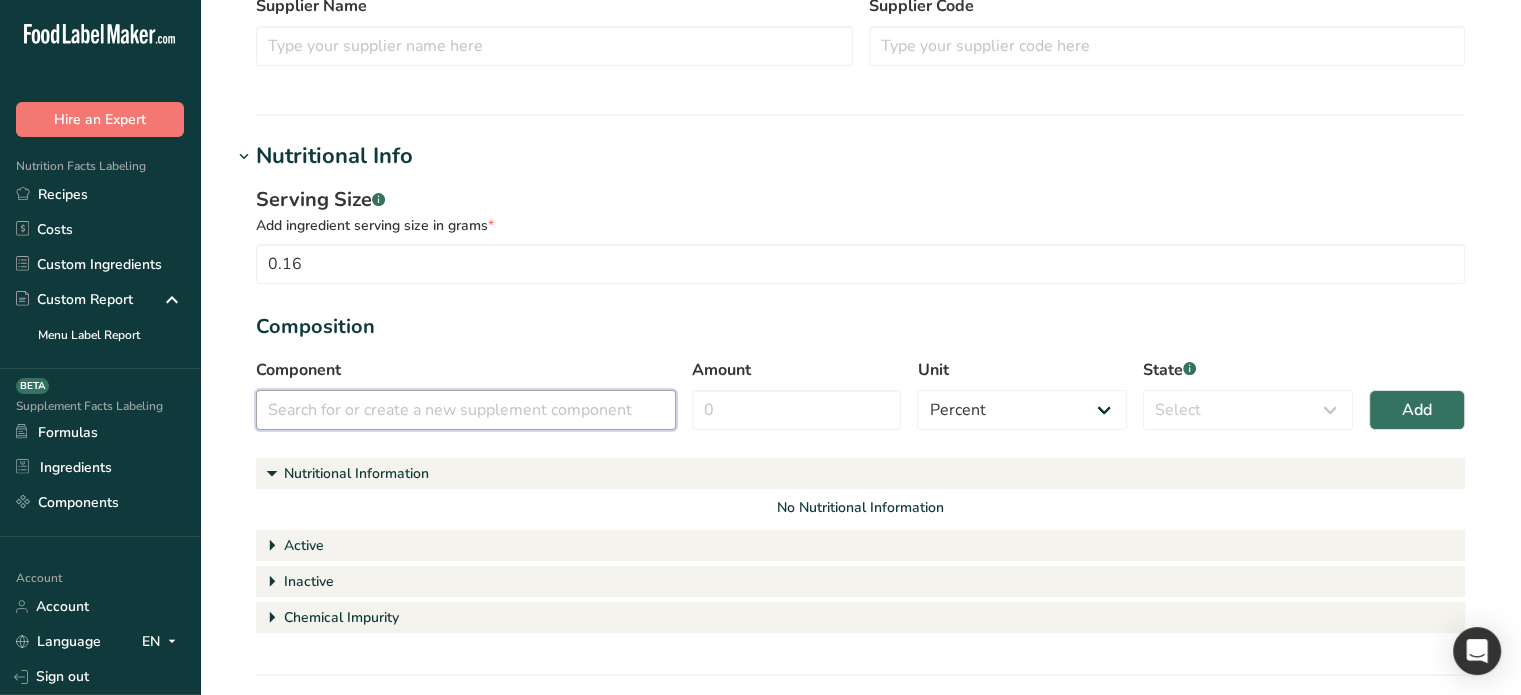 click at bounding box center (466, 410) 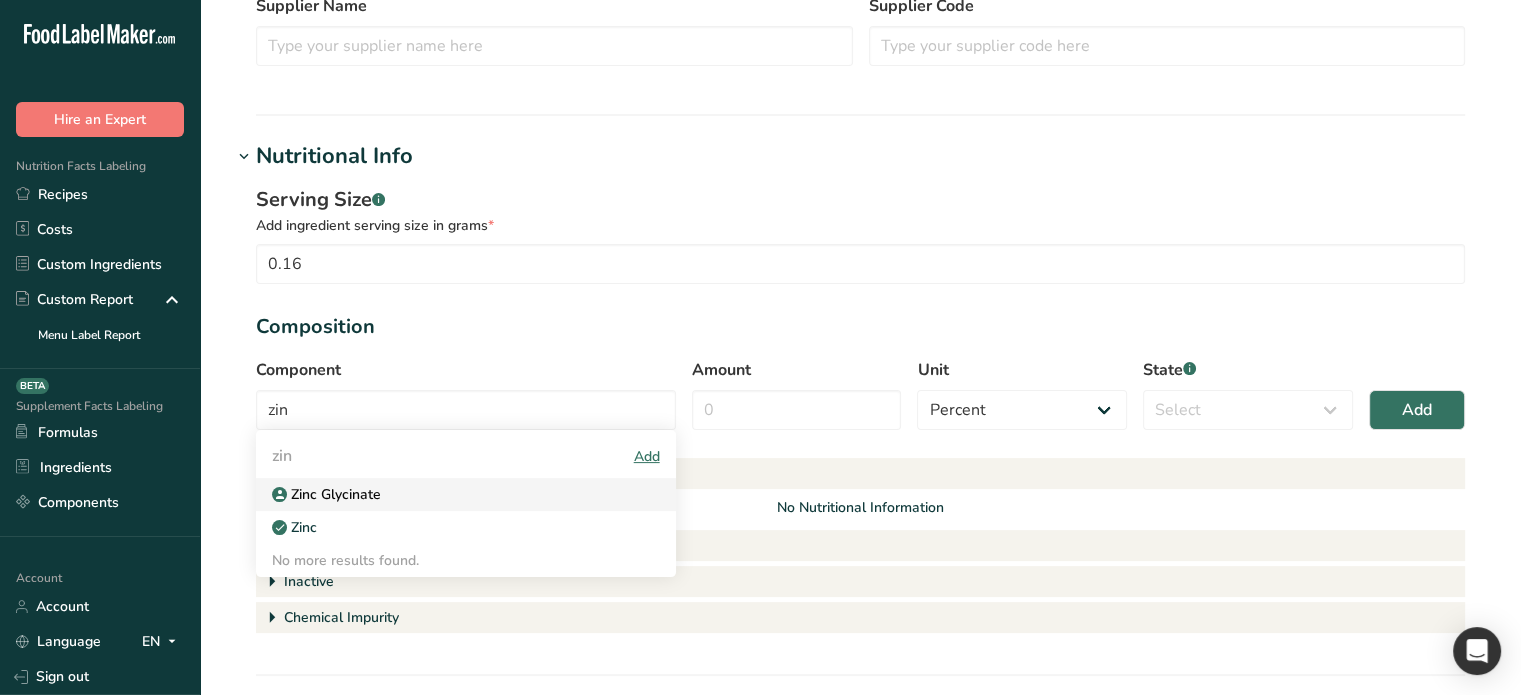 click on "Zinc Glycinate" at bounding box center (450, 494) 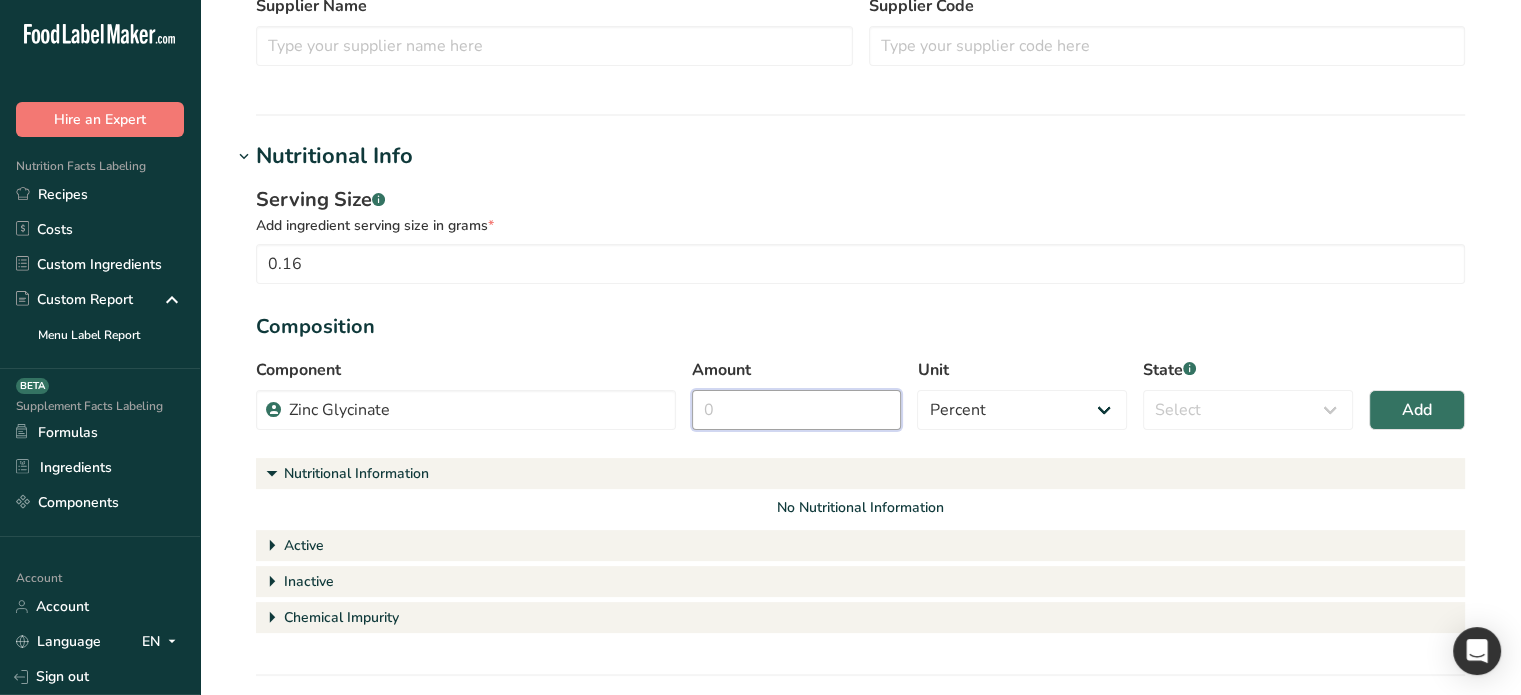 click on "Amount" at bounding box center [797, 410] 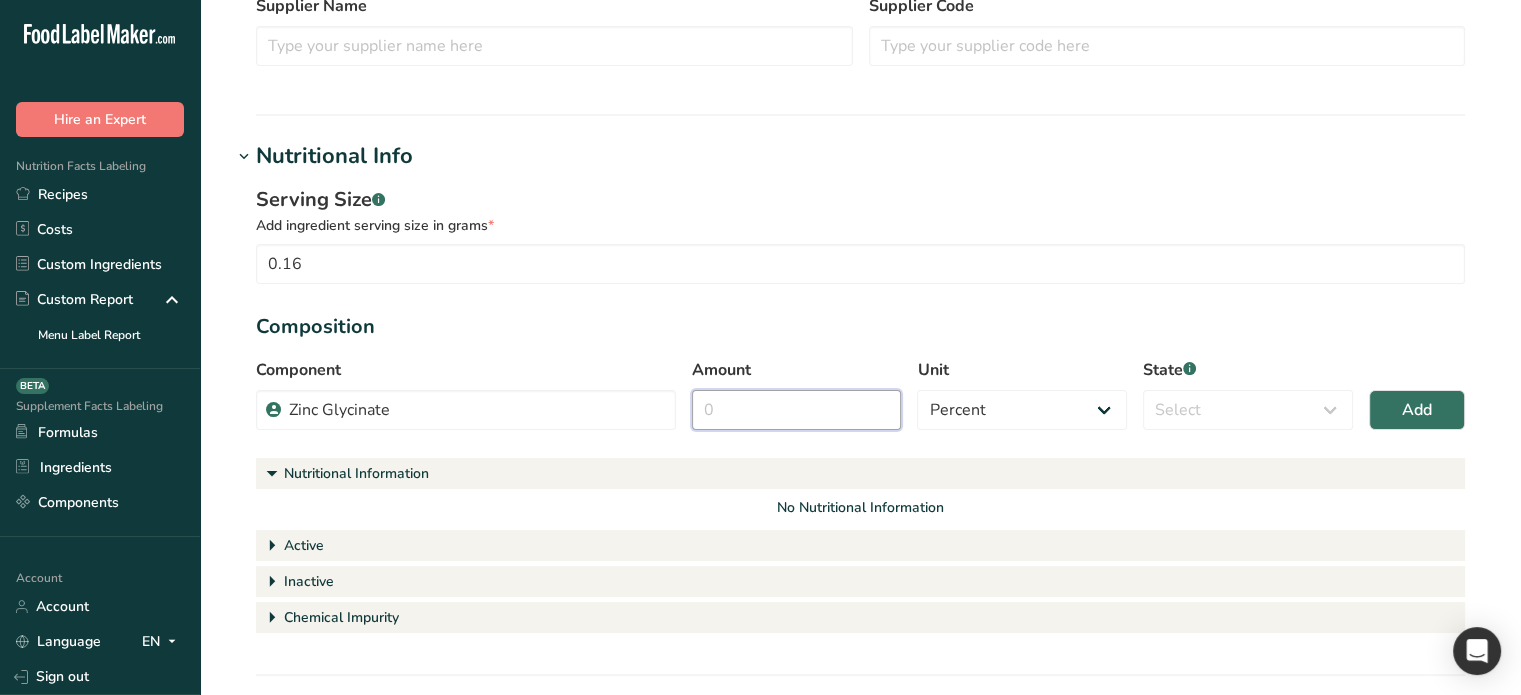 type on "0" 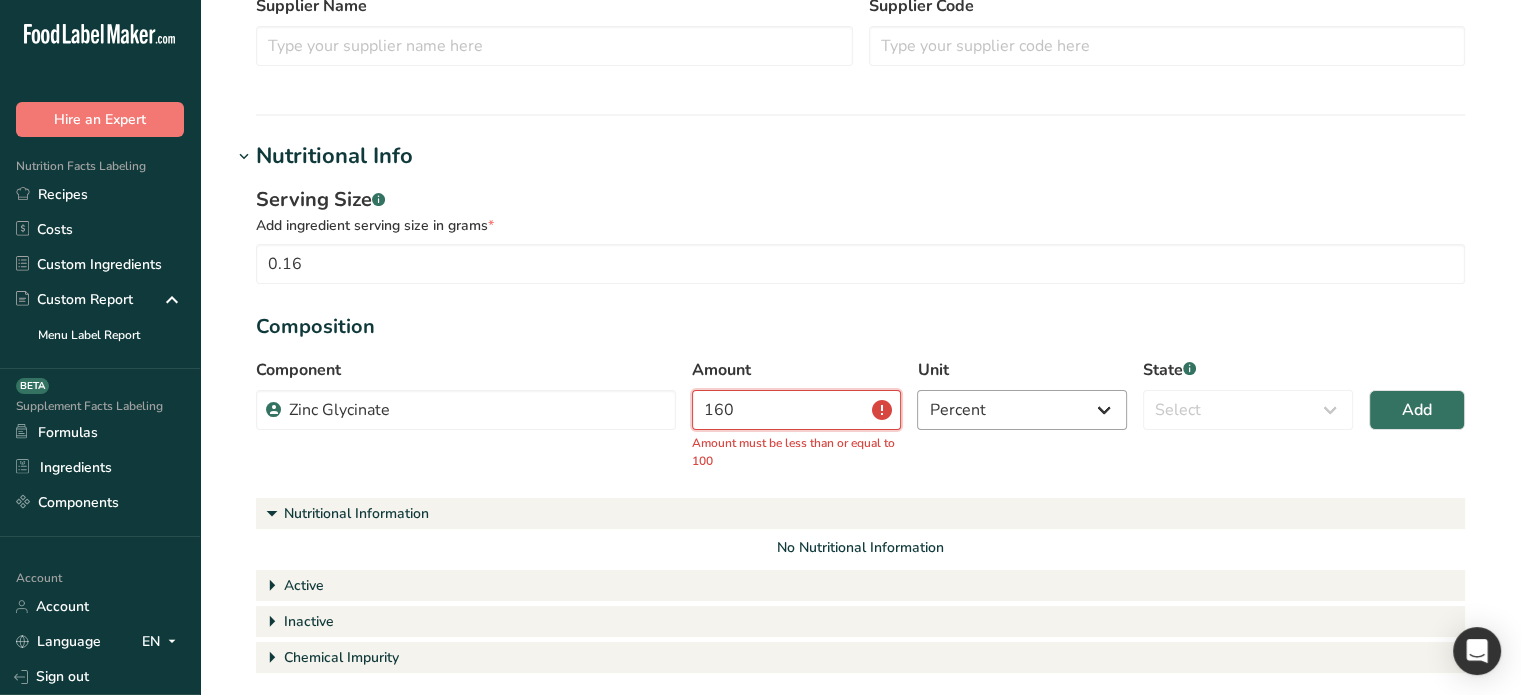 type on "160" 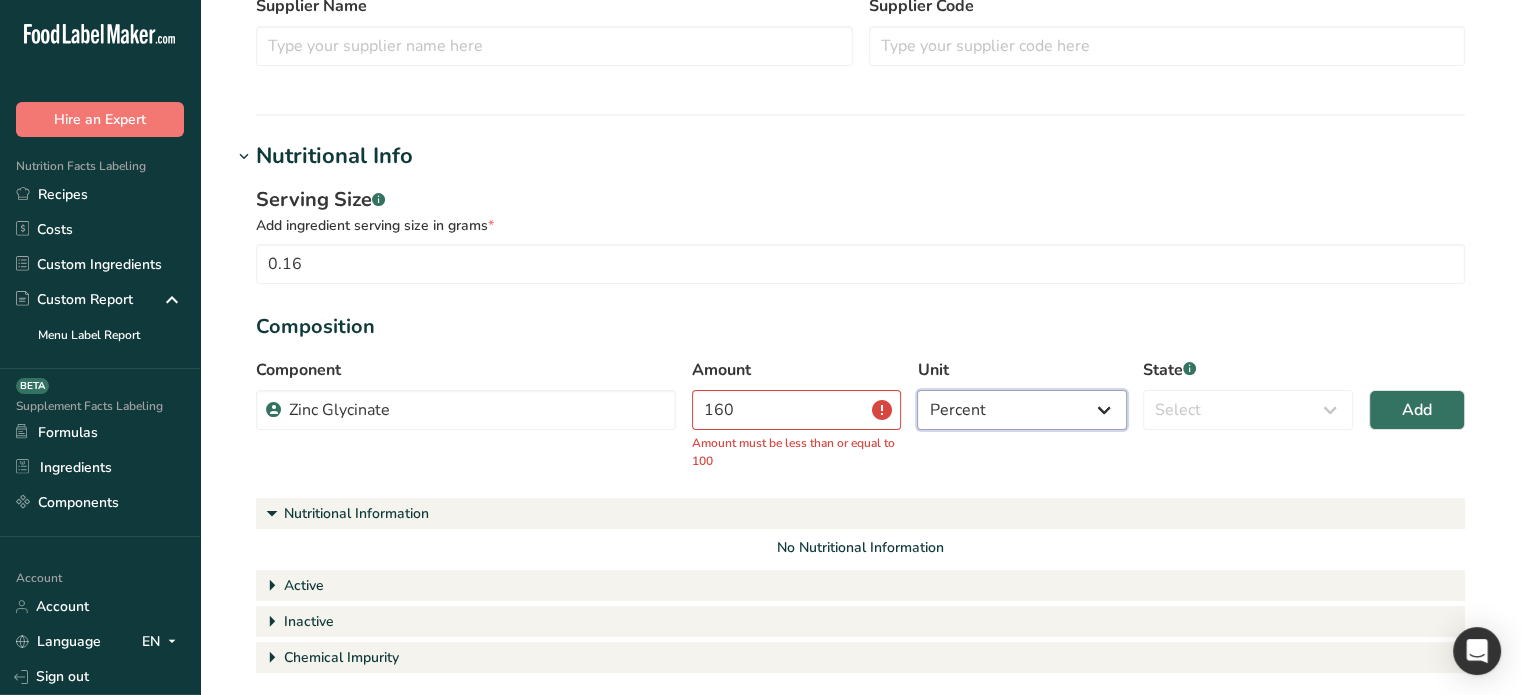 click on "Percent
Grams
Kilograms
mg
Oz
Pound
PPM
B CFU
mcg
µg
kcal
kJ" at bounding box center (1022, 410) 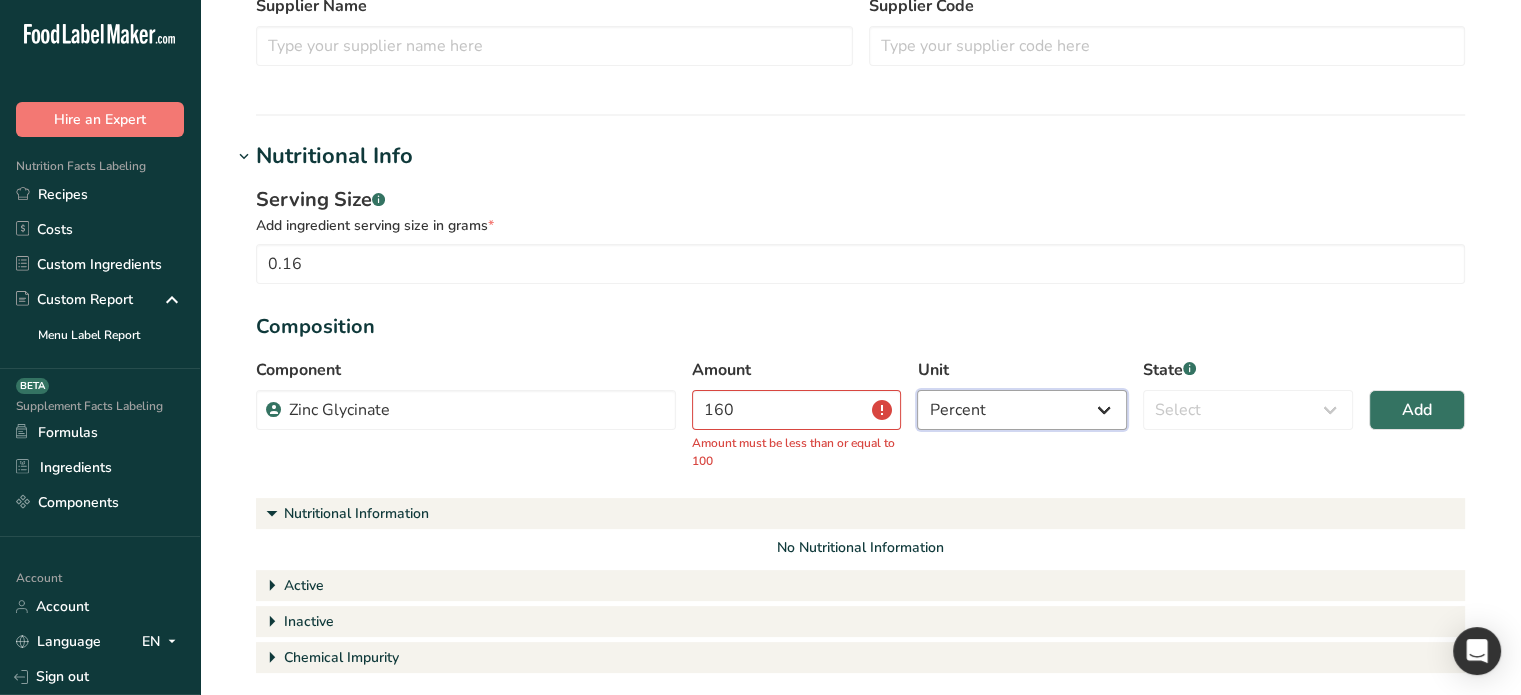 select on "2" 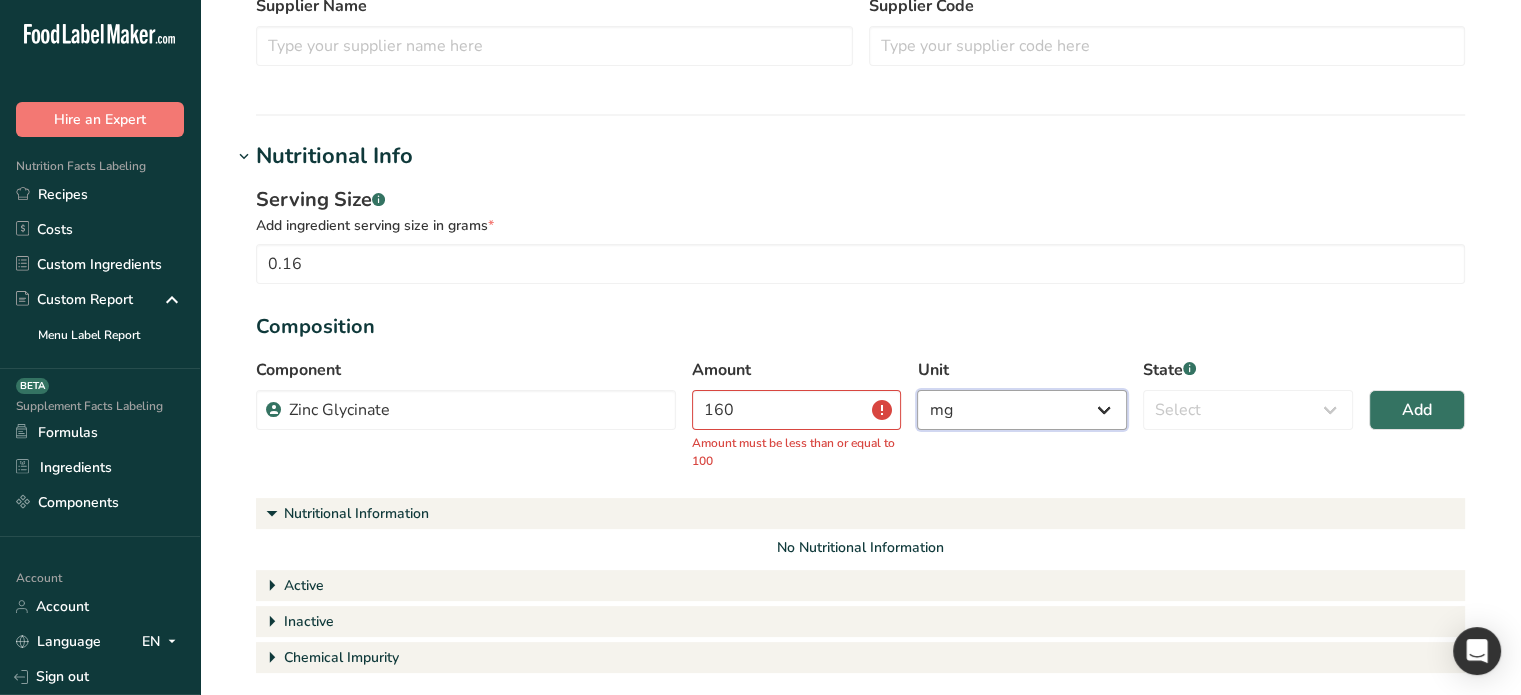 click on "Percent
Grams
Kilograms
mg
Oz
Pound
PPM
B CFU
mcg
µg
kcal
kJ" at bounding box center [1022, 410] 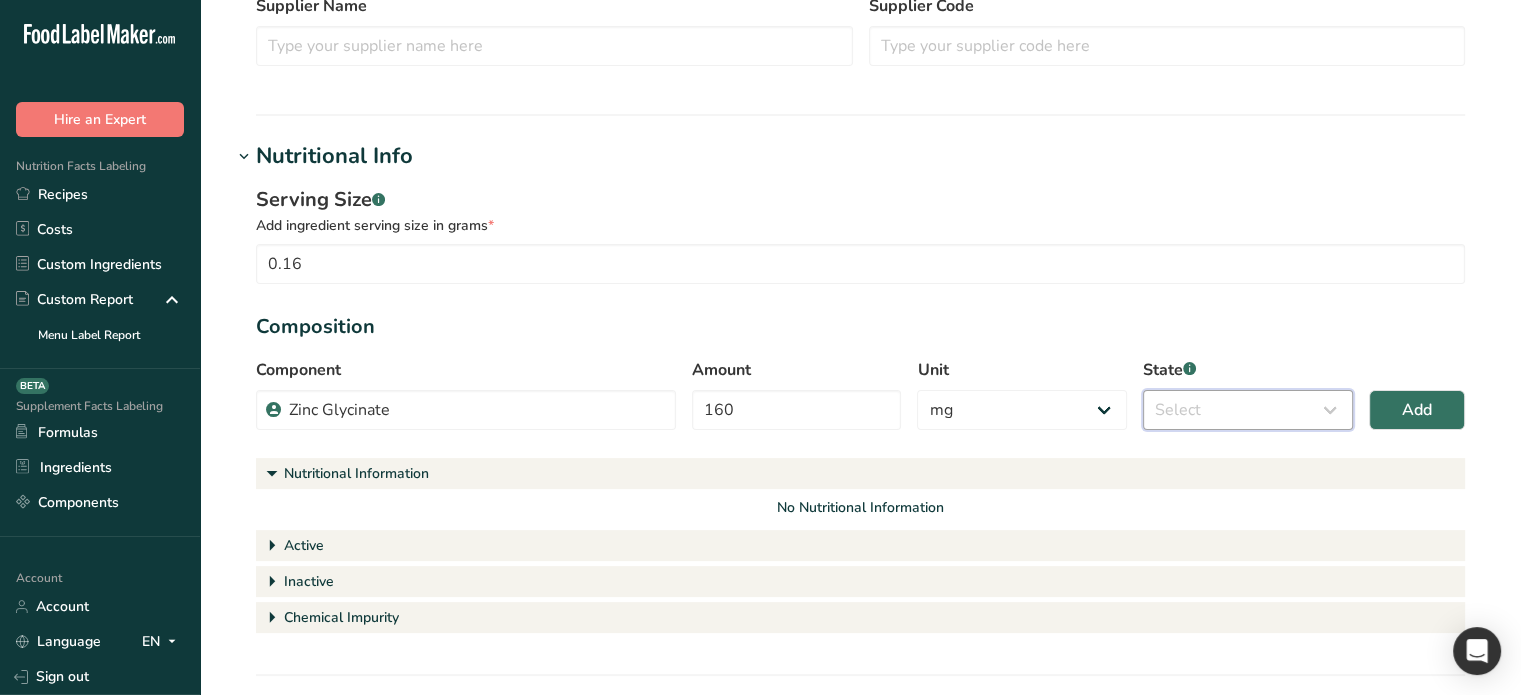 click on "Select
Active
Inactive
Chemical Impurity
Nutritional Information" at bounding box center [1248, 410] 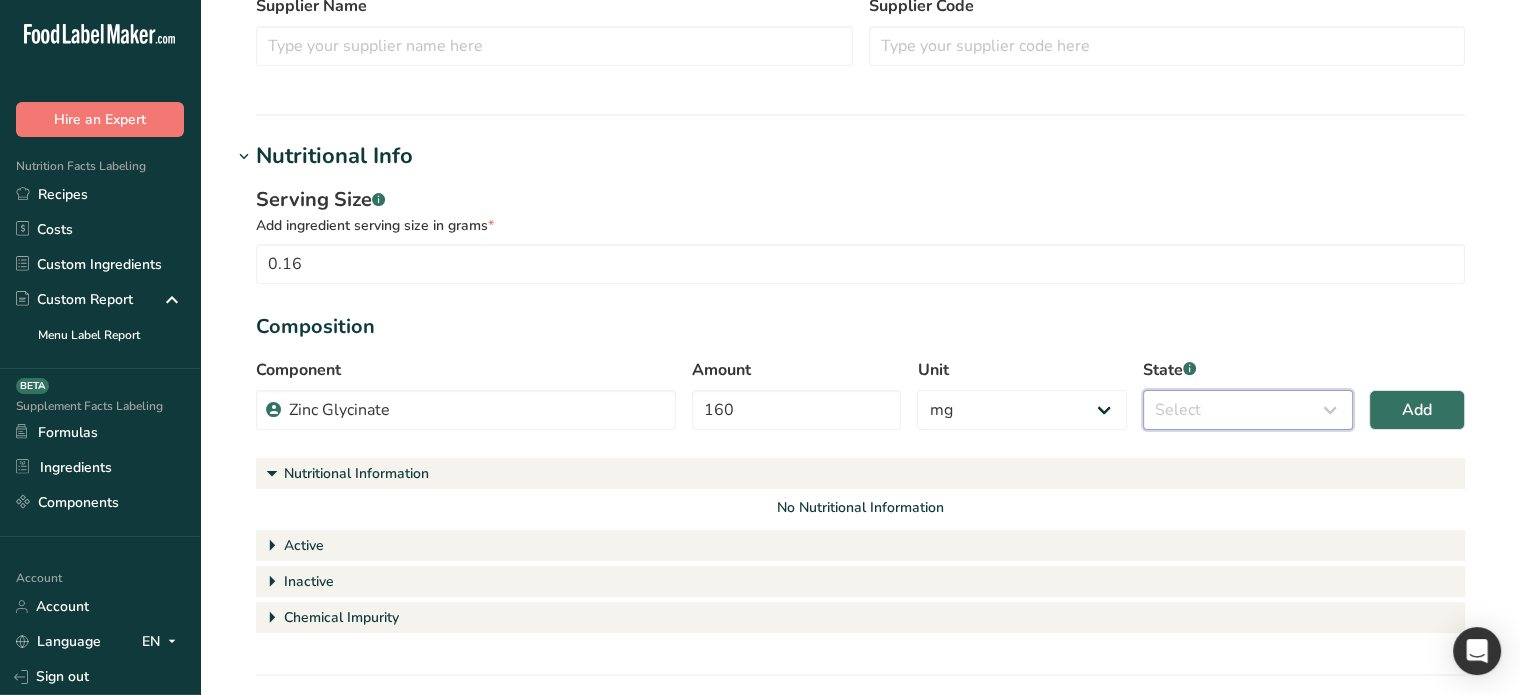 select on "active" 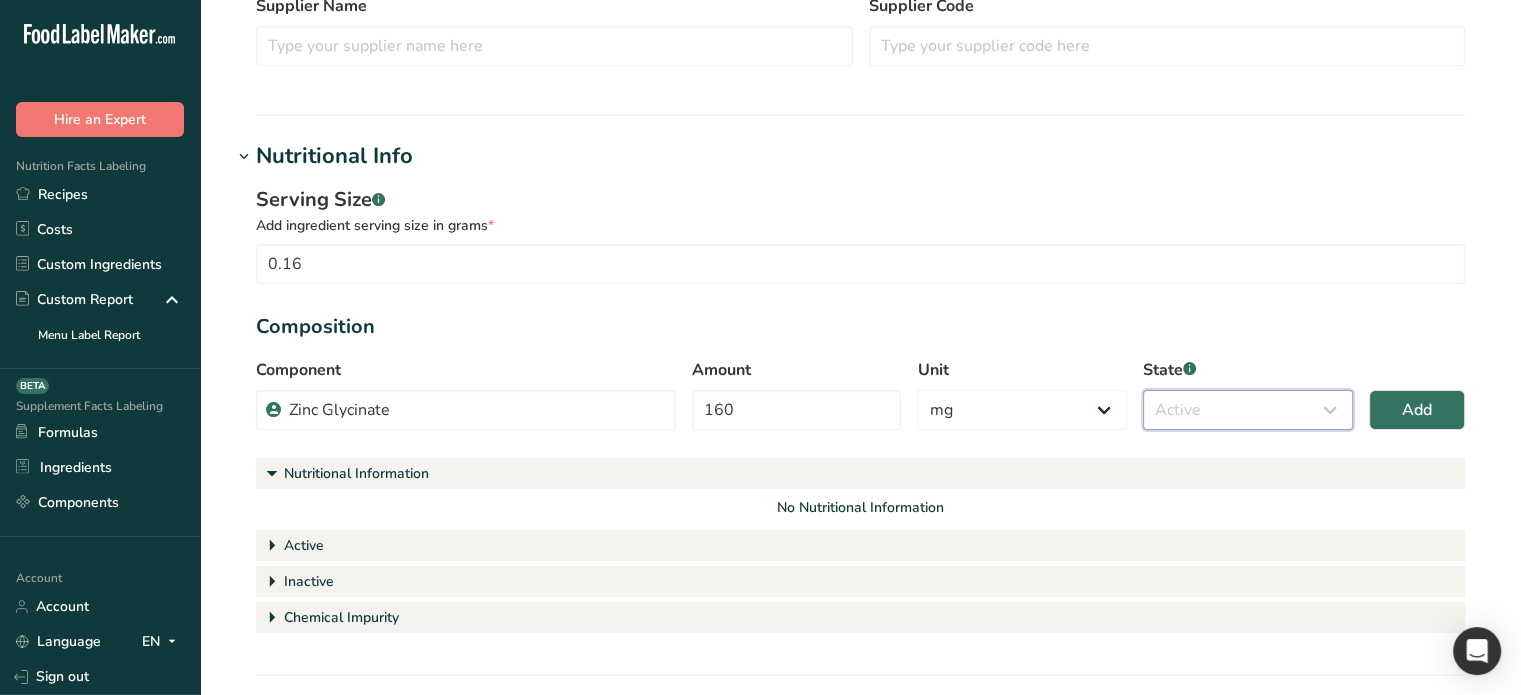 click on "Select
Active
Inactive
Chemical Impurity
Nutritional Information" at bounding box center (1248, 410) 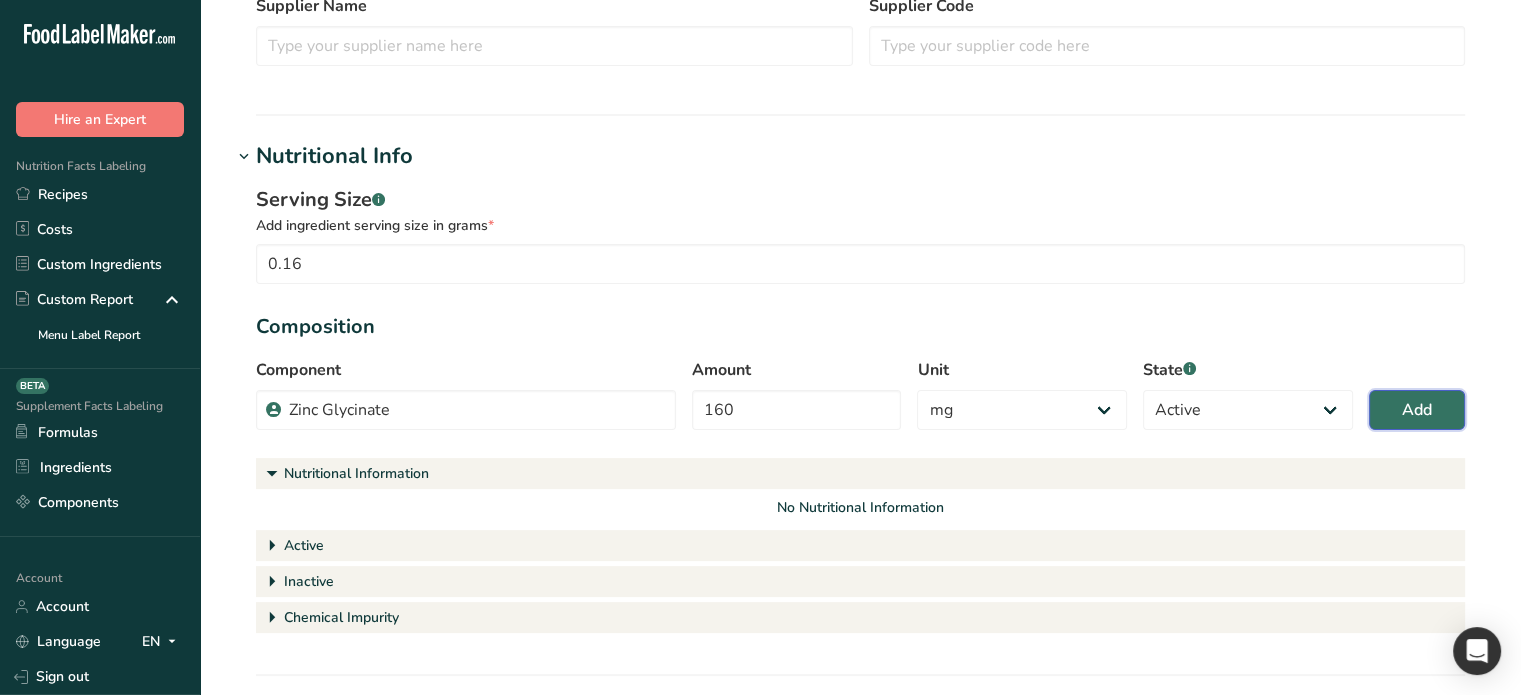 click on "Add" at bounding box center [1417, 410] 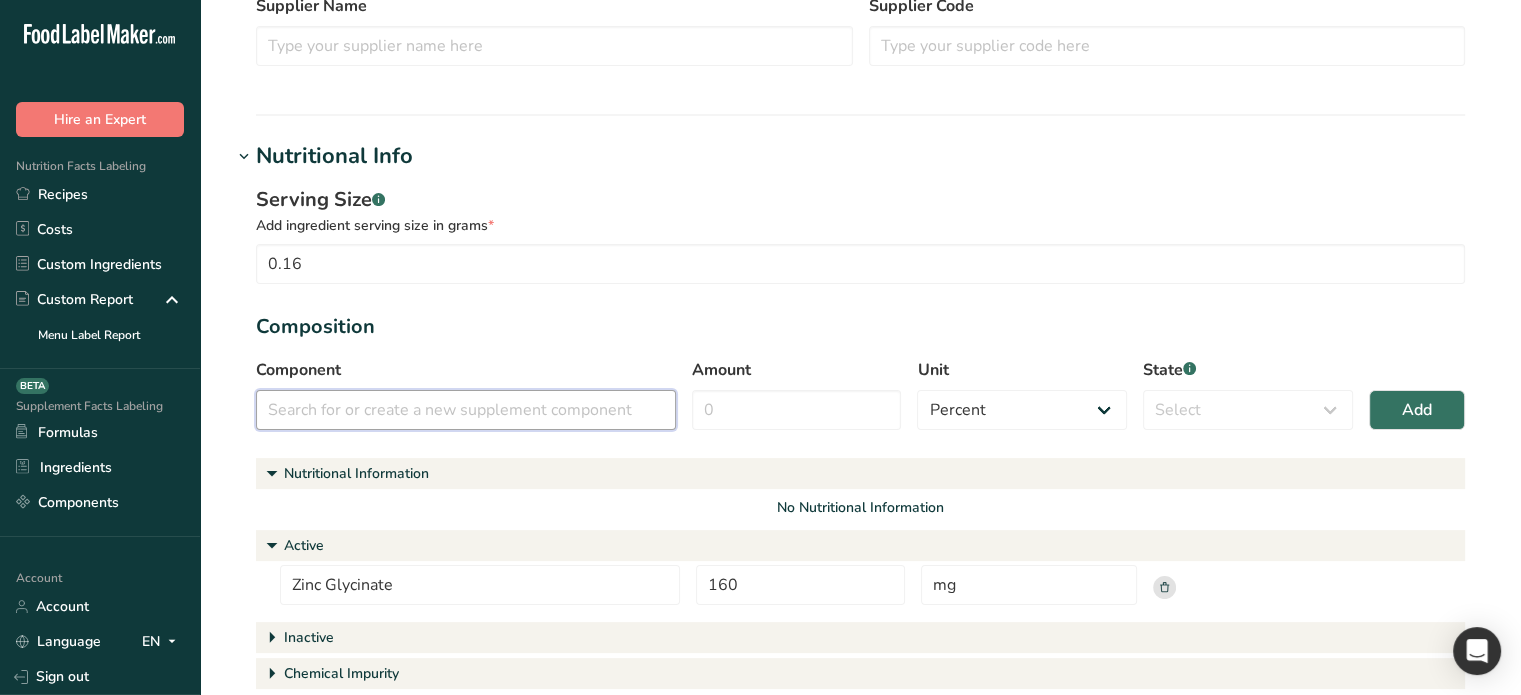 click at bounding box center (466, 410) 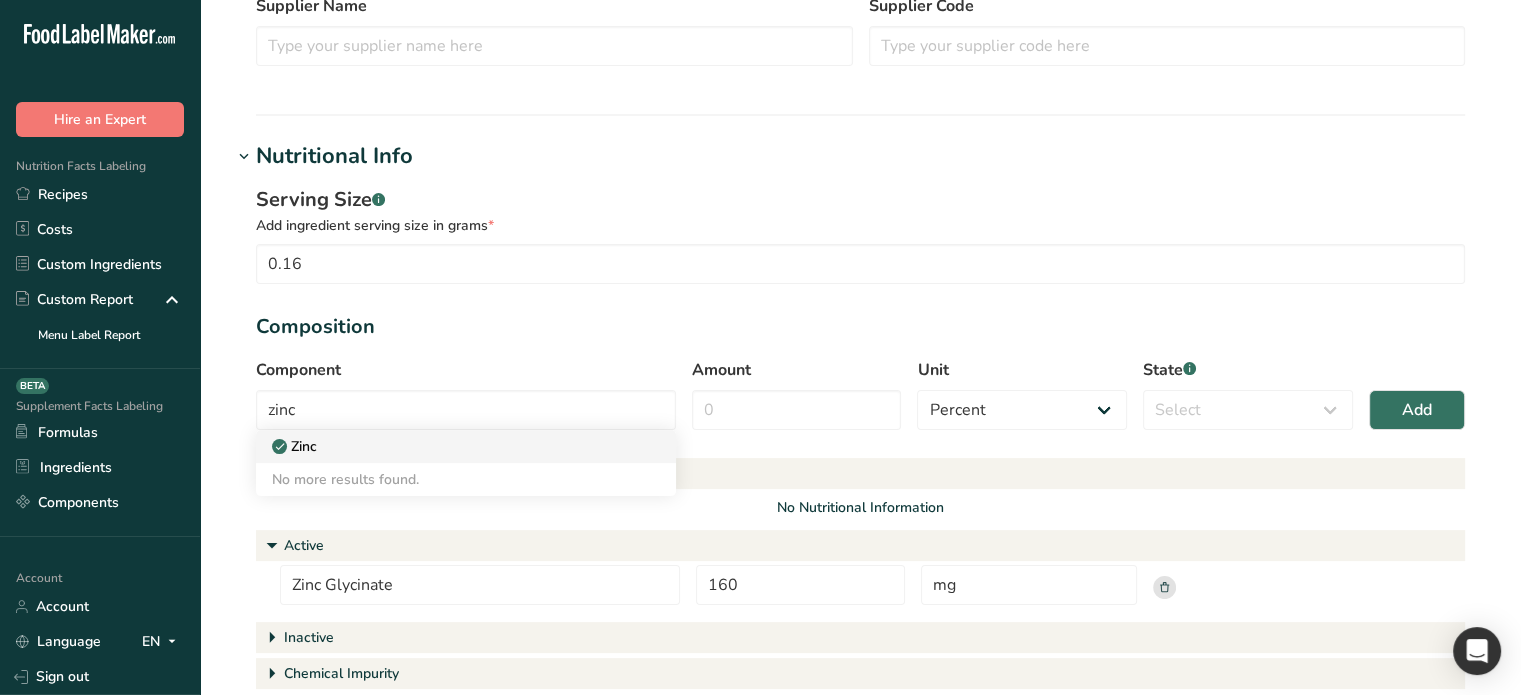 click on "Zinc" at bounding box center [450, 446] 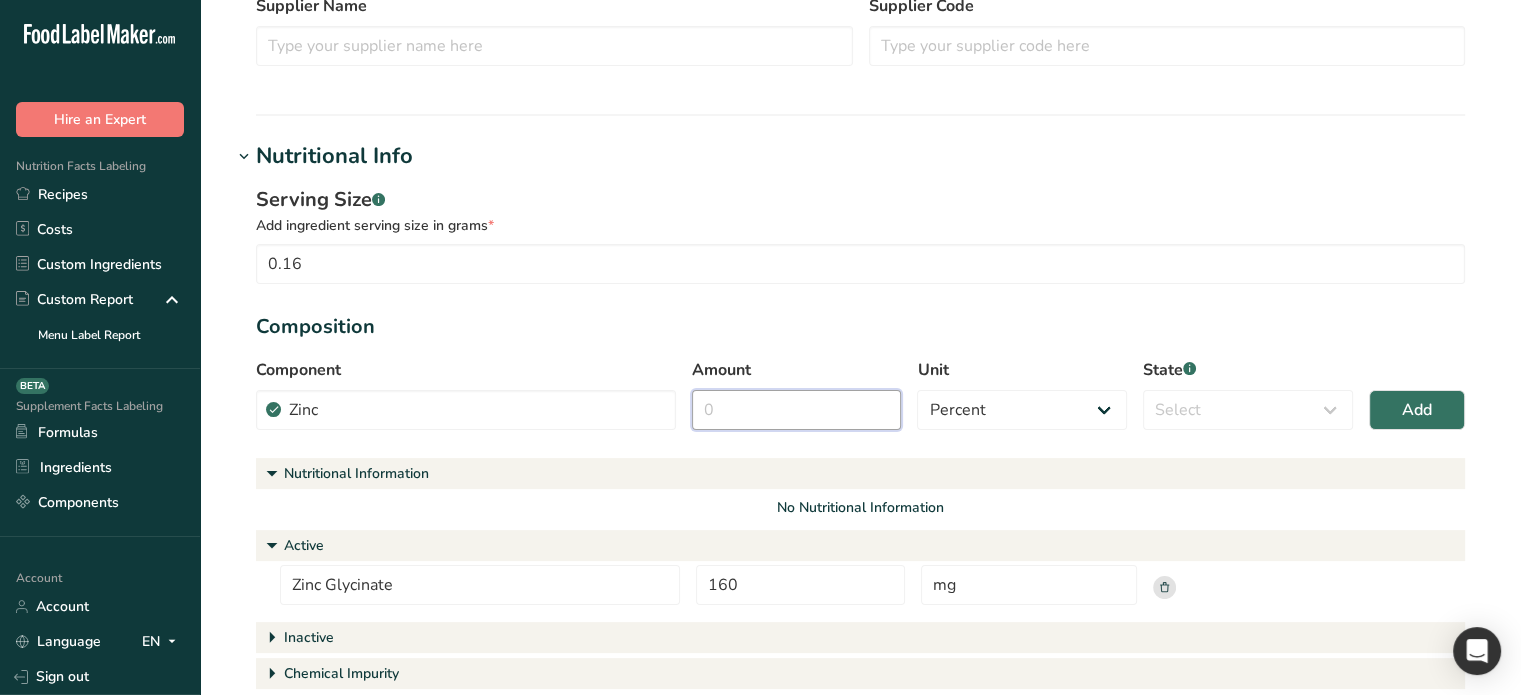 click on "Amount" at bounding box center [797, 410] 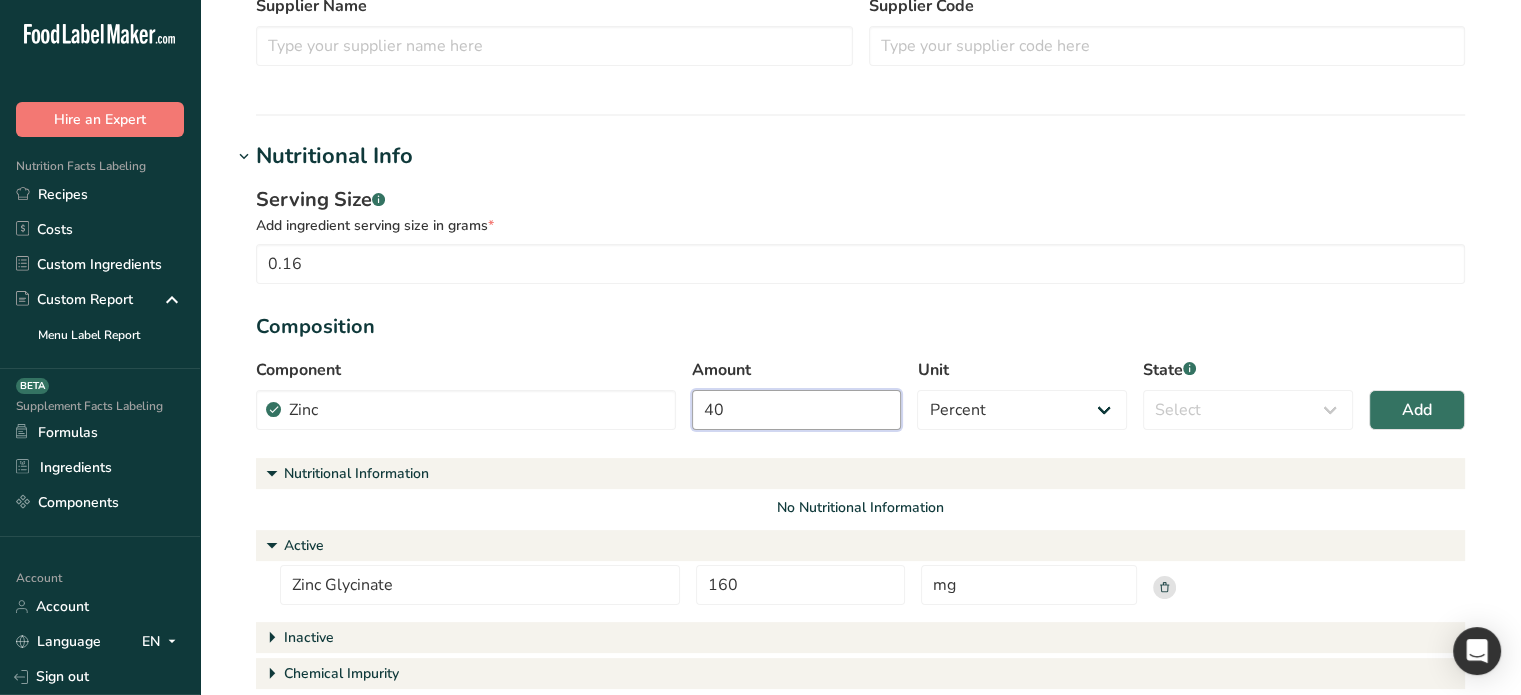 type on "40" 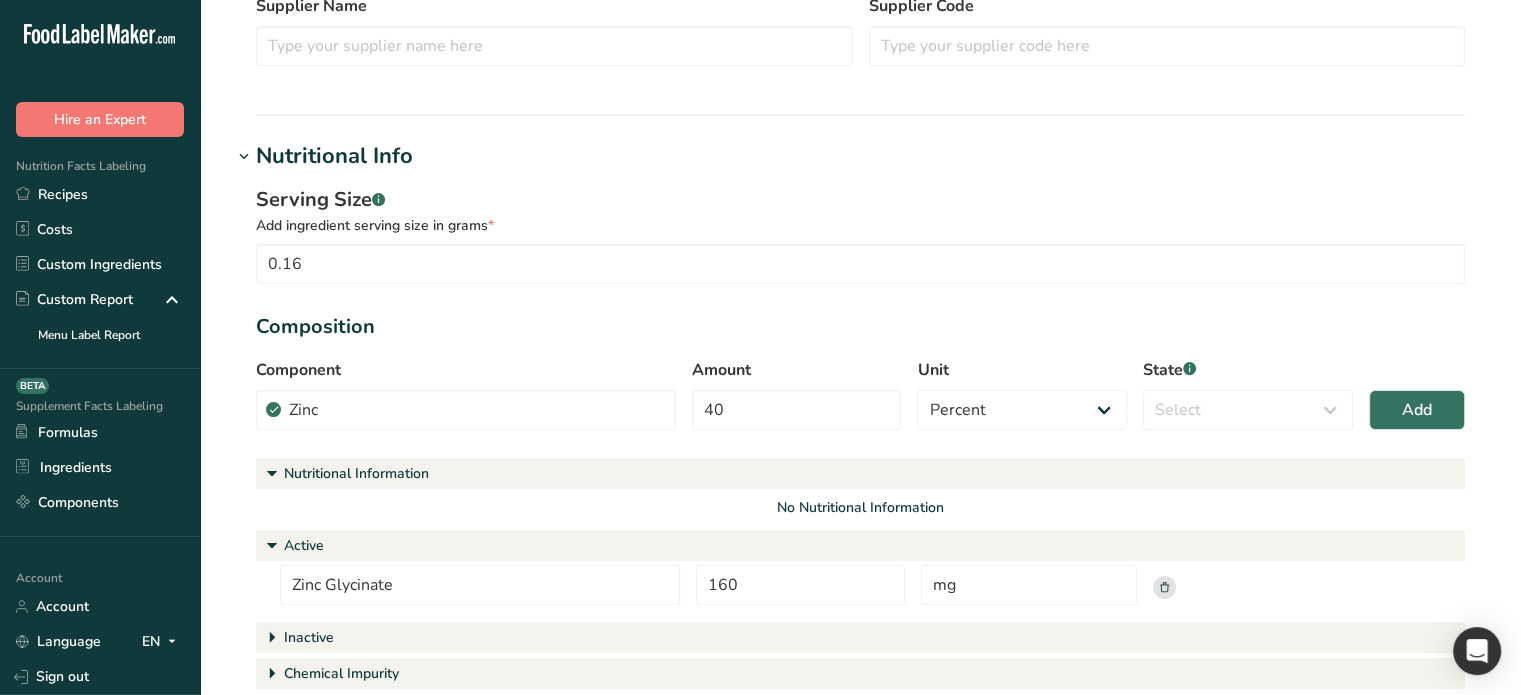 click on "Unit
Percent
Grams
Kilograms
mg
Oz
Pound
PPM
B CFU
mcg
µg
kcal
kJ" at bounding box center (1022, 394) 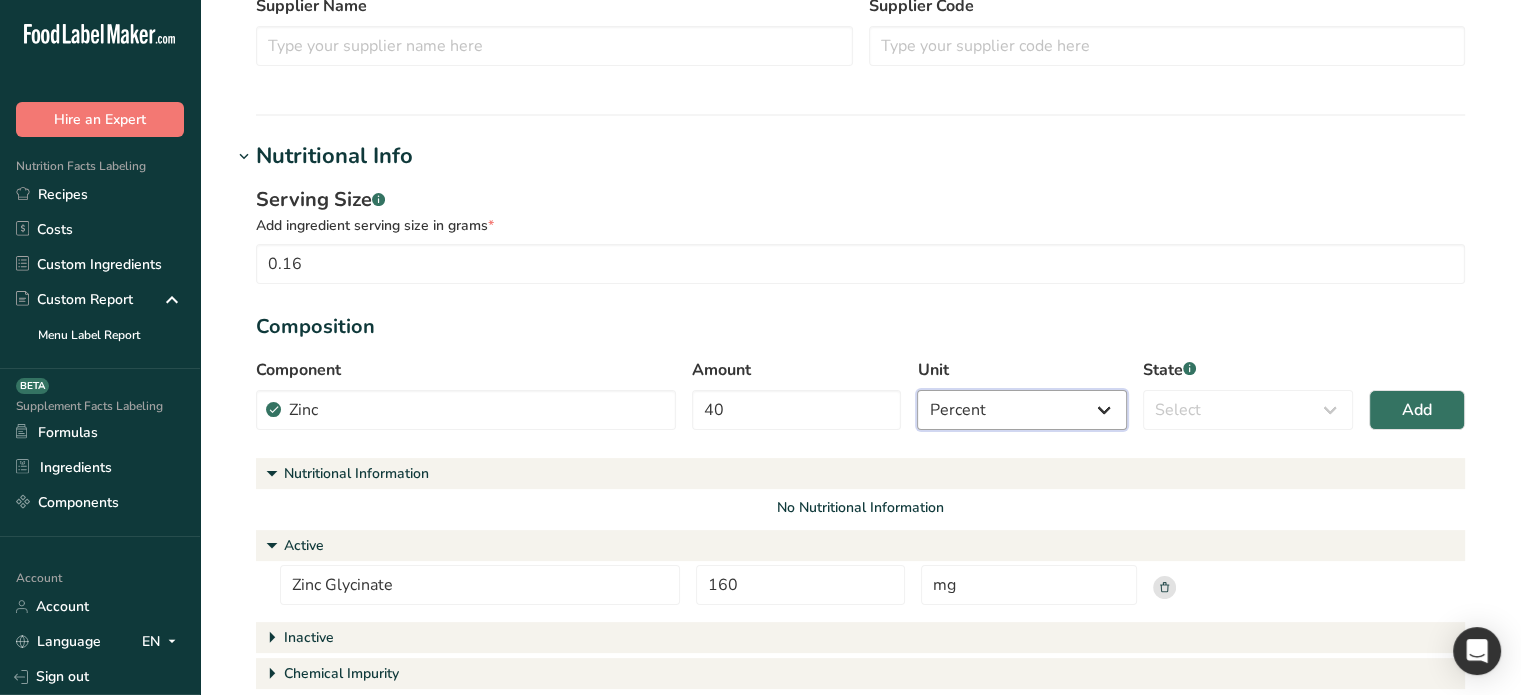 click on "Percent
Grams
Kilograms
mg
Oz
Pound
PPM
B CFU
mcg
µg
kcal
kJ" at bounding box center (1022, 410) 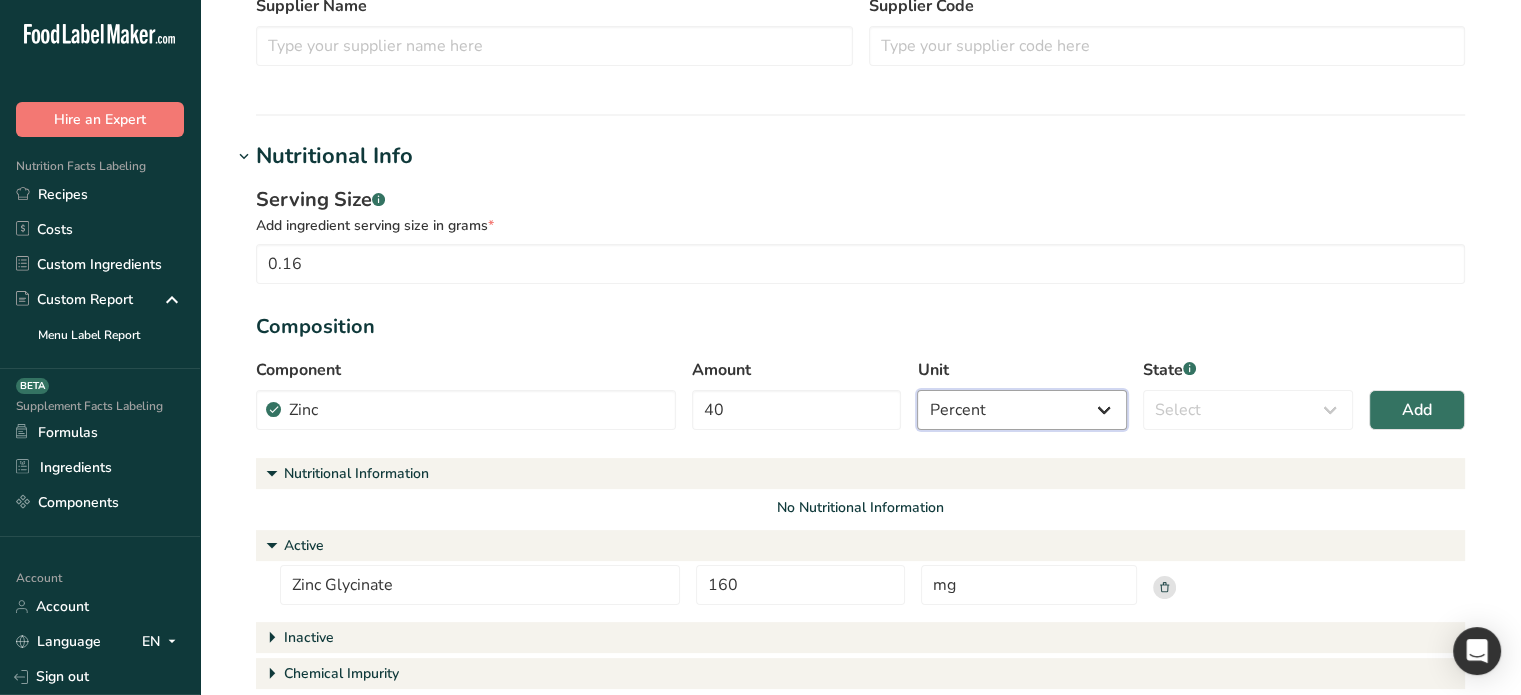 select on "2" 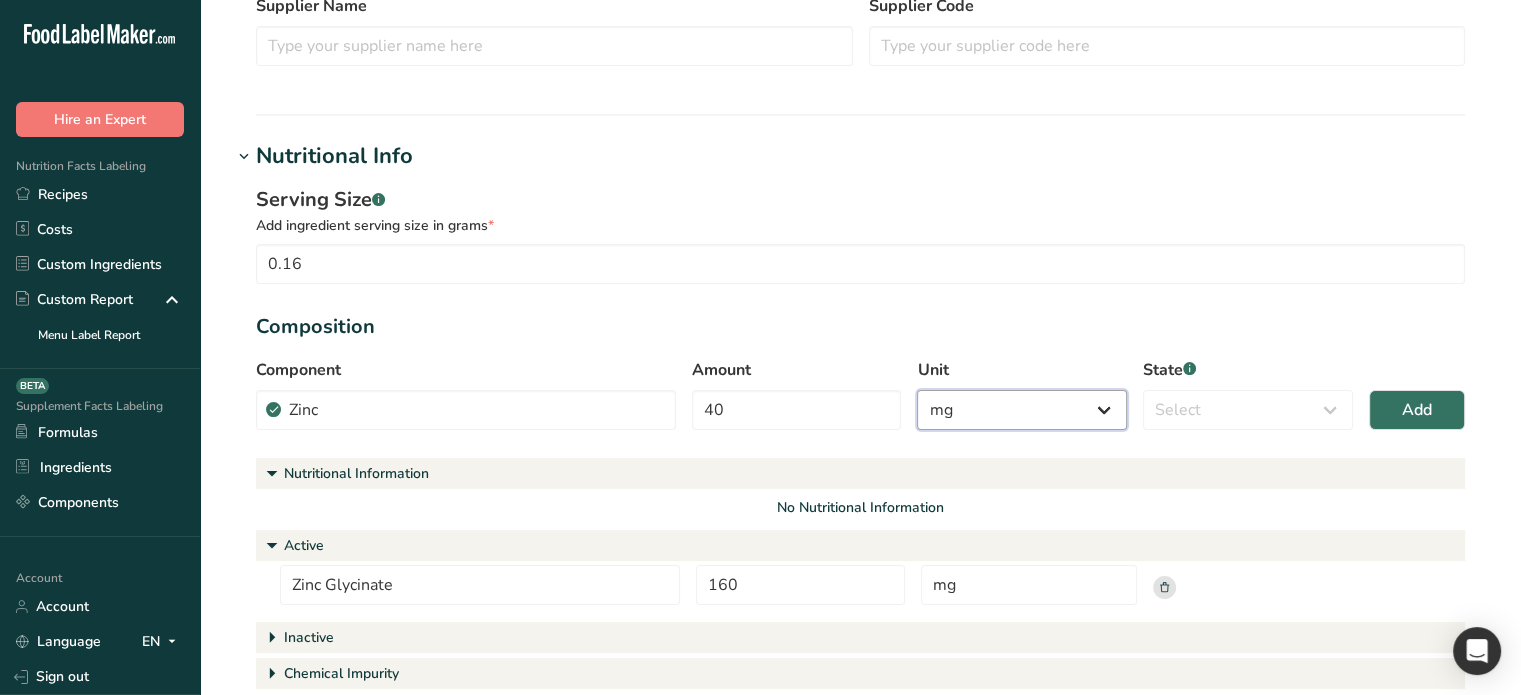 click on "Percent
Grams
Kilograms
mg
Oz
Pound
PPM
B CFU
mcg
µg
kcal
kJ" at bounding box center (1022, 410) 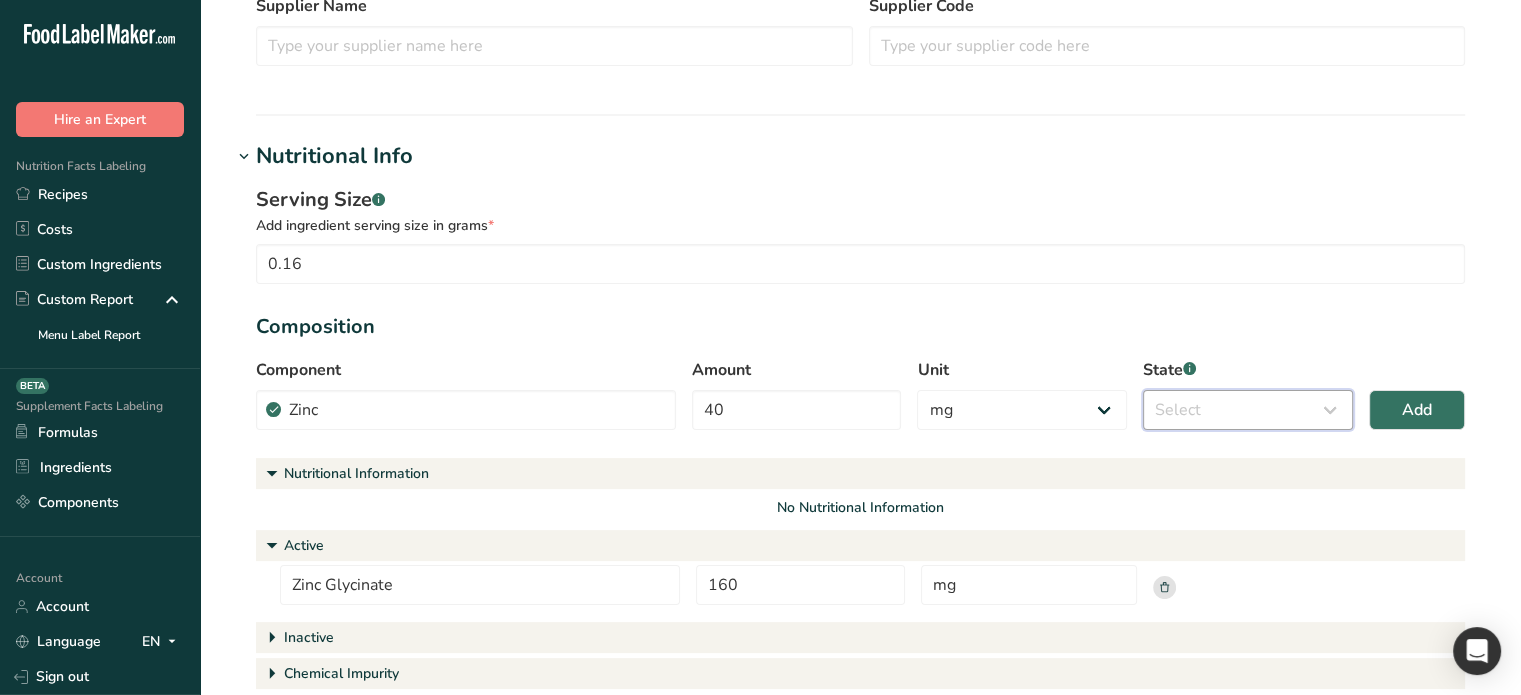 click on "Select
Active
Inactive
Chemical Impurity
Nutritional Information" at bounding box center [1248, 410] 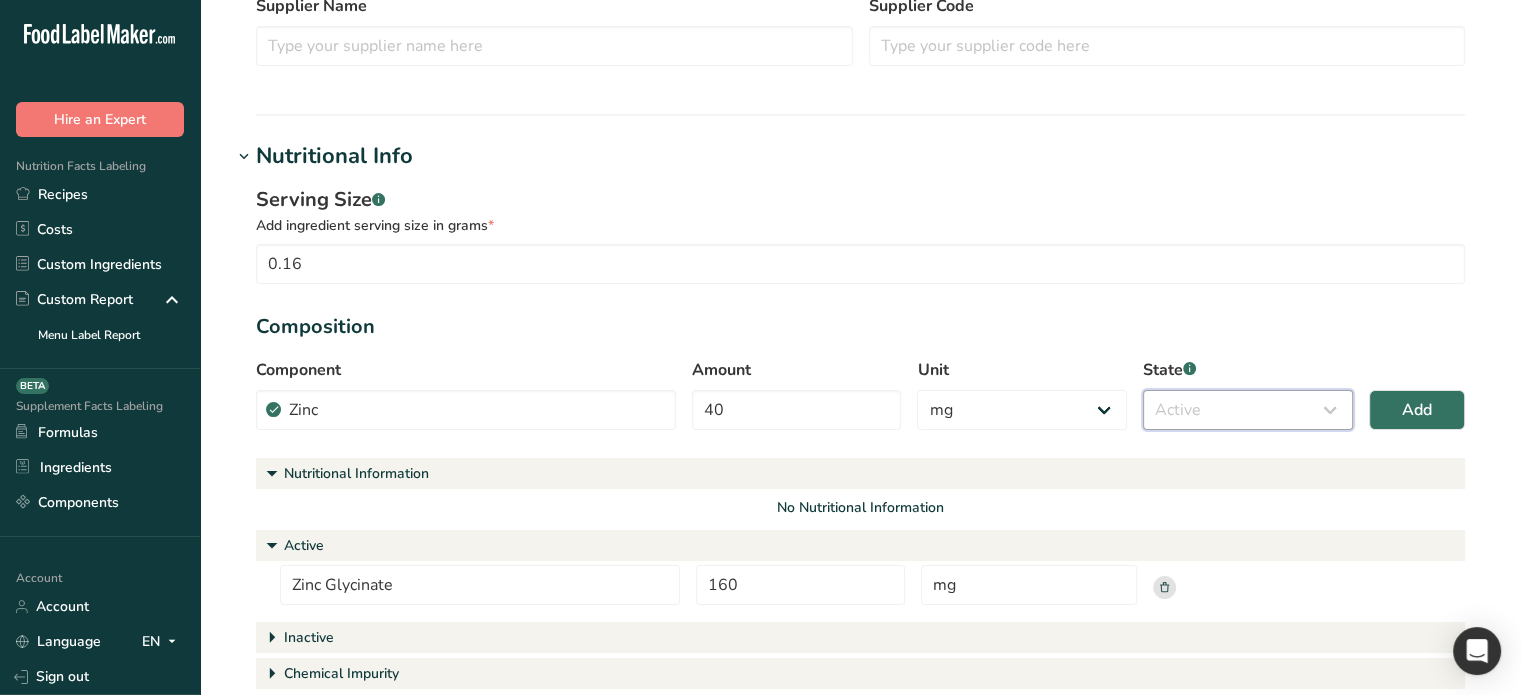 click on "Select
Active
Inactive
Chemical Impurity
Nutritional Information" at bounding box center [1248, 410] 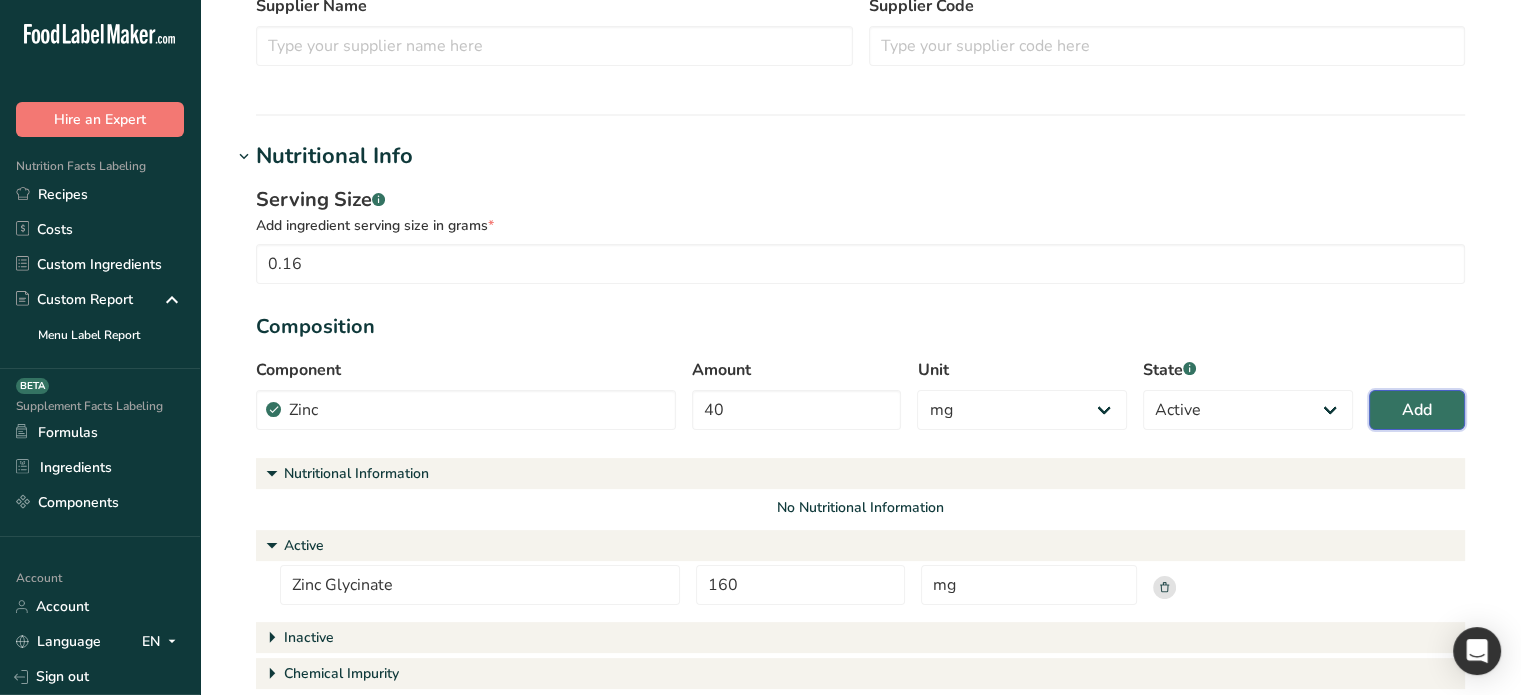 click on "Add" at bounding box center [1417, 410] 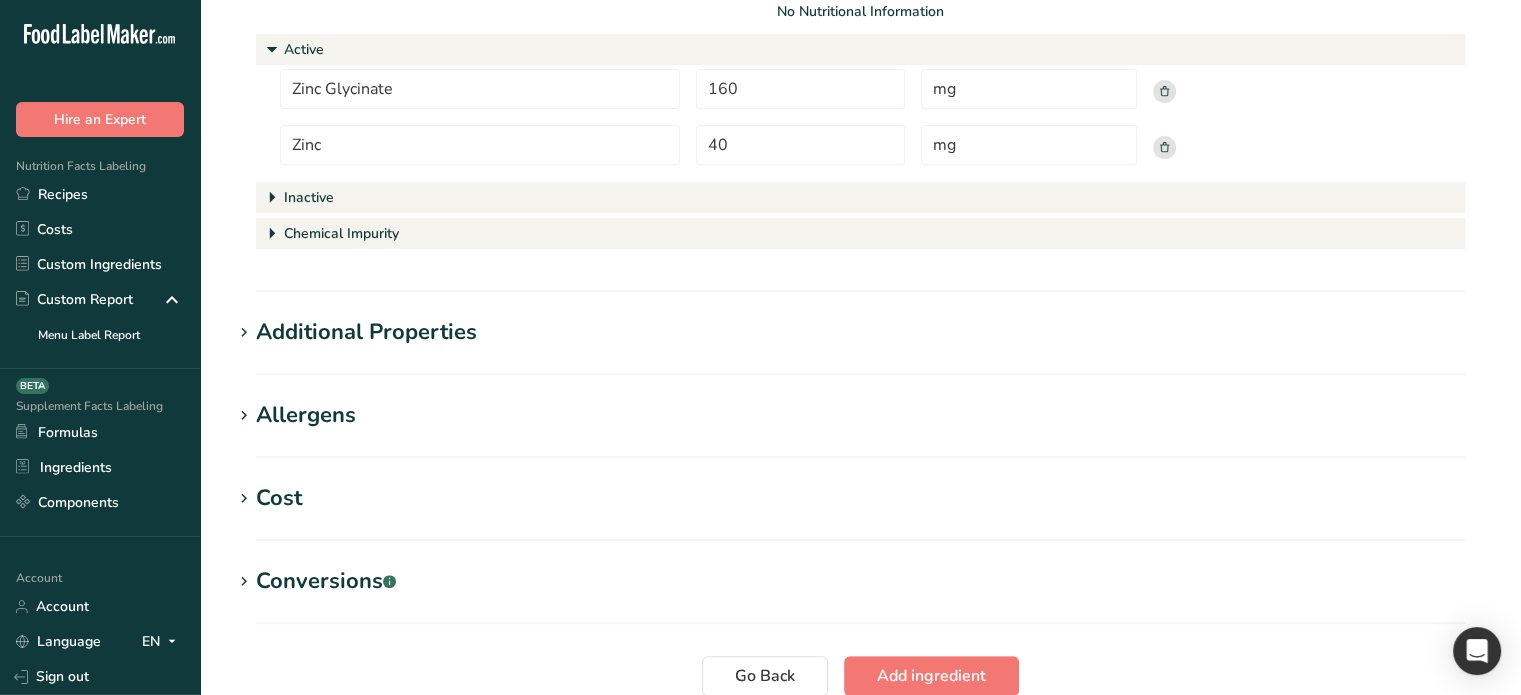 scroll, scrollTop: 904, scrollLeft: 0, axis: vertical 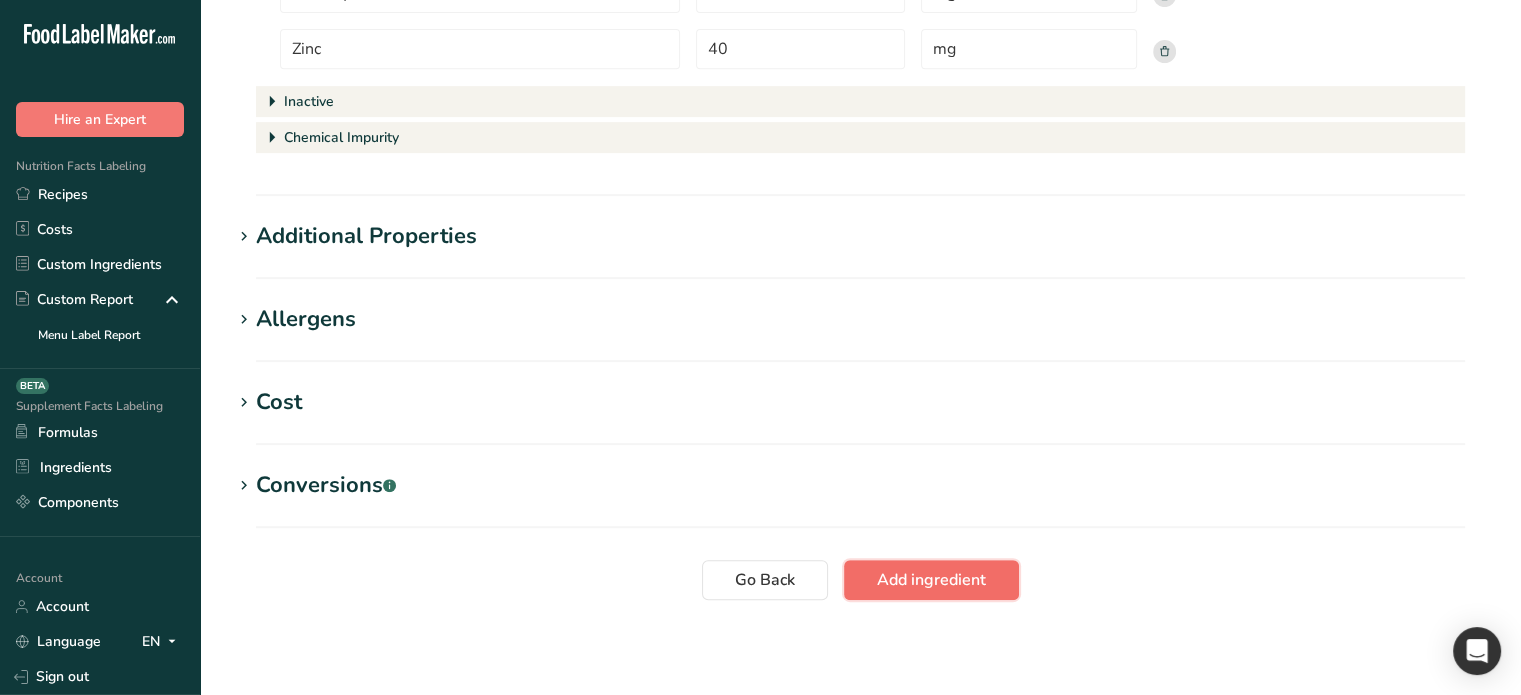 click on "Add ingredient" at bounding box center [931, 580] 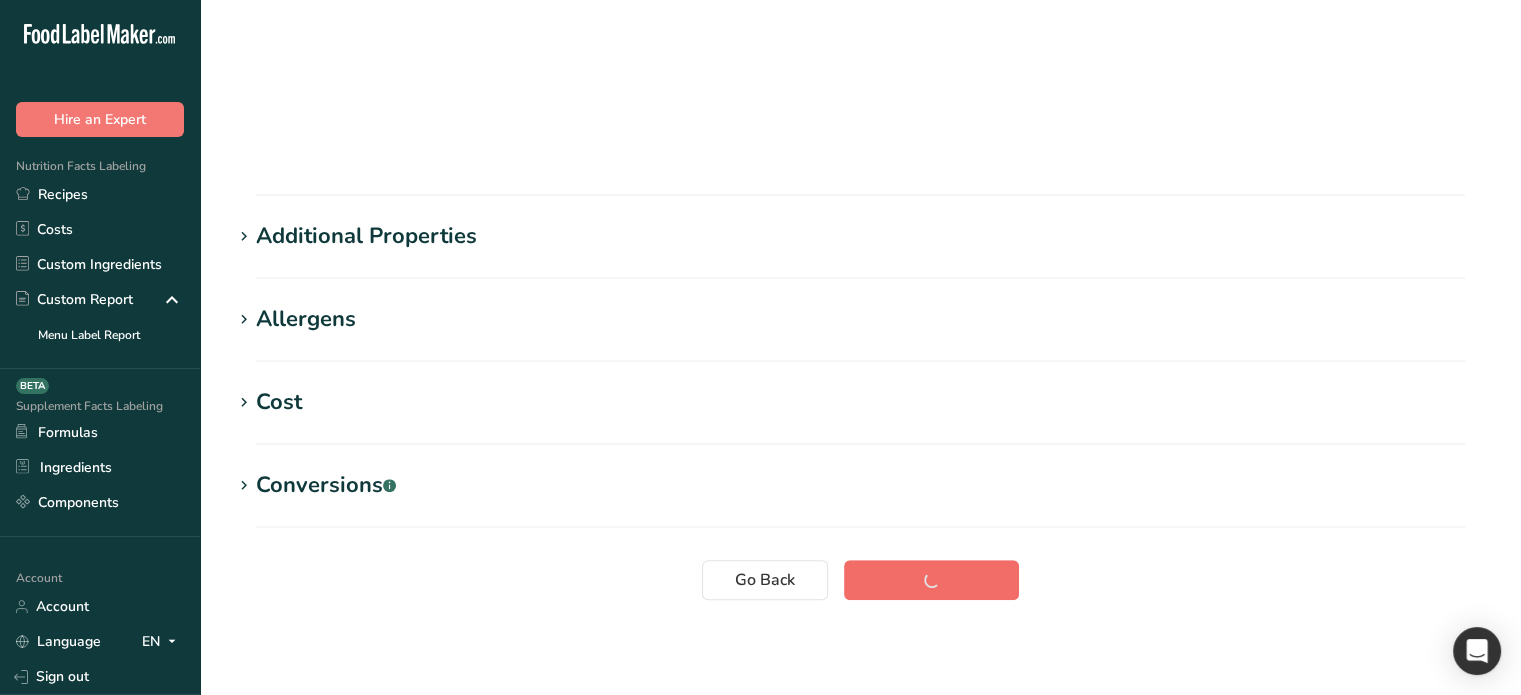 scroll, scrollTop: 40, scrollLeft: 0, axis: vertical 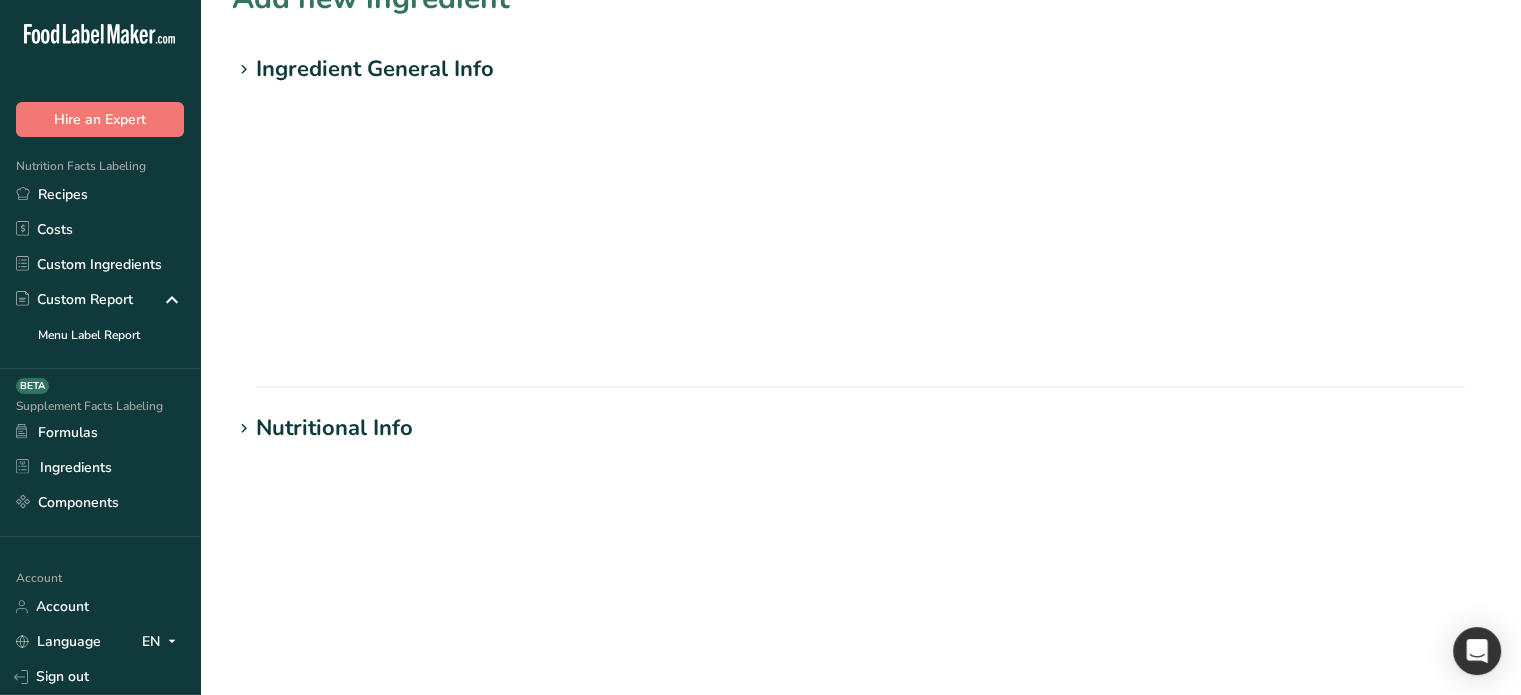 click on "Go Back
Add ingredient" at bounding box center (860, 1444) 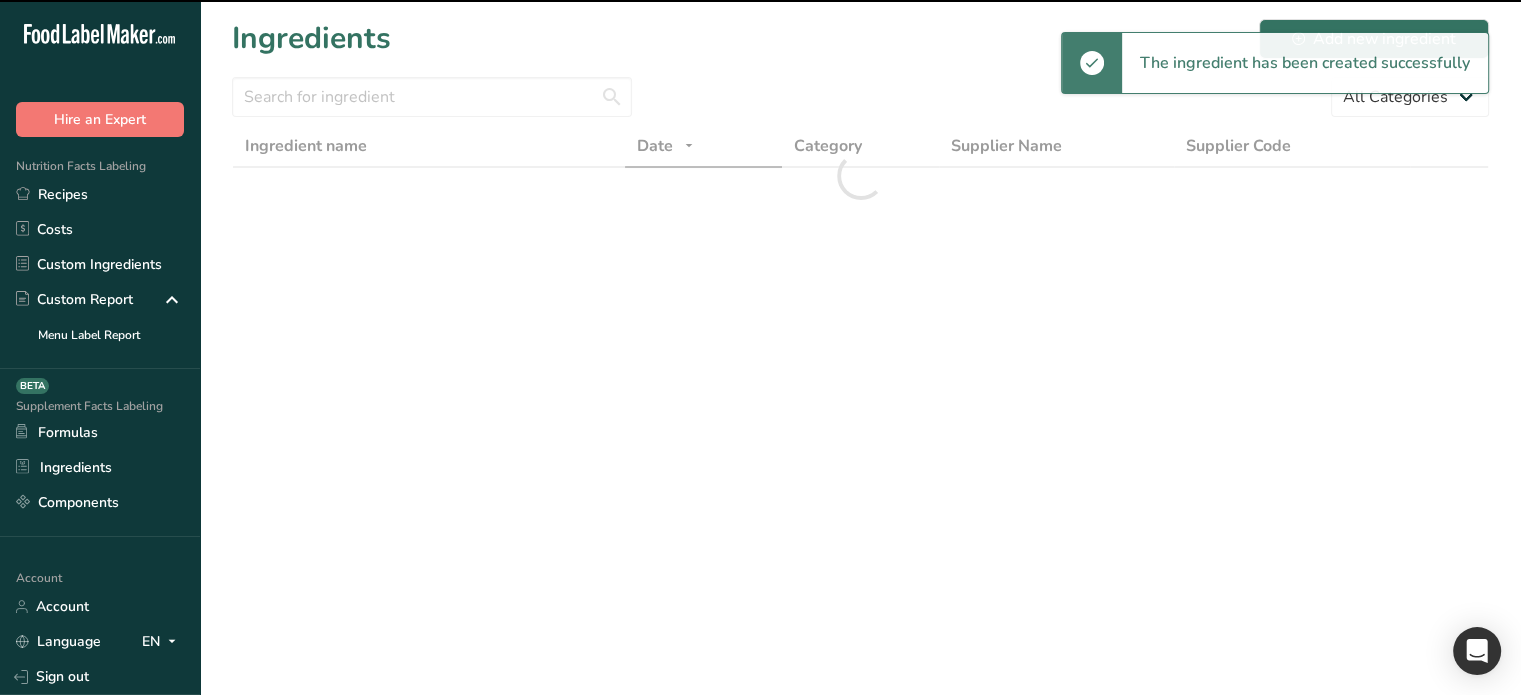 scroll, scrollTop: 0, scrollLeft: 0, axis: both 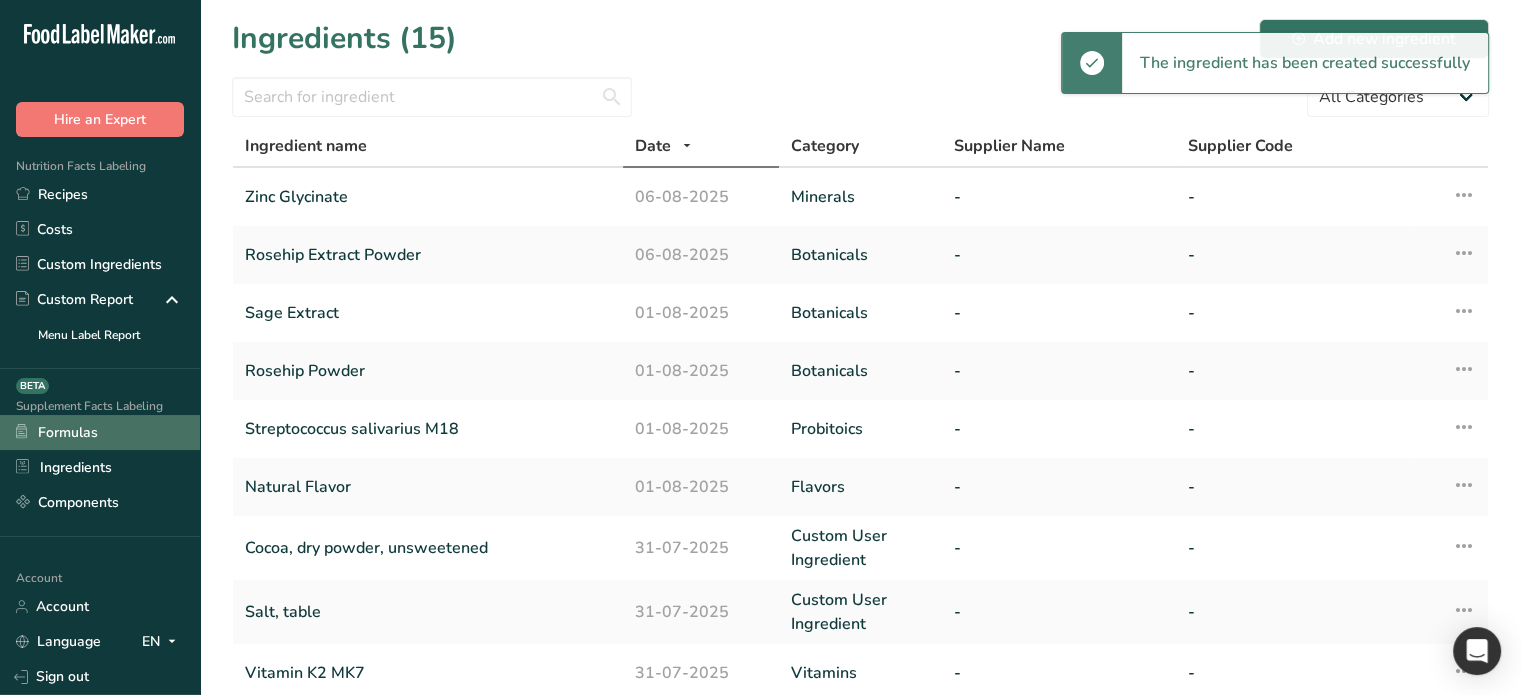 click on "Formulas" at bounding box center [100, 432] 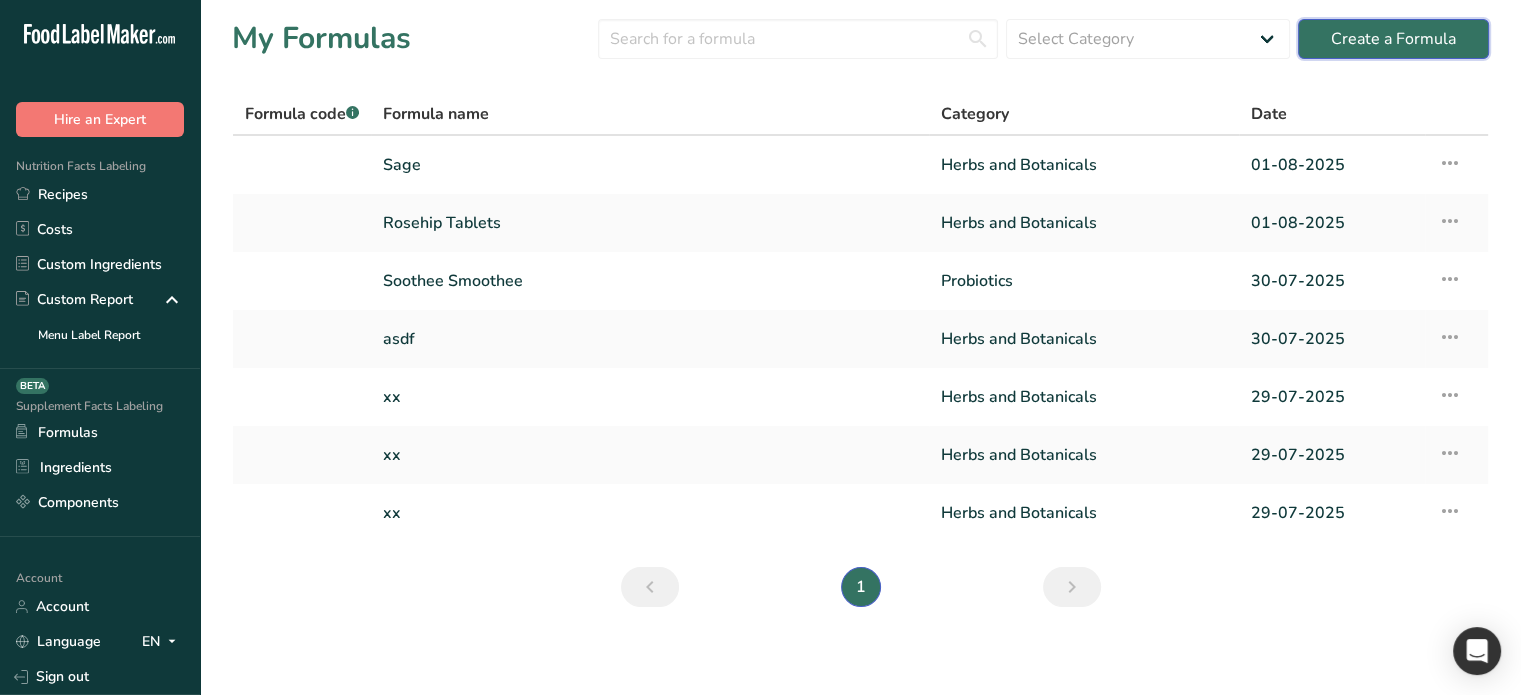 click on "Create a Formula" at bounding box center (1393, 39) 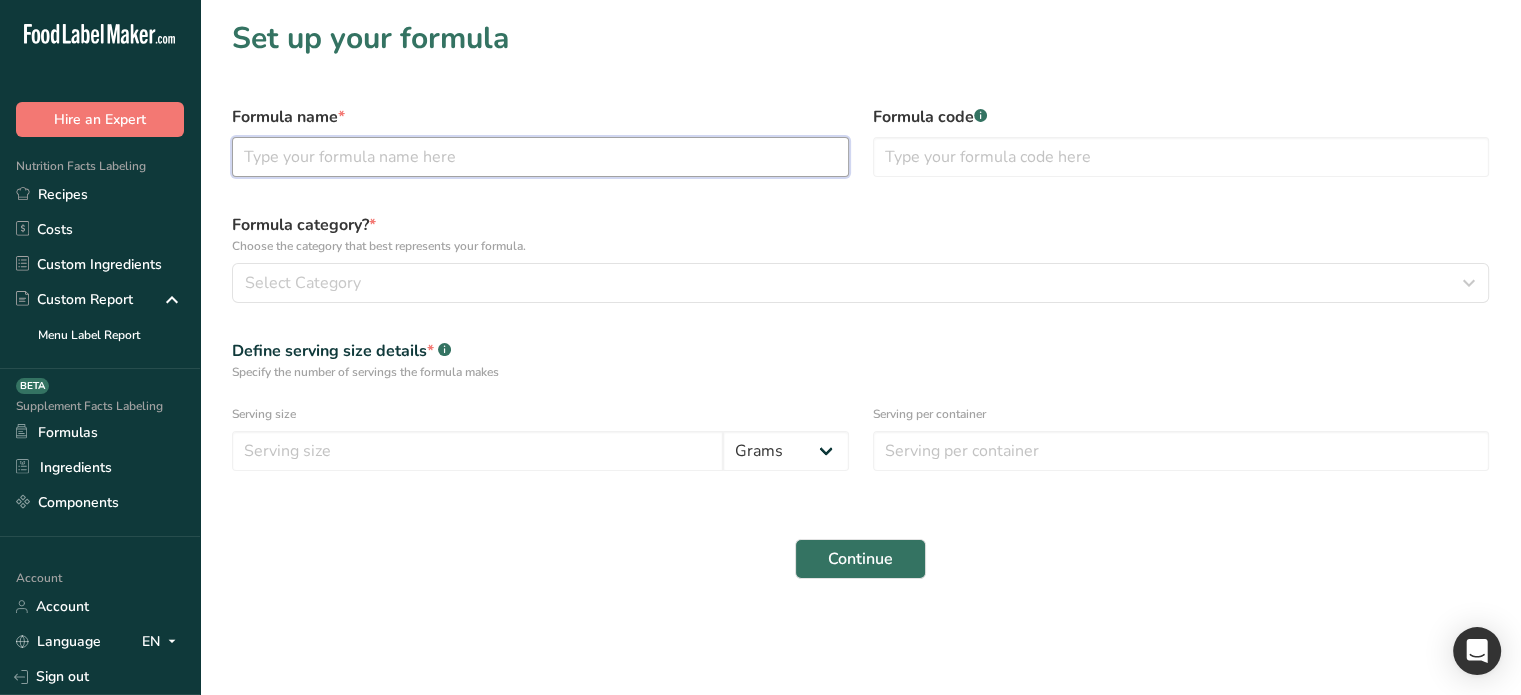 click at bounding box center (540, 157) 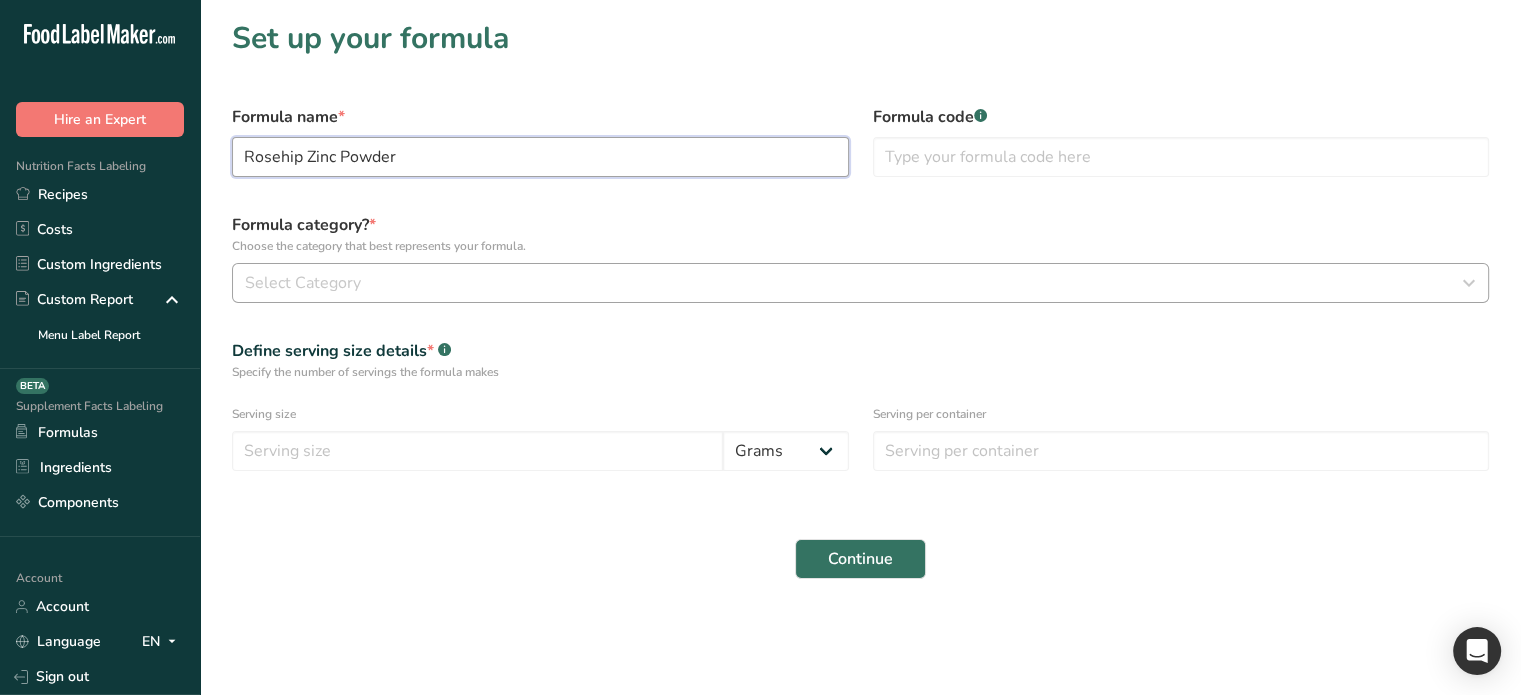 type on "Rosehip Zinc Powder" 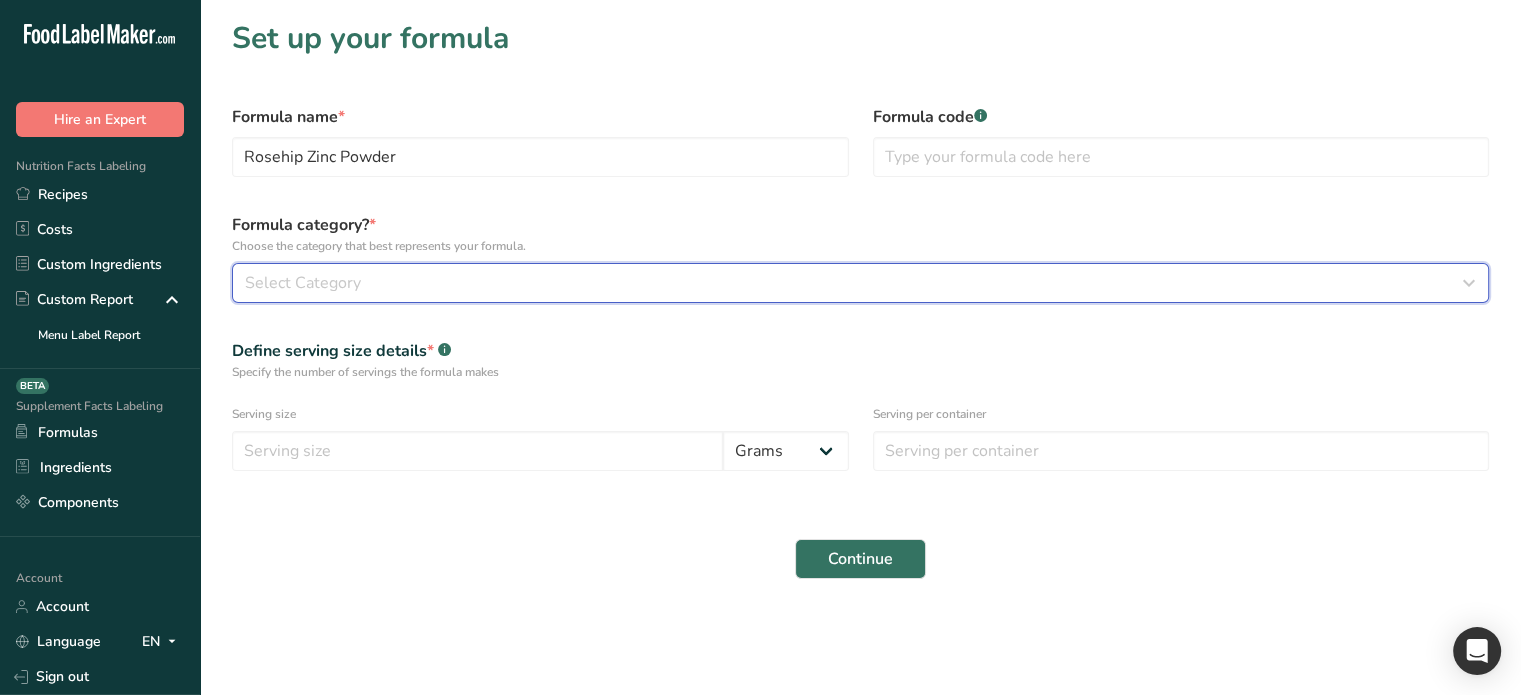 click on "Select Category" at bounding box center (854, 283) 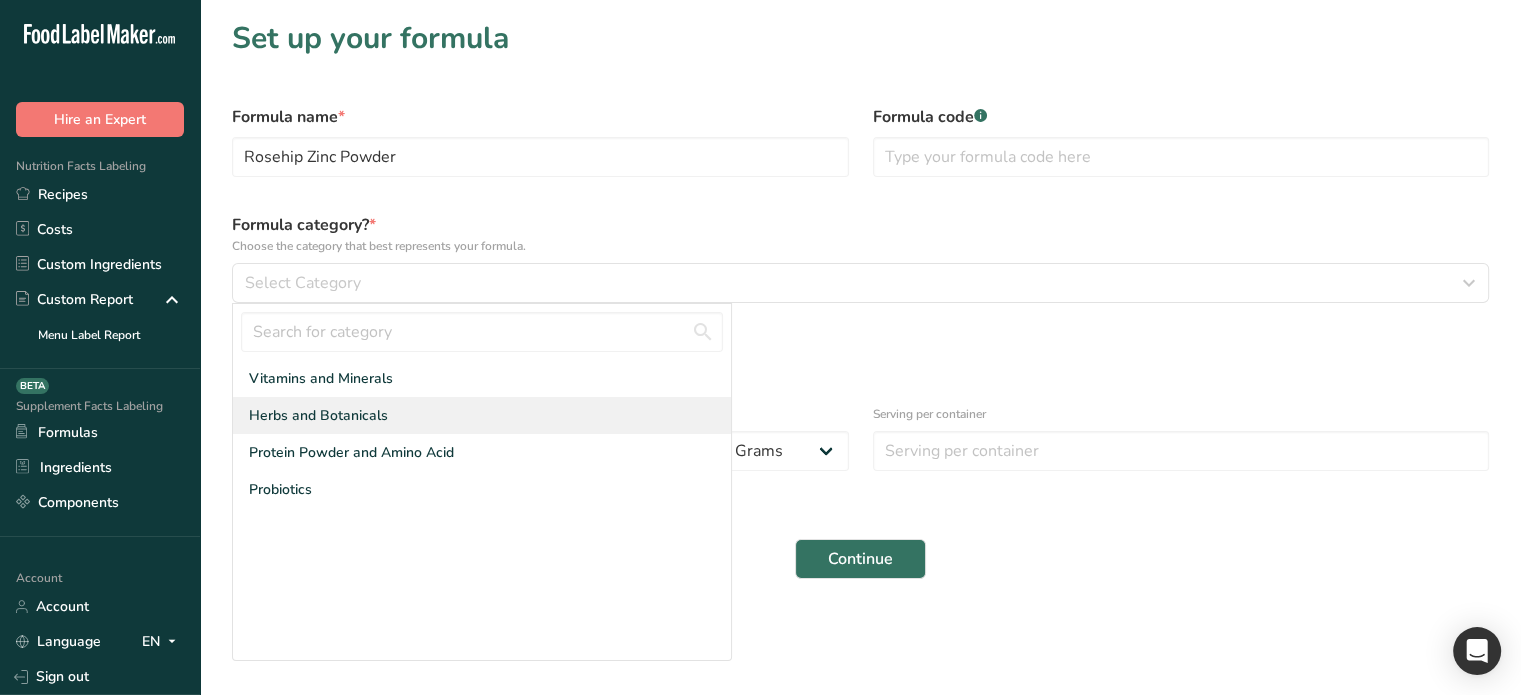 click on "Herbs and Botanicals" at bounding box center [482, 415] 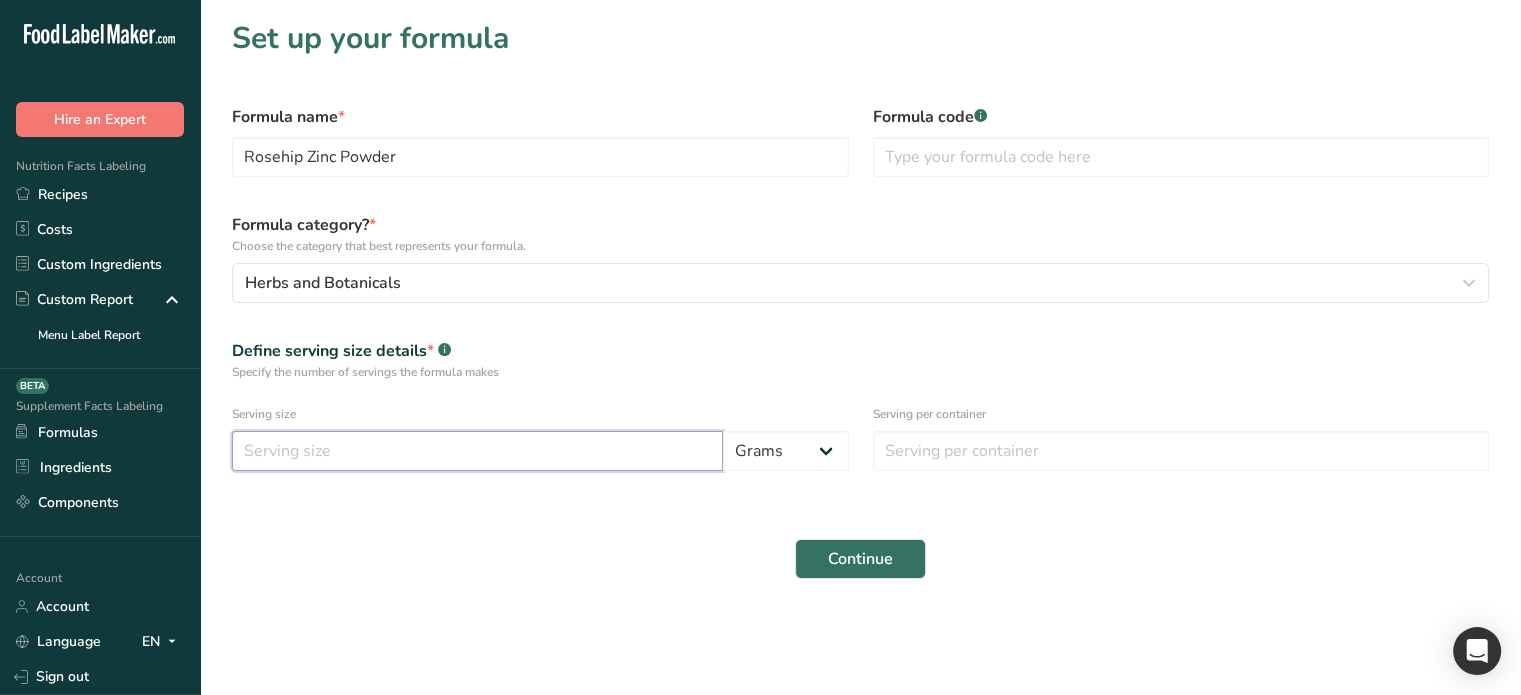 click at bounding box center [477, 451] 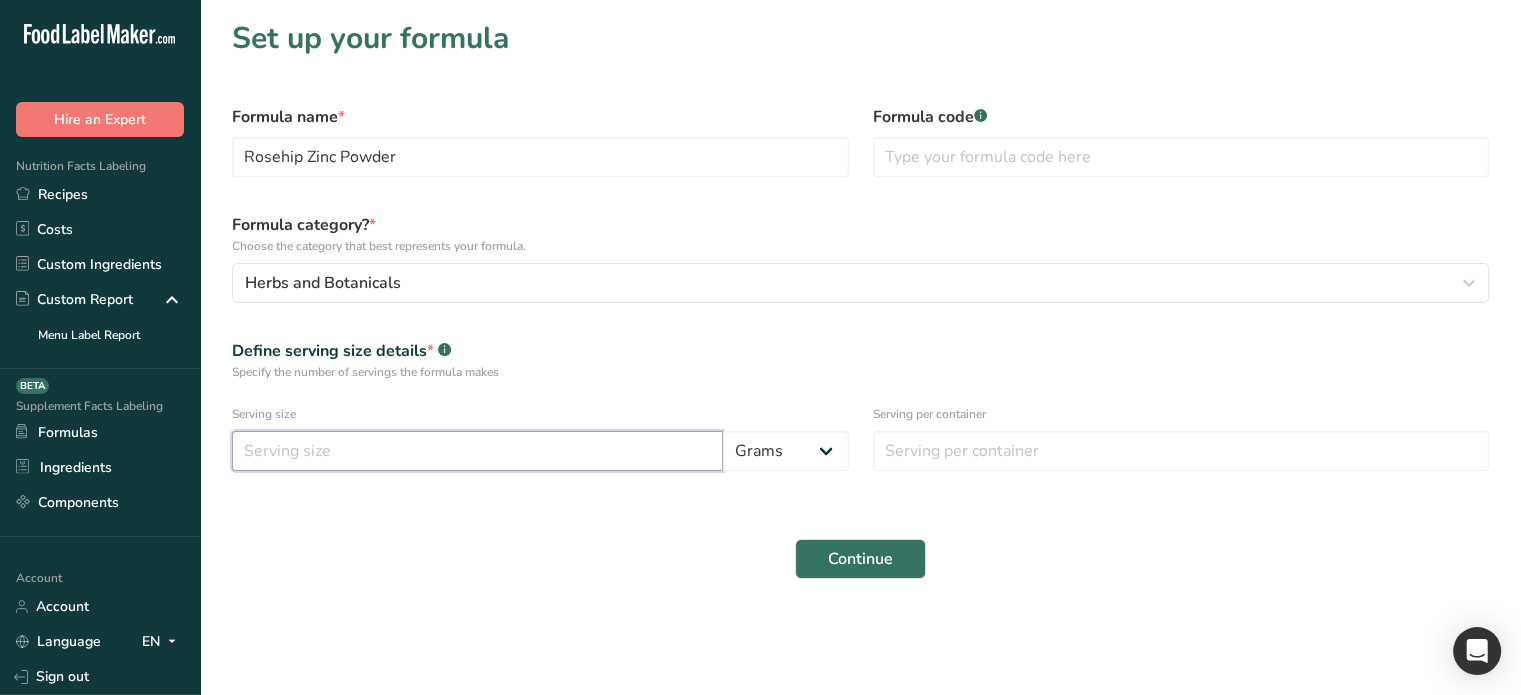 click at bounding box center [477, 451] 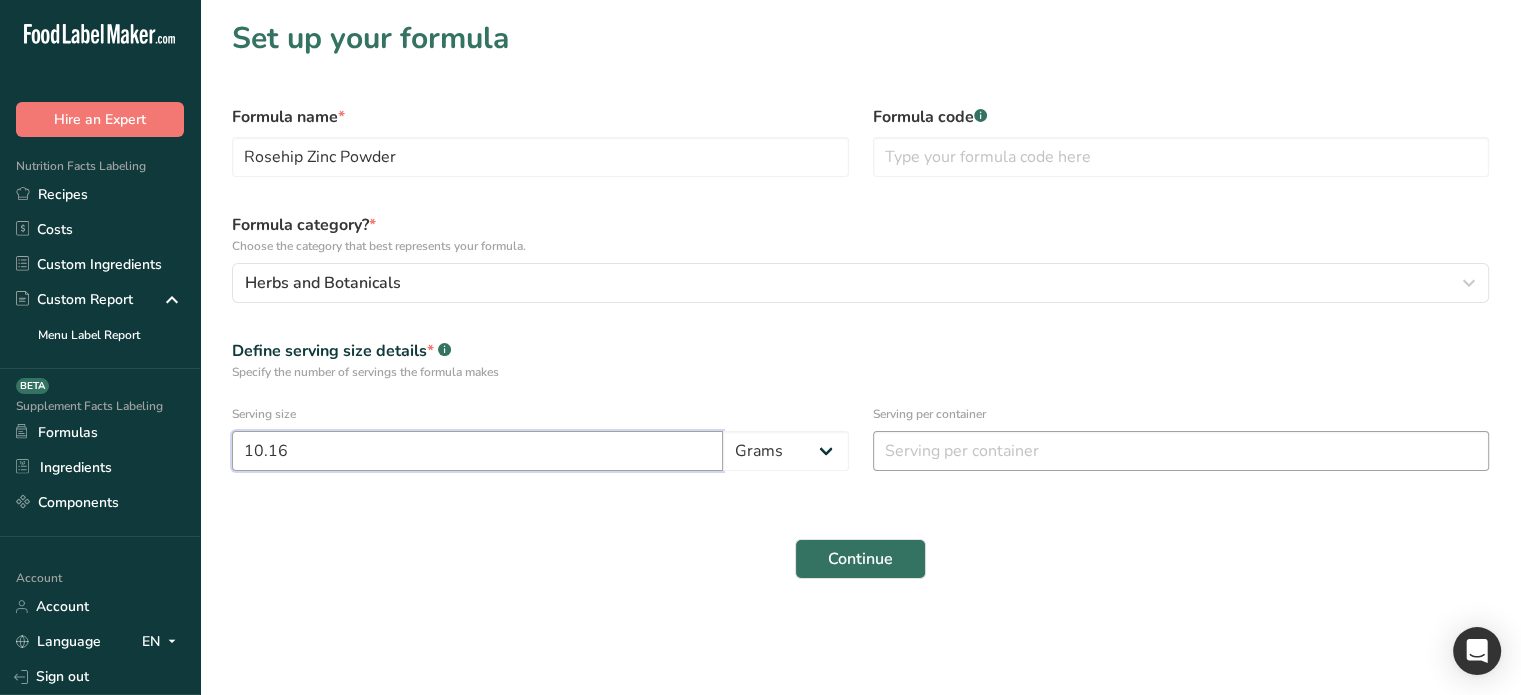 type on "10.16" 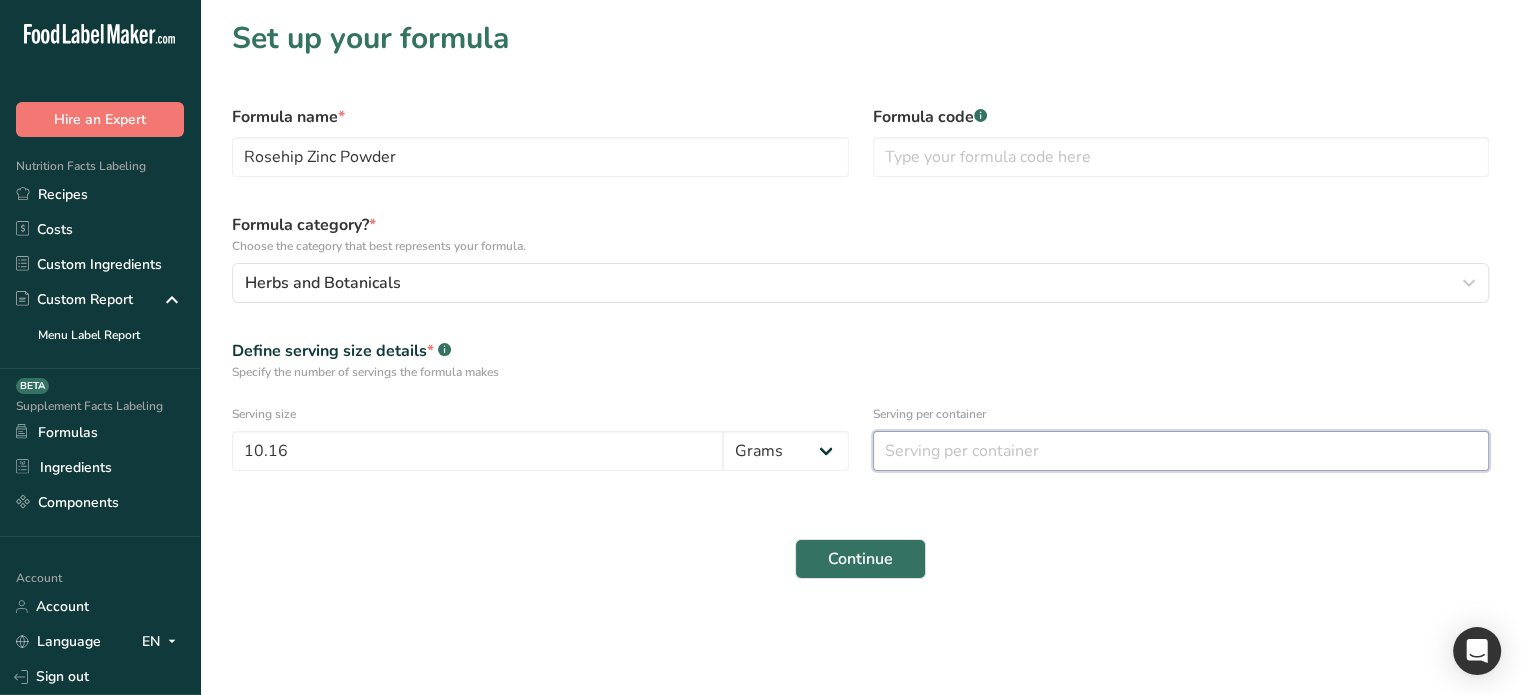 click at bounding box center (1181, 451) 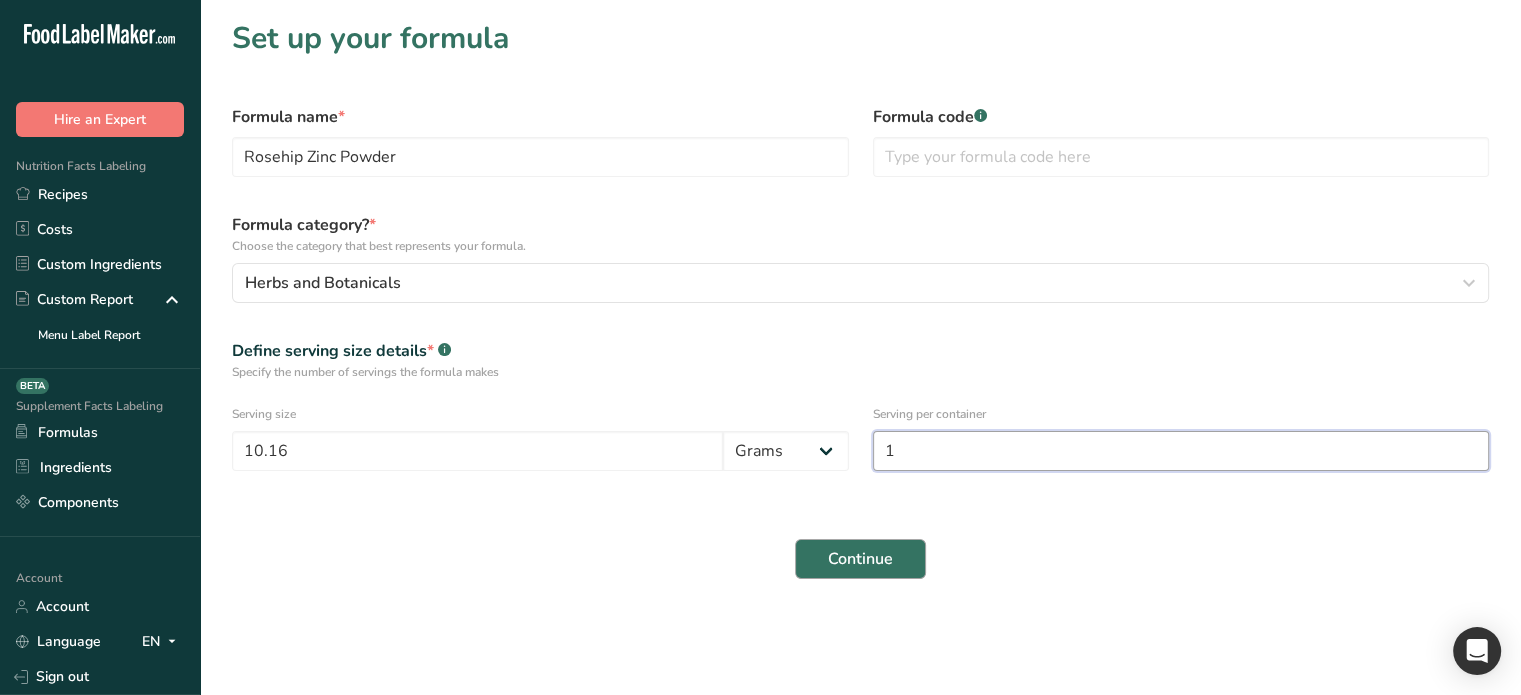 type on "1" 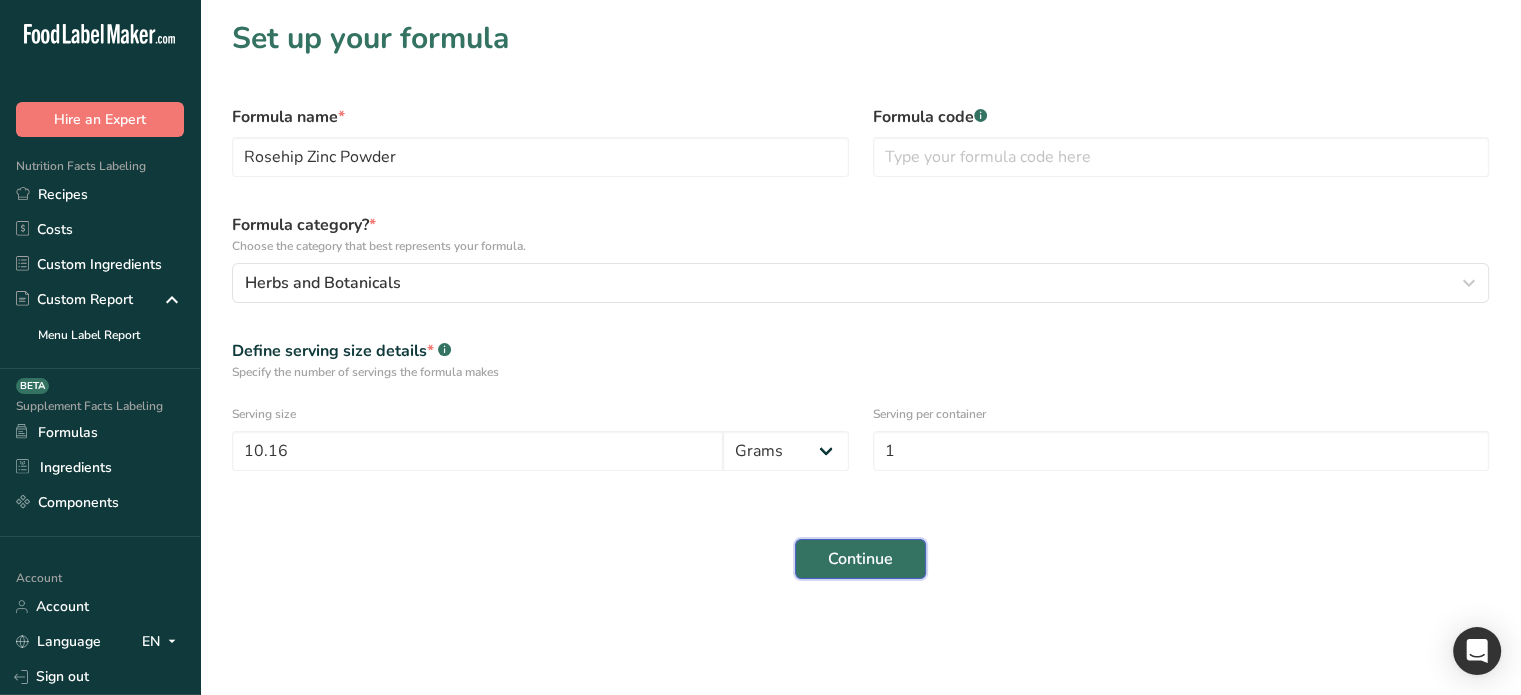 click on "Continue" at bounding box center (860, 559) 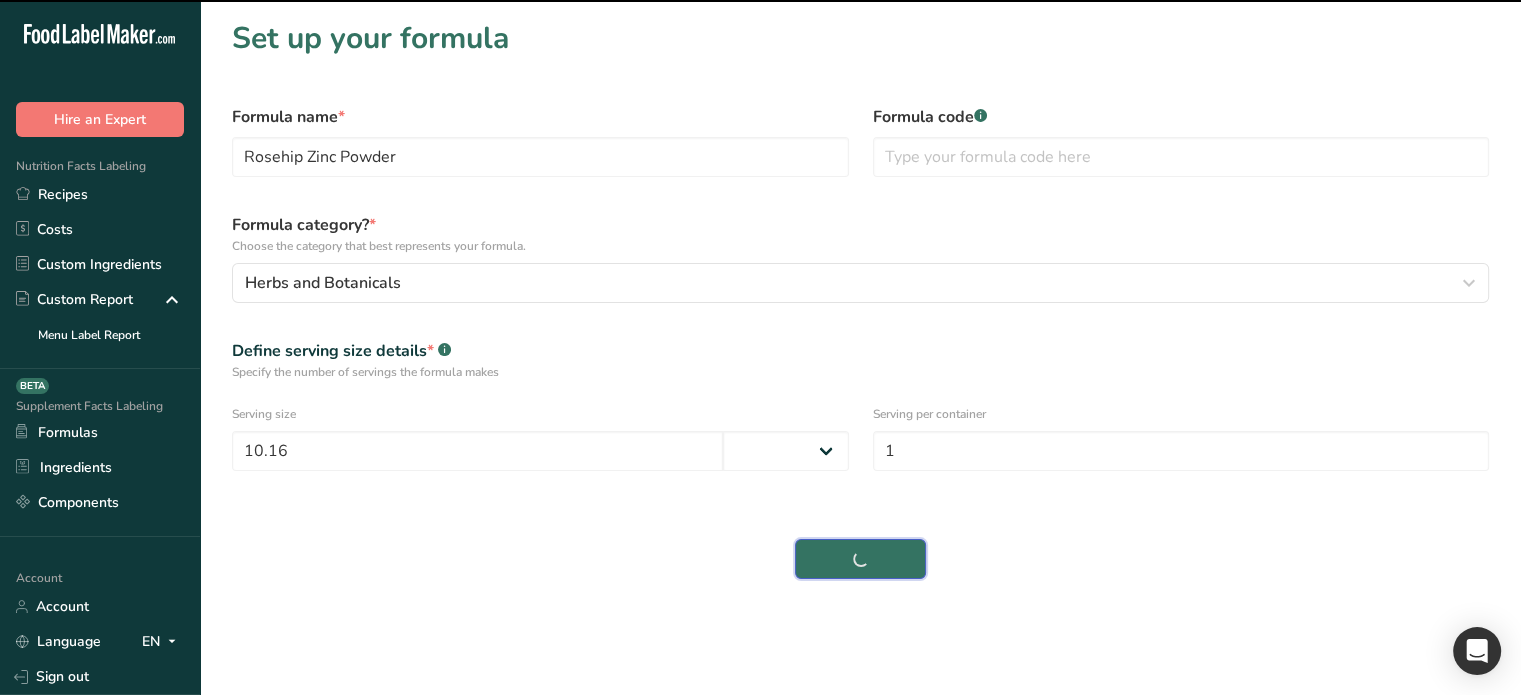 select 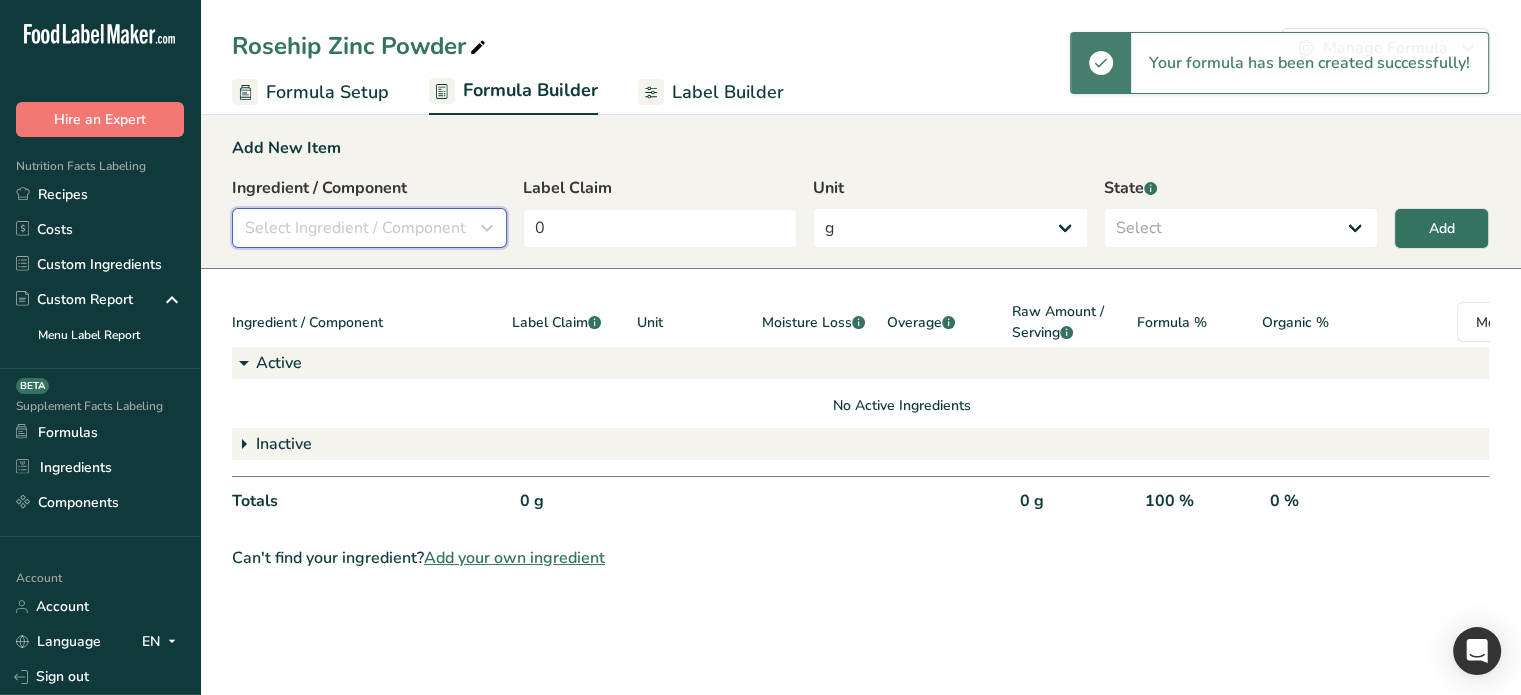 click on "Select Ingredient / Component" at bounding box center (369, 228) 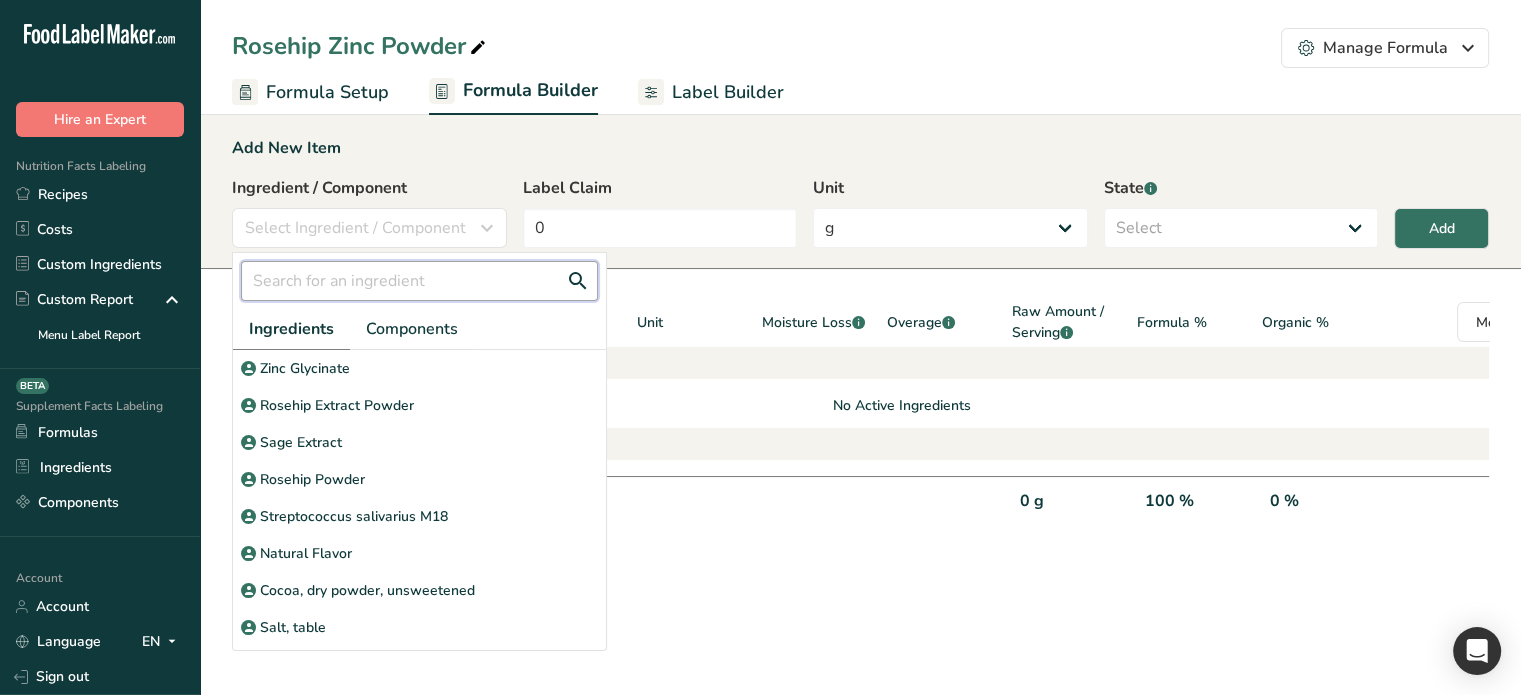 click at bounding box center (419, 281) 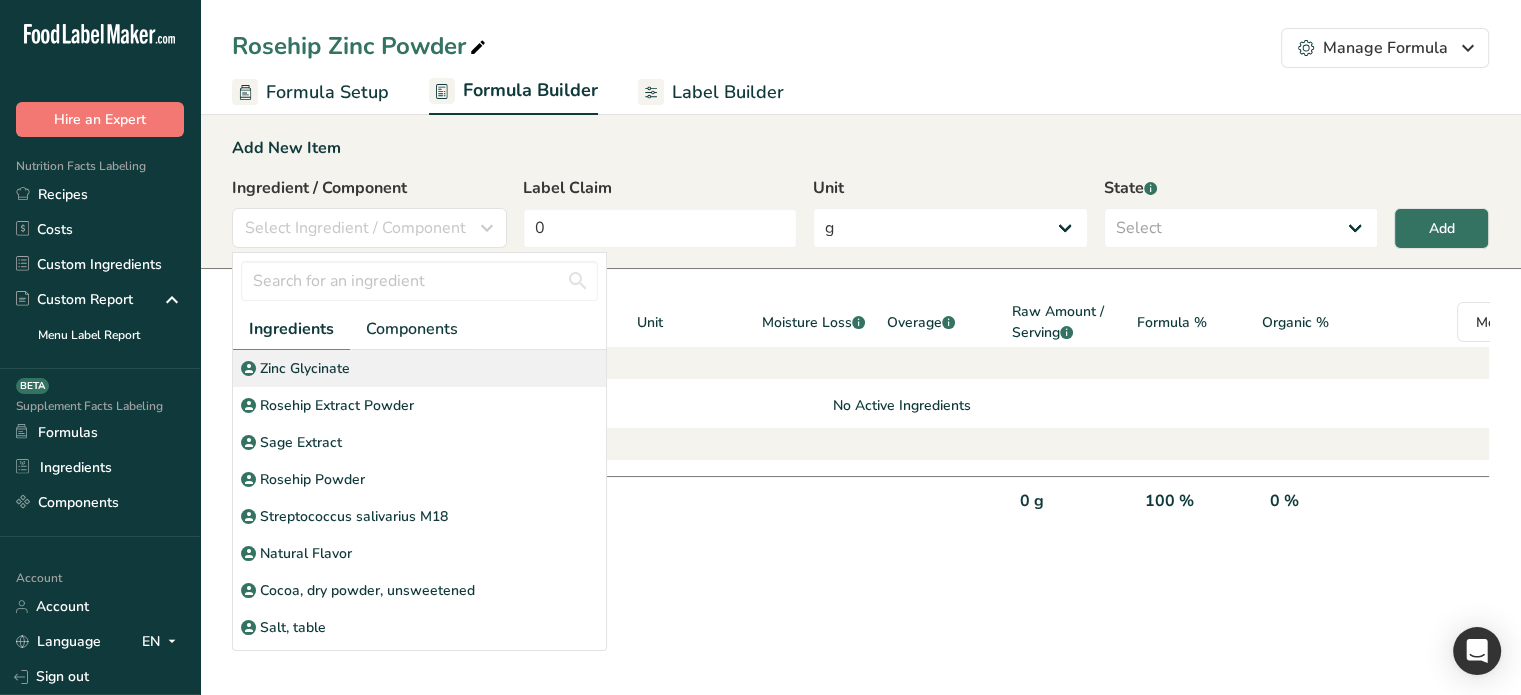 click on "Zinc Glycinate" at bounding box center (419, 368) 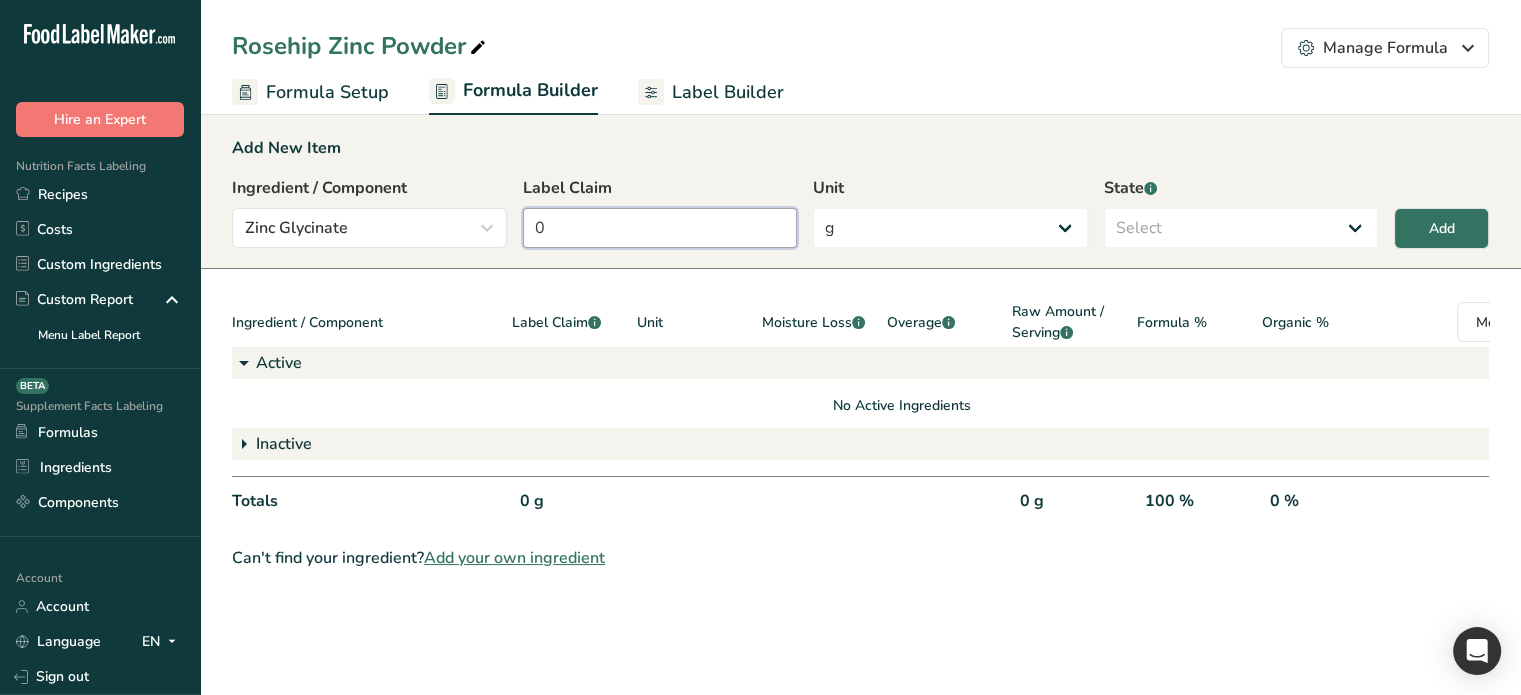 click on "0" at bounding box center (660, 228) 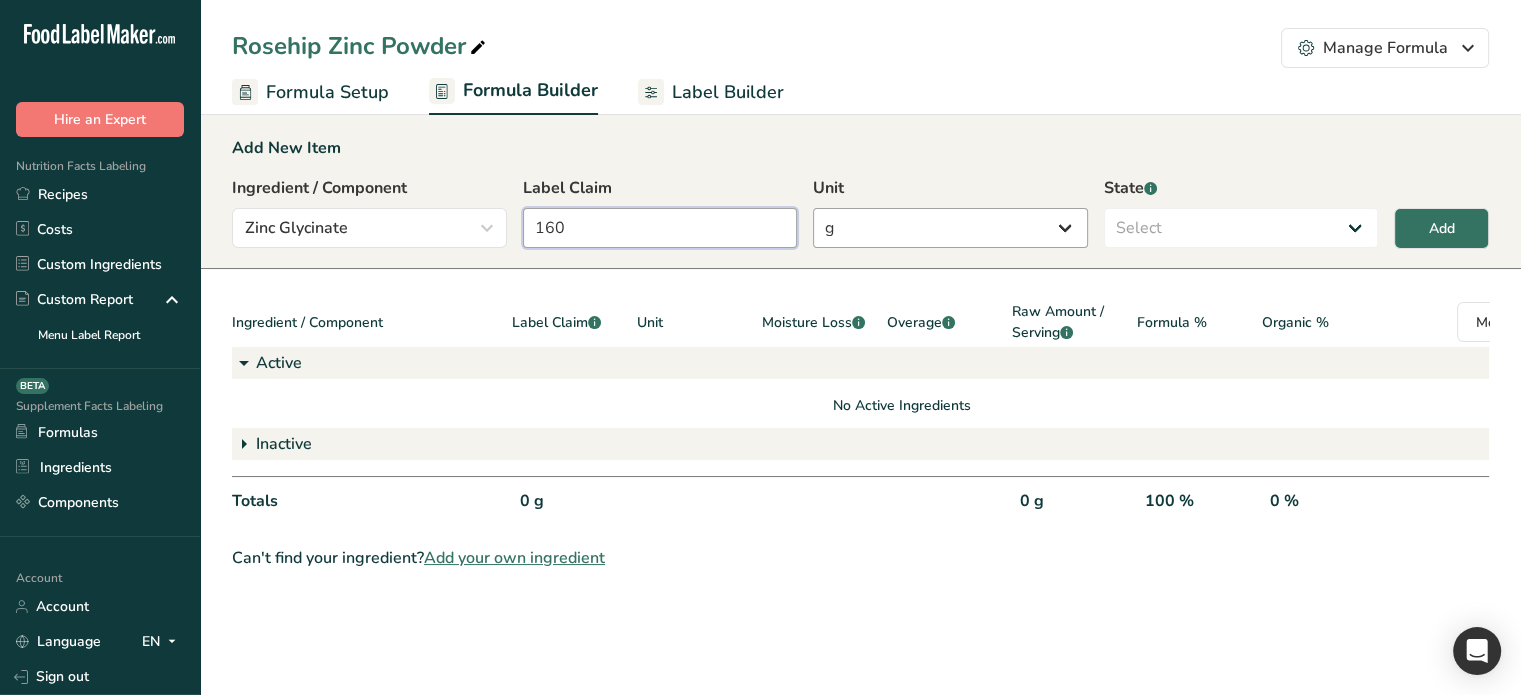 type on "160" 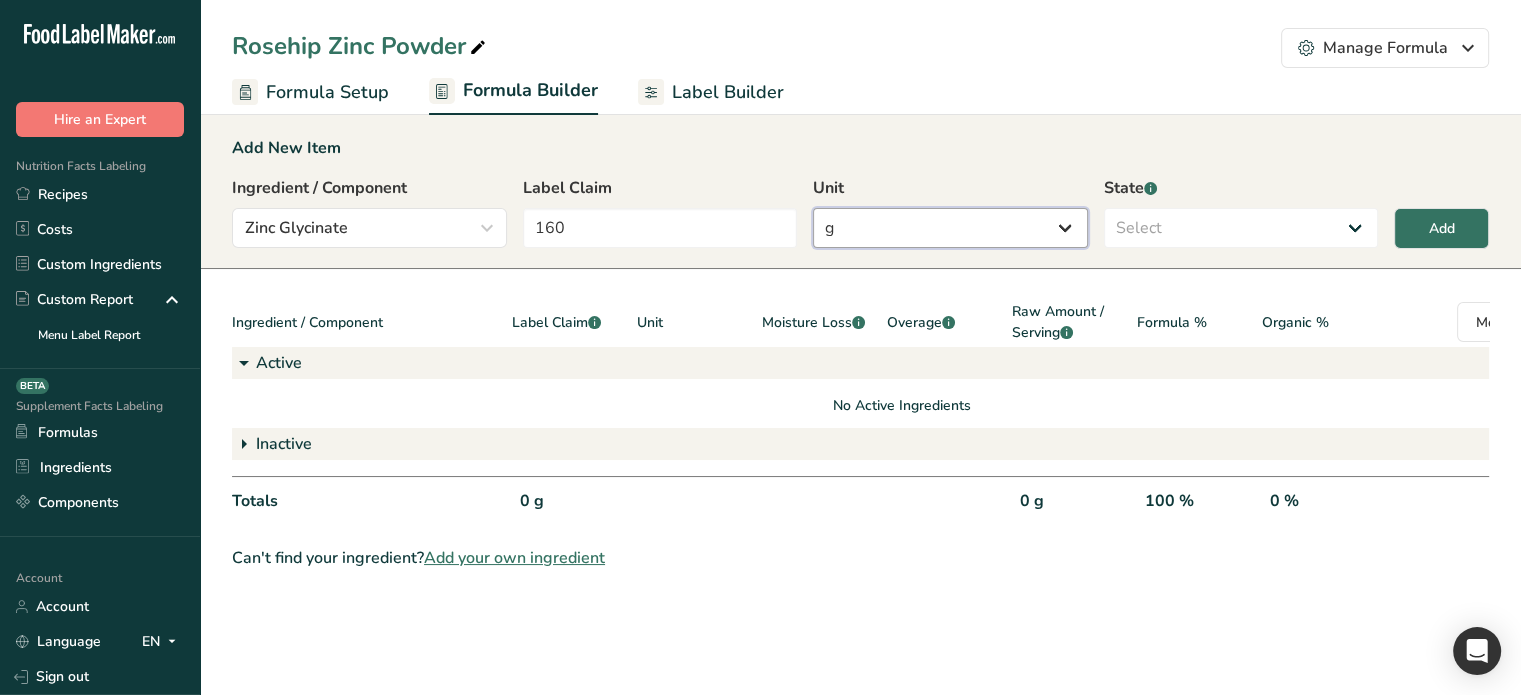 click on "g
Kilograms
mg
Oz
Pound
PPM
B CFU
mcg
µg
kcal
kJ" at bounding box center (950, 228) 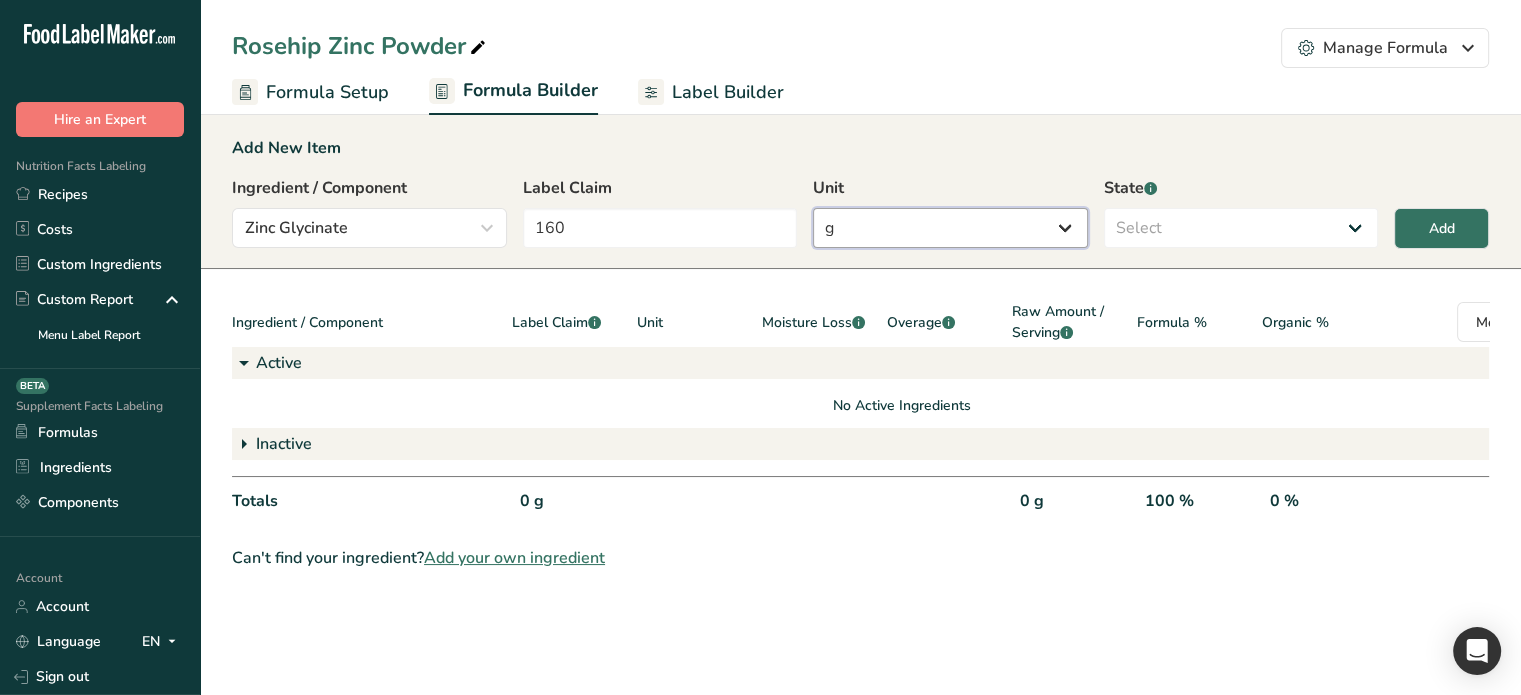 select on "2" 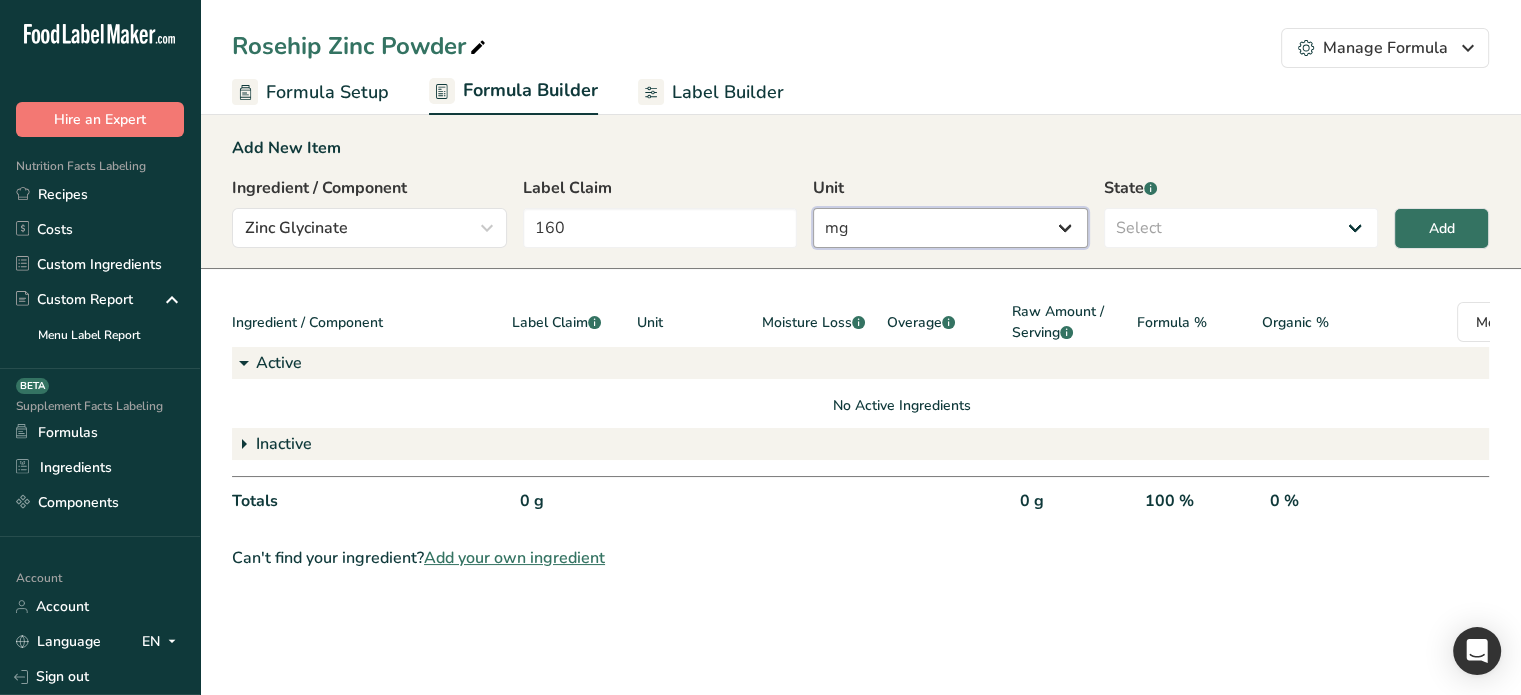 click on "g
Kilograms
mg
Oz
Pound
PPM
B CFU
mcg
µg
kcal
kJ" at bounding box center (950, 228) 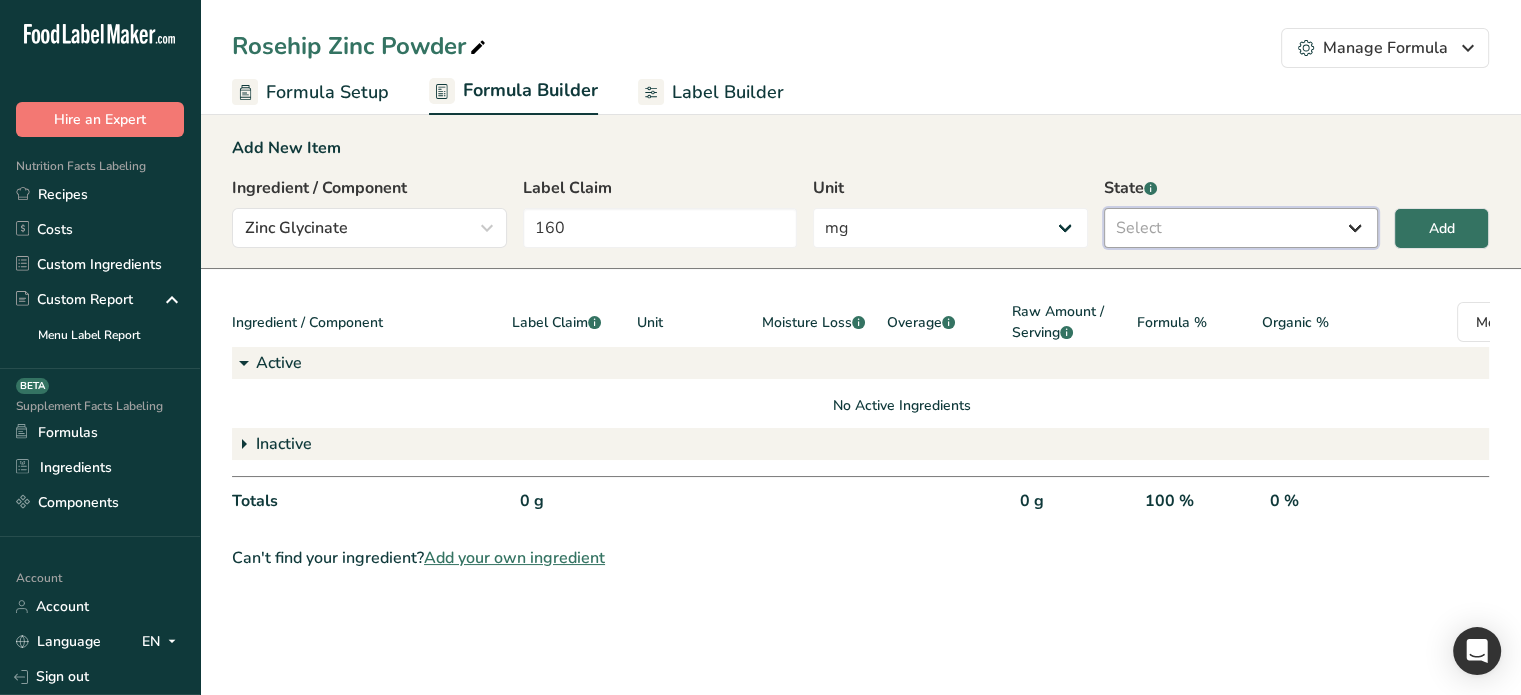 click on "Select
Active
Inactive" at bounding box center [1241, 228] 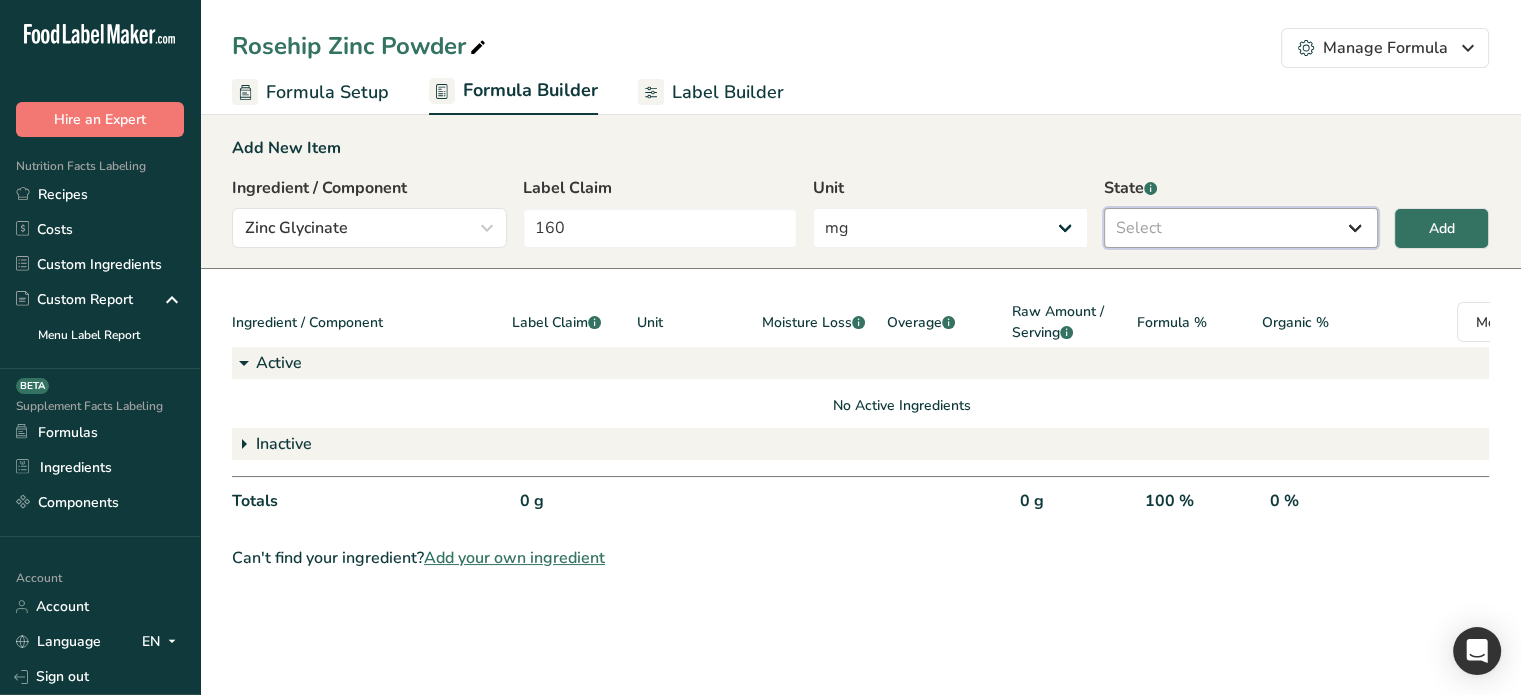 select on "active" 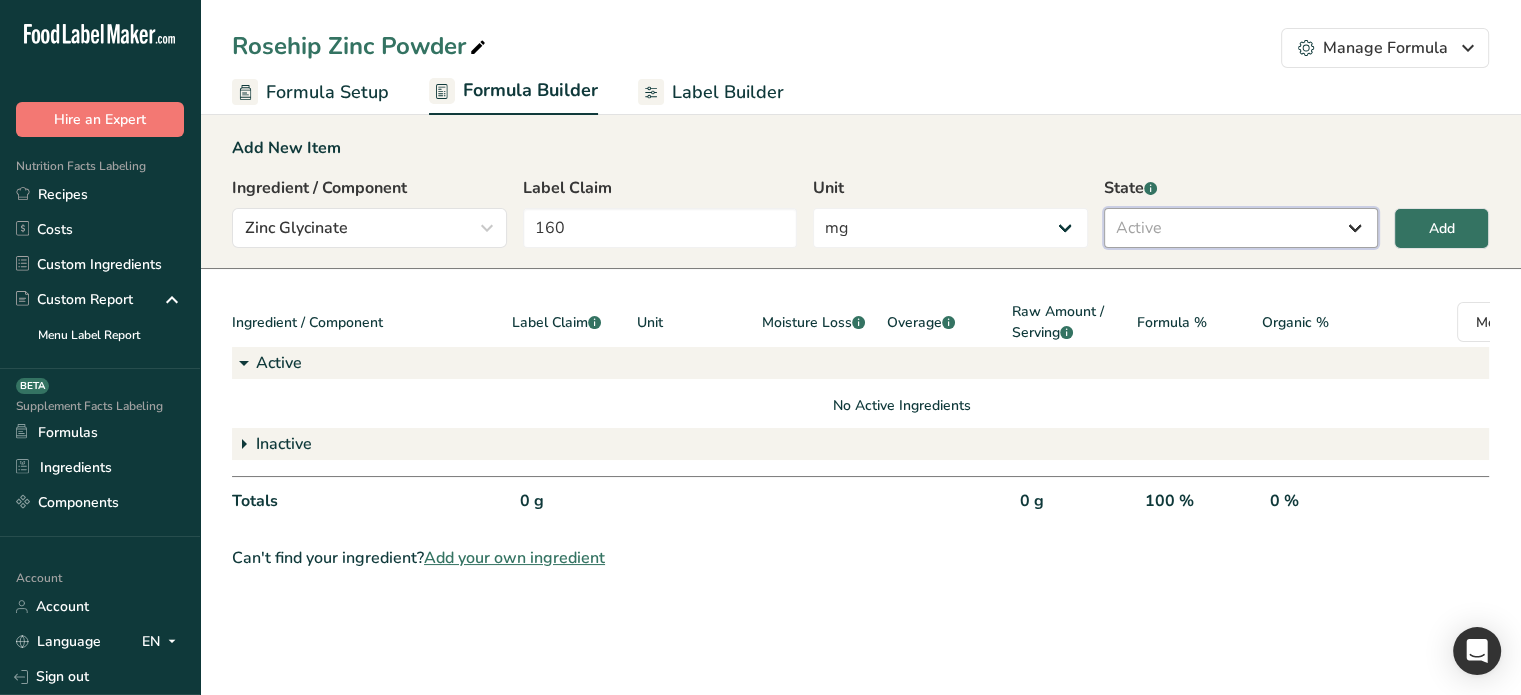 click on "Select
Active
Inactive" at bounding box center (1241, 228) 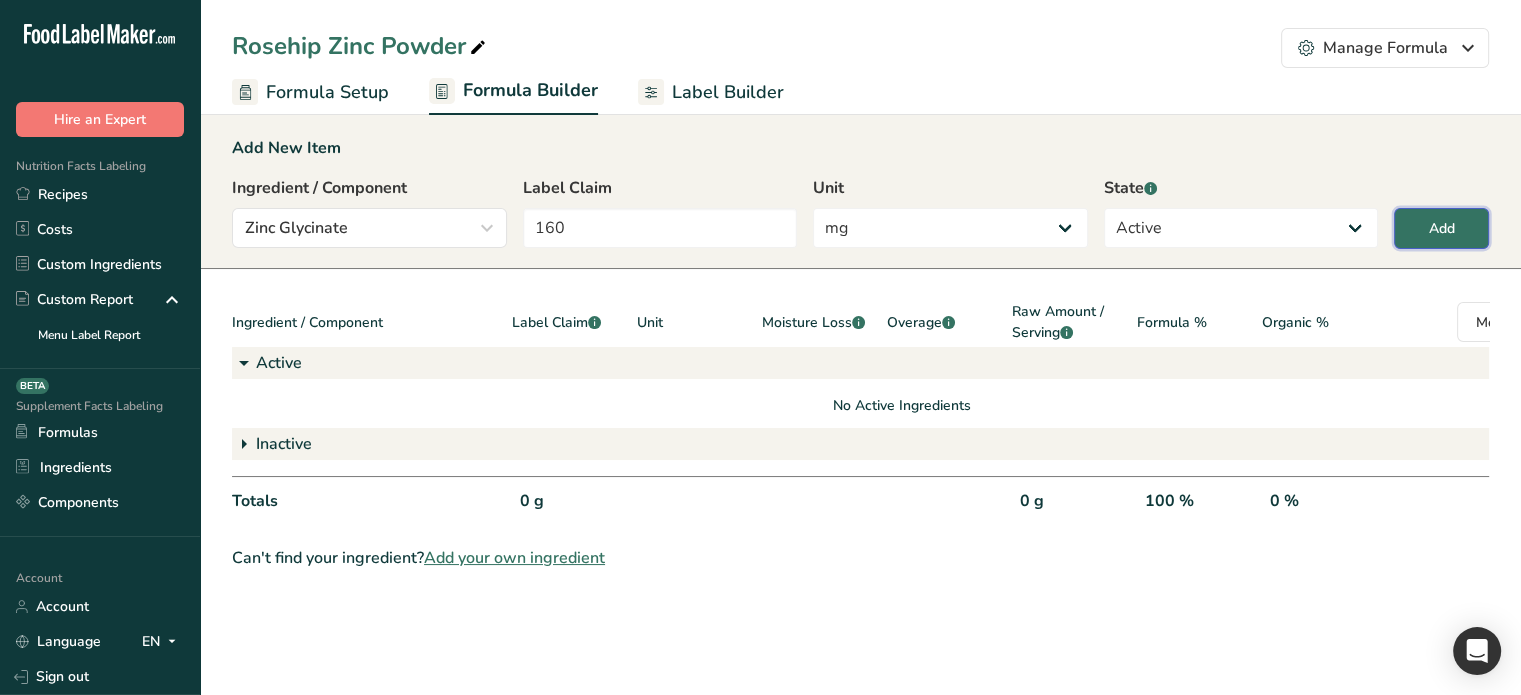 click on "Add" at bounding box center (1441, 228) 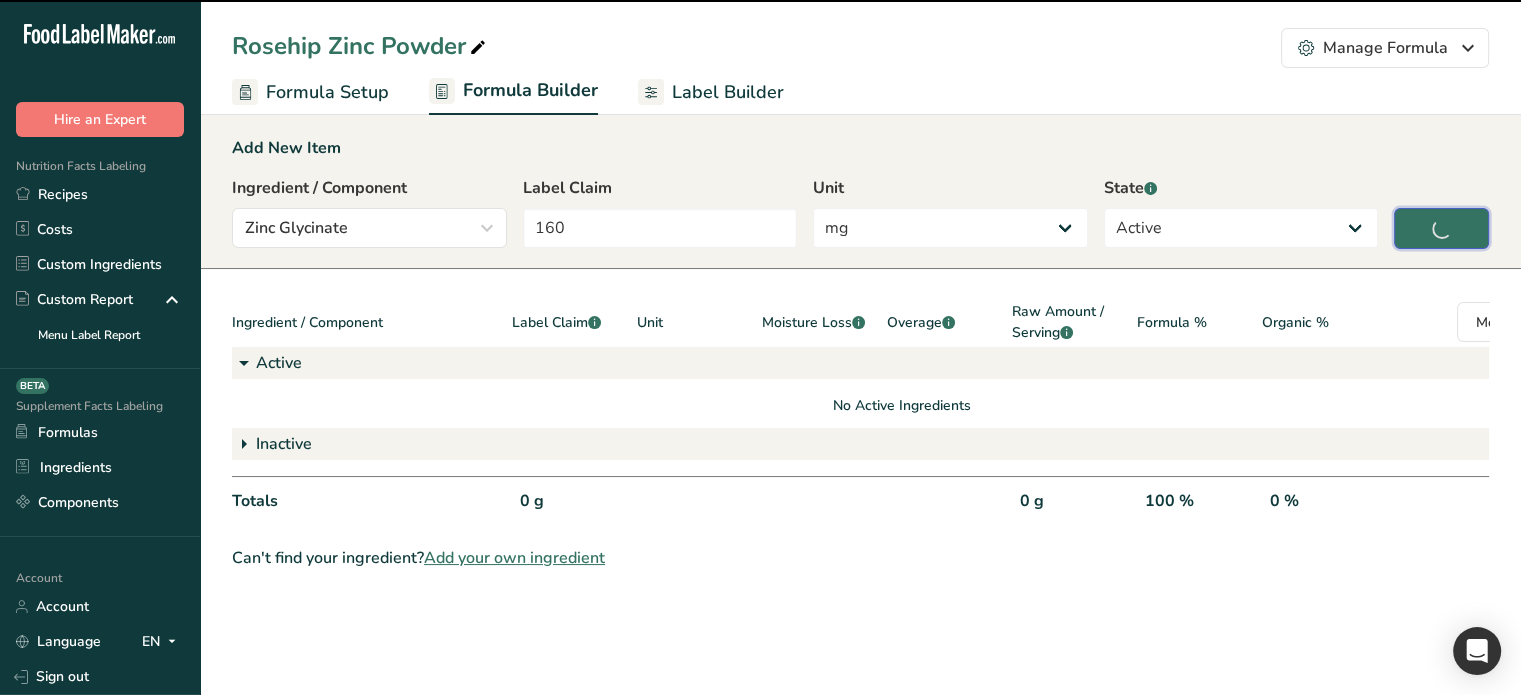type on "0" 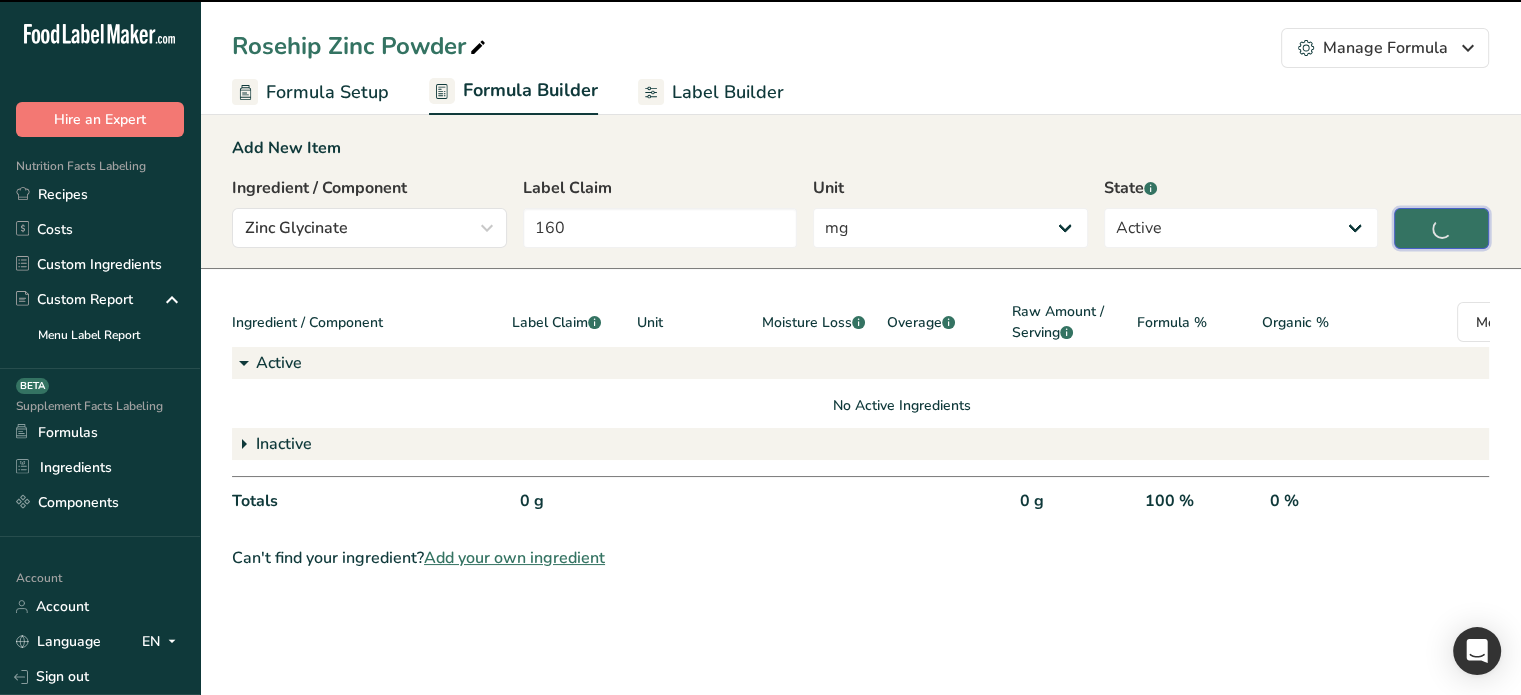 select on "0" 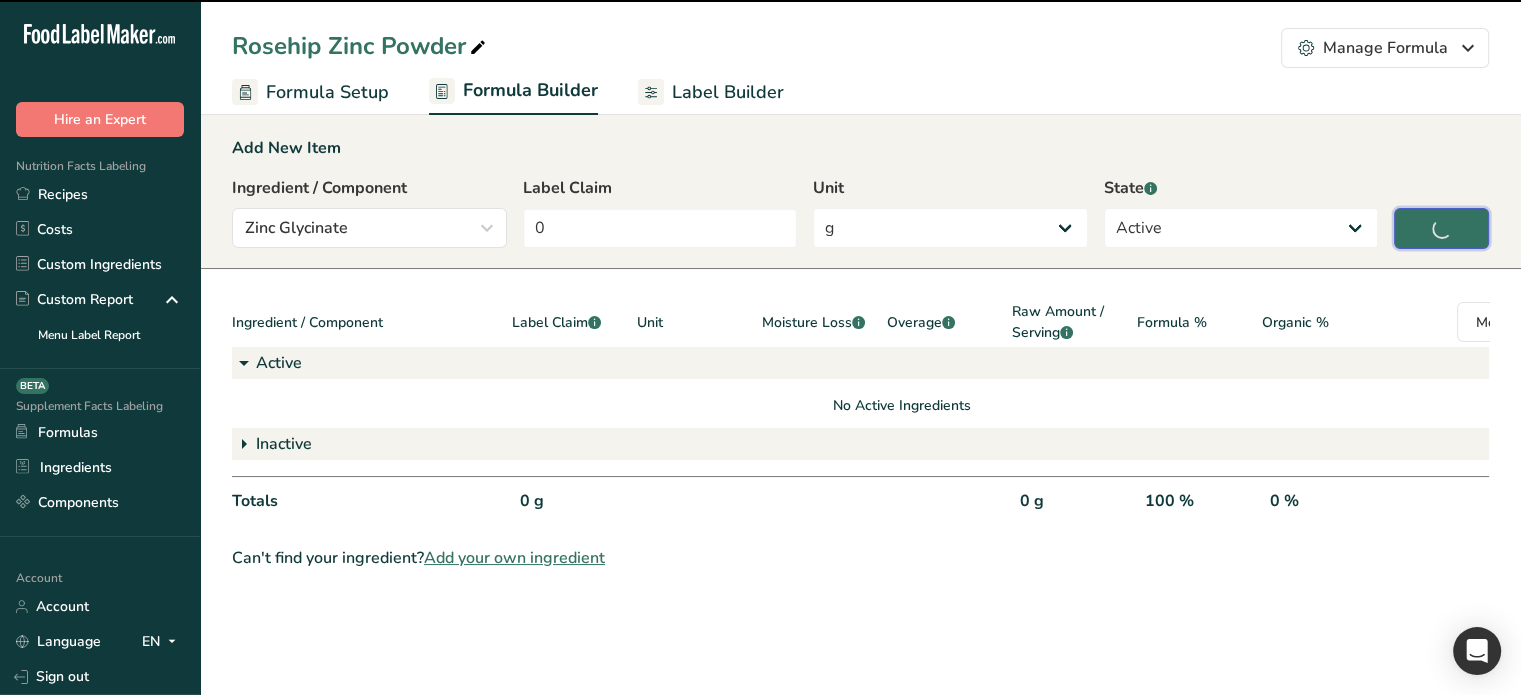 select 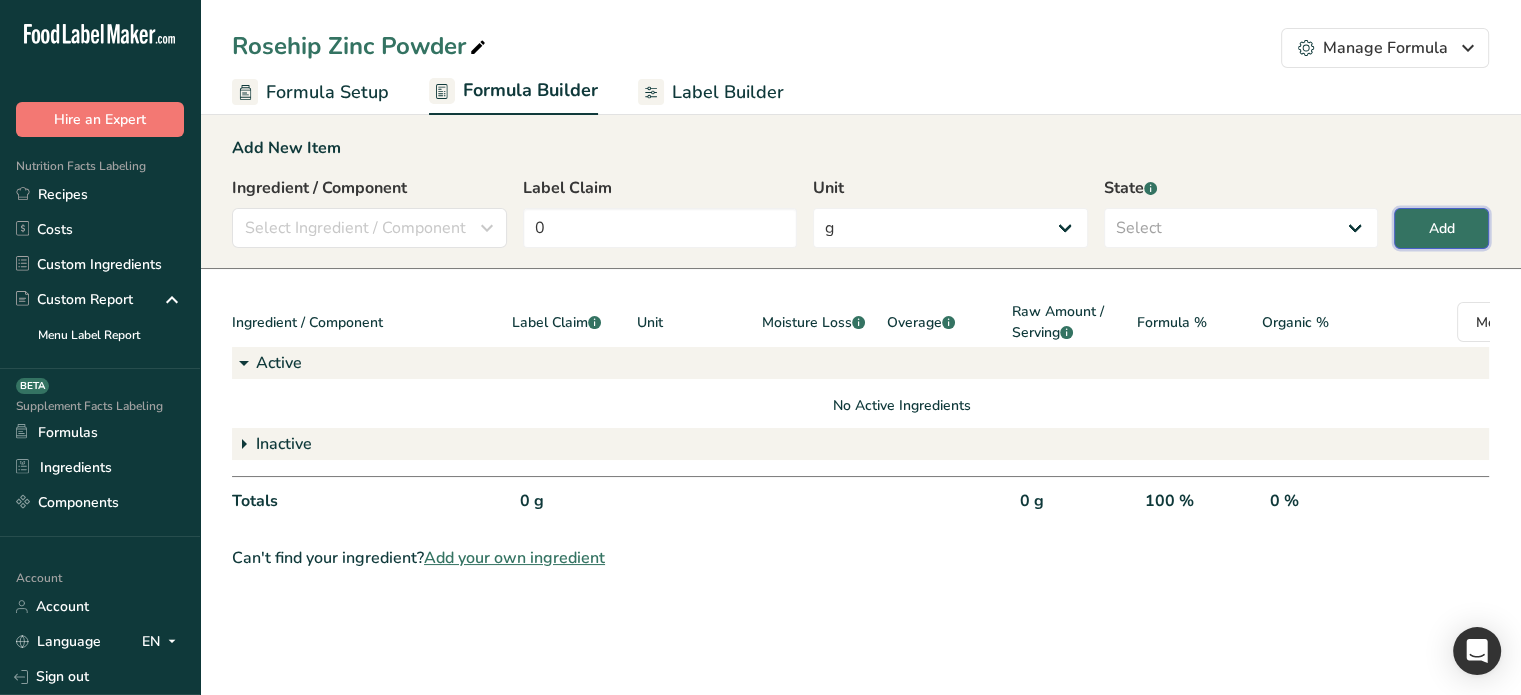 select on "2" 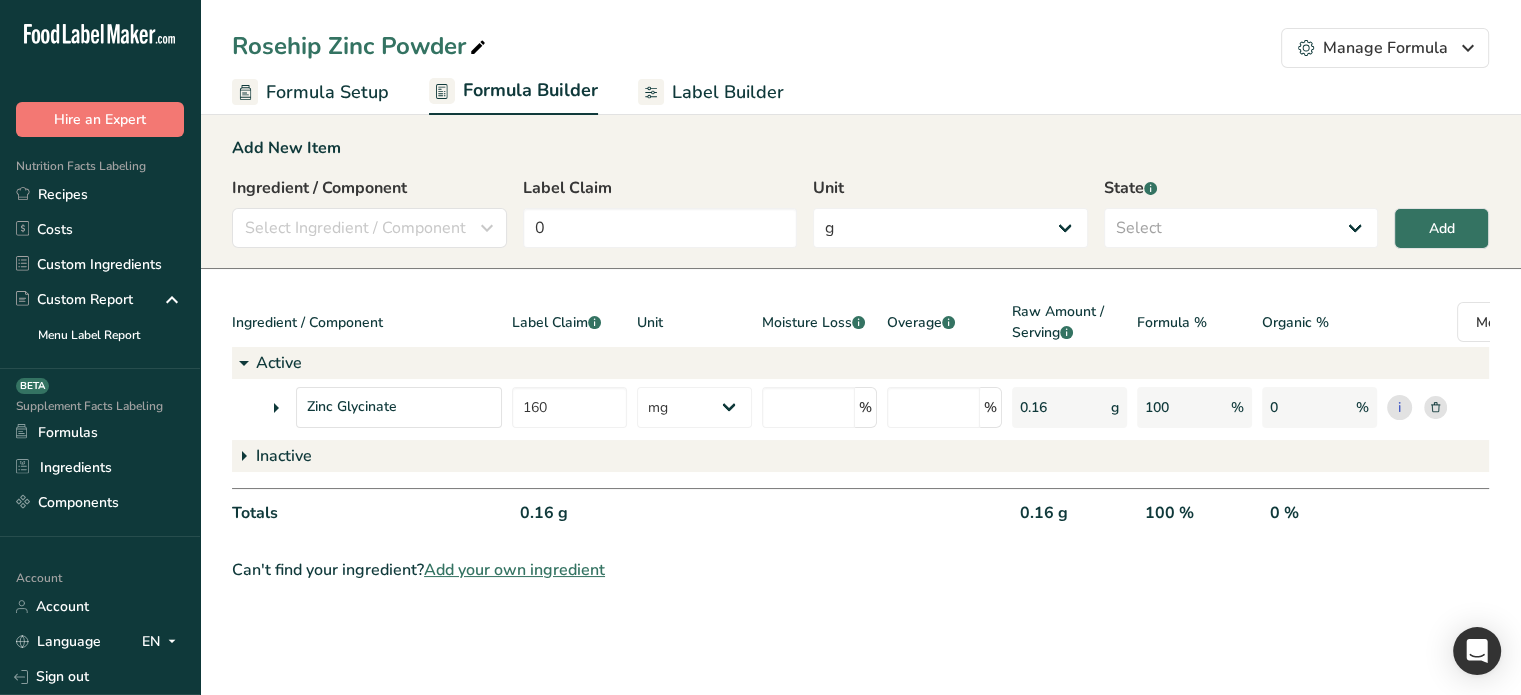click at bounding box center (276, 408) 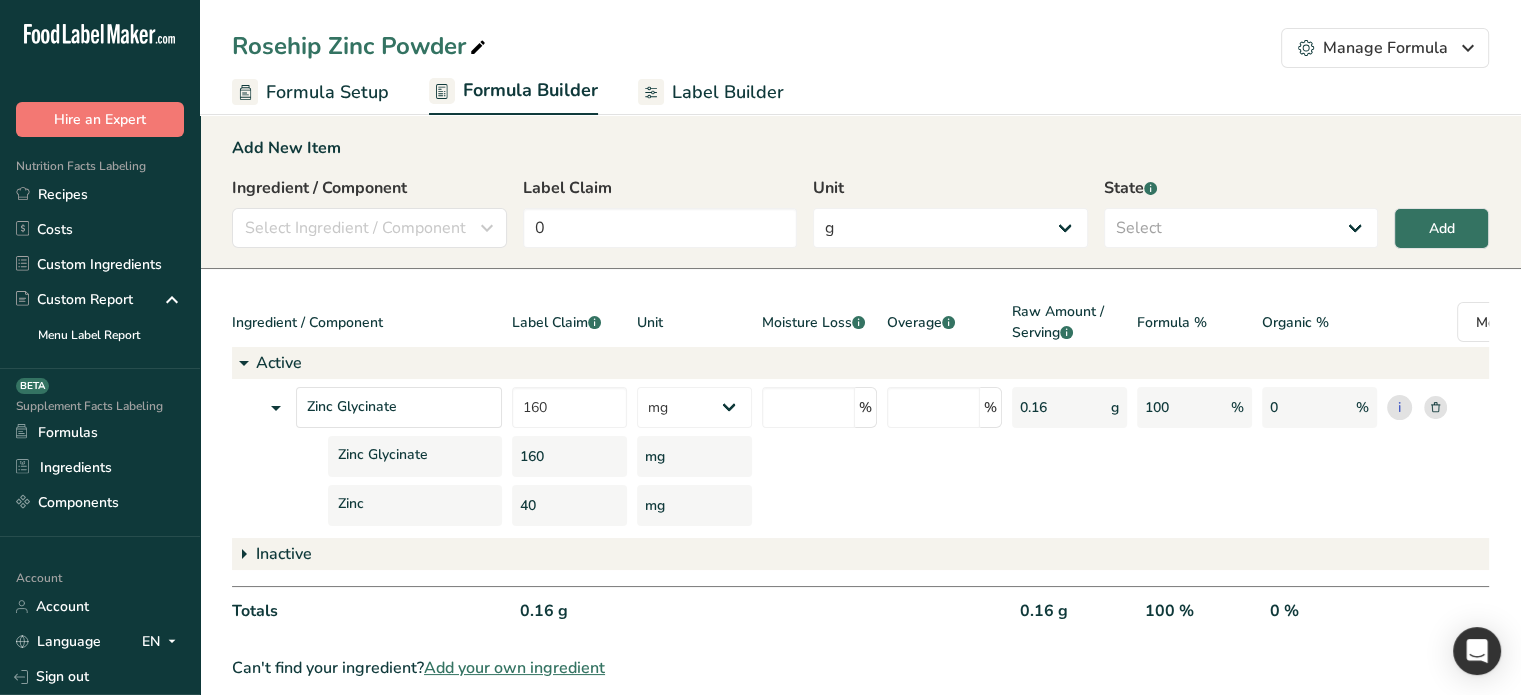 click on "160" at bounding box center [569, 456] 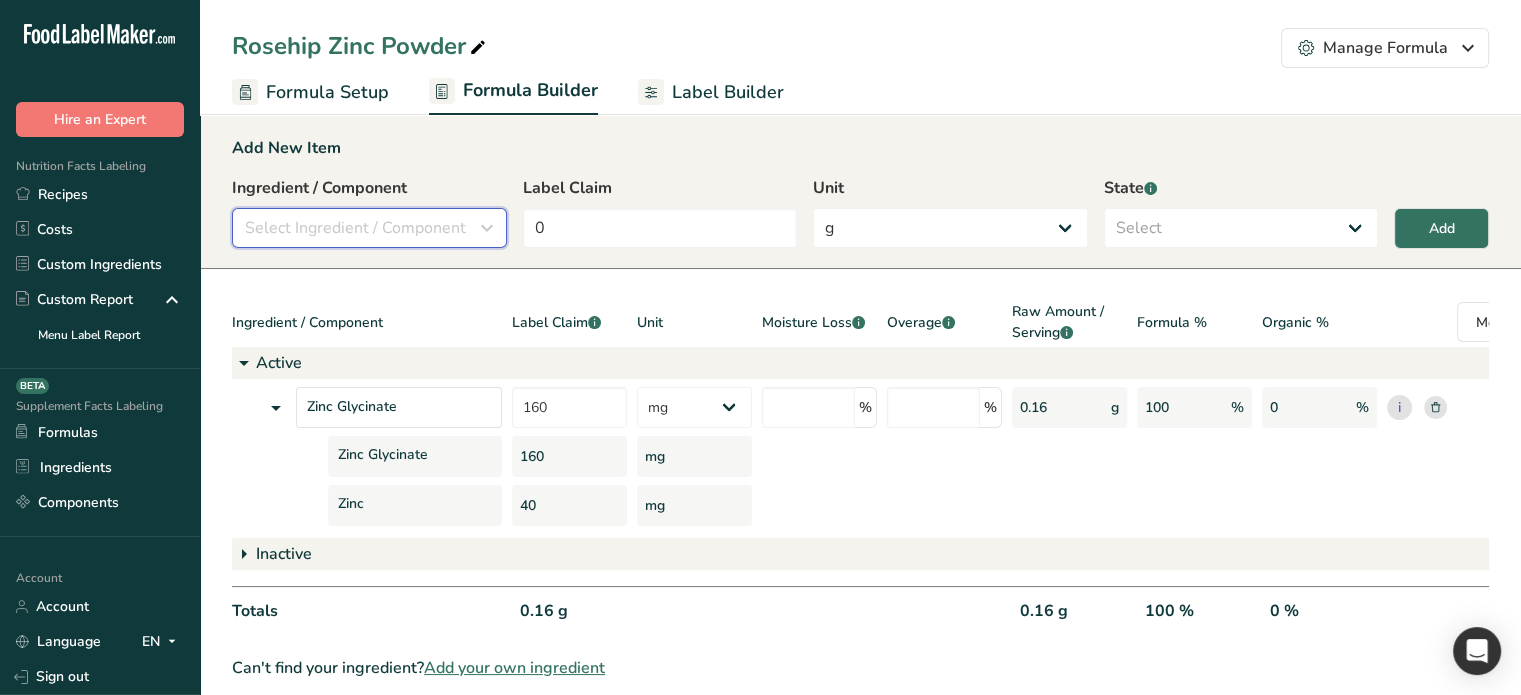 click on "Select Ingredient / Component" at bounding box center (355, 228) 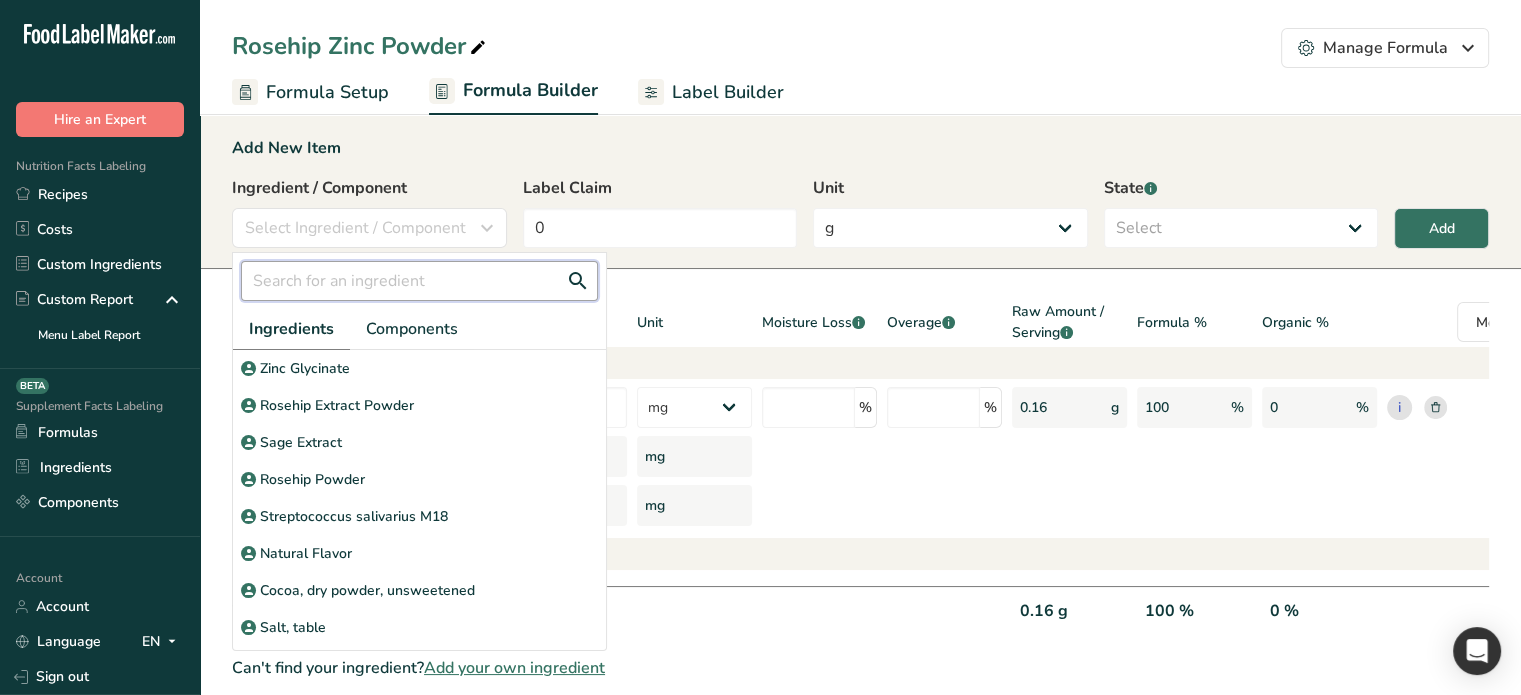 click at bounding box center (419, 281) 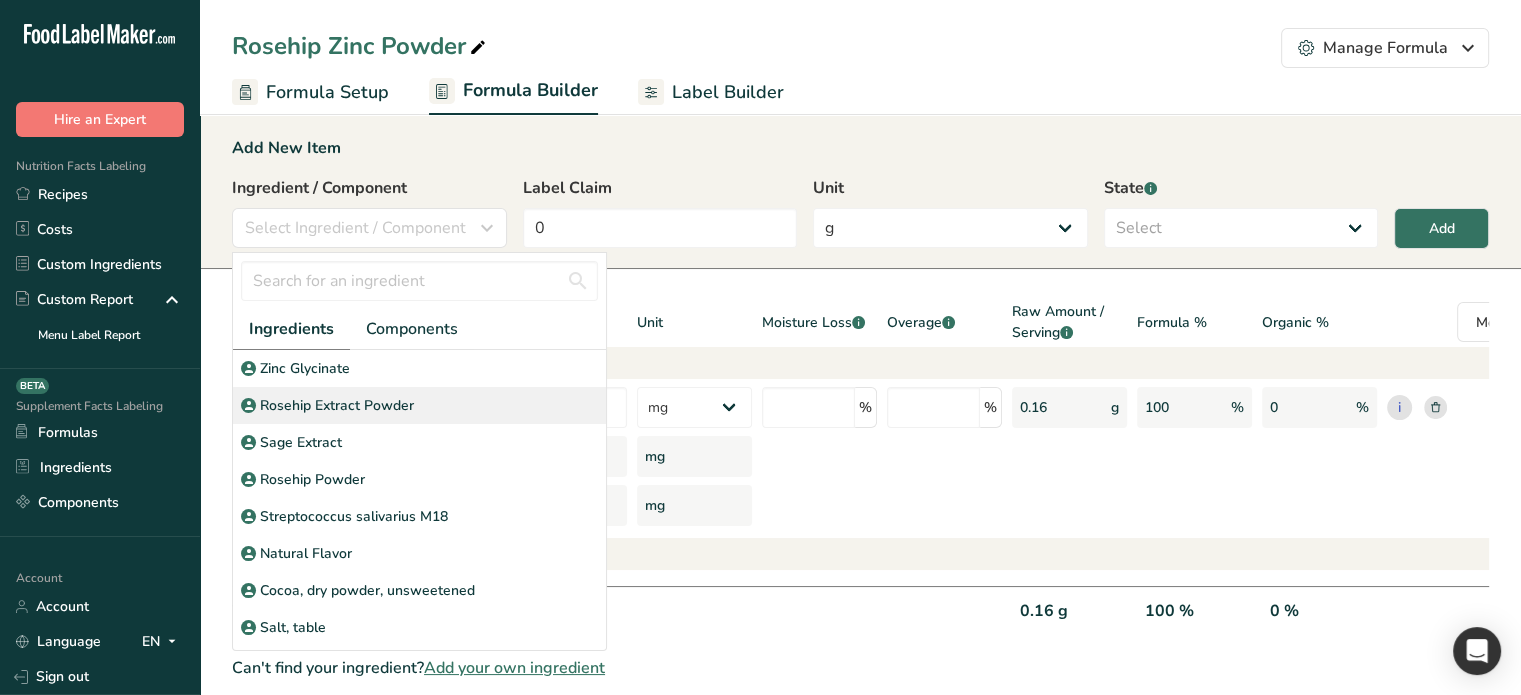click on "Rosehip Extract Powder" at bounding box center [337, 405] 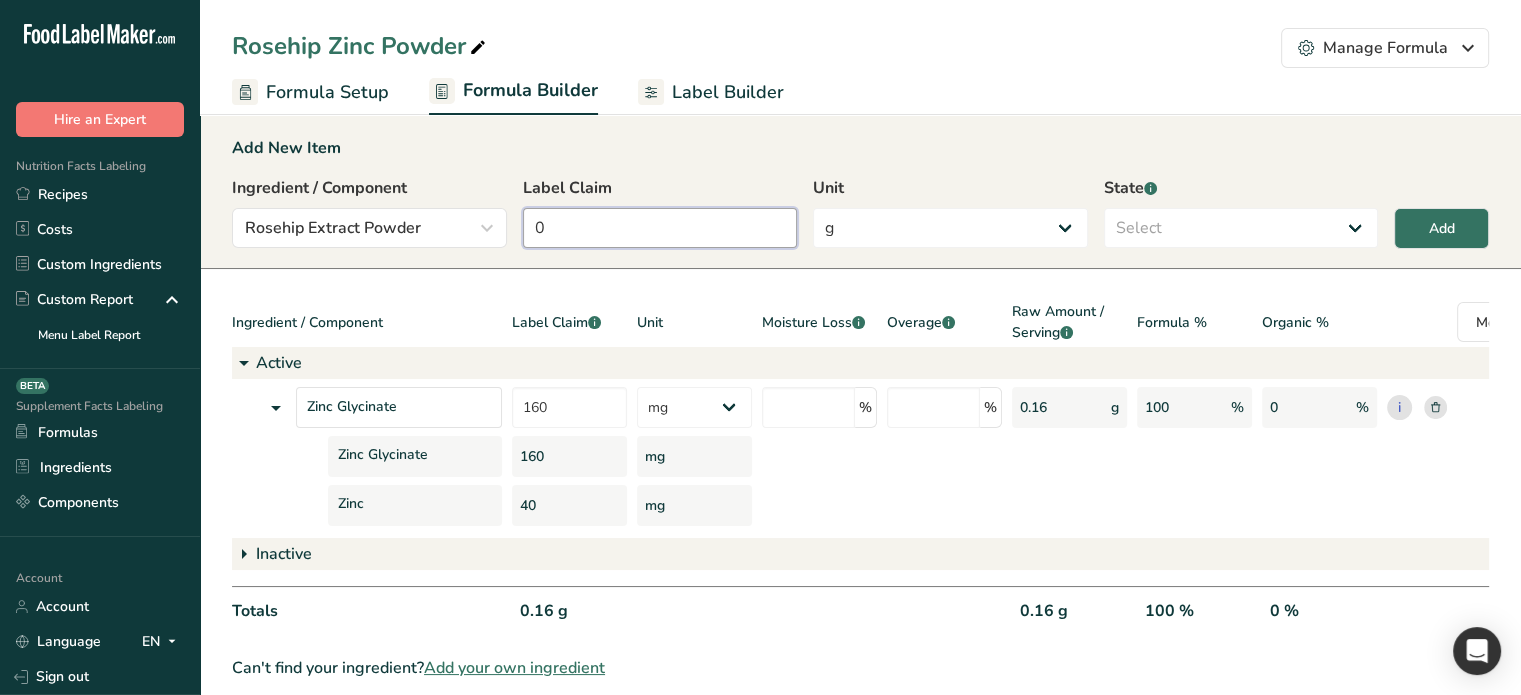 click on "0" at bounding box center (660, 228) 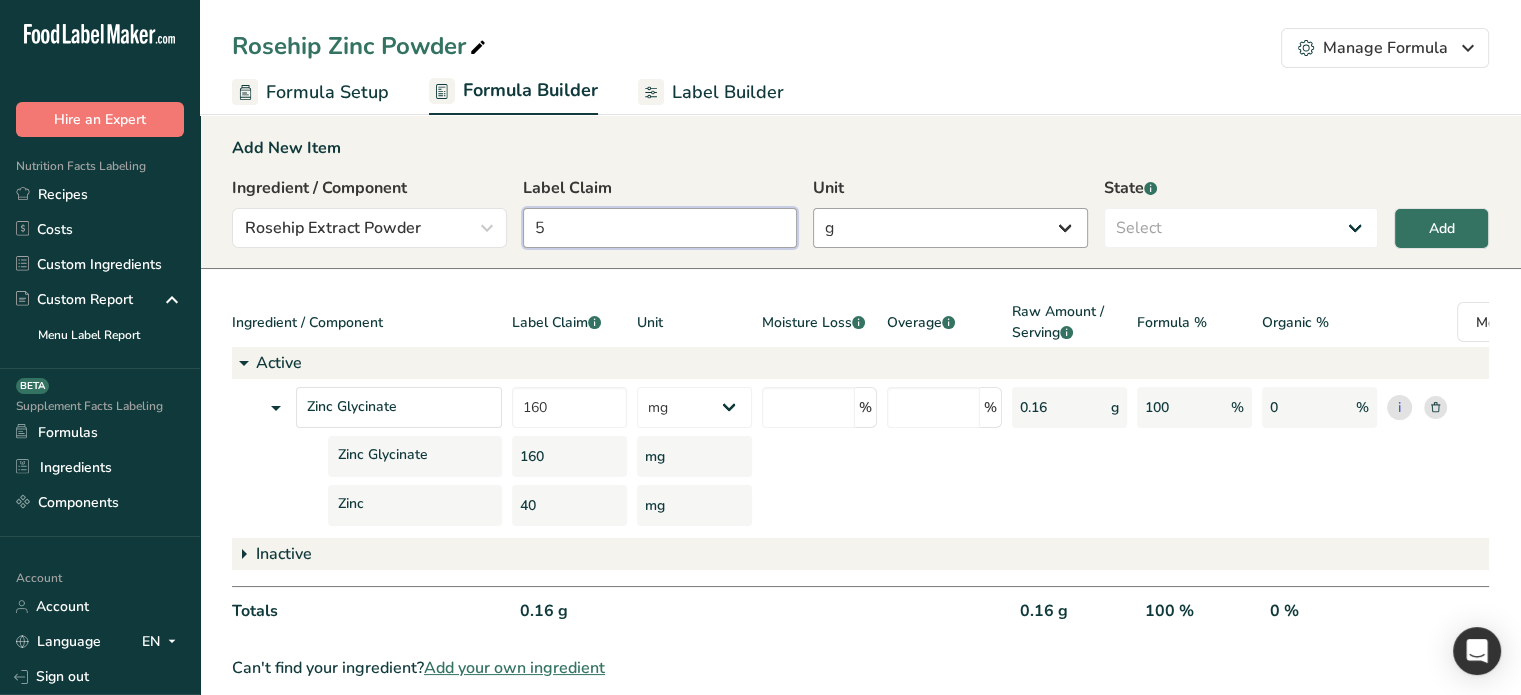 type on "5" 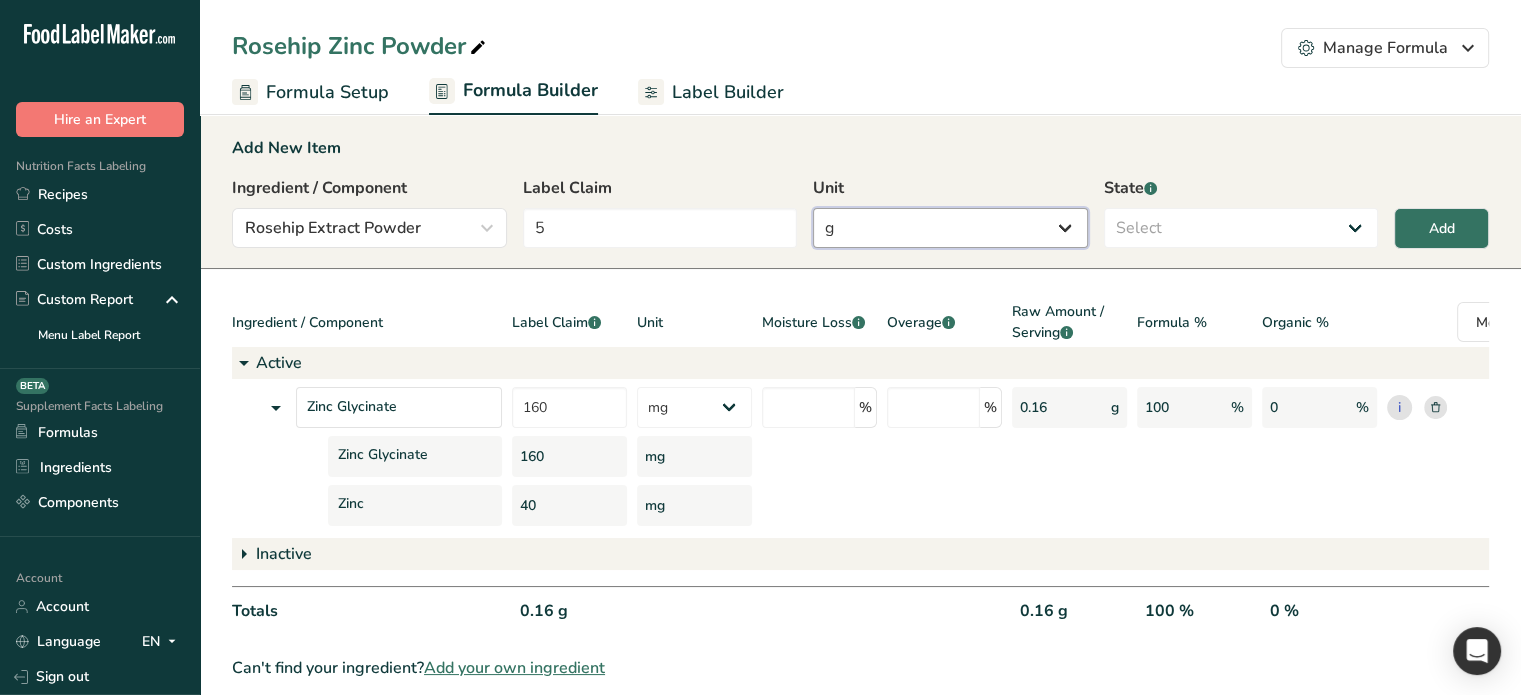 click on "g
Kilograms
mg
Oz
Pound
PPM
B CFU
mcg
µg
kcal
kJ" at bounding box center (950, 228) 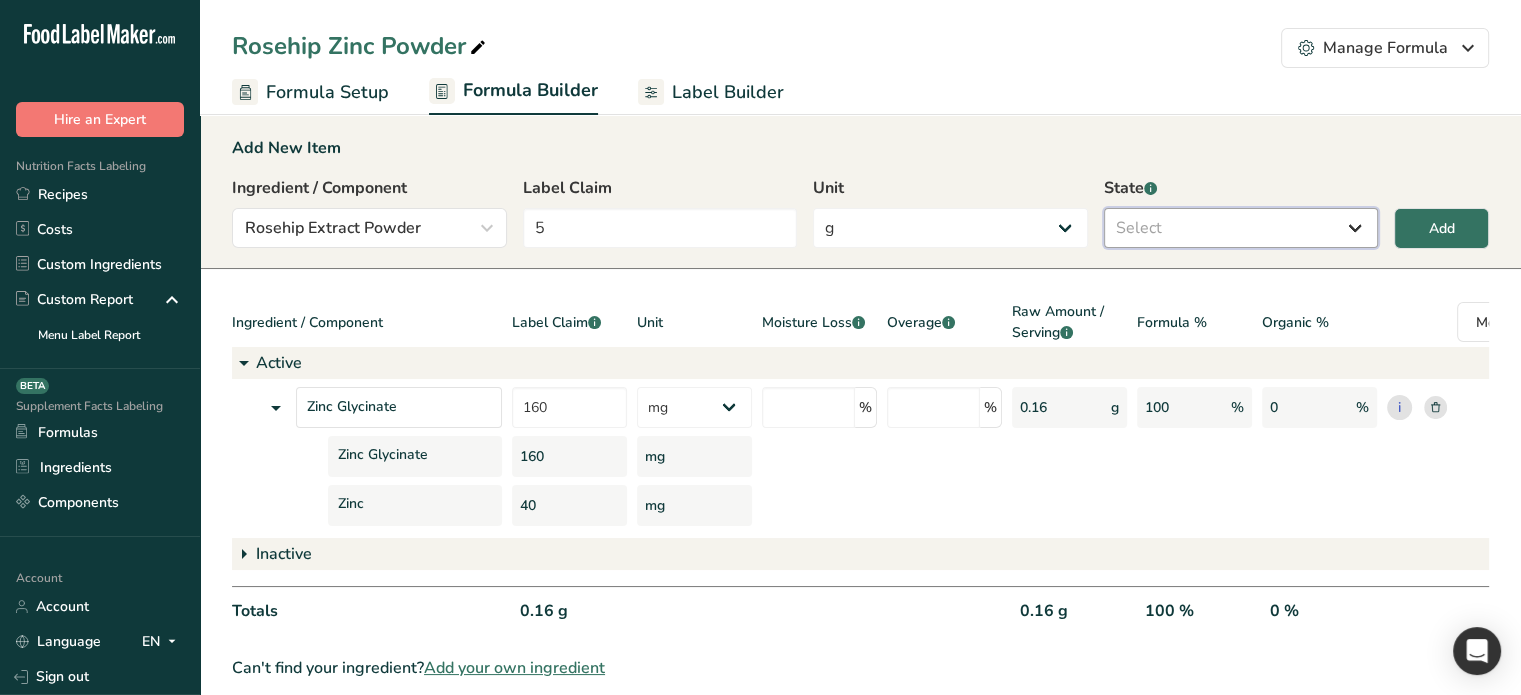 click on "Select
Active
Inactive" at bounding box center (1241, 228) 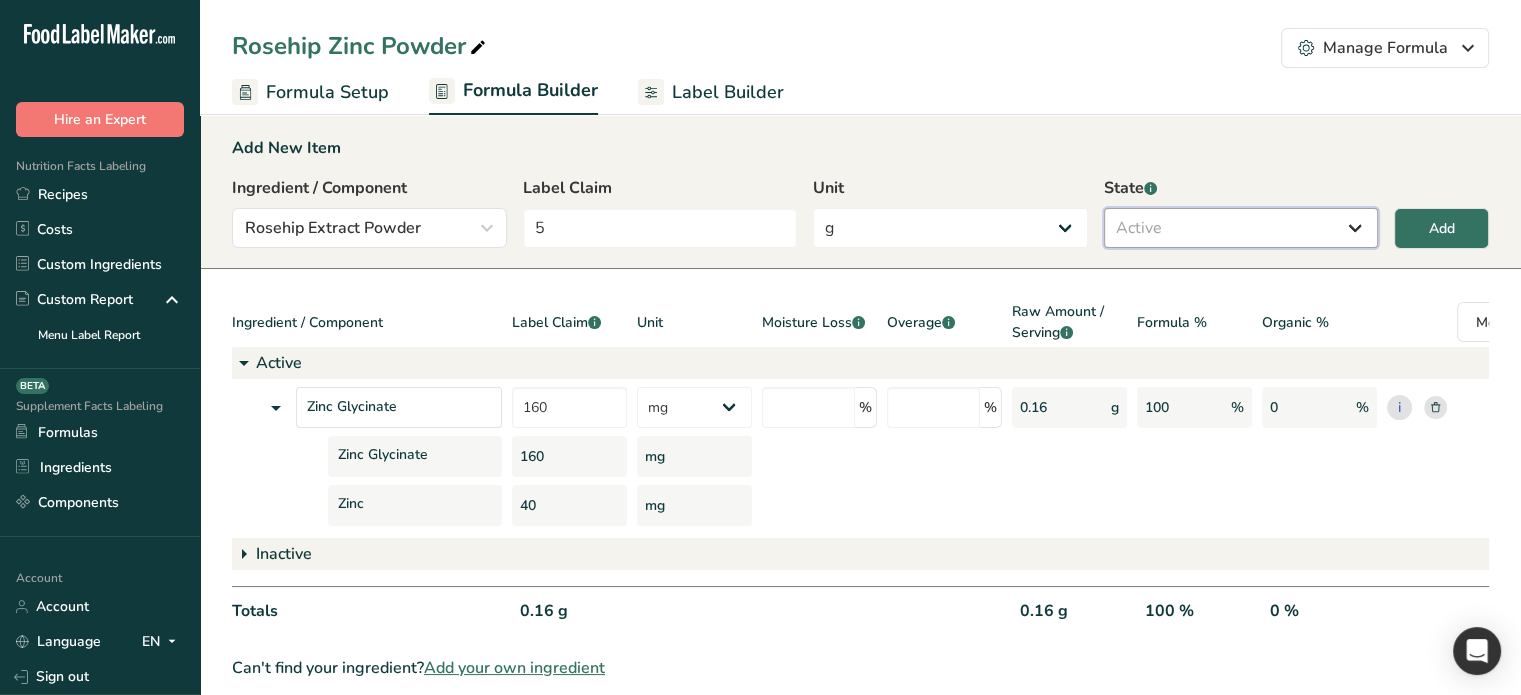 click on "Select
Active
Inactive" at bounding box center [1241, 228] 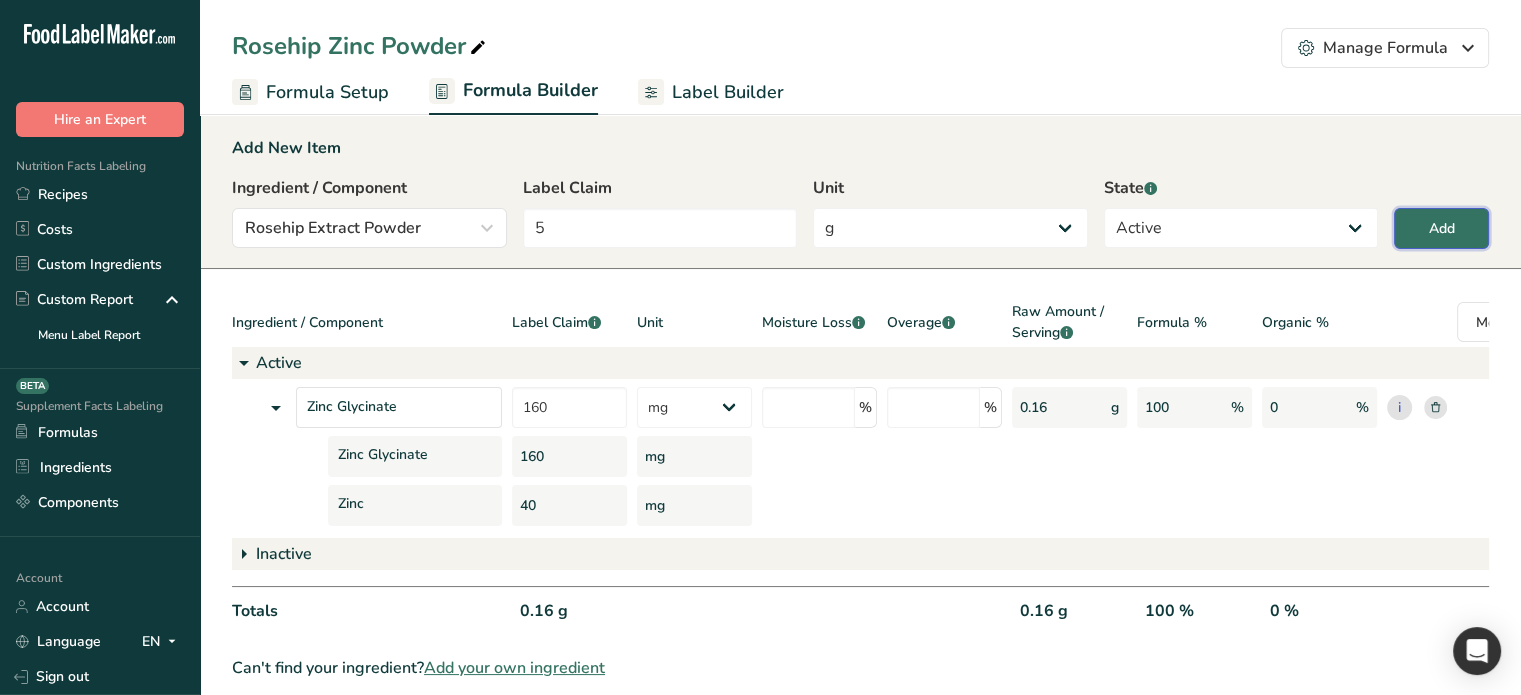 click on "Add" at bounding box center [1442, 228] 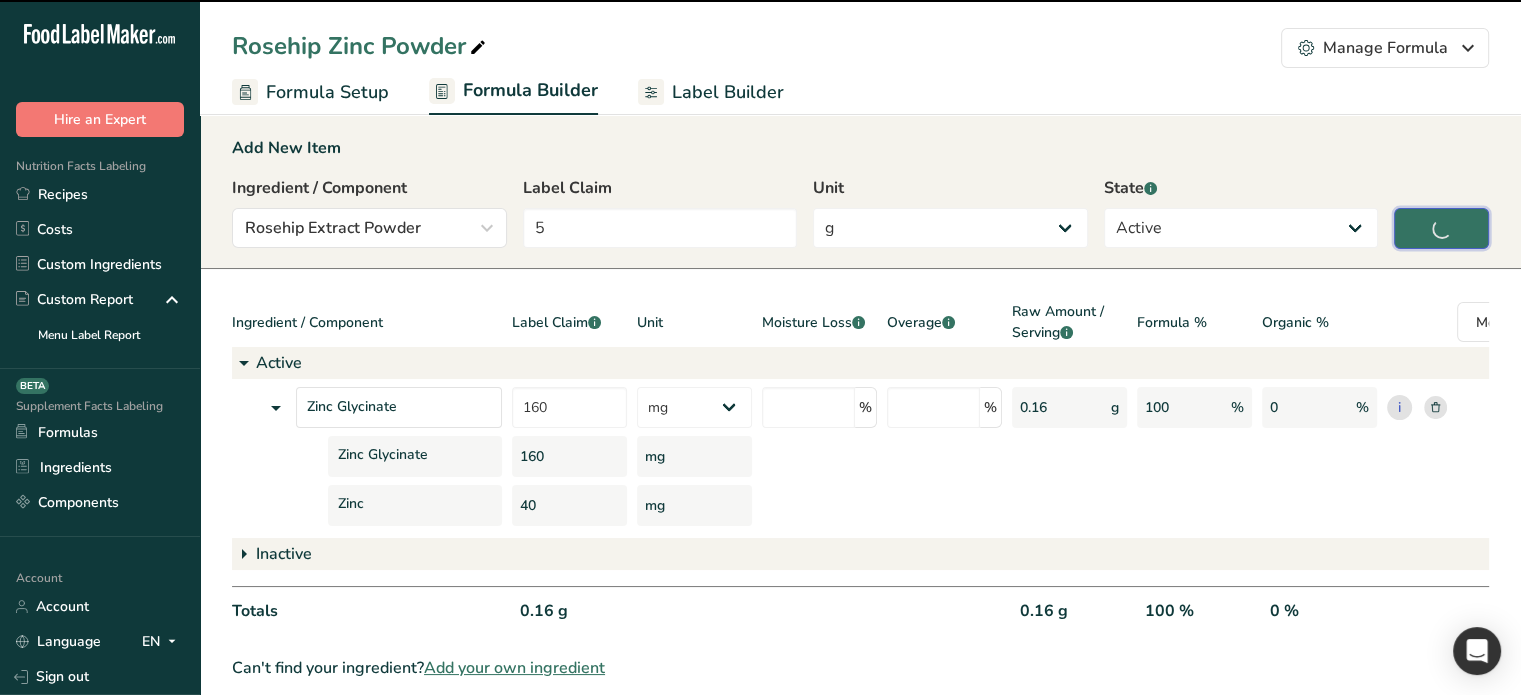 type on "0" 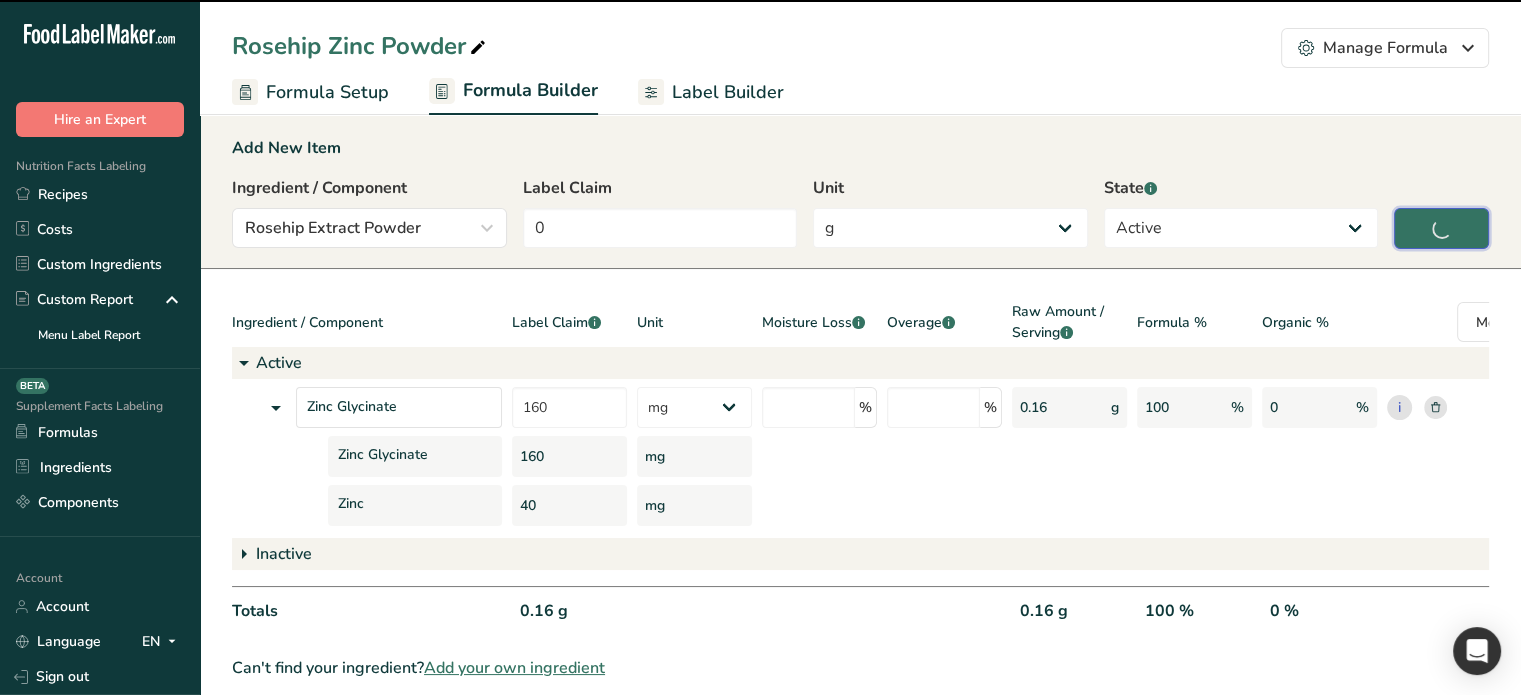 select 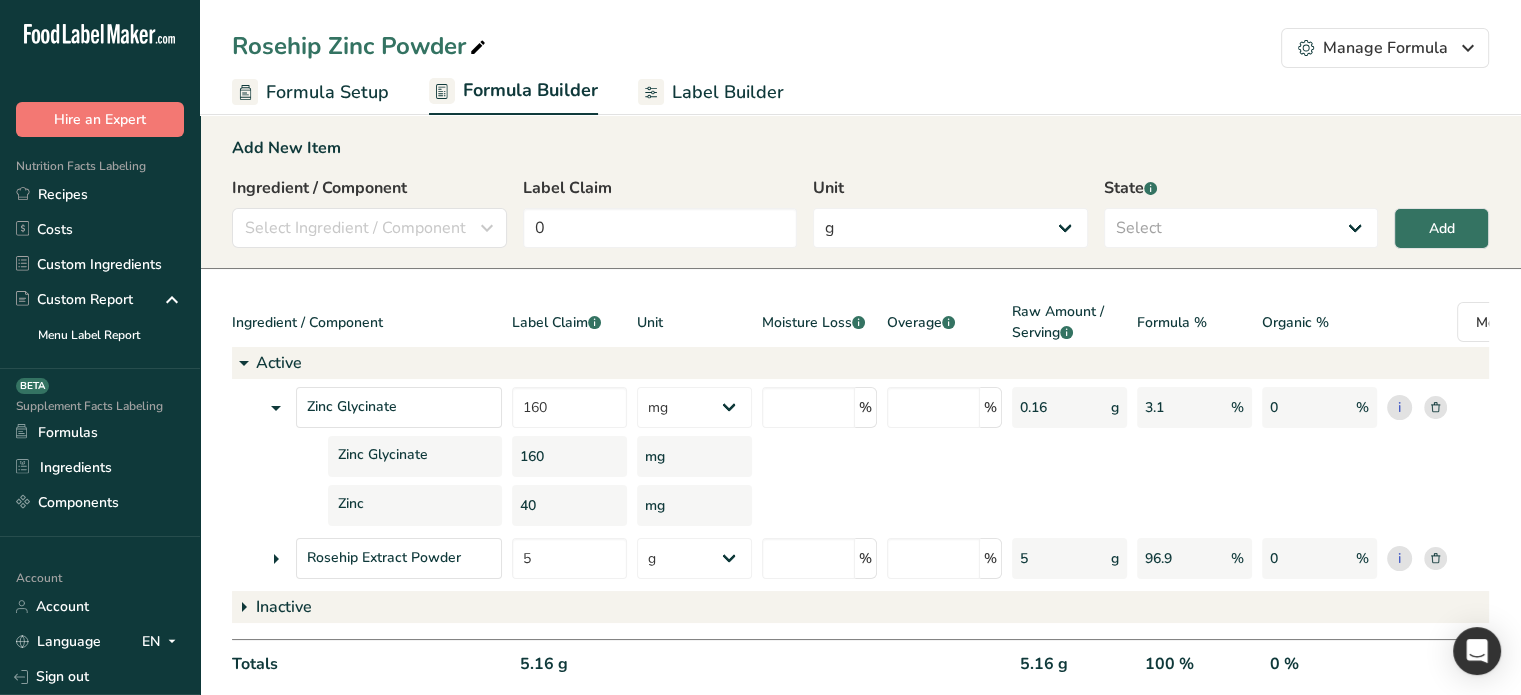 click at bounding box center [276, 559] 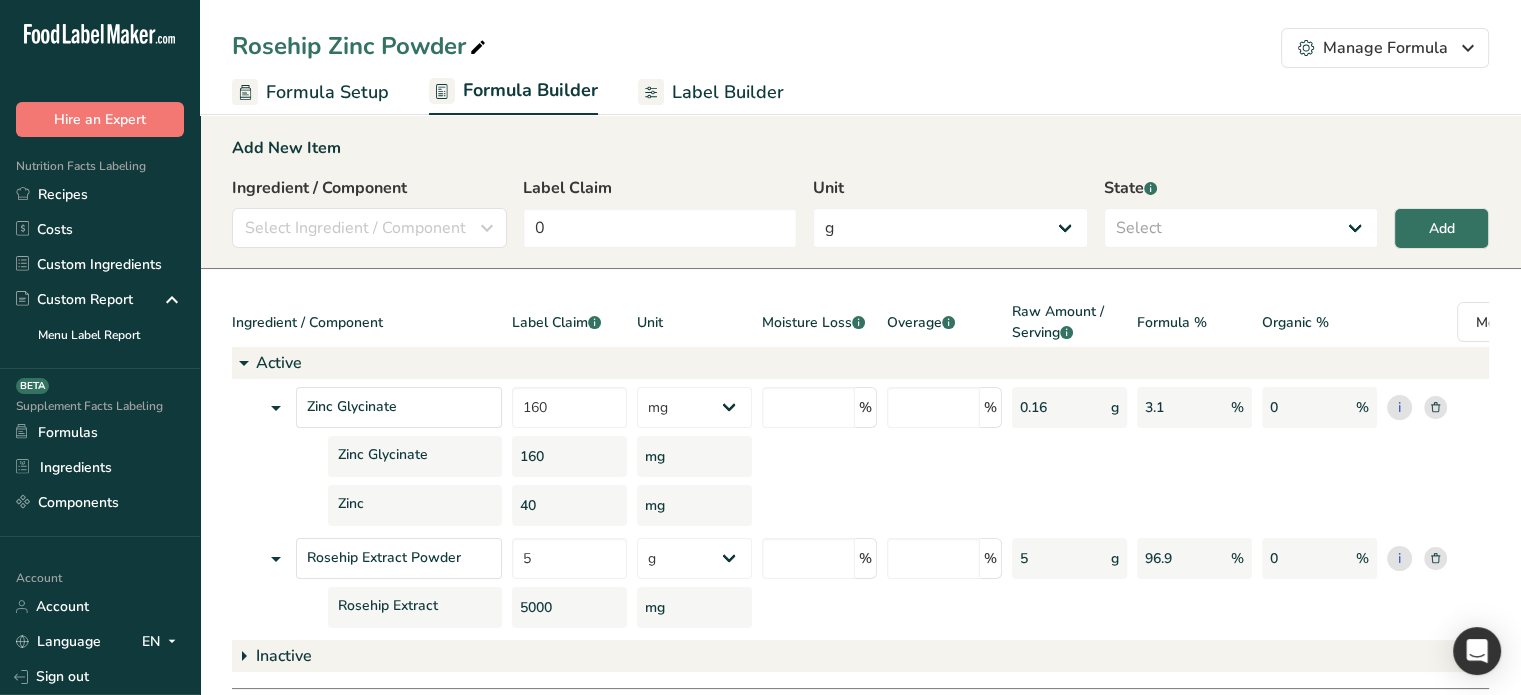 click at bounding box center [276, 559] 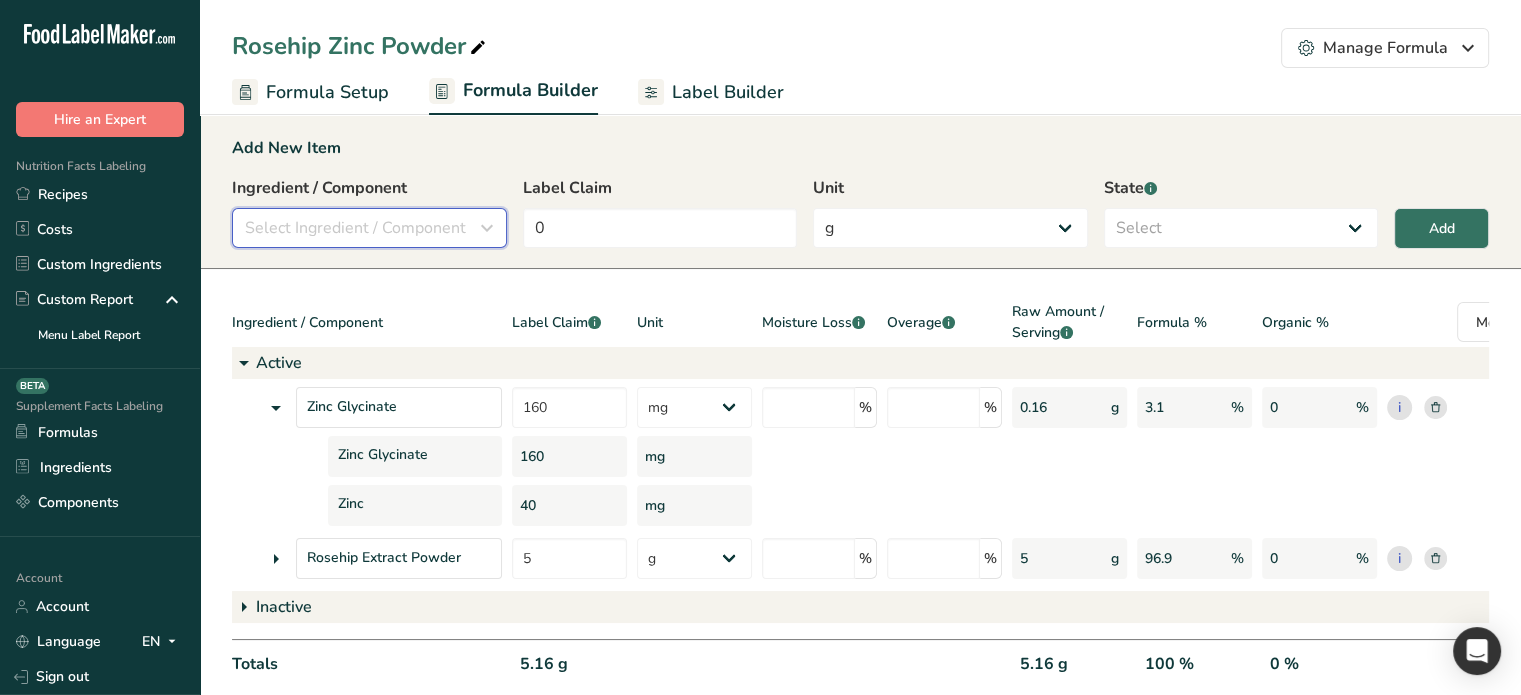 click on "Select Ingredient / Component" at bounding box center (355, 228) 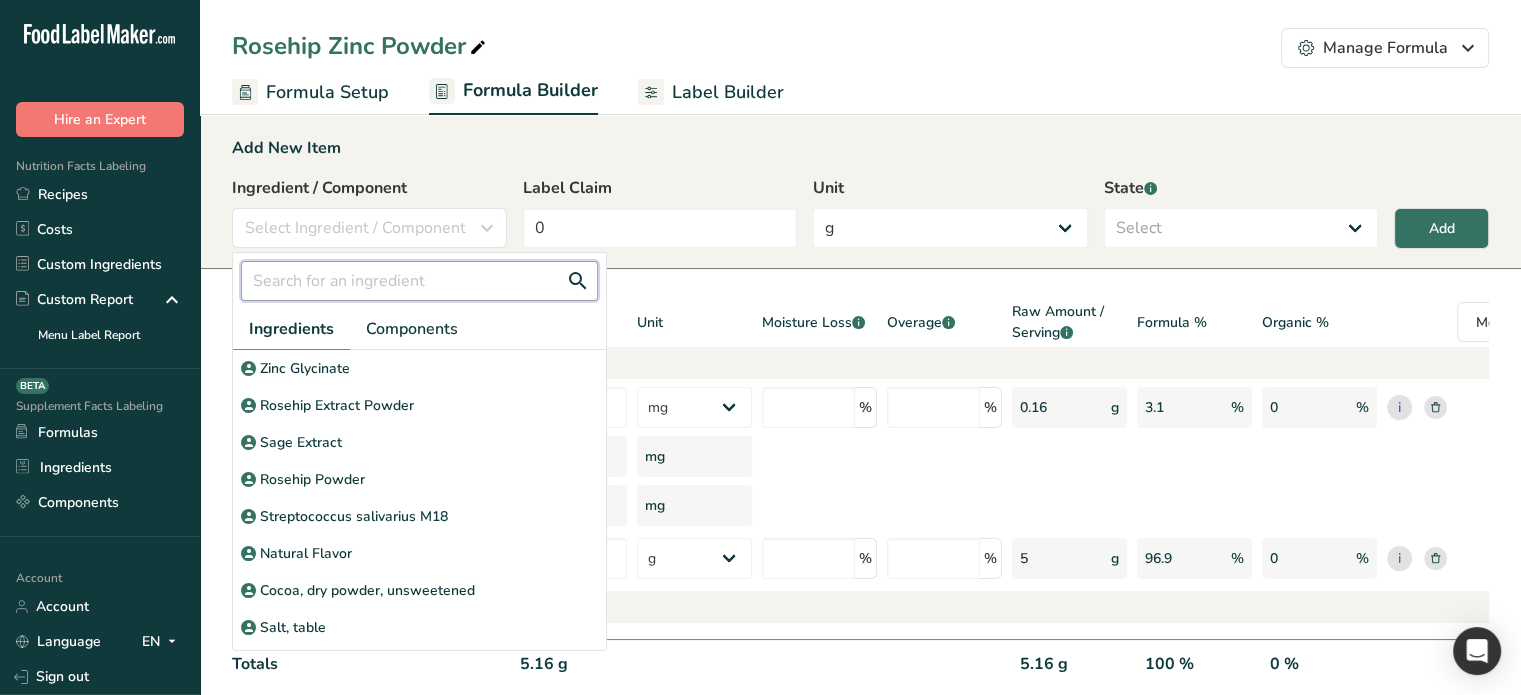 click at bounding box center (419, 281) 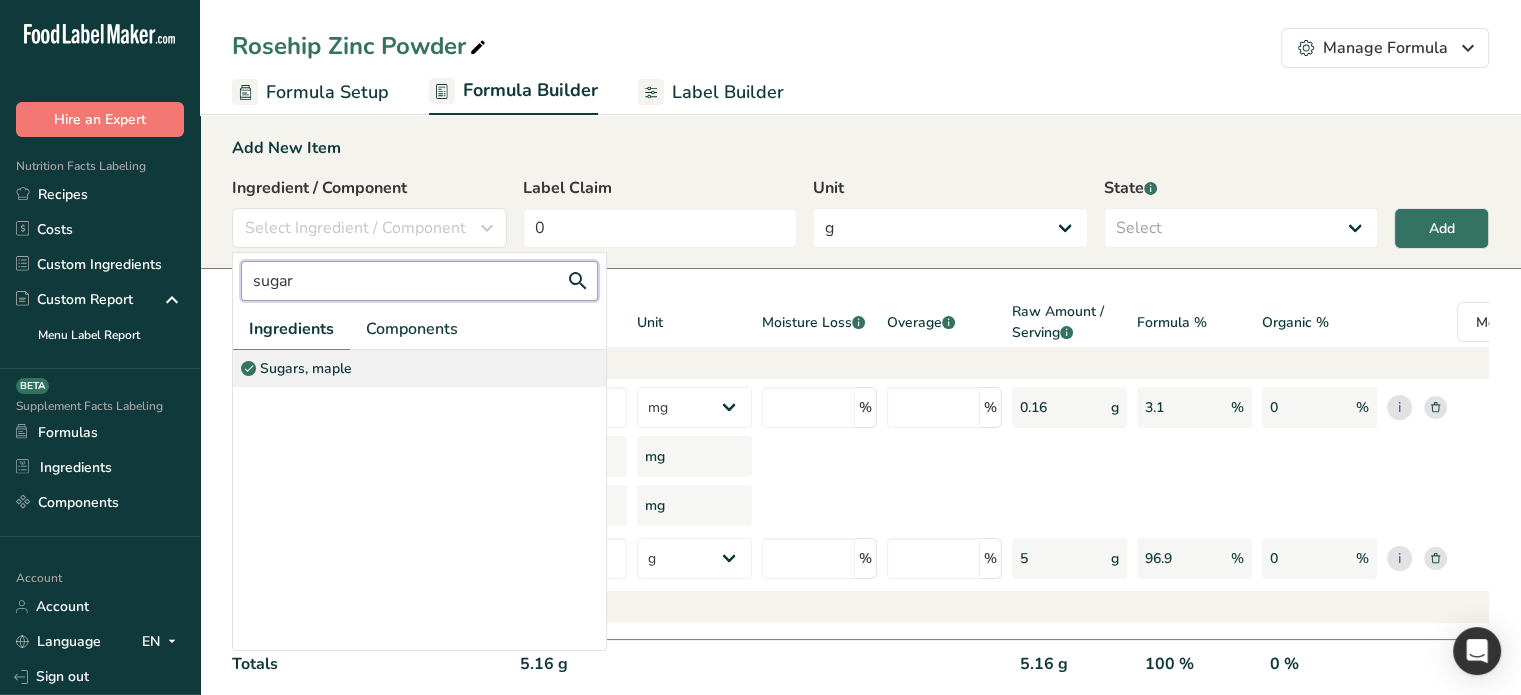 type on "sugar" 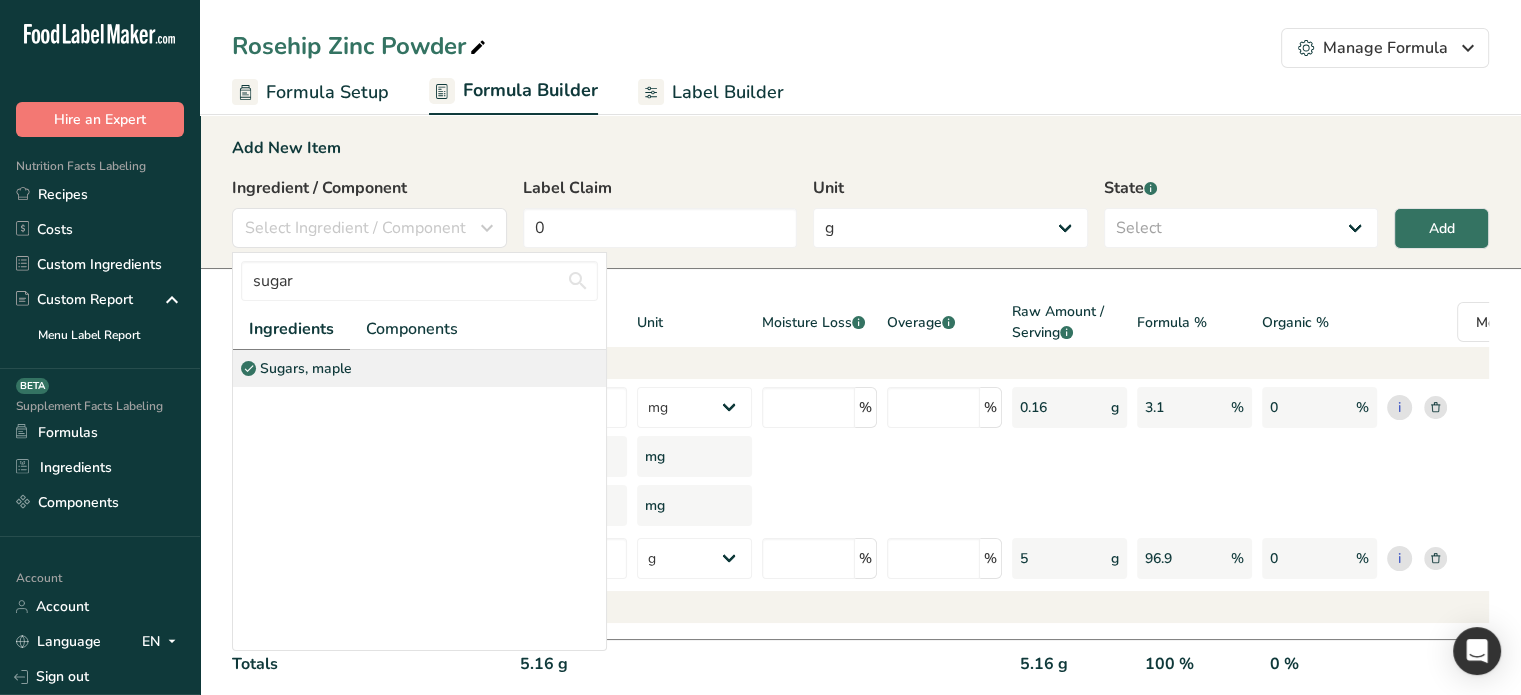 click on "Sugars, maple" at bounding box center [419, 368] 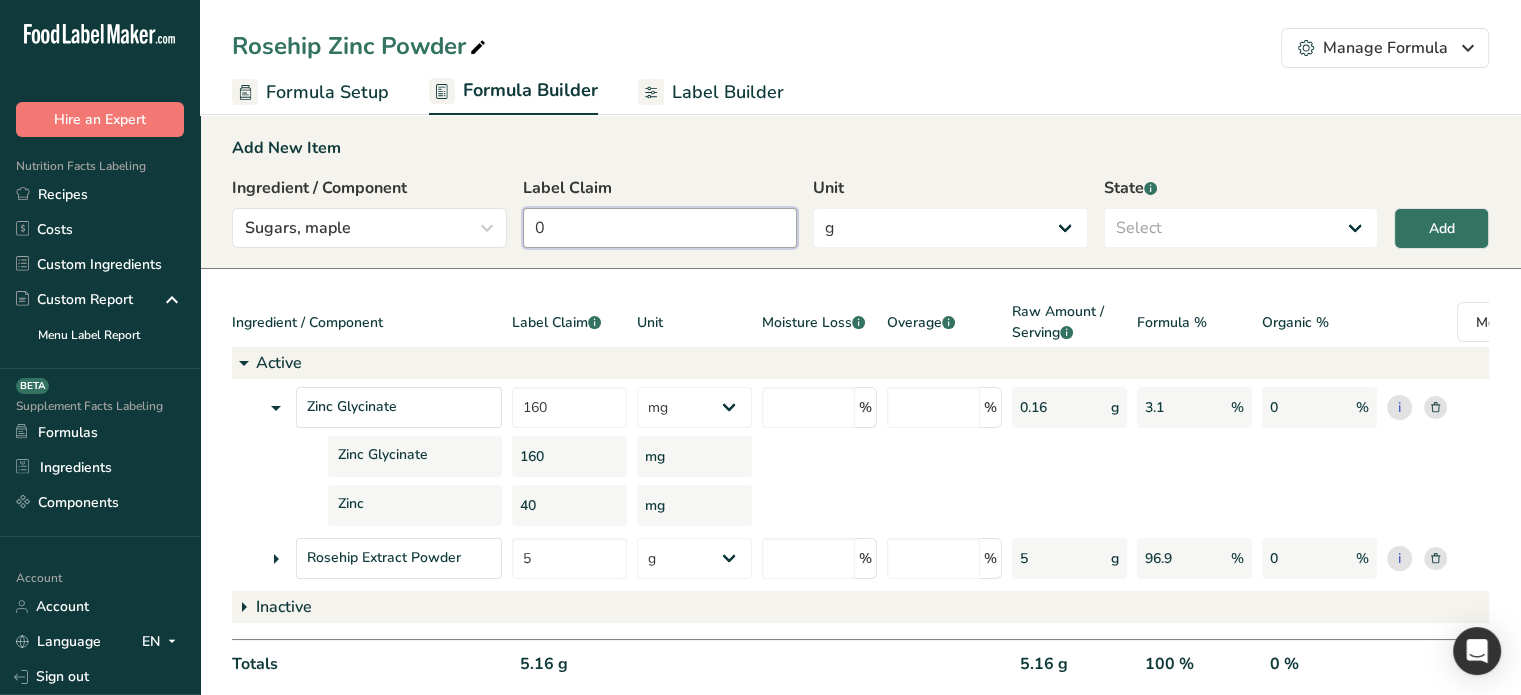 drag, startPoint x: 660, startPoint y: 212, endPoint x: 510, endPoint y: 226, distance: 150.65192 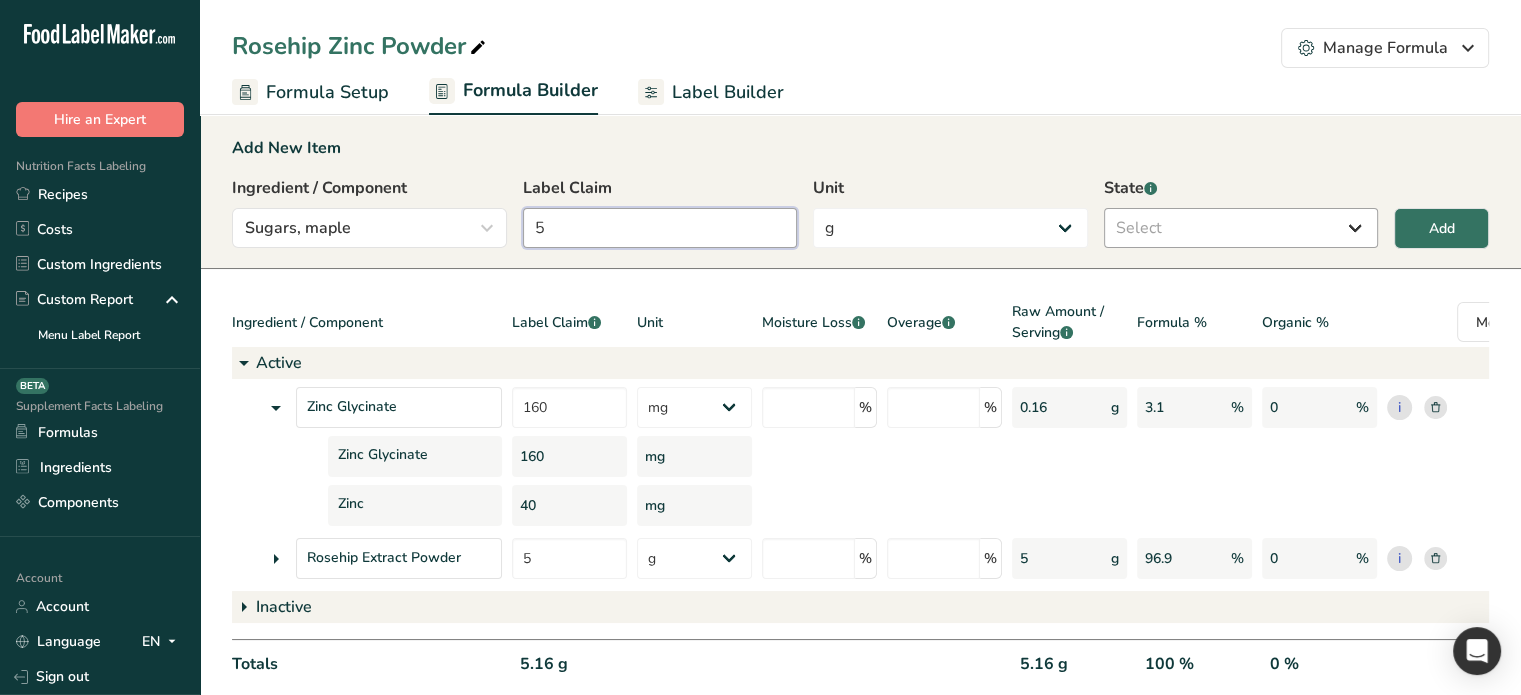 type on "5" 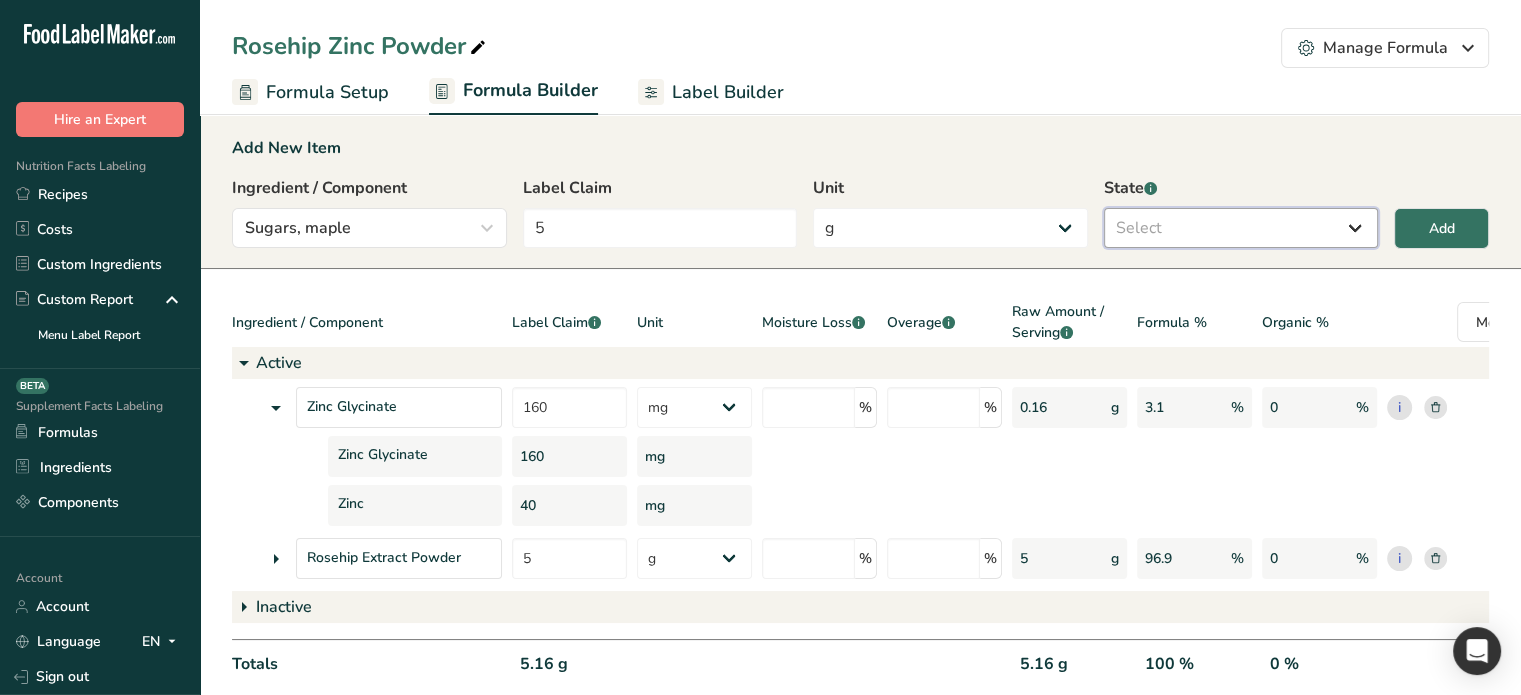 click on "Select
Active
Inactive" at bounding box center (1241, 228) 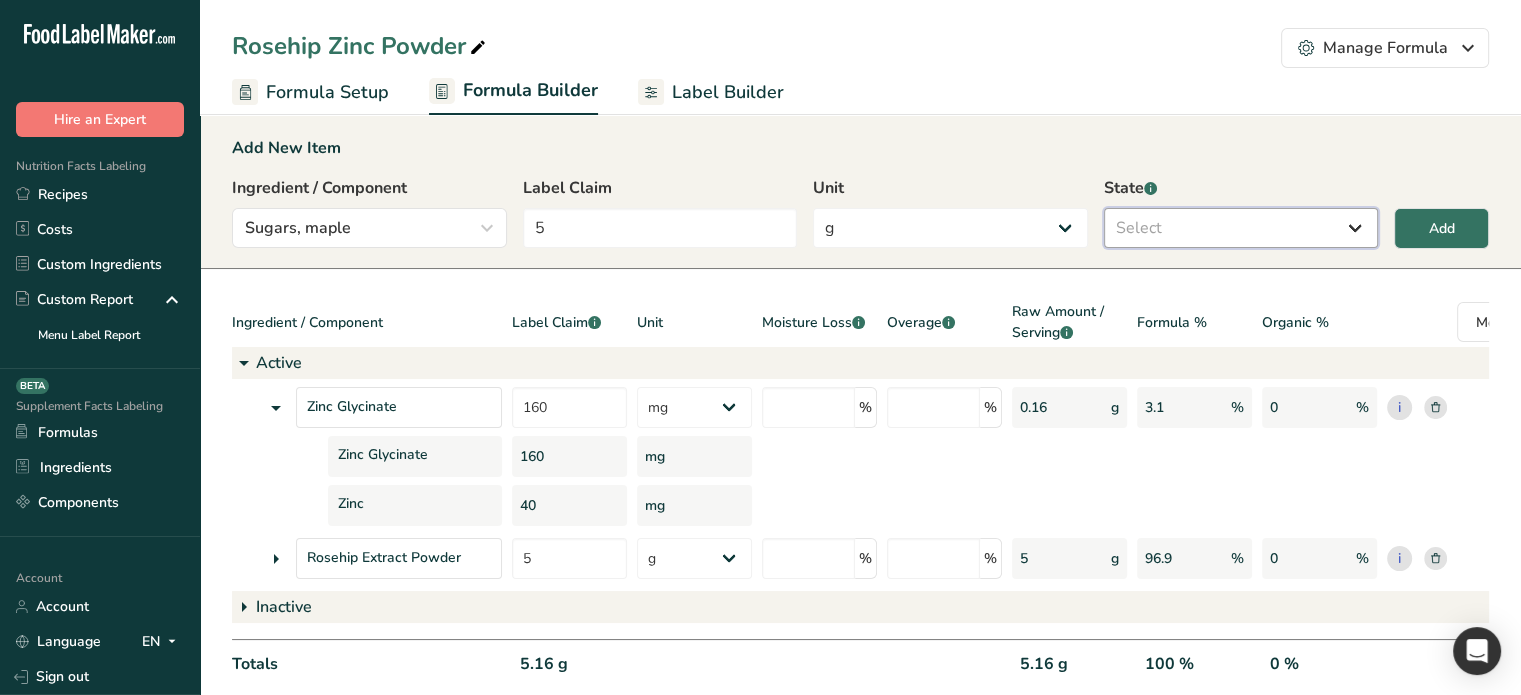select on "inactive" 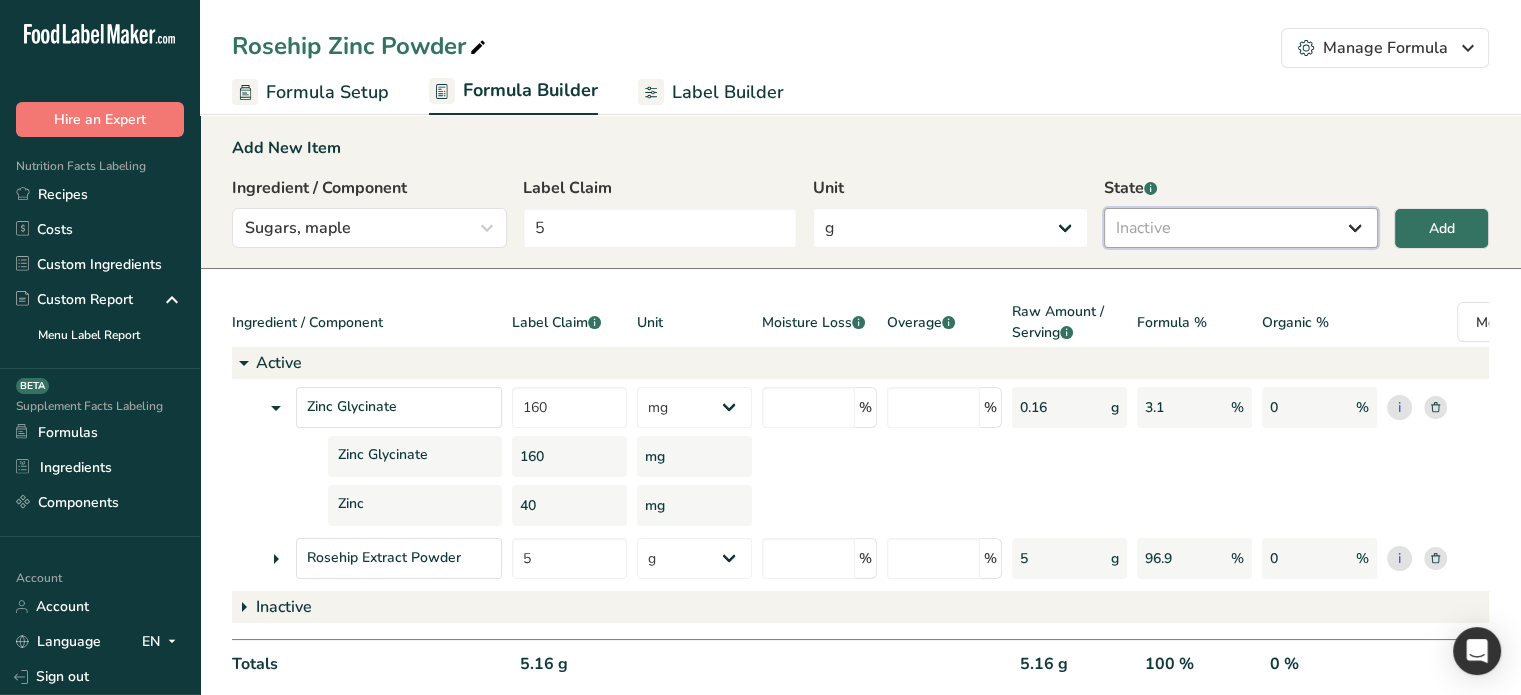 click on "Select
Active
Inactive" at bounding box center (1241, 228) 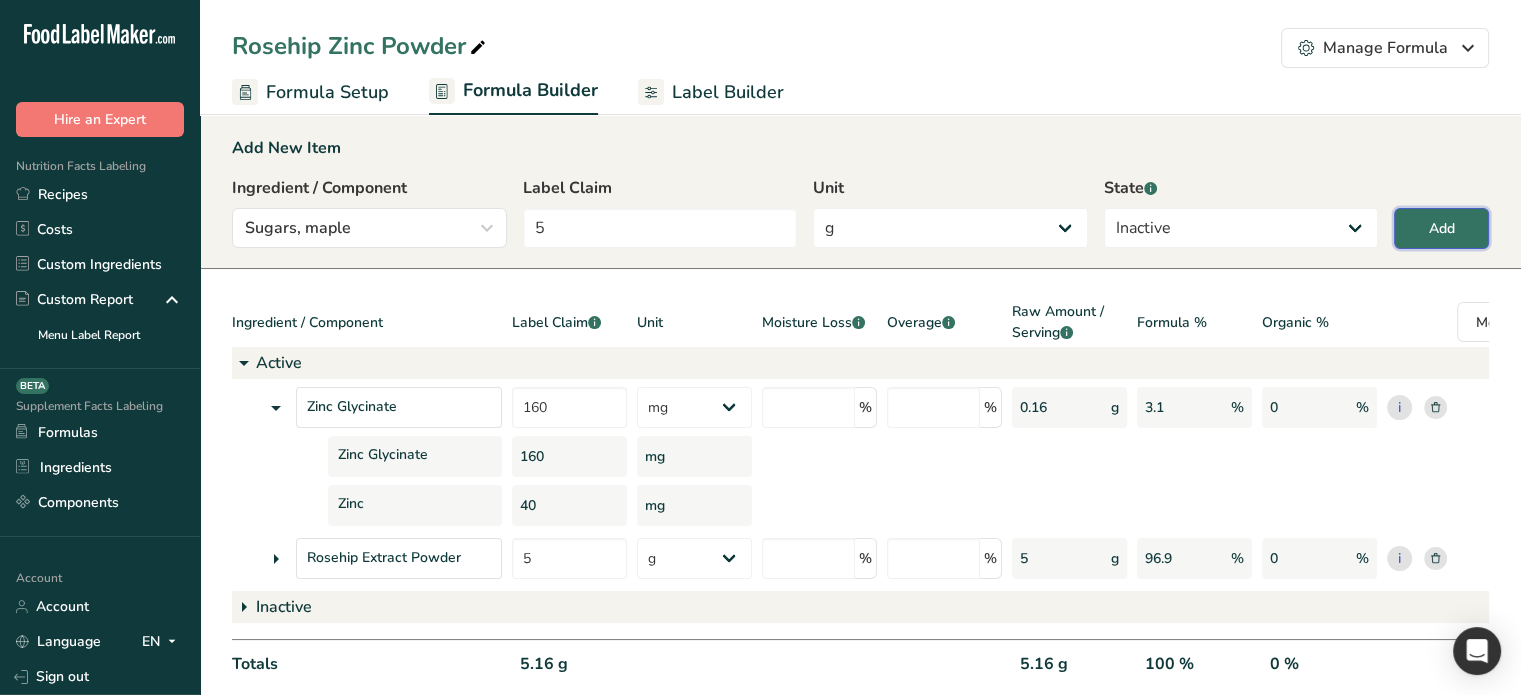 click on "Add" at bounding box center (1441, 228) 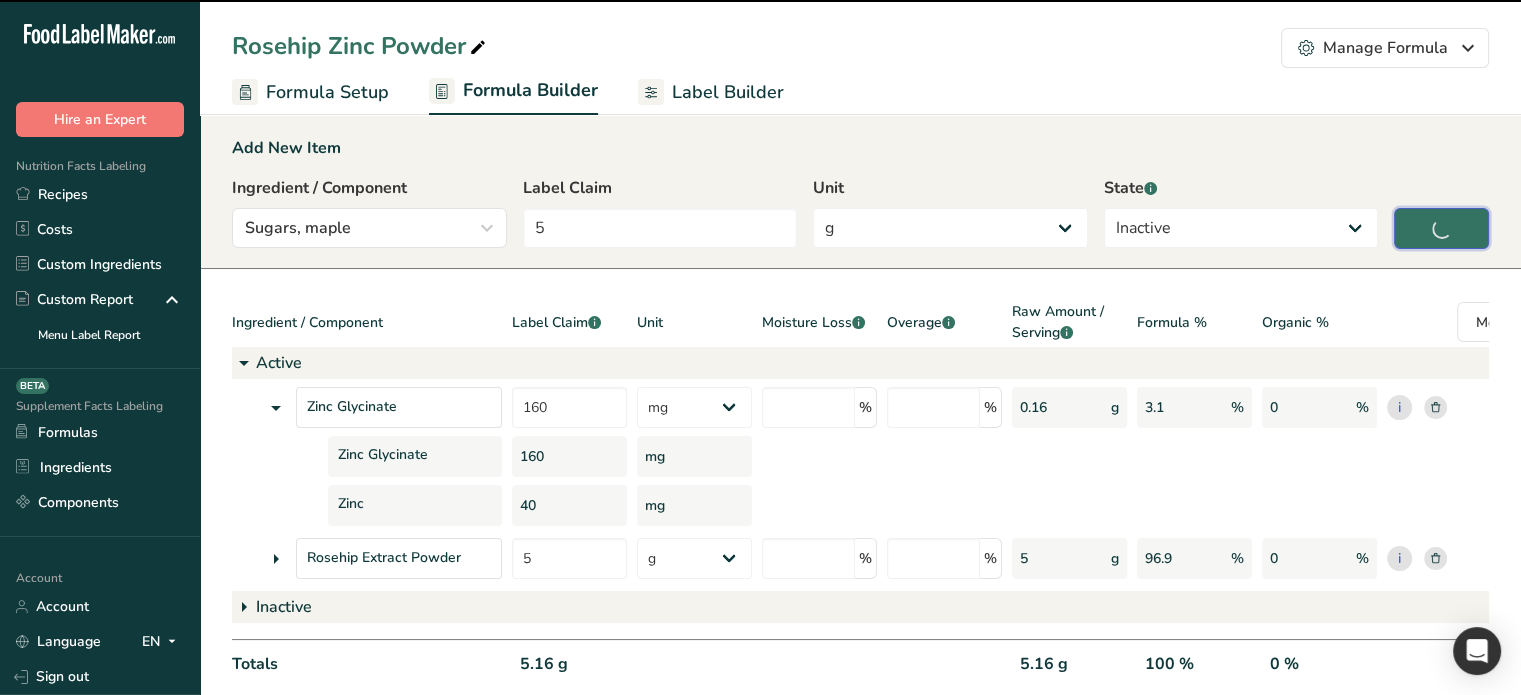 type on "0" 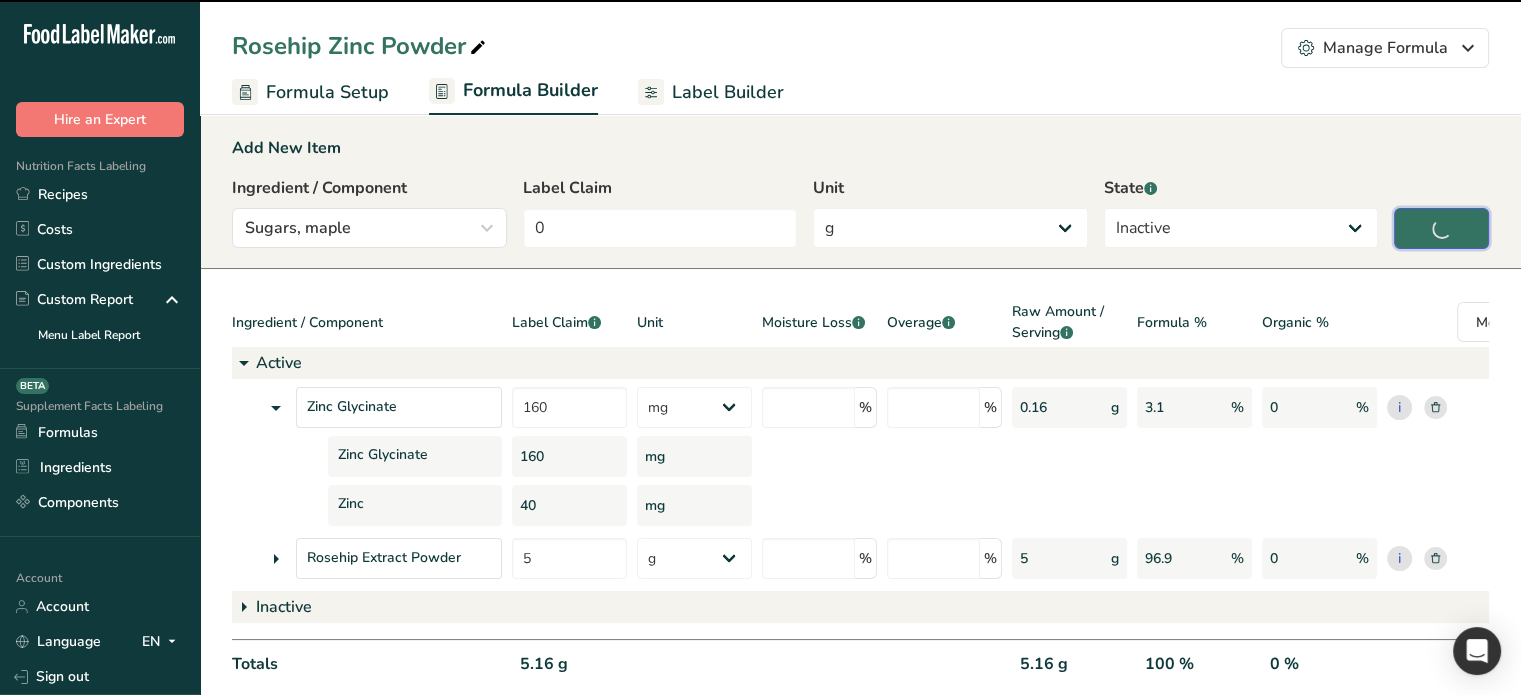 select 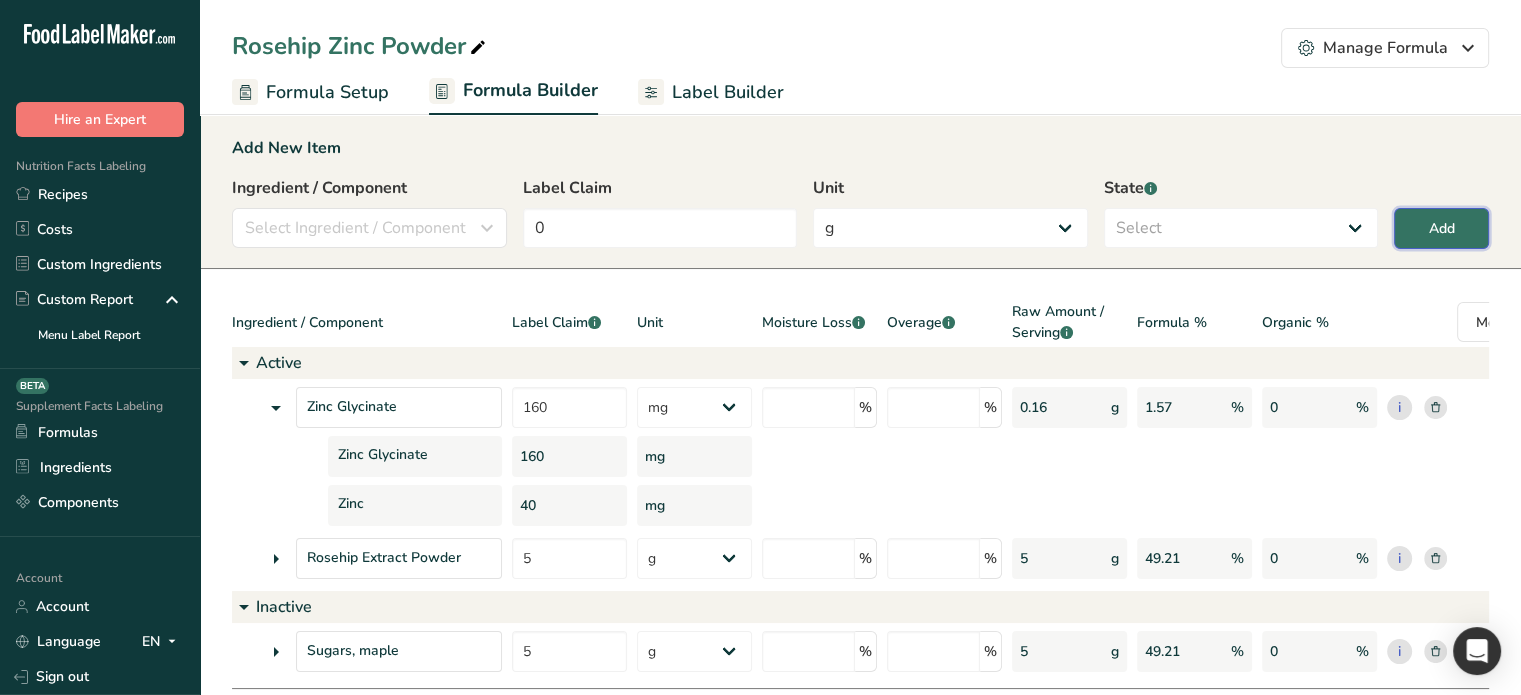 scroll, scrollTop: 133, scrollLeft: 0, axis: vertical 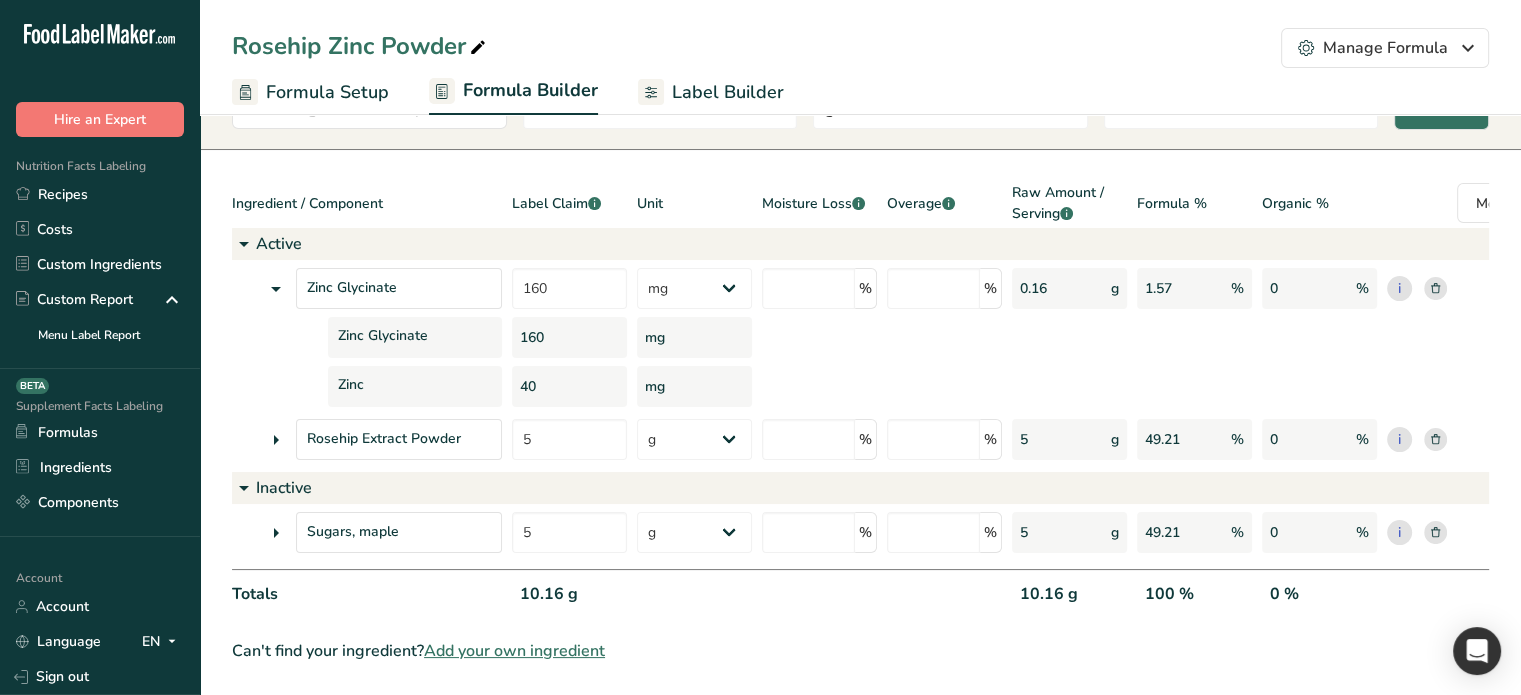 click at bounding box center (276, 533) 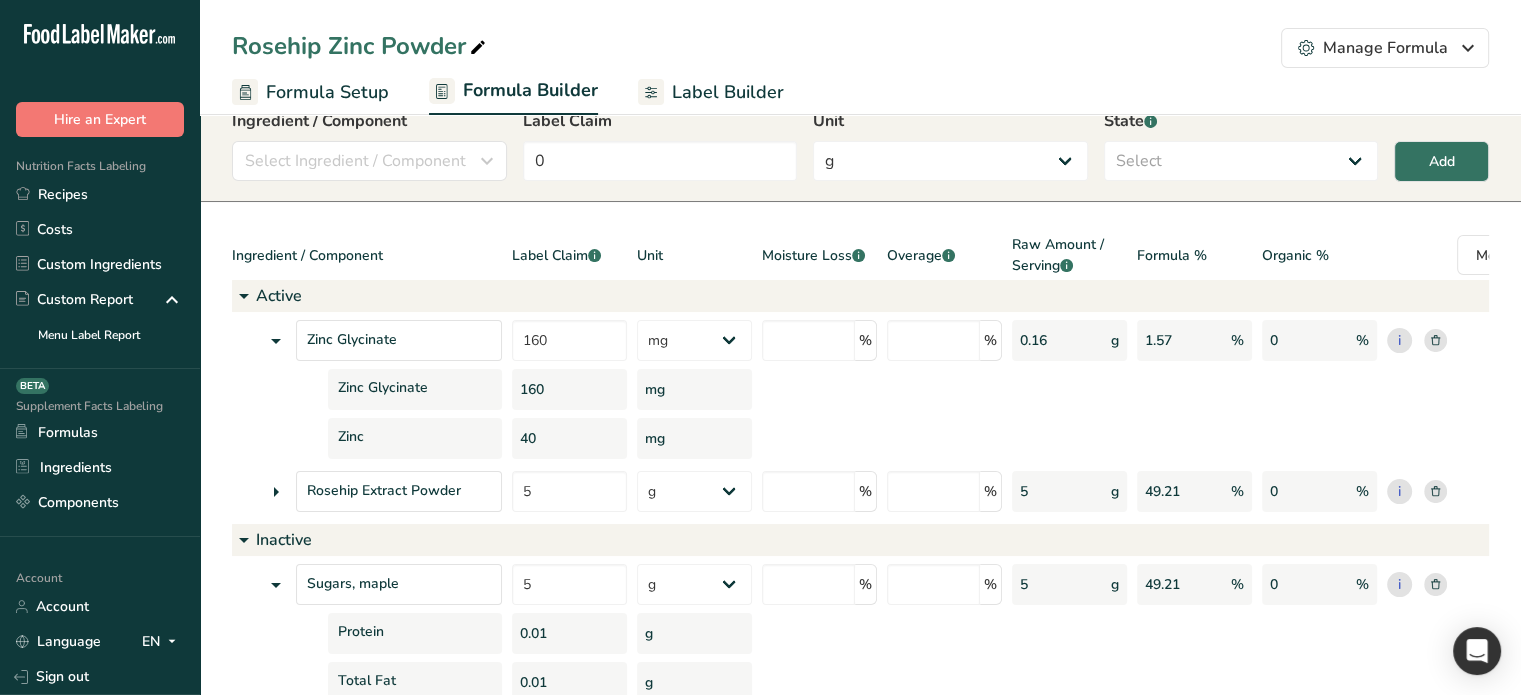 scroll, scrollTop: 29, scrollLeft: 0, axis: vertical 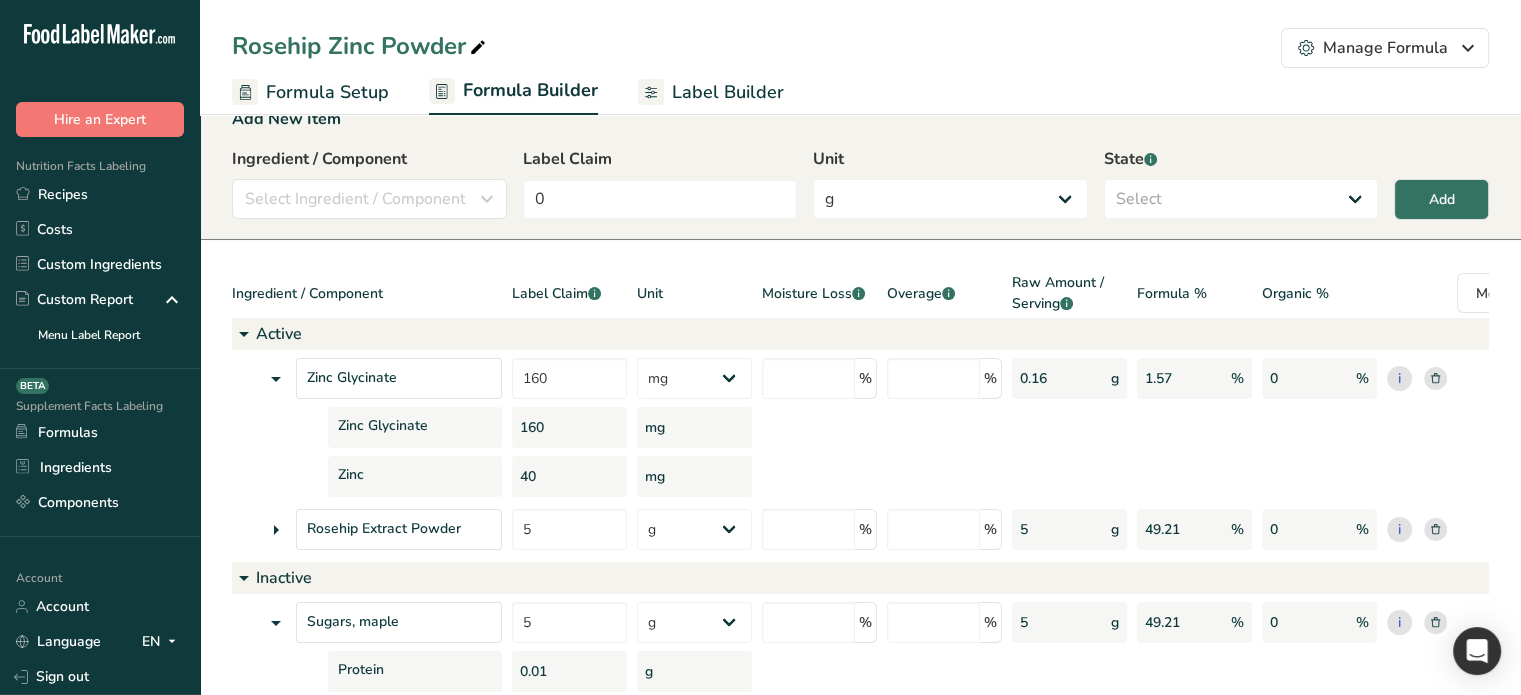 click on "Label Builder" at bounding box center [728, 92] 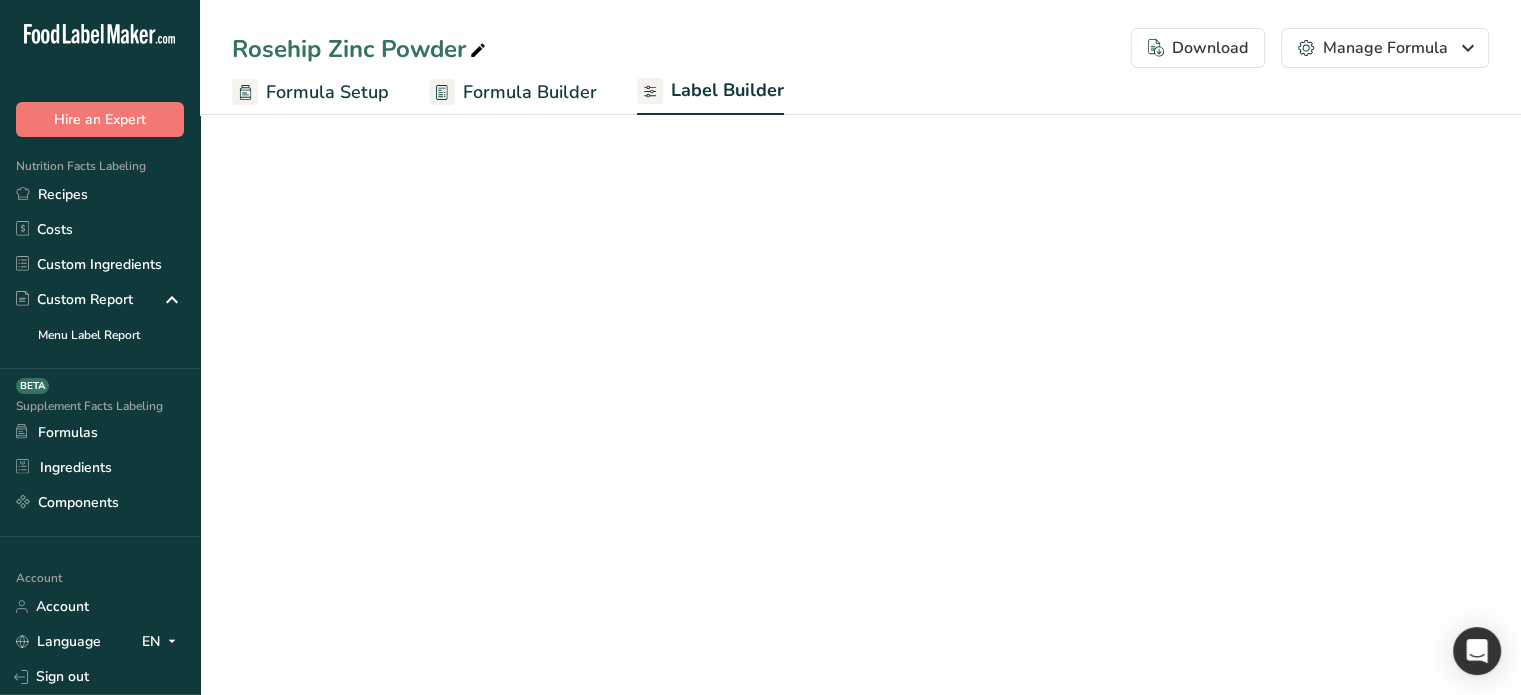 select on "Roboto" 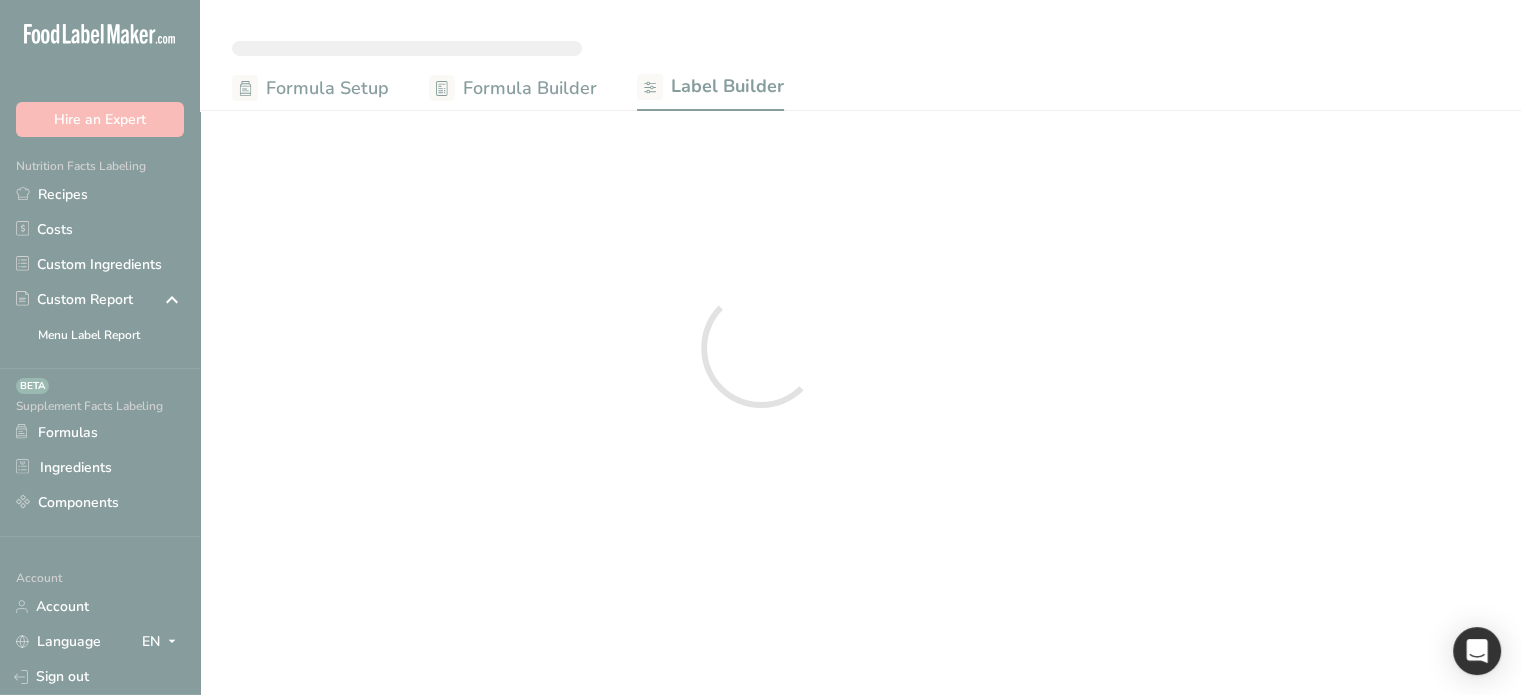 scroll, scrollTop: 0, scrollLeft: 0, axis: both 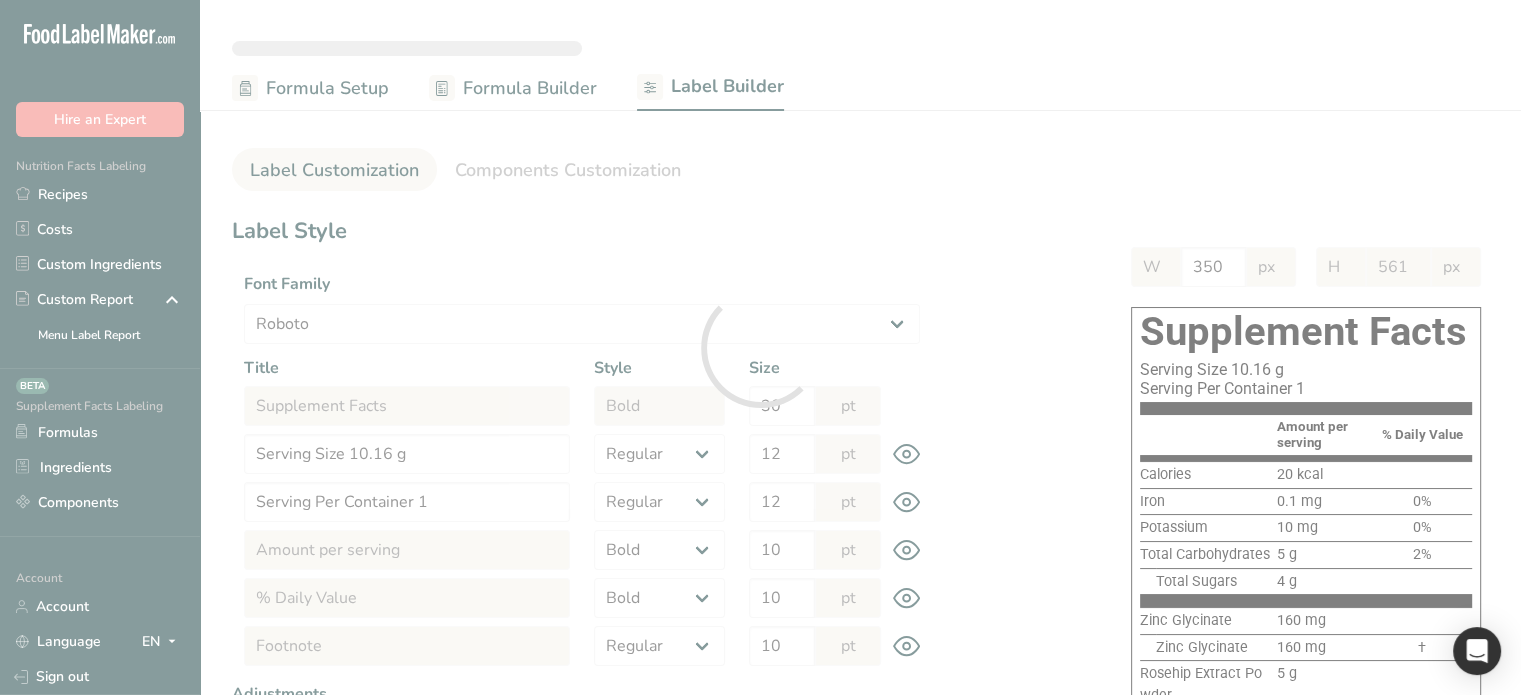 type on "513" 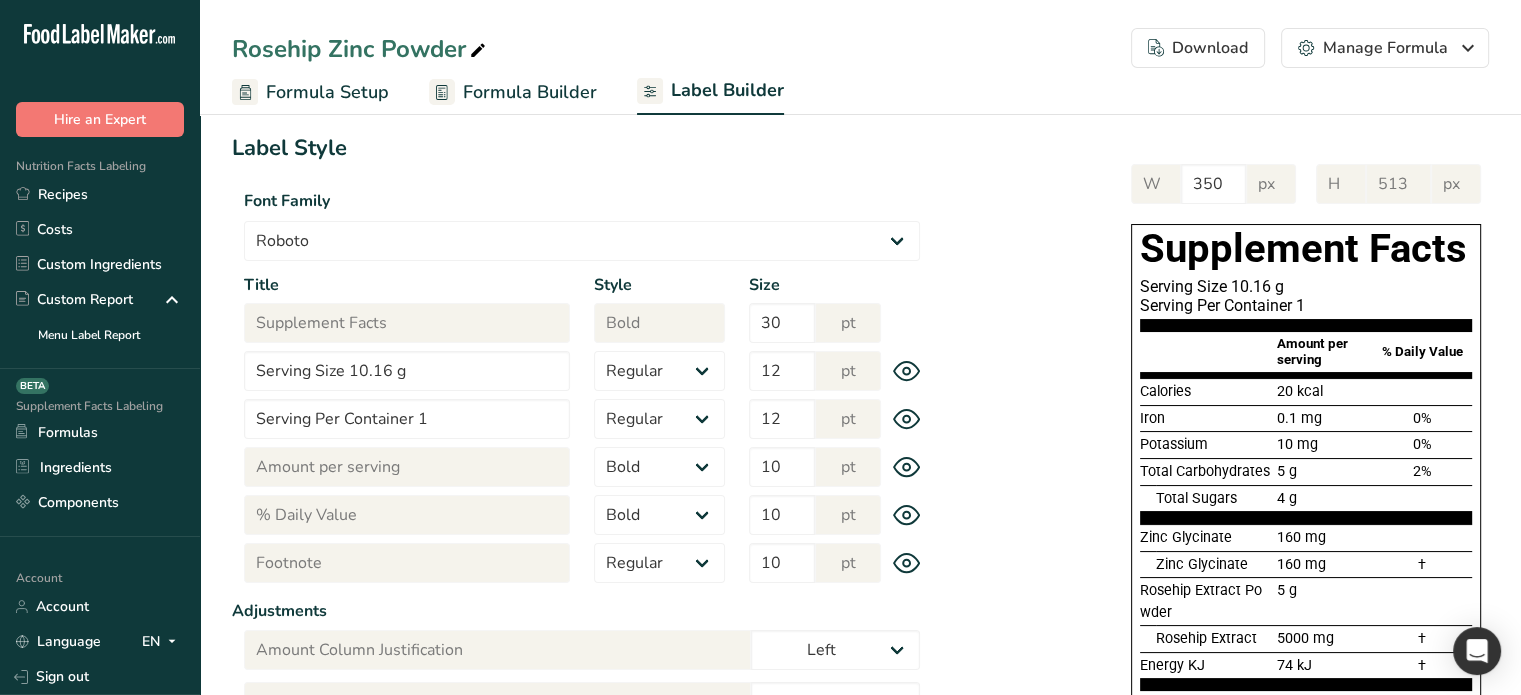 scroll, scrollTop: 102, scrollLeft: 0, axis: vertical 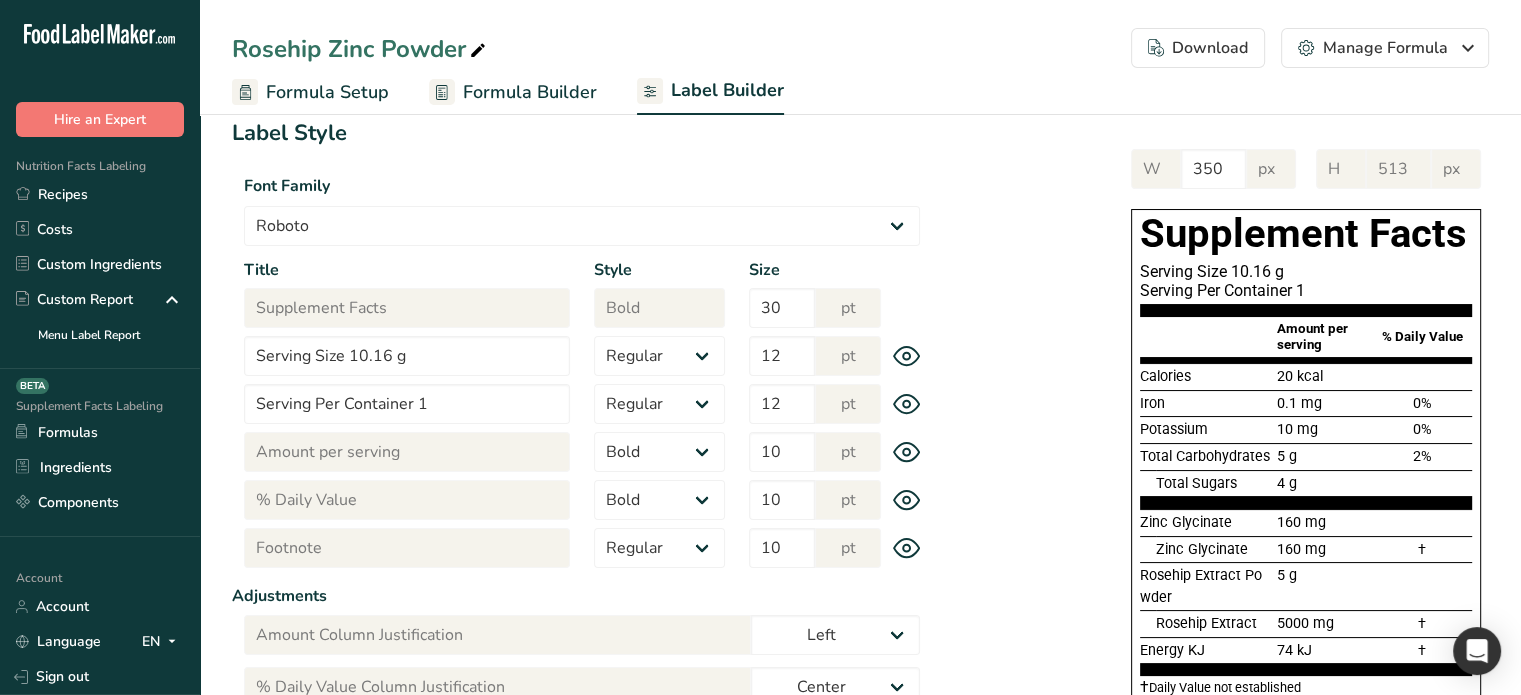 click on "Calories" at bounding box center [1165, 376] 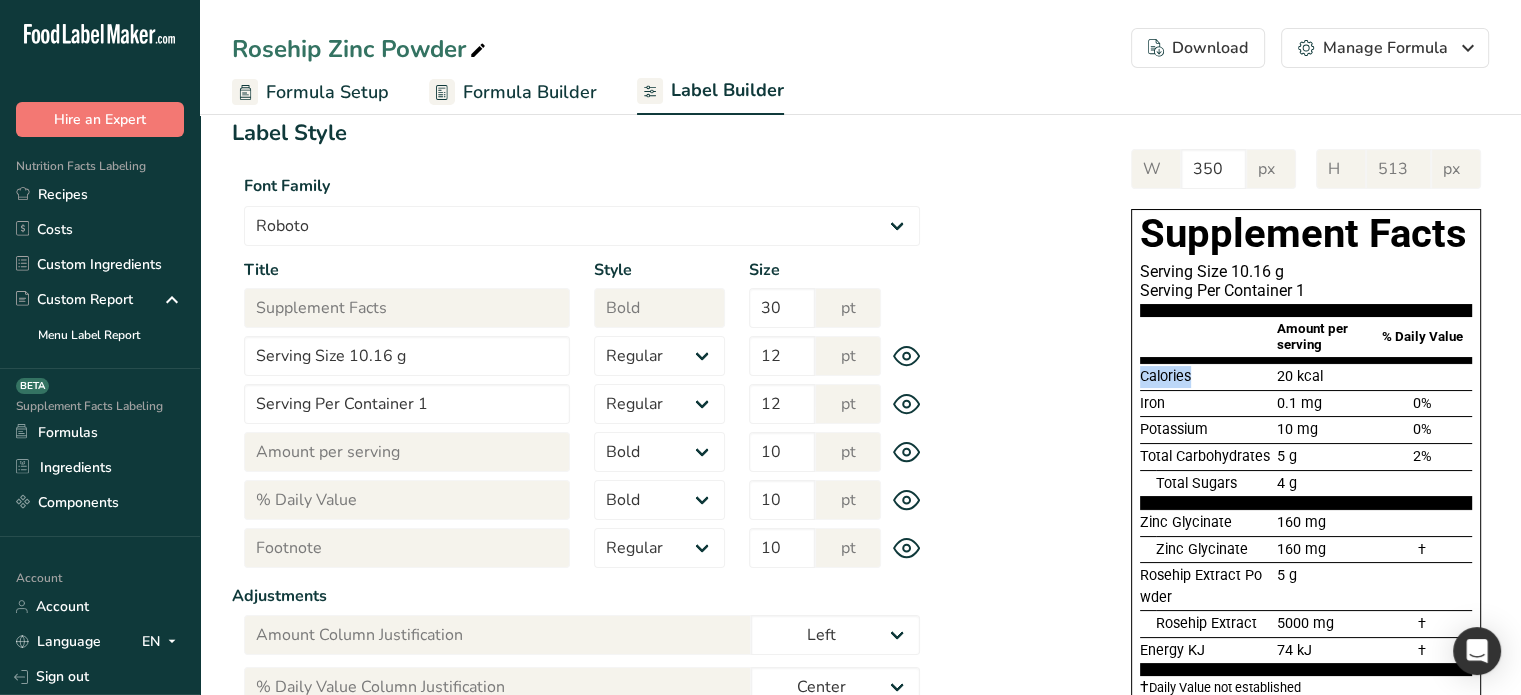 click on "Calories" at bounding box center [1165, 376] 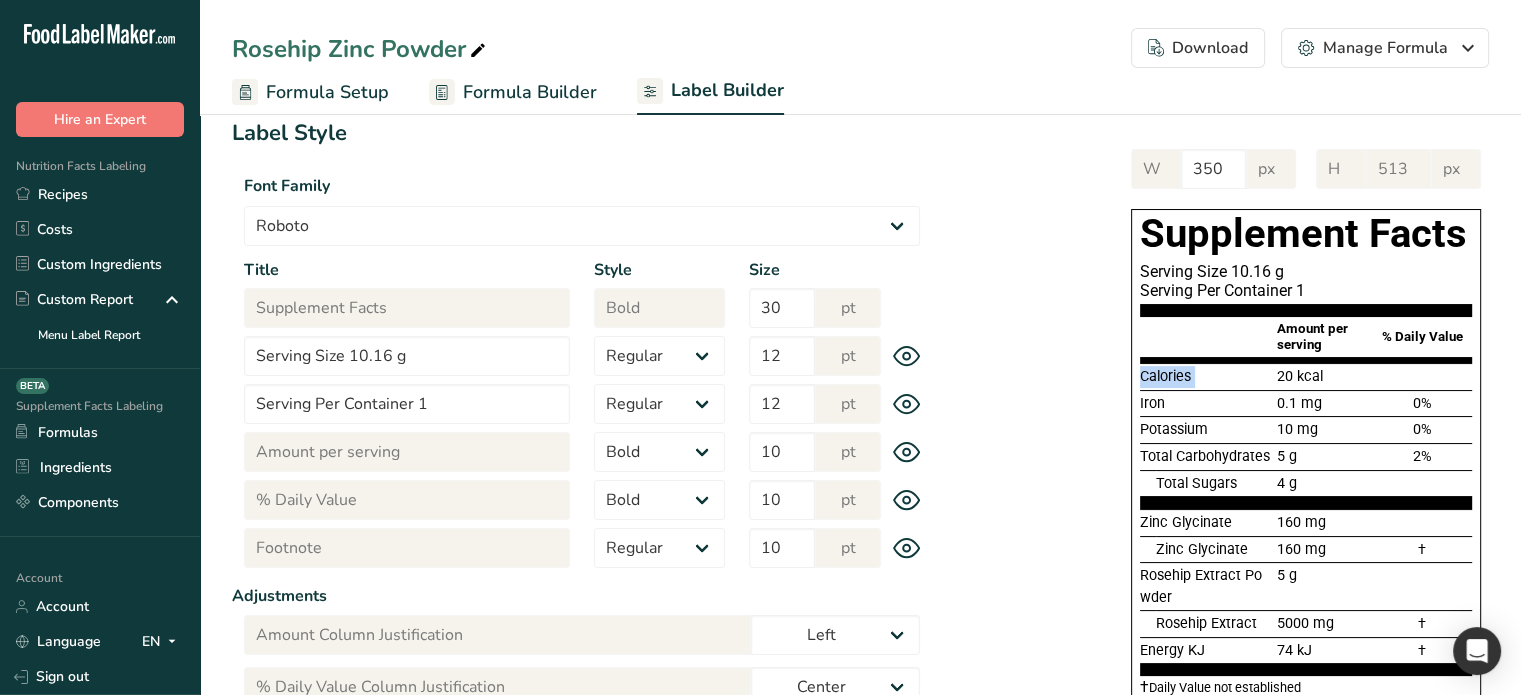 click on "Calories" at bounding box center (1165, 376) 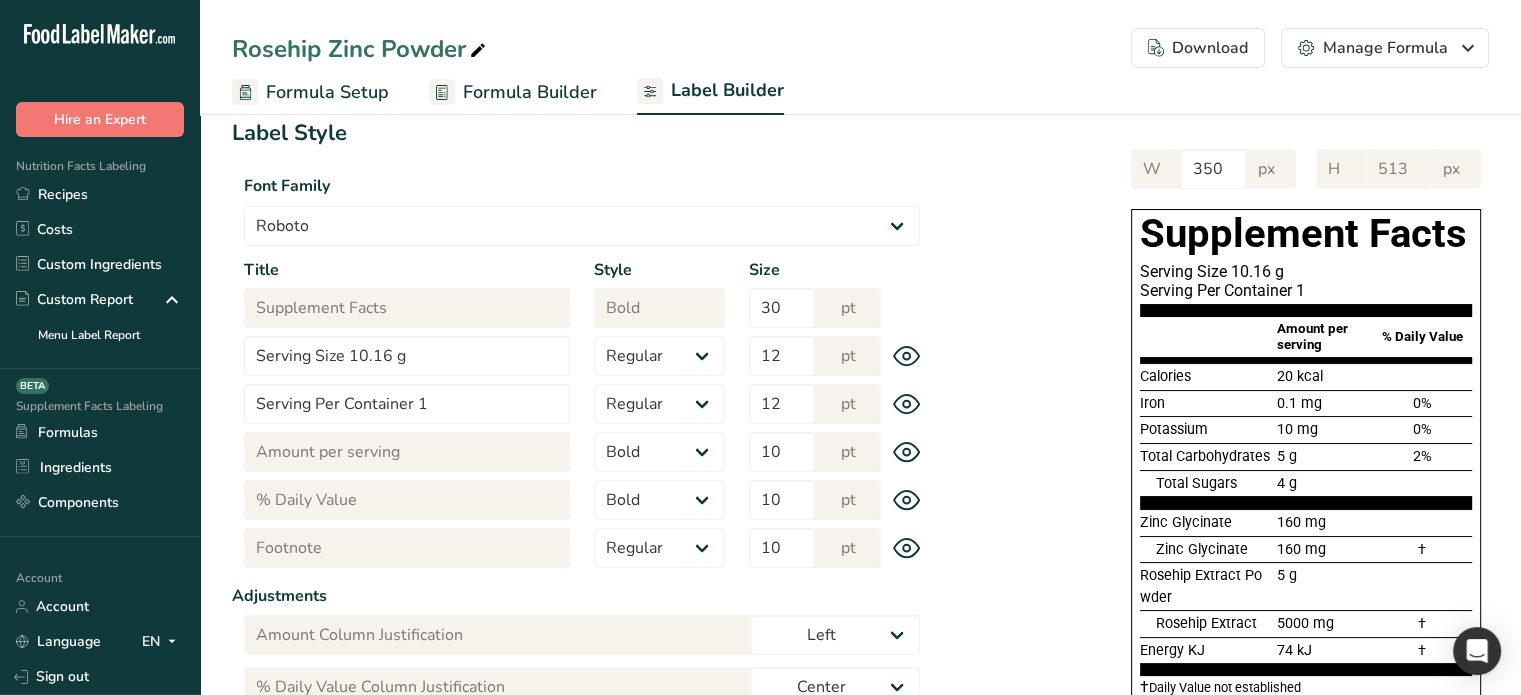 click on "Iron" at bounding box center (1206, 404) 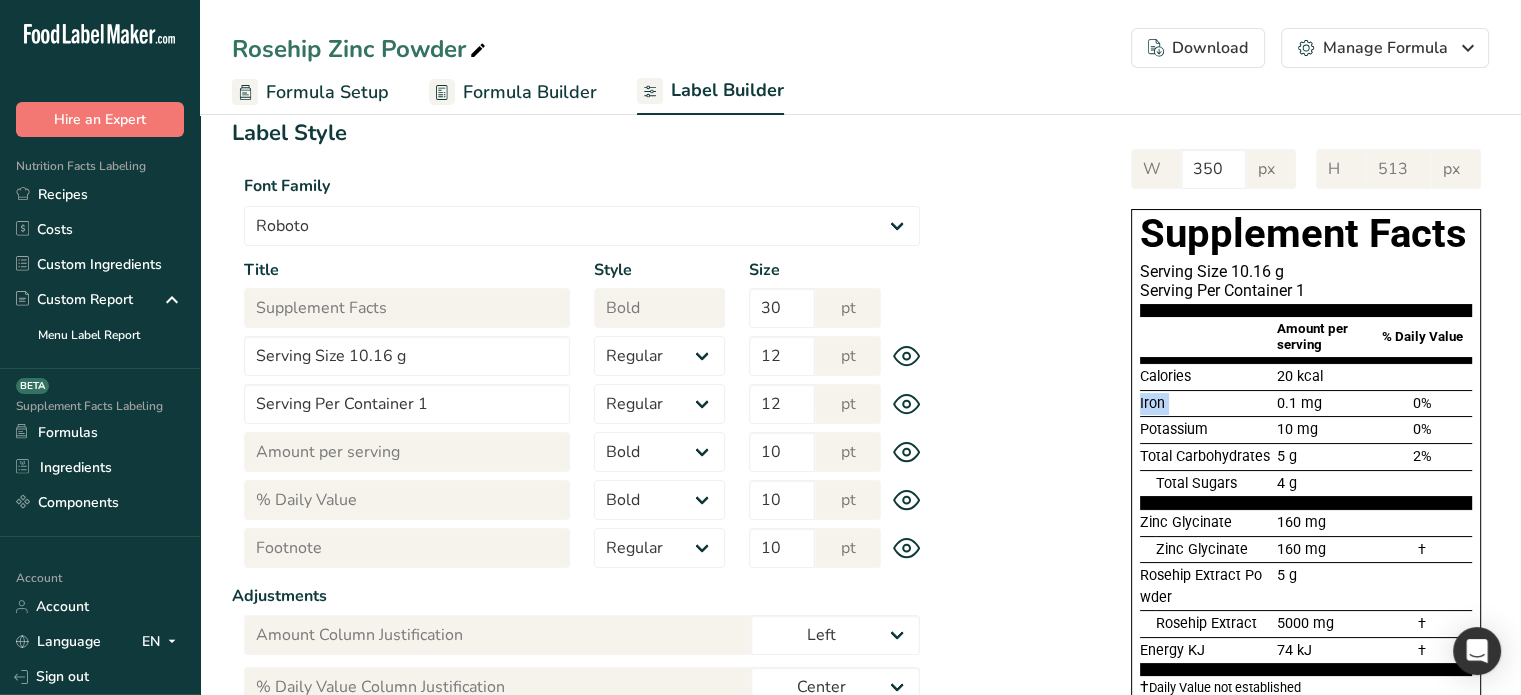 click on "Iron" at bounding box center (1206, 404) 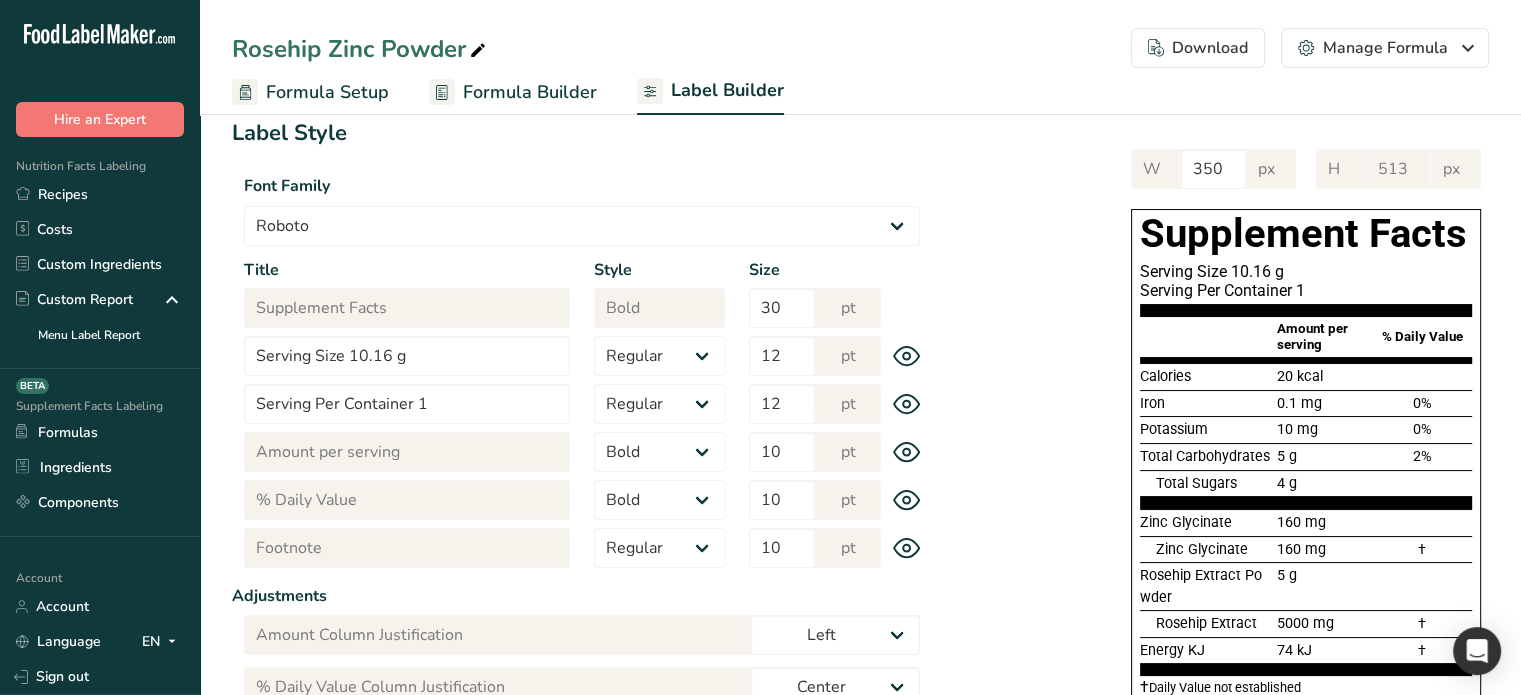 click on "Potassium" at bounding box center (1174, 429) 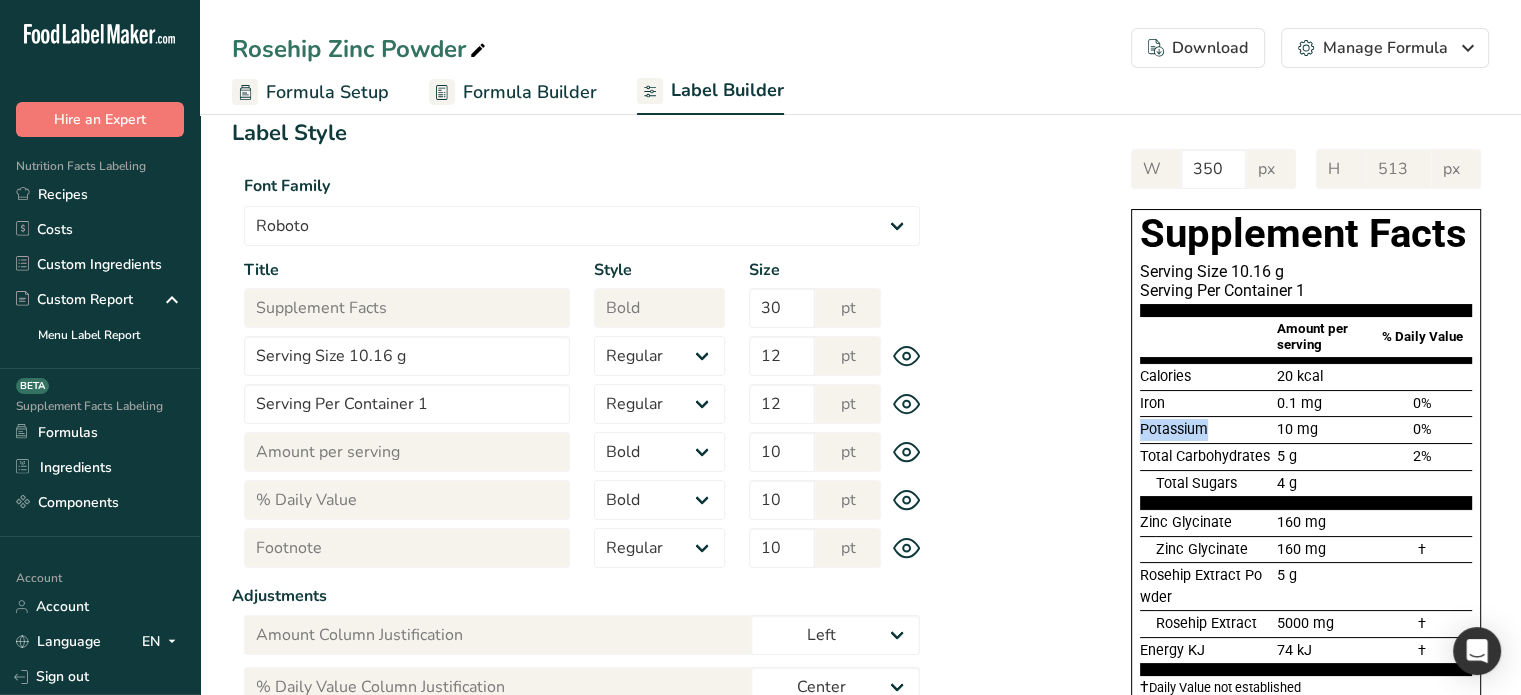 click on "Potassium" at bounding box center (1174, 429) 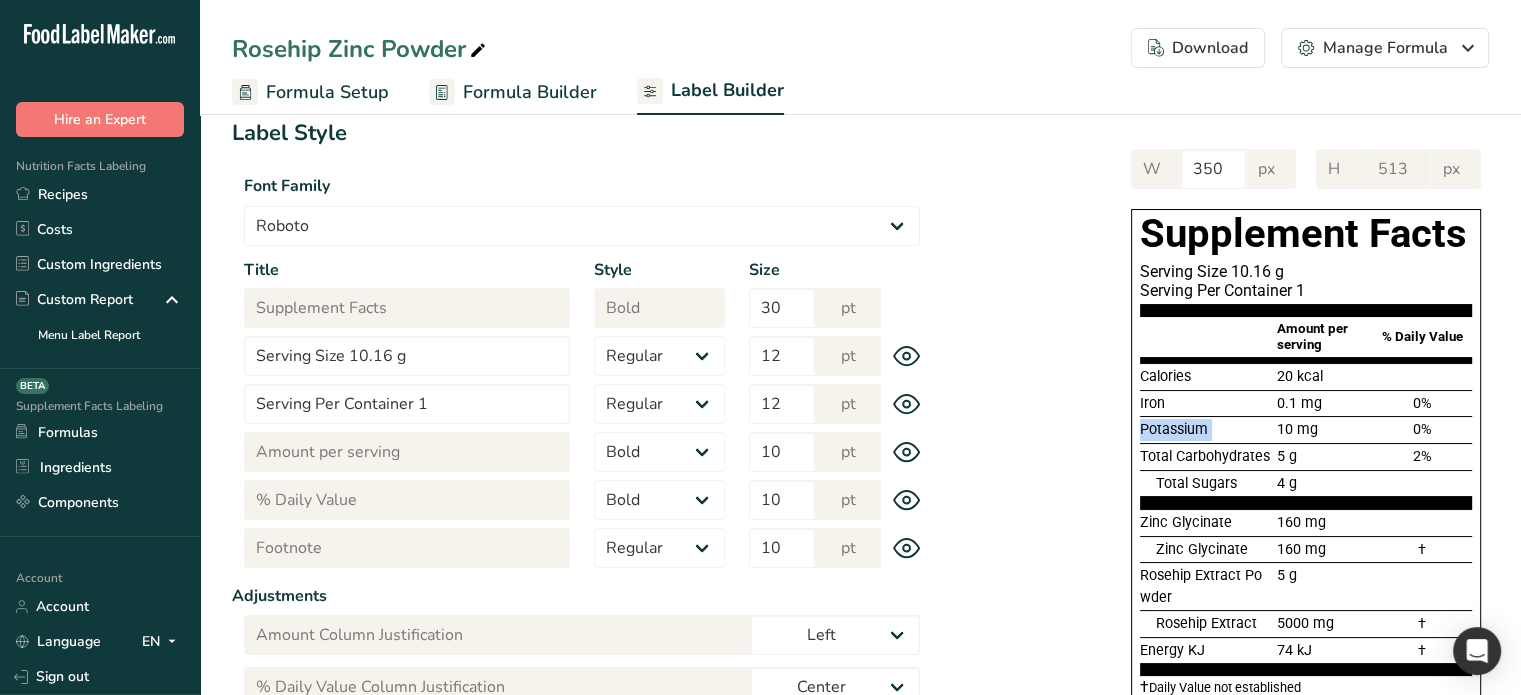 click on "Potassium" at bounding box center (1174, 429) 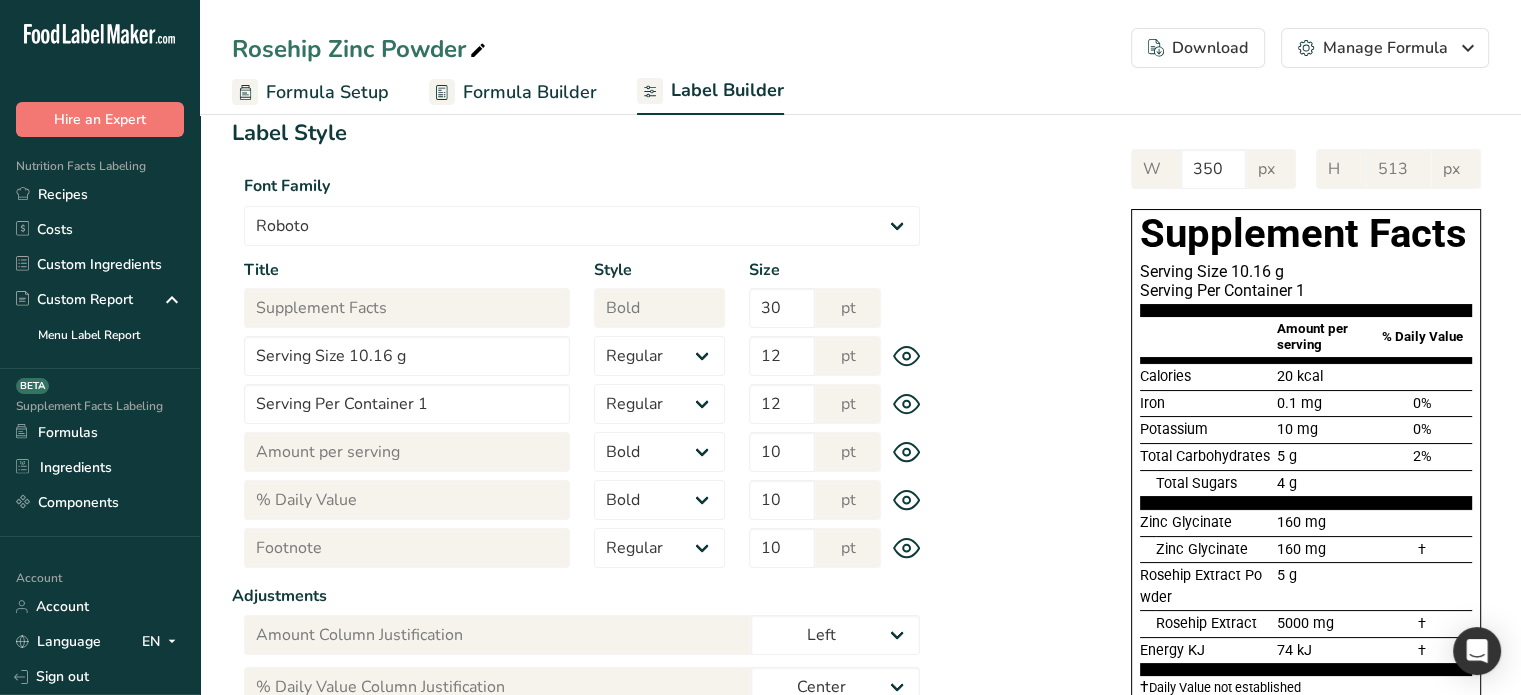 click on "Total Carbohydrates" at bounding box center (1205, 456) 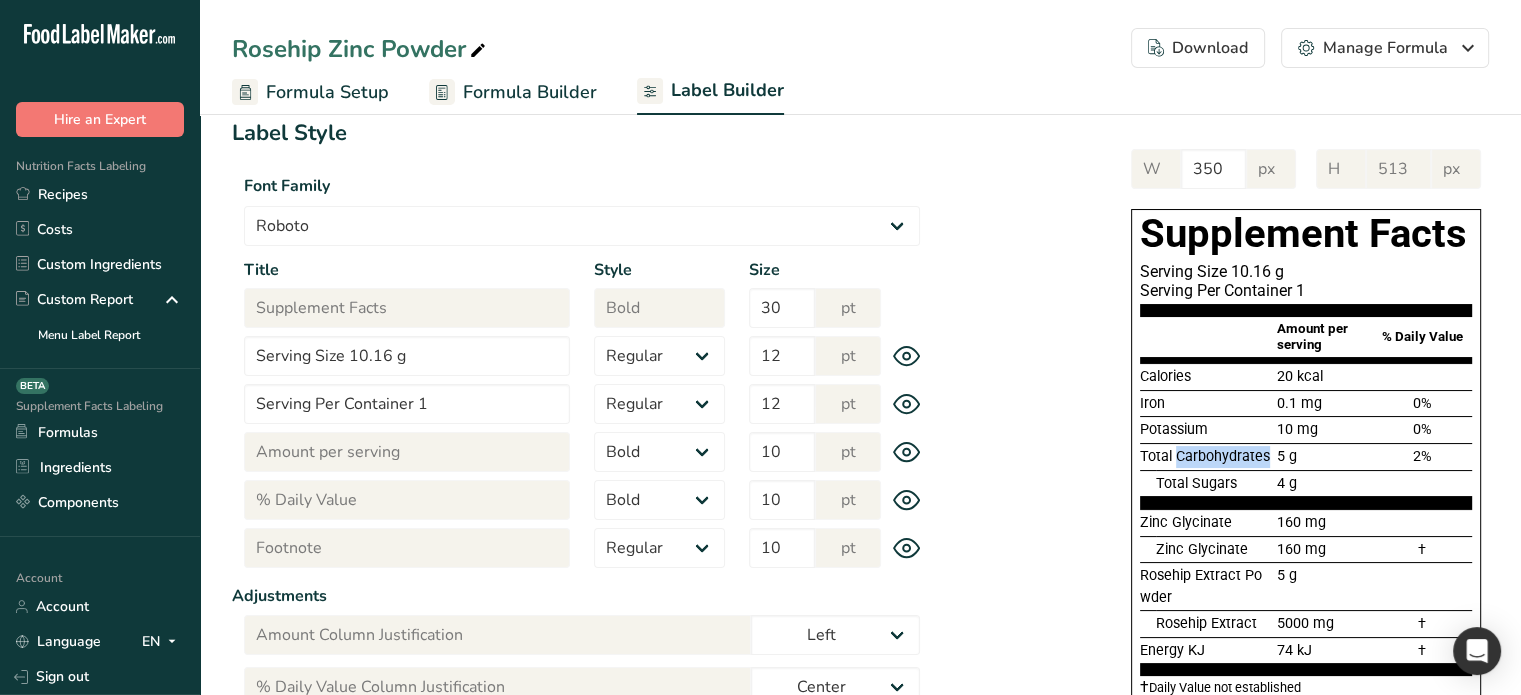 click on "Total Carbohydrates" at bounding box center [1205, 456] 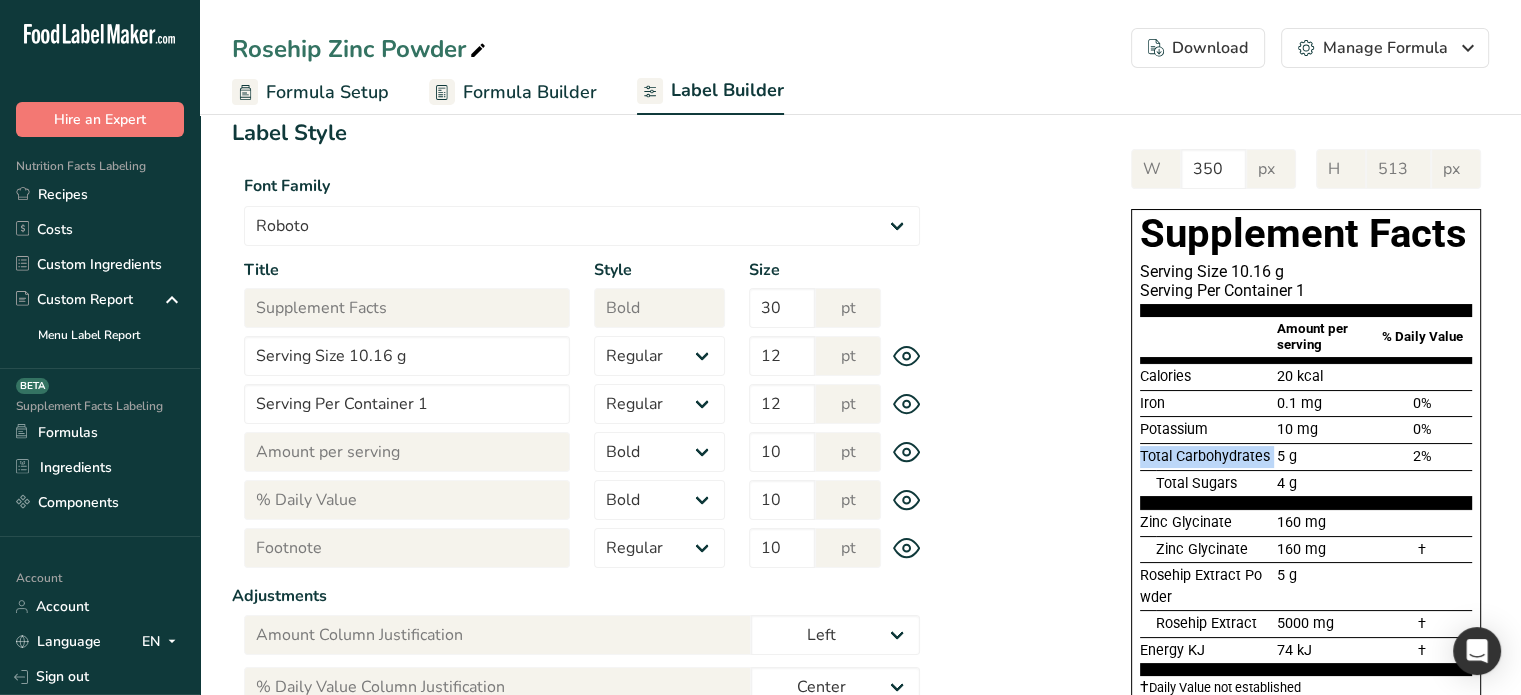 click on "Total Carbohydrates" at bounding box center [1205, 456] 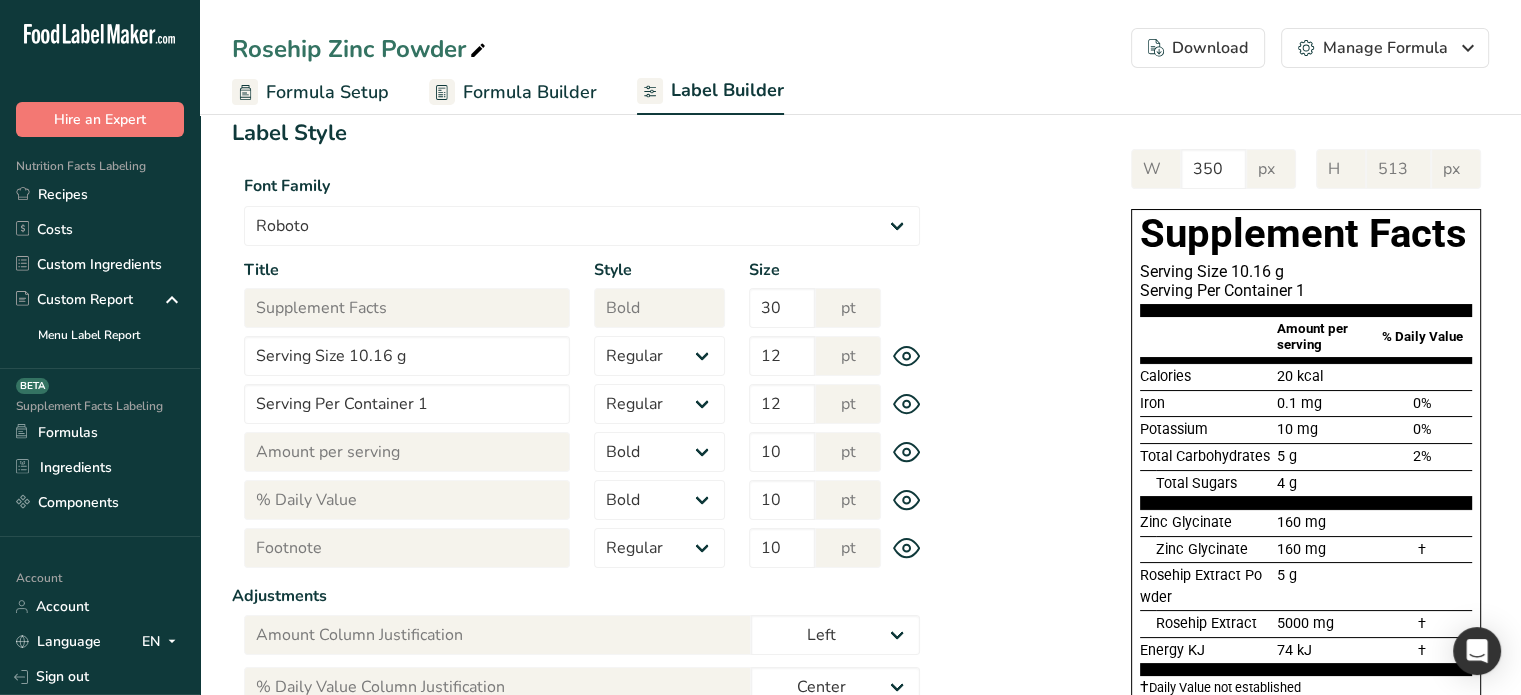 click on "Total Sugars" at bounding box center [1196, 483] 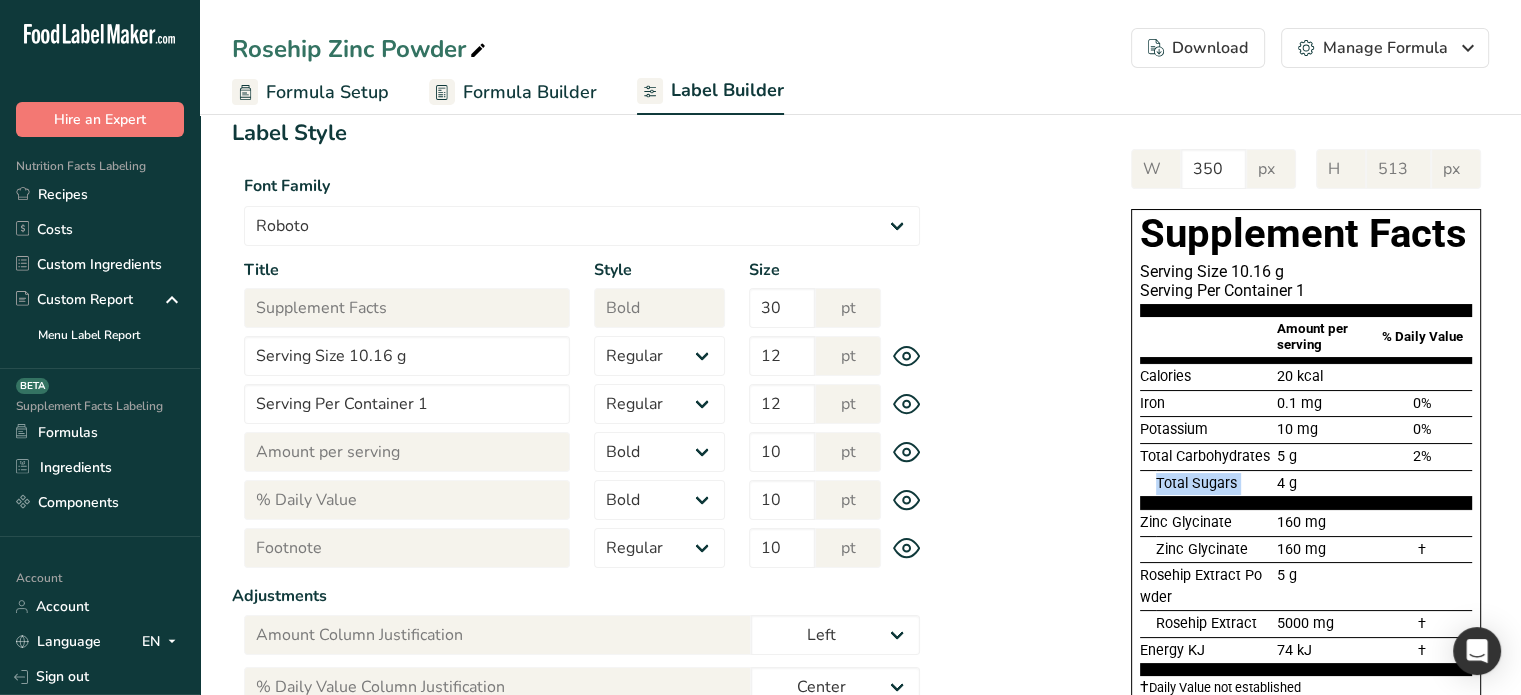 click on "Total Sugars" at bounding box center (1196, 483) 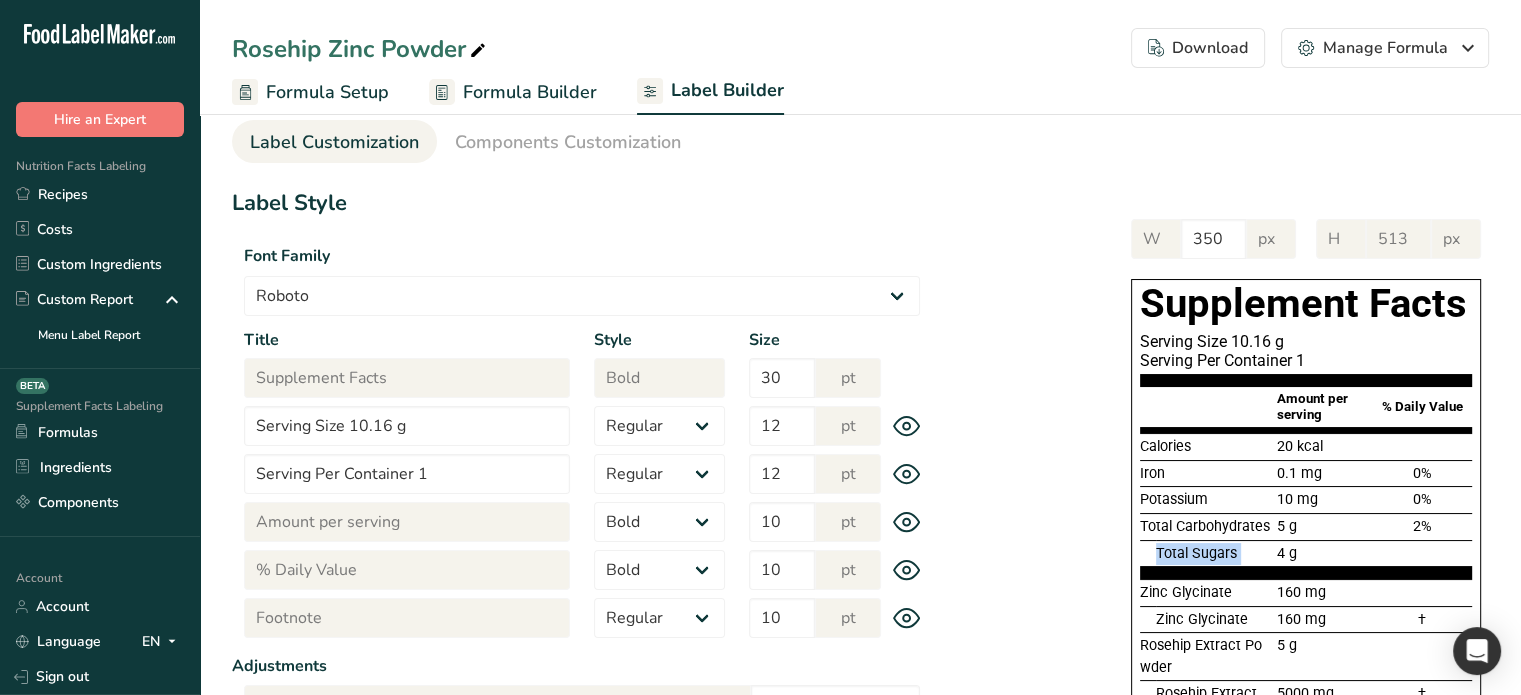 scroll, scrollTop: 28, scrollLeft: 0, axis: vertical 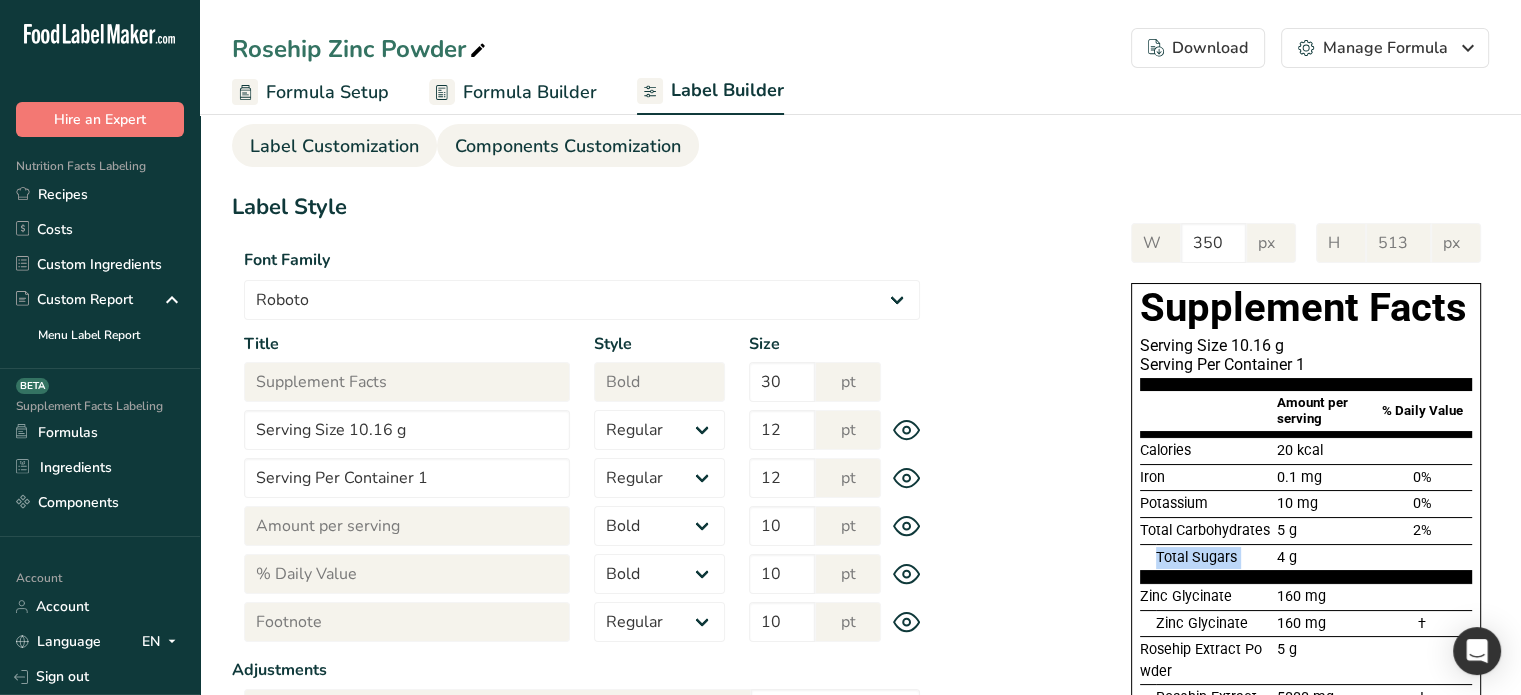 click on "Components Customization" at bounding box center (568, 146) 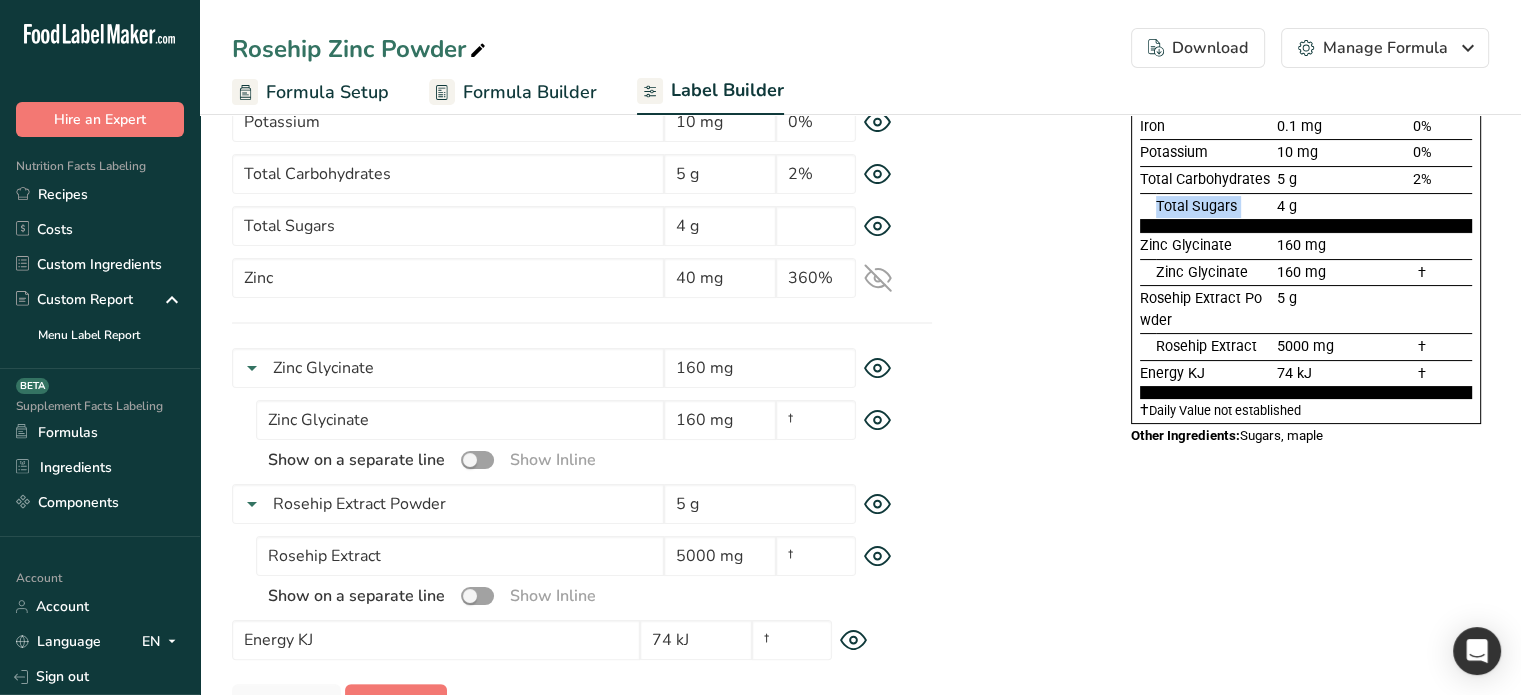 scroll, scrollTop: 298, scrollLeft: 0, axis: vertical 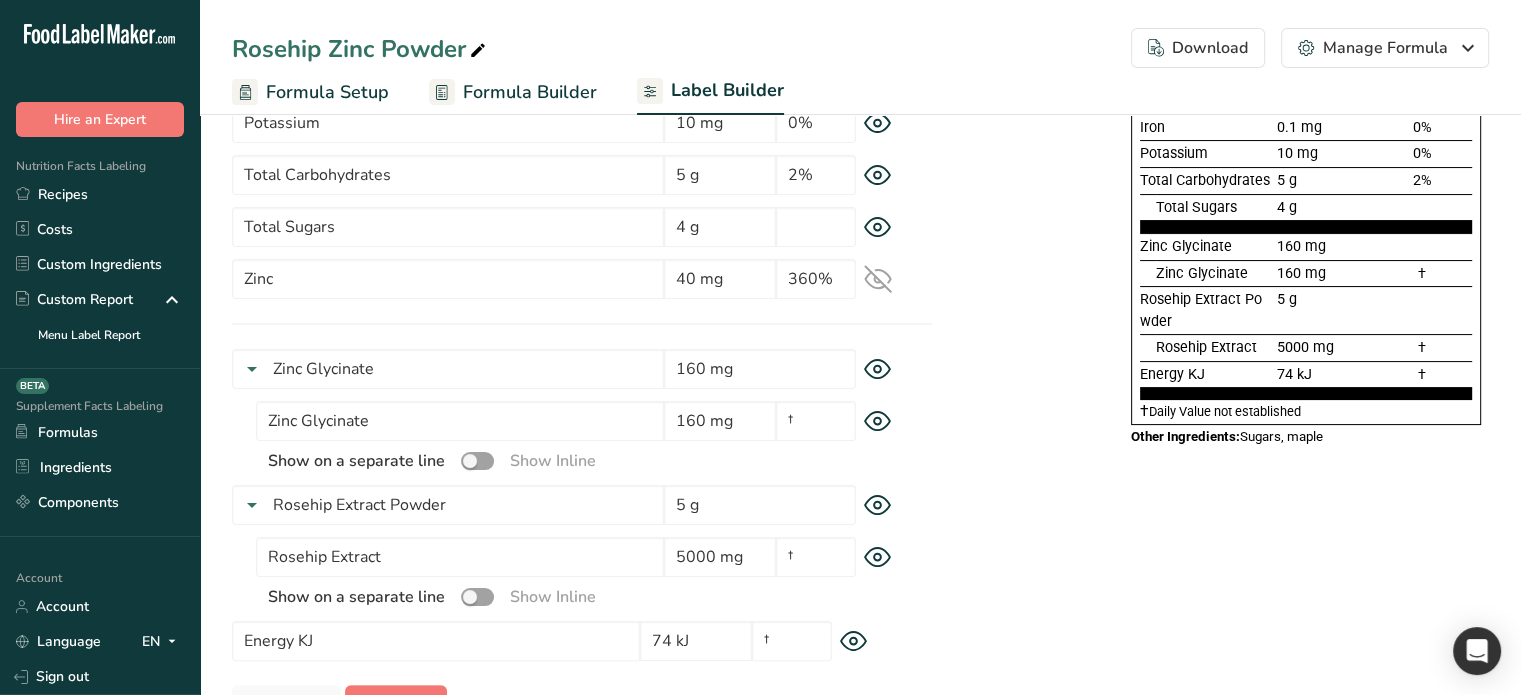 click 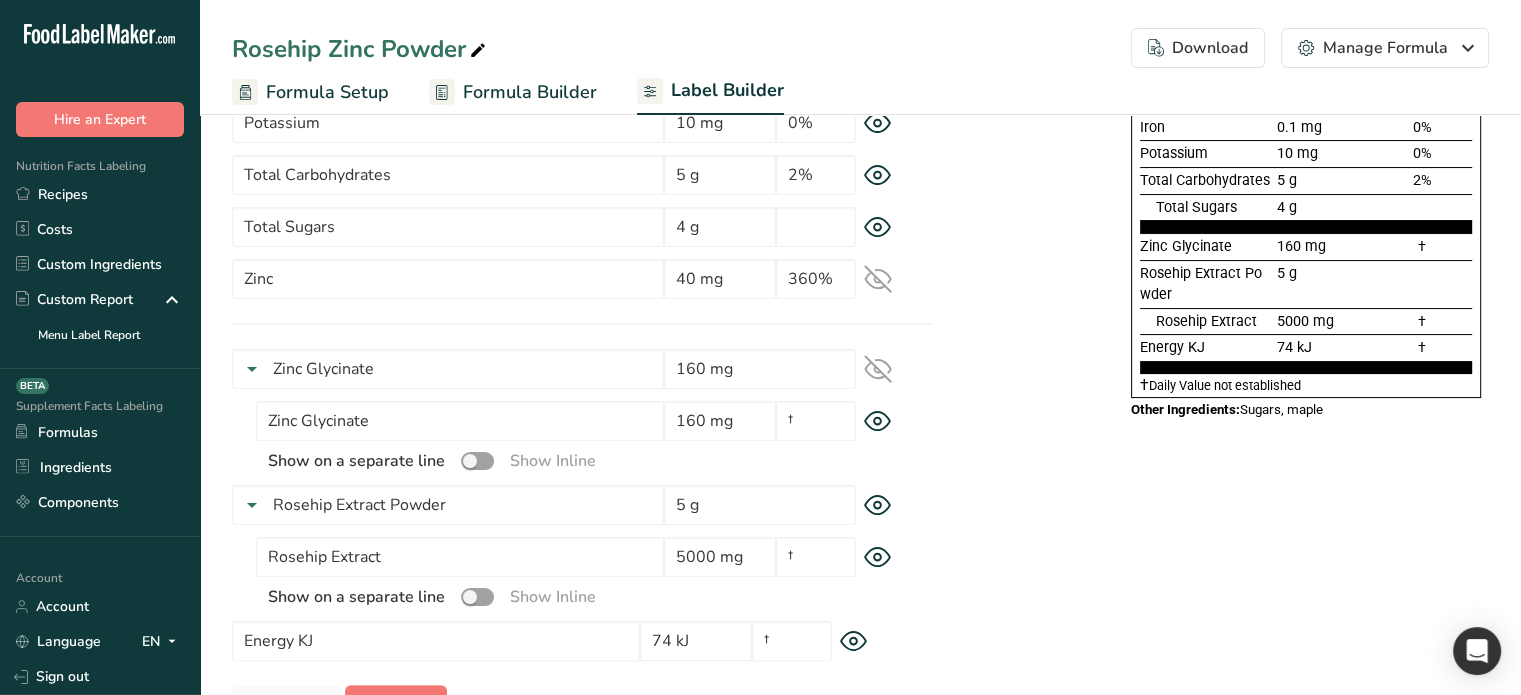 click 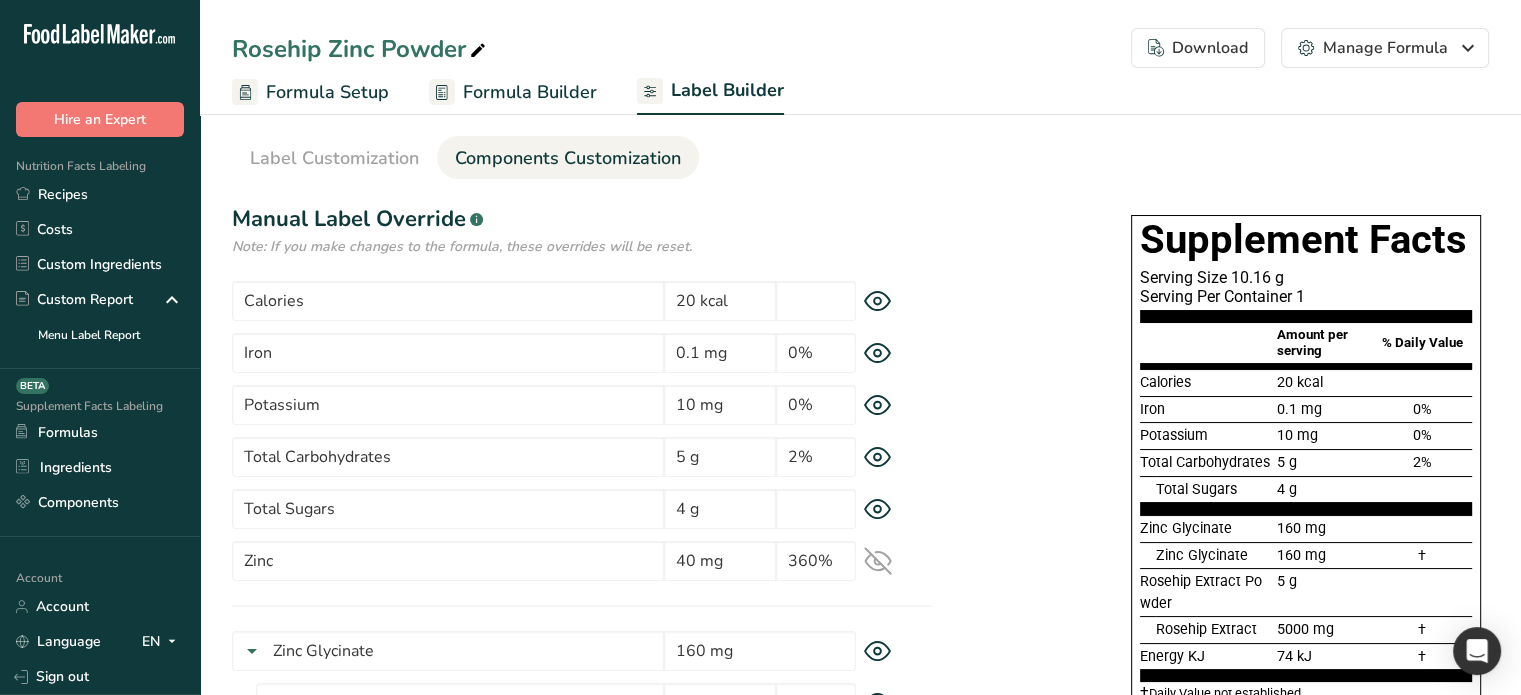 scroll, scrollTop: 16, scrollLeft: 0, axis: vertical 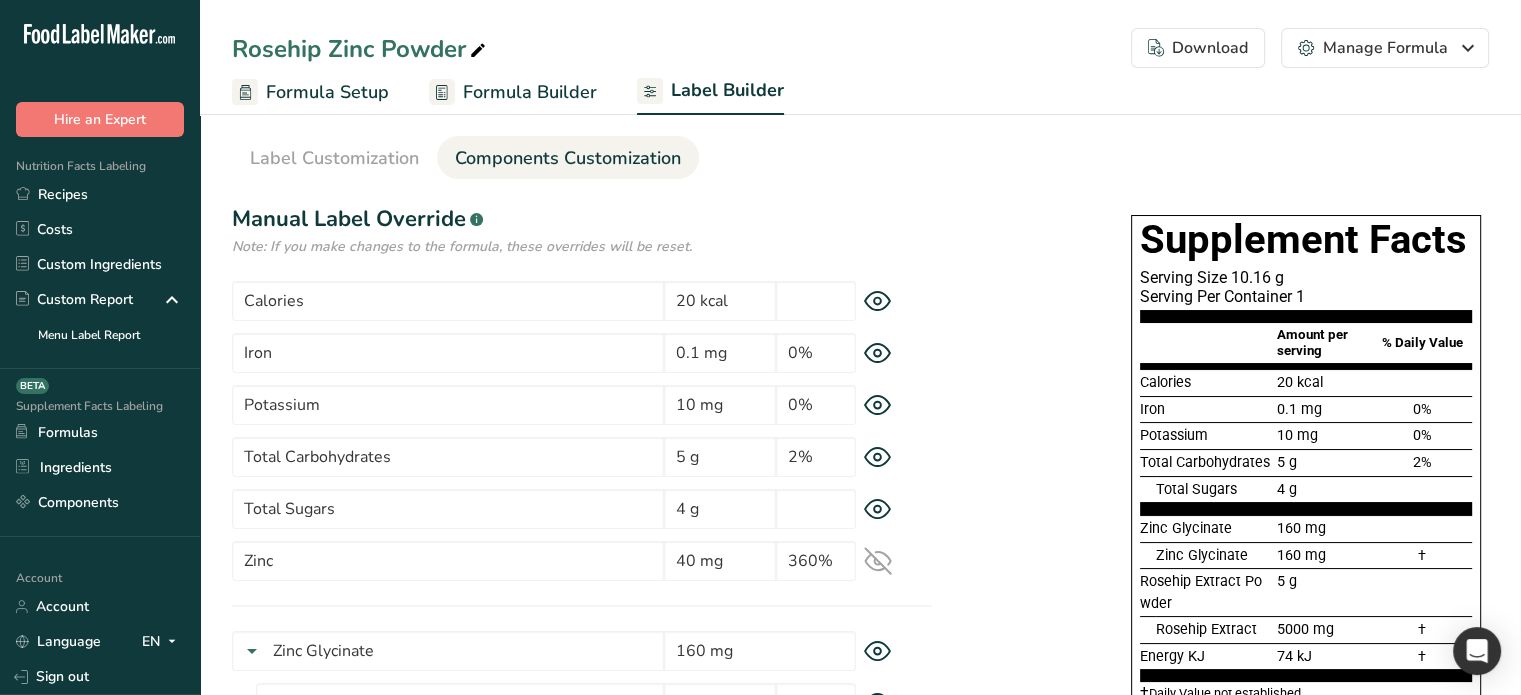 click on "Label Builder" at bounding box center (727, 90) 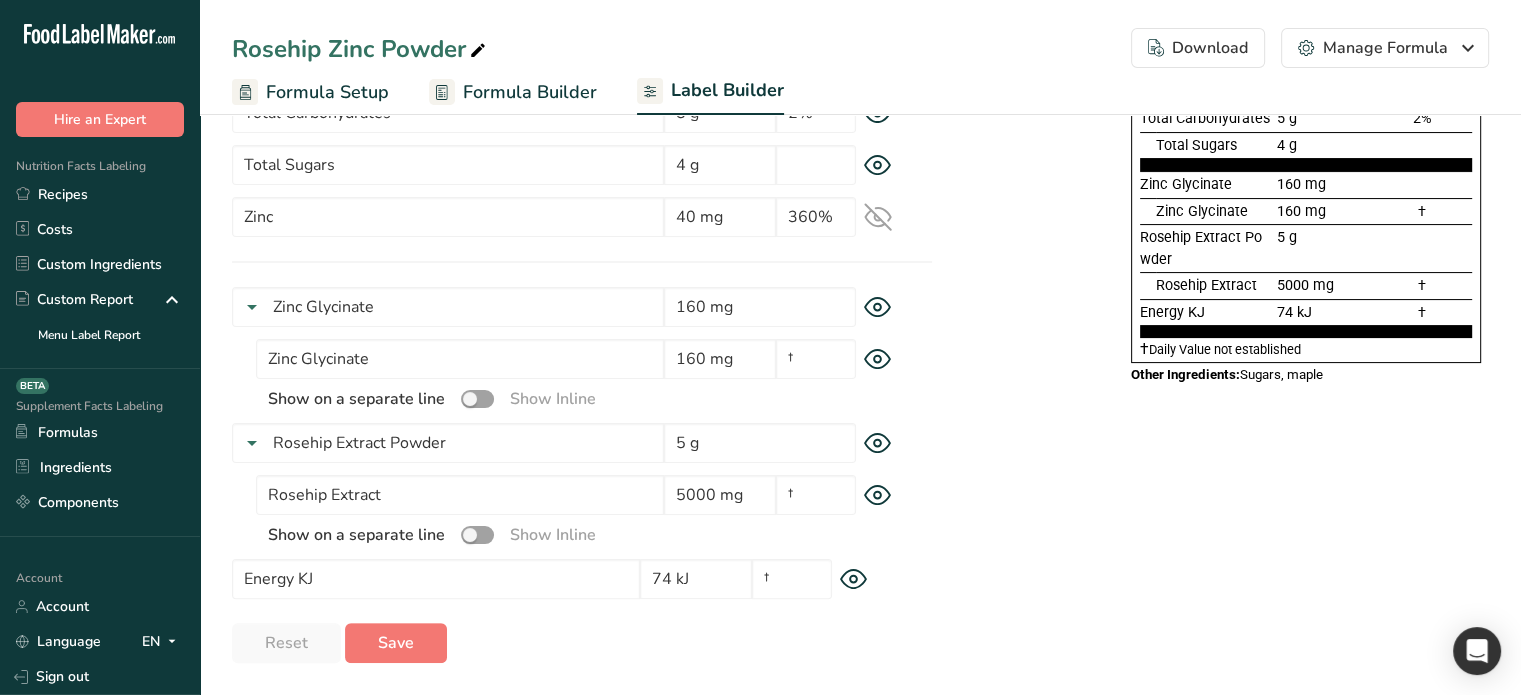 click 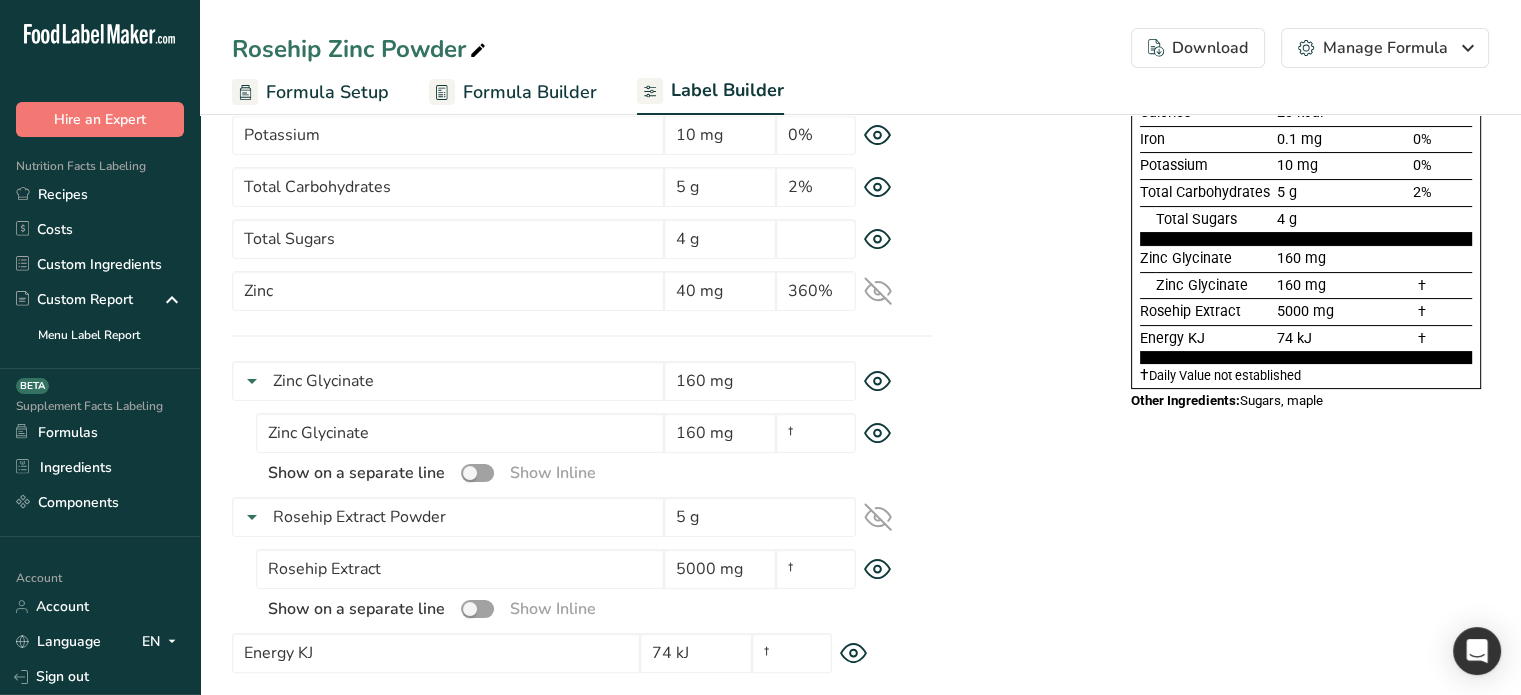 scroll, scrollTop: 360, scrollLeft: 0, axis: vertical 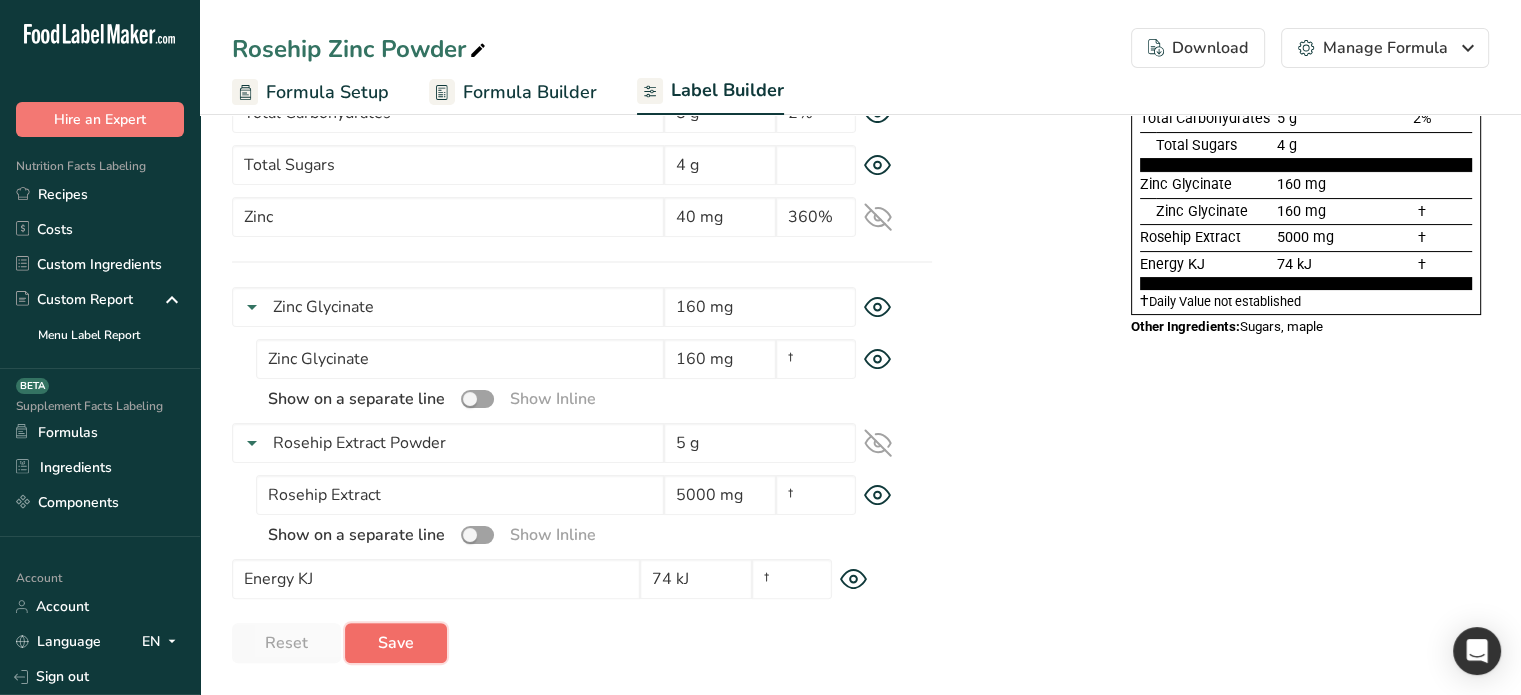 click on "Save" at bounding box center [396, 643] 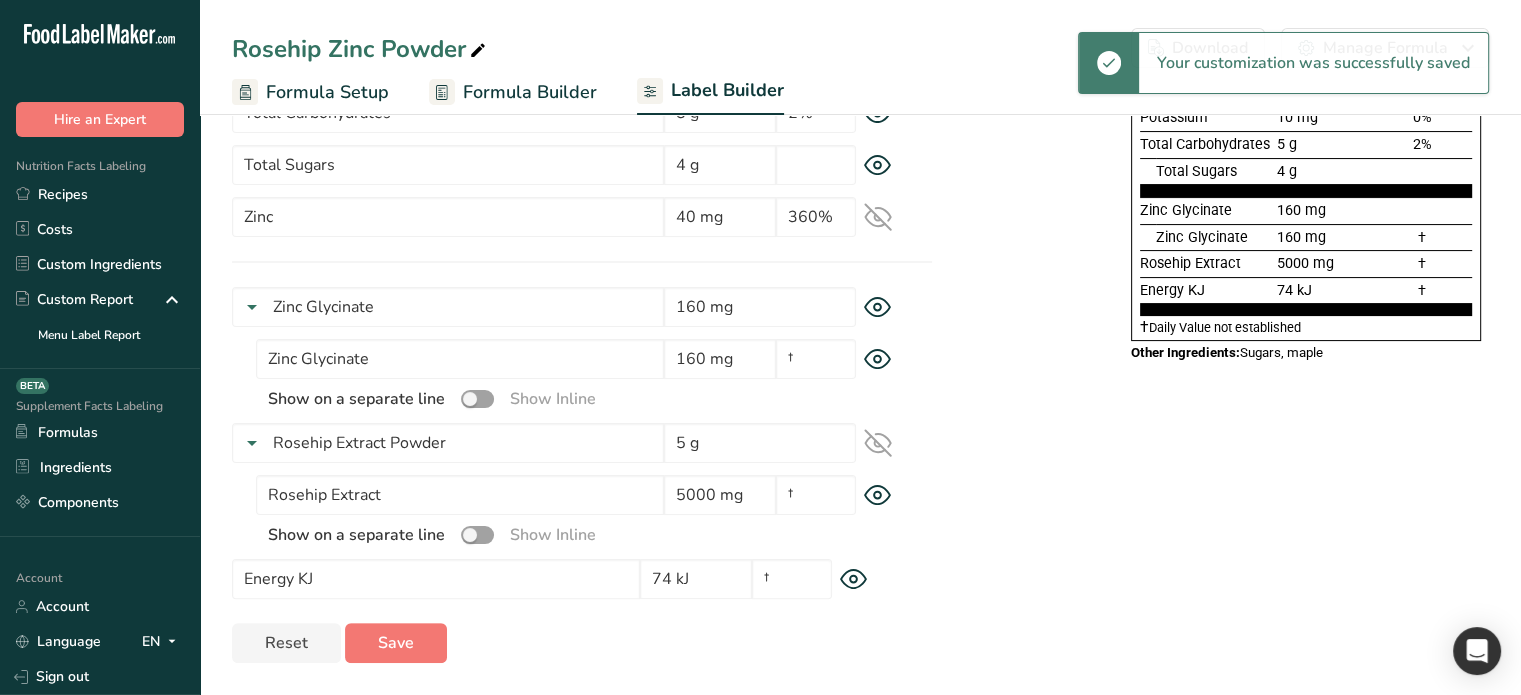 scroll, scrollTop: 0, scrollLeft: 0, axis: both 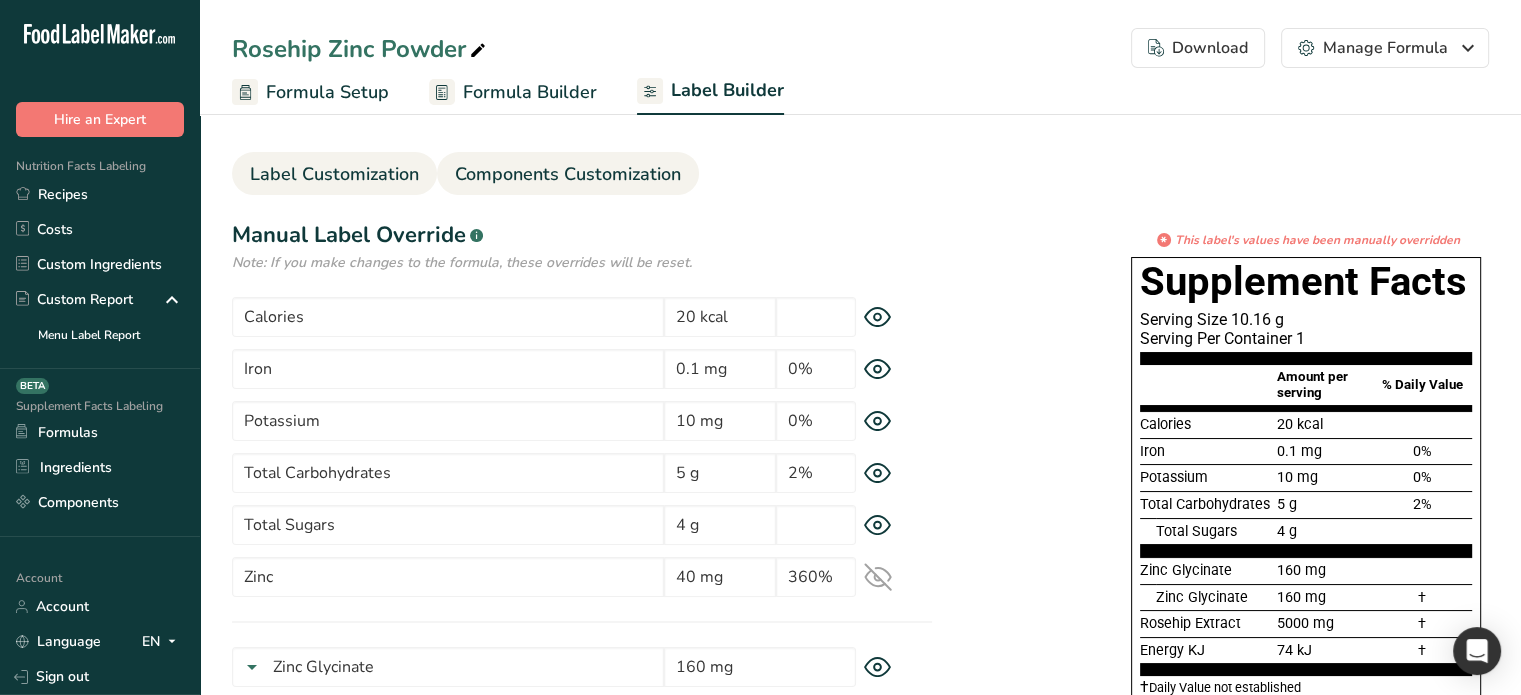 click on "Label Customization" at bounding box center [334, 174] 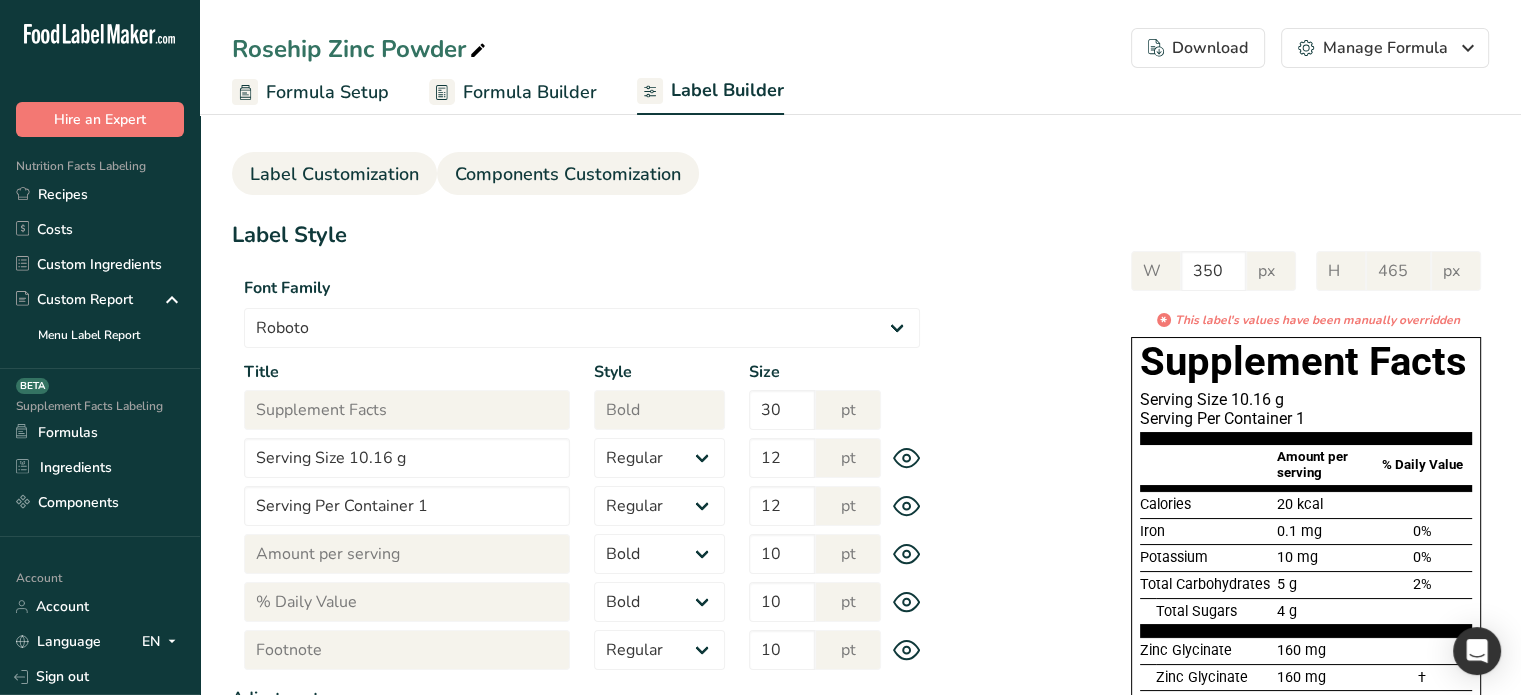 click on "Components Customization" at bounding box center (568, 174) 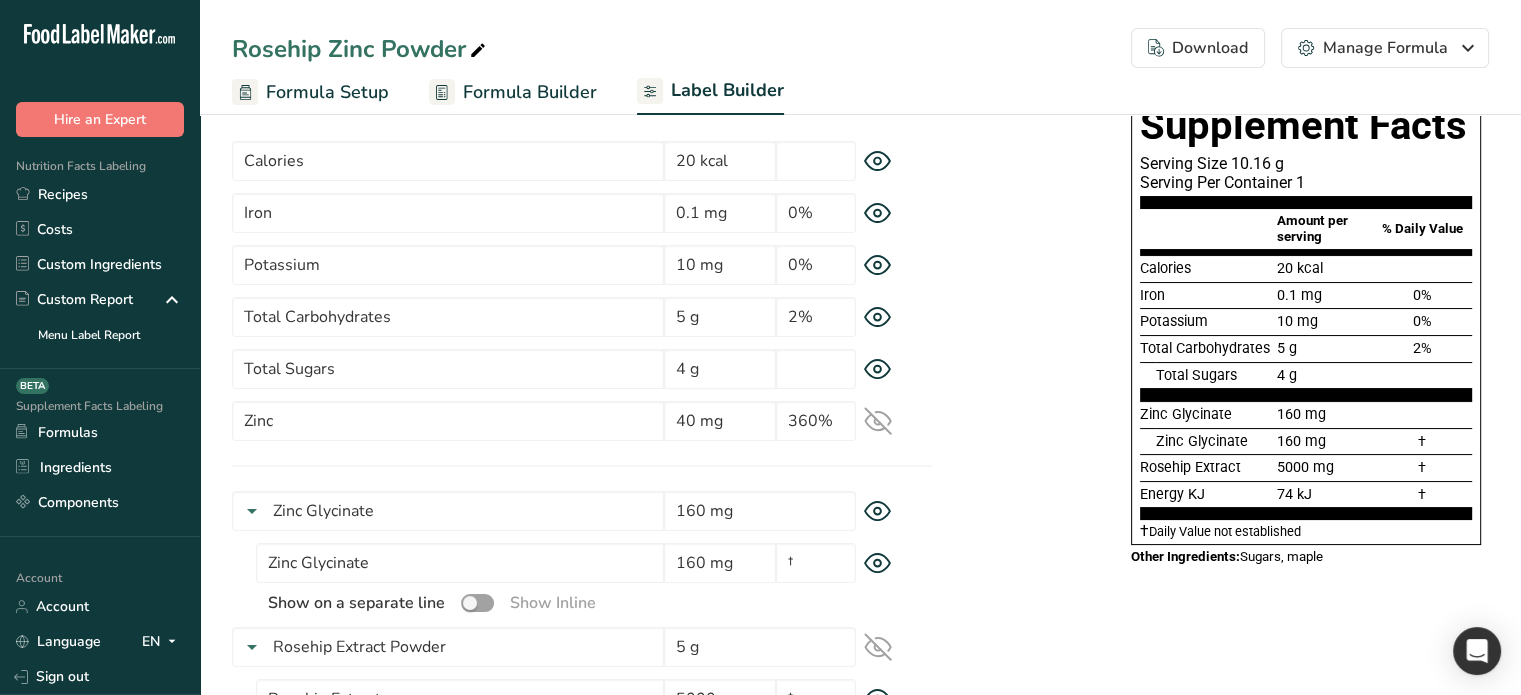 scroll, scrollTop: 0, scrollLeft: 0, axis: both 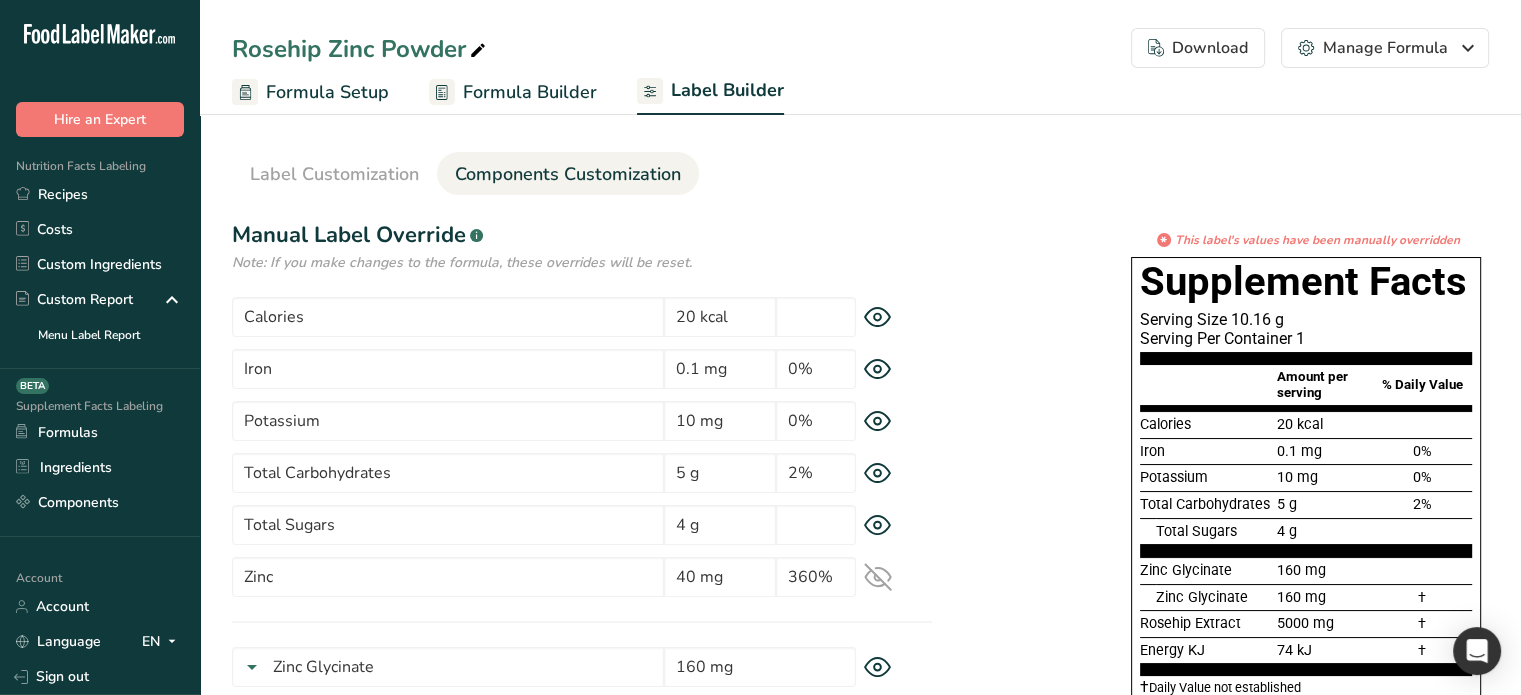 click on "Formula Builder" at bounding box center (513, 92) 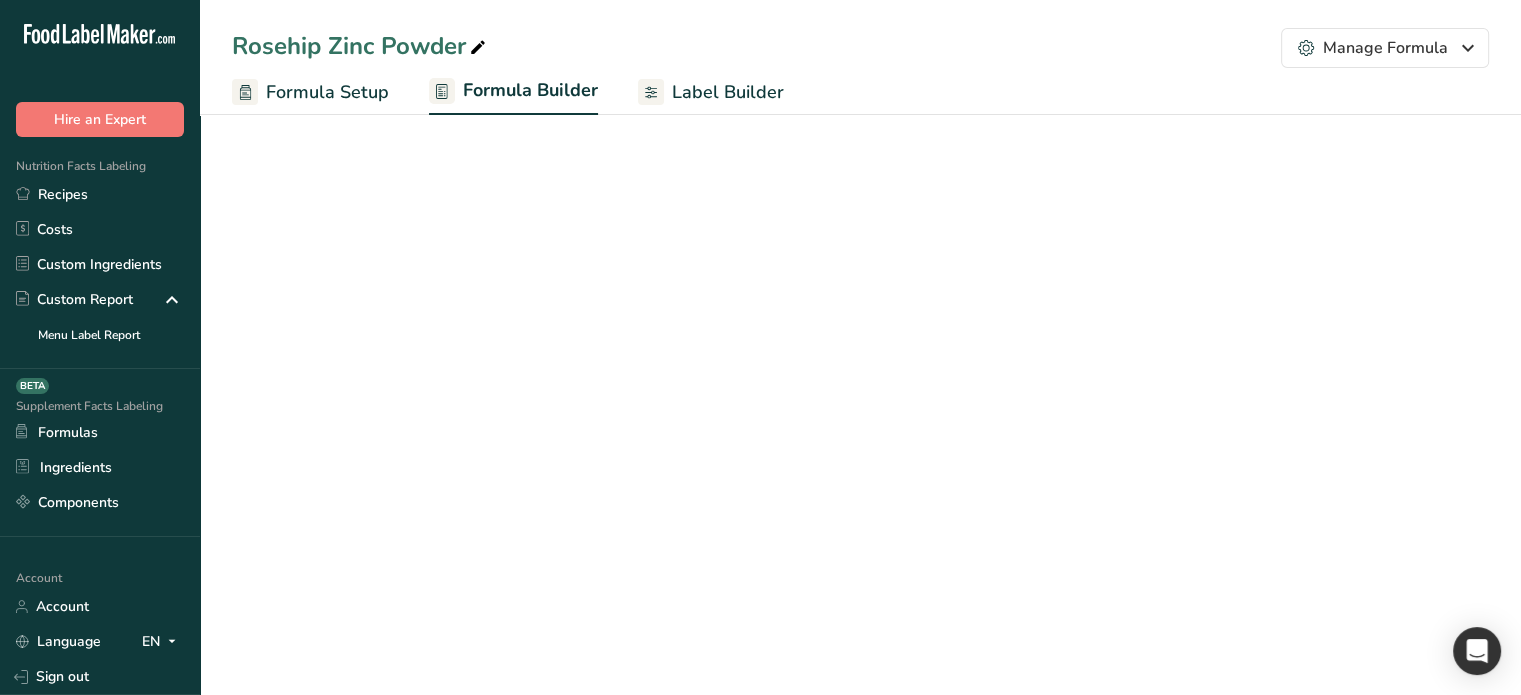 select on "2" 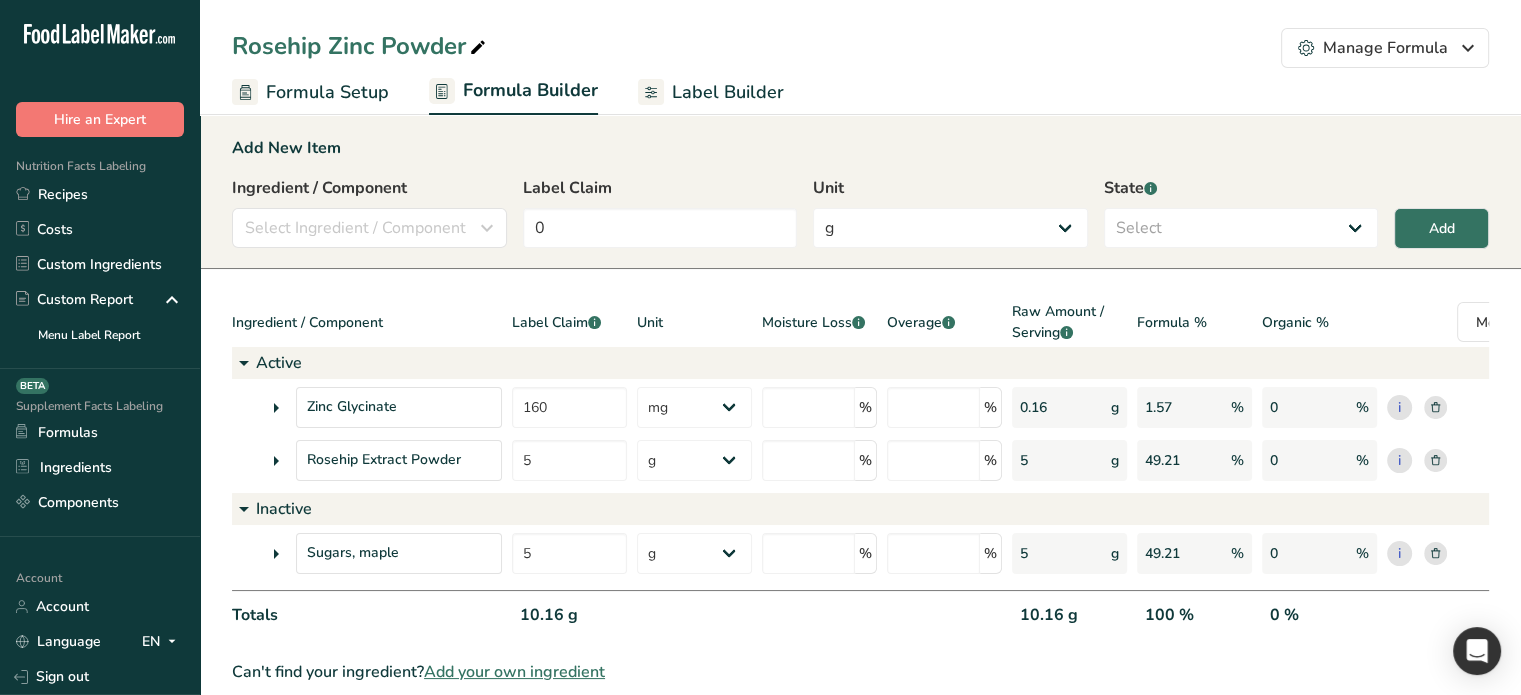 click at bounding box center (276, 554) 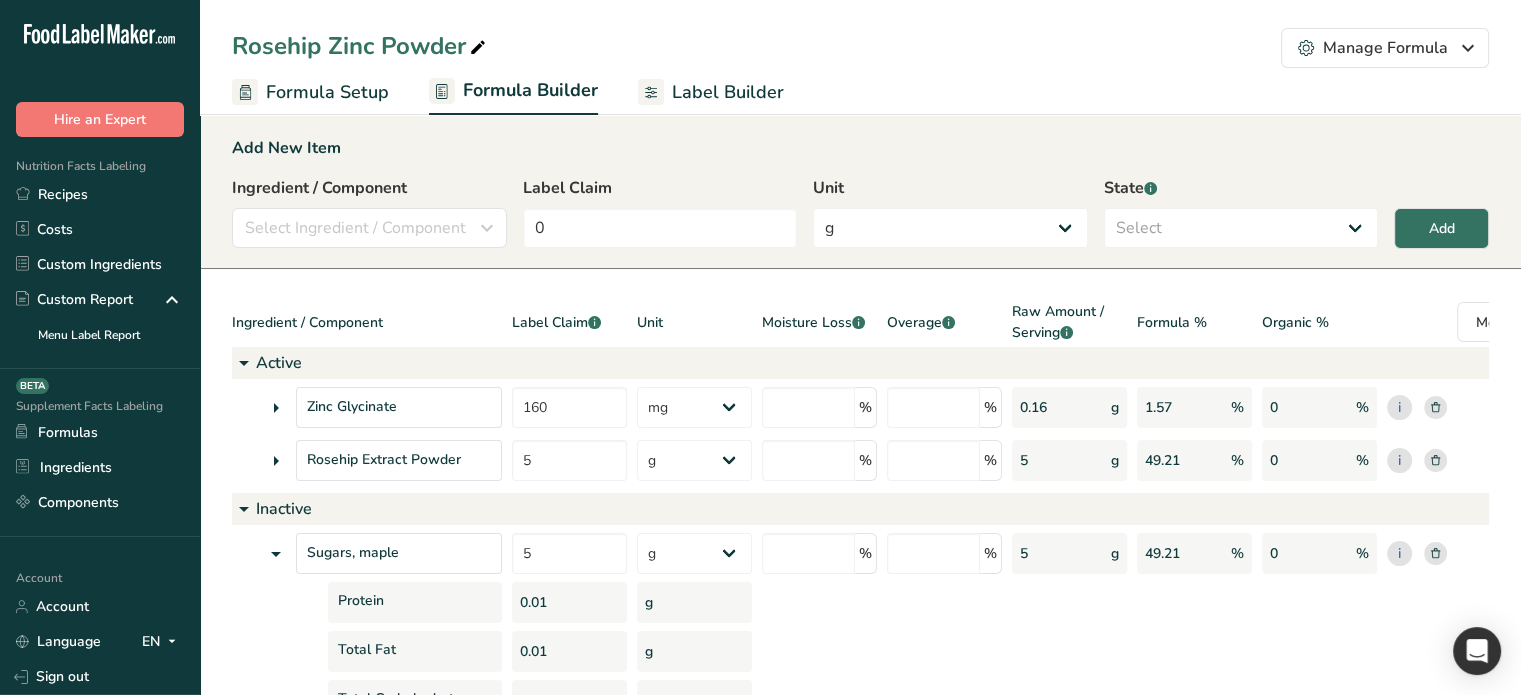 click on "Sugars, maple" at bounding box center (367, 553) 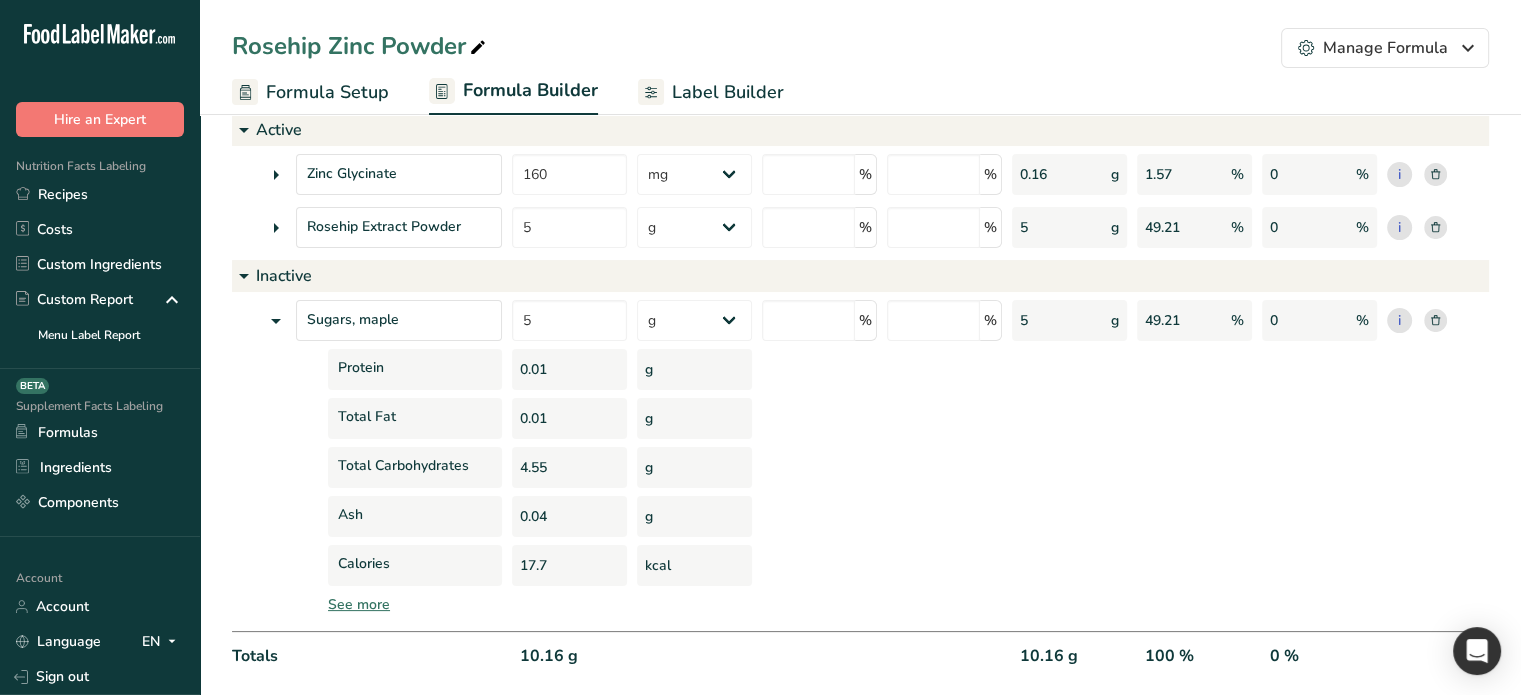 scroll, scrollTop: 309, scrollLeft: 0, axis: vertical 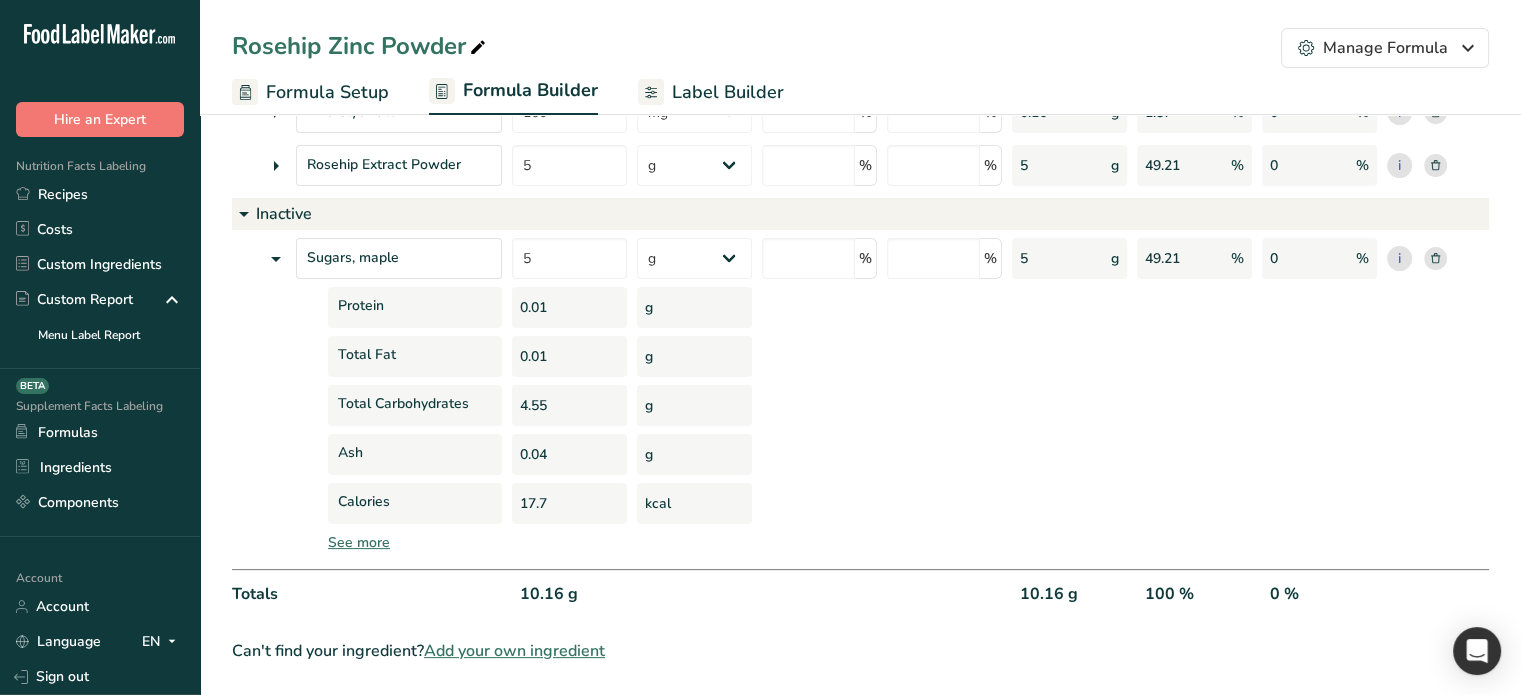 click at bounding box center [276, 166] 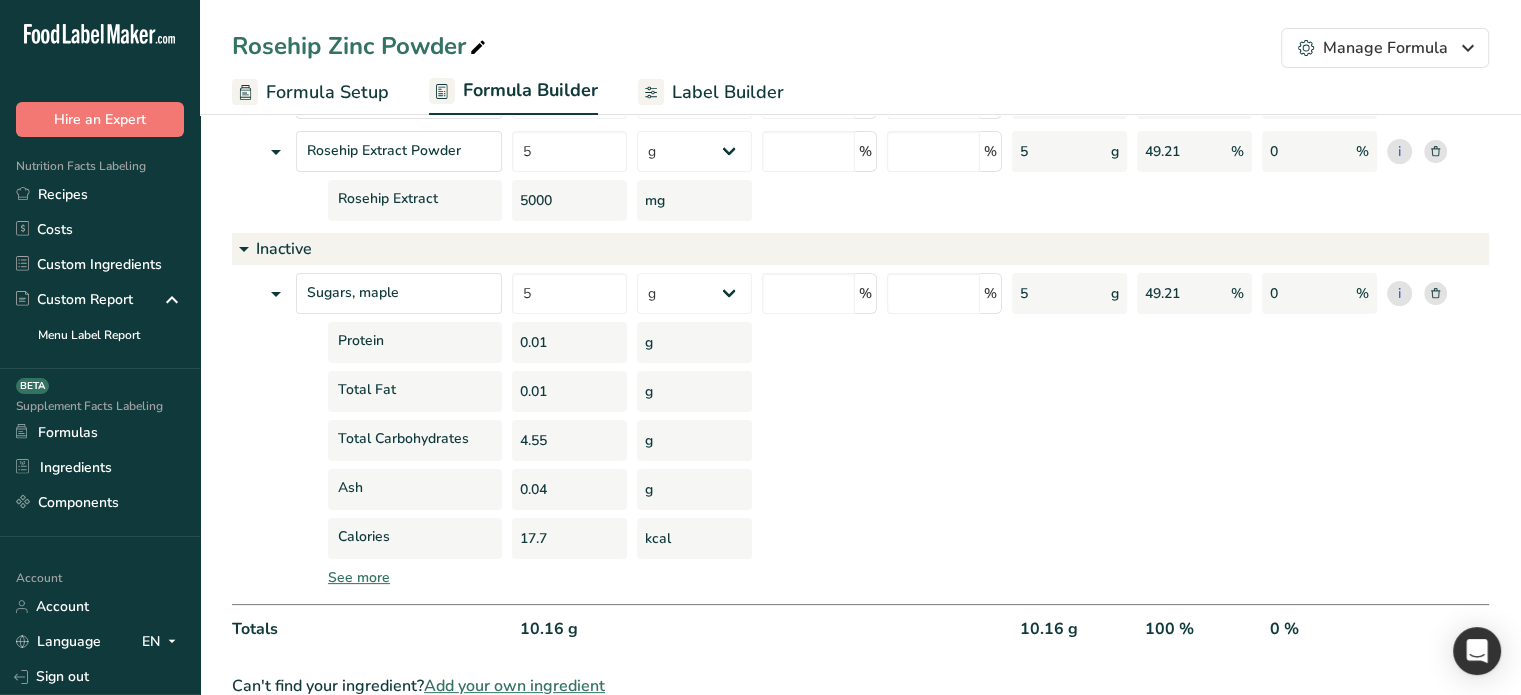click on "Rosehip Extract" at bounding box center (367, 200) 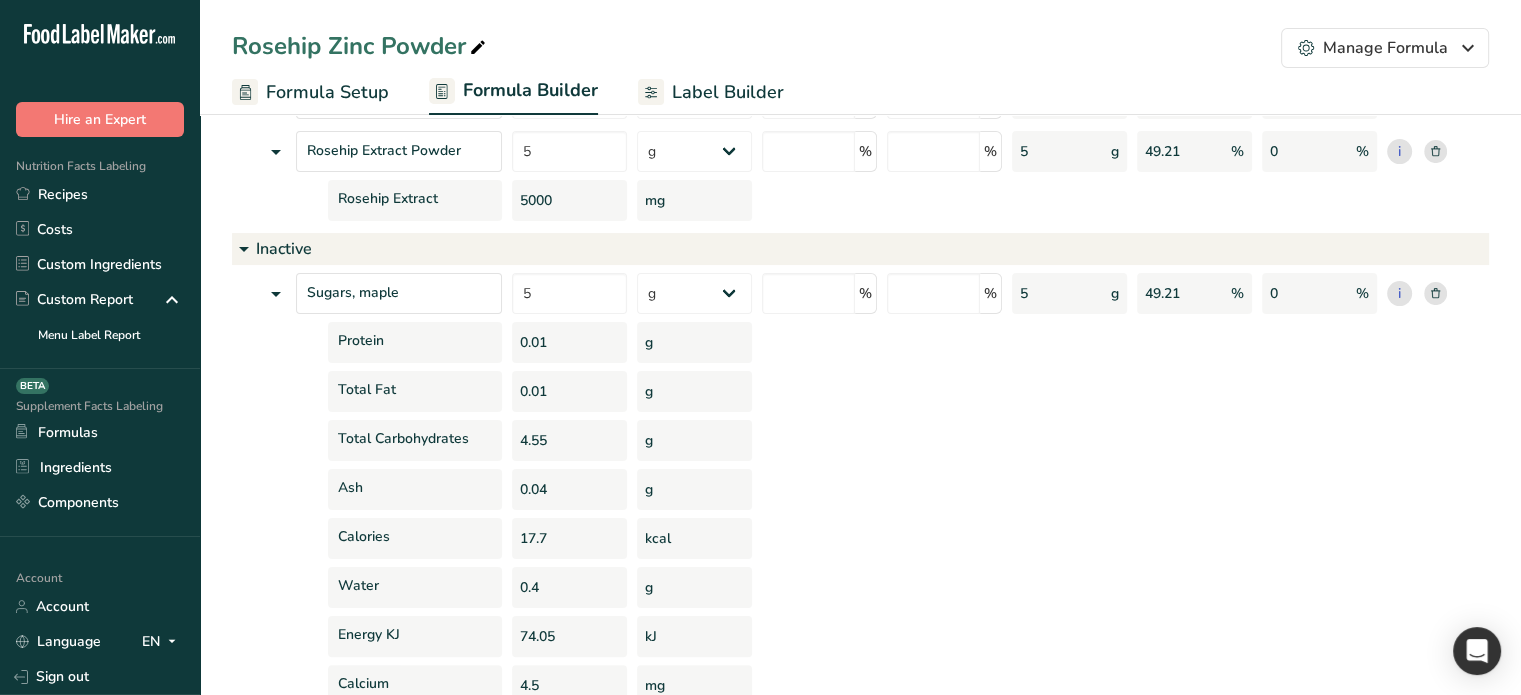 click on "Calories" at bounding box center [367, 538] 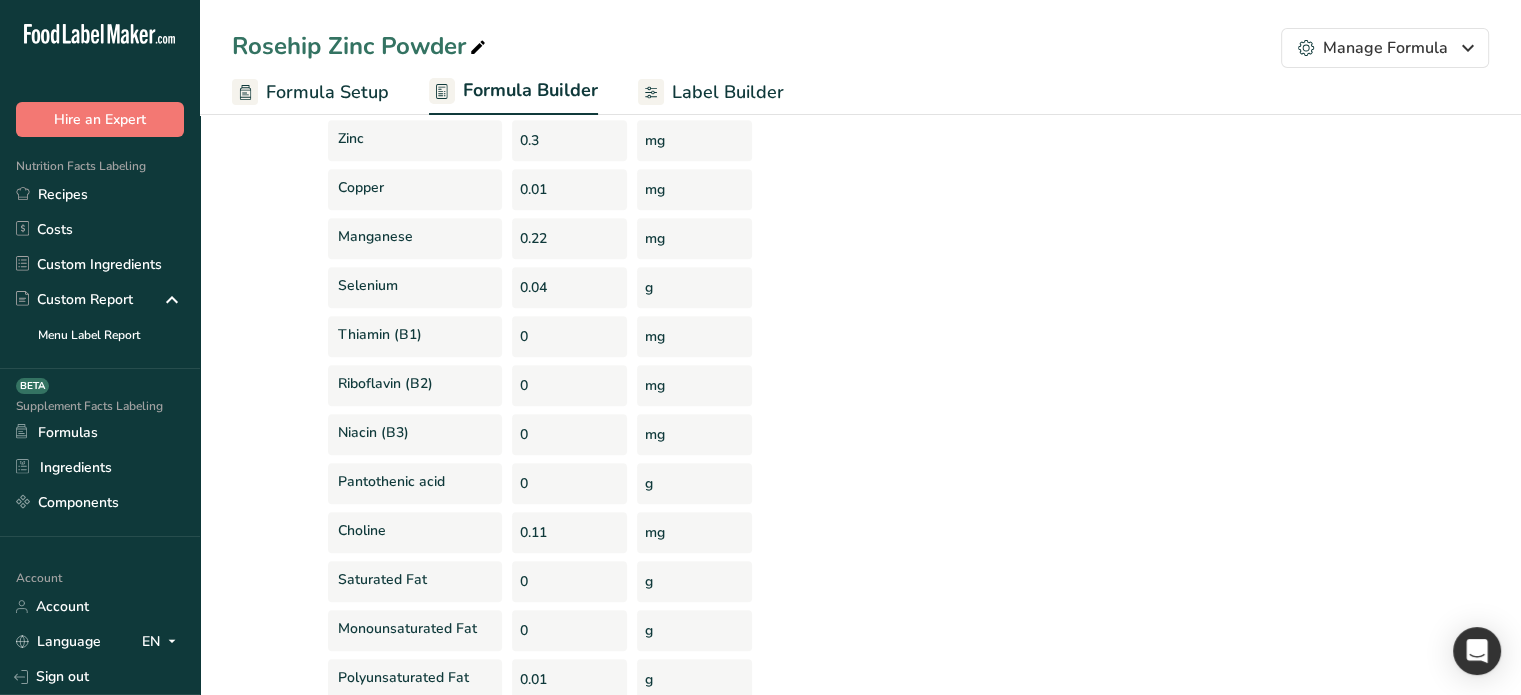 scroll, scrollTop: 1149, scrollLeft: 0, axis: vertical 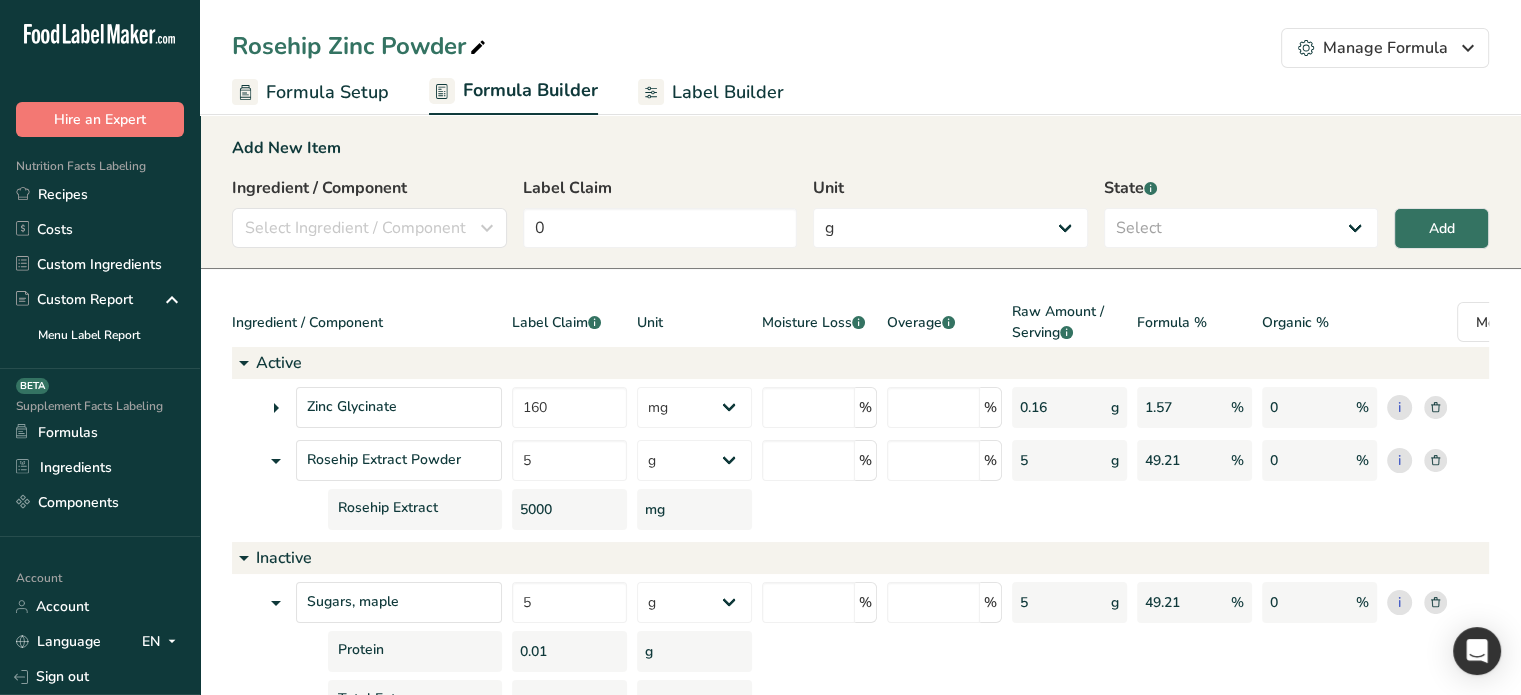 click on "Label Builder" at bounding box center [711, 92] 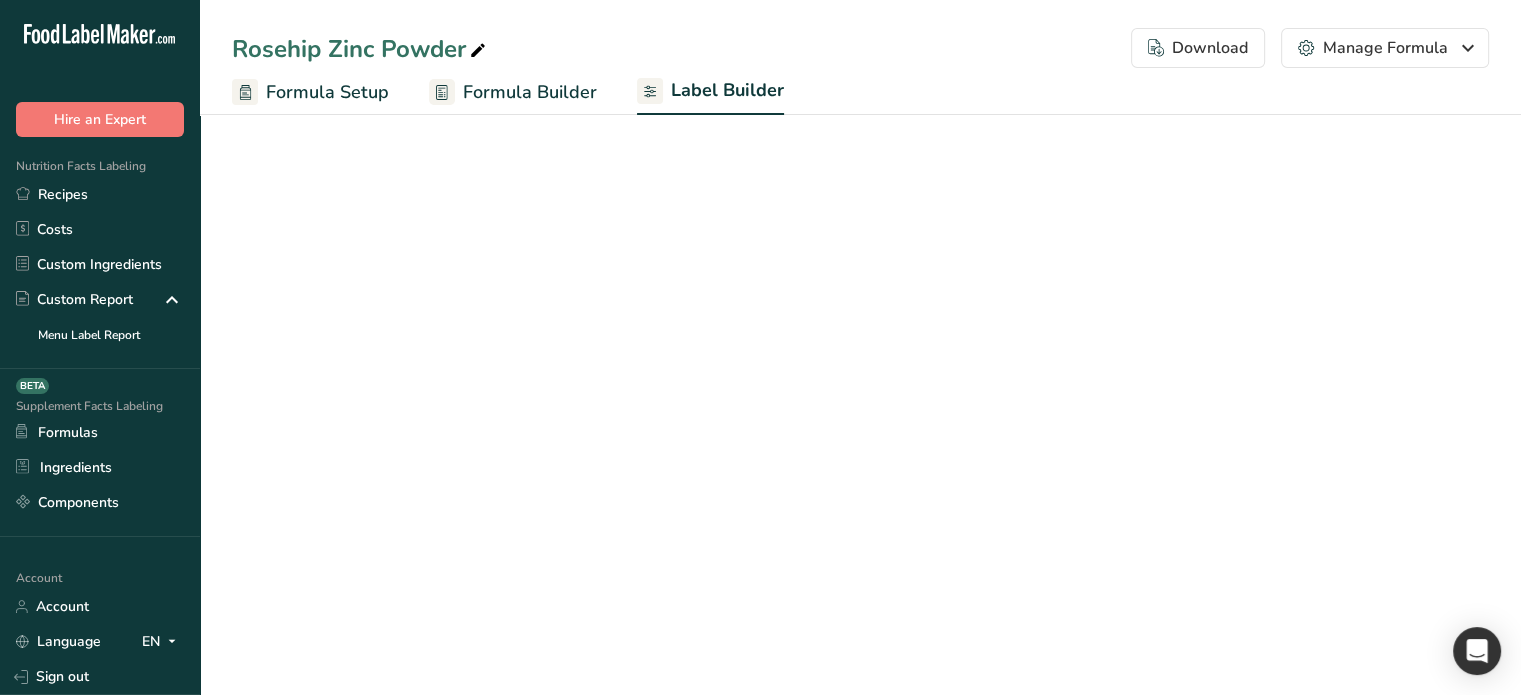 select on "Roboto" 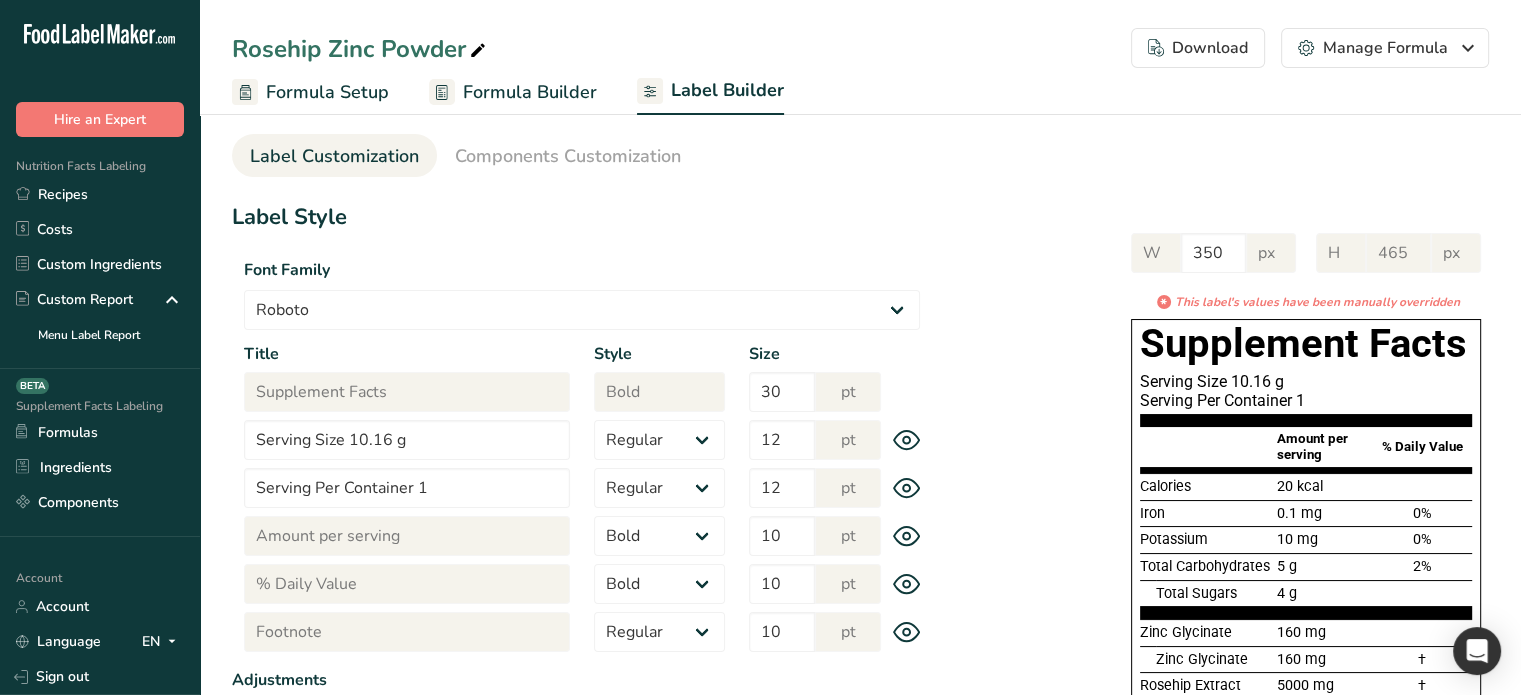 scroll, scrollTop: 0, scrollLeft: 0, axis: both 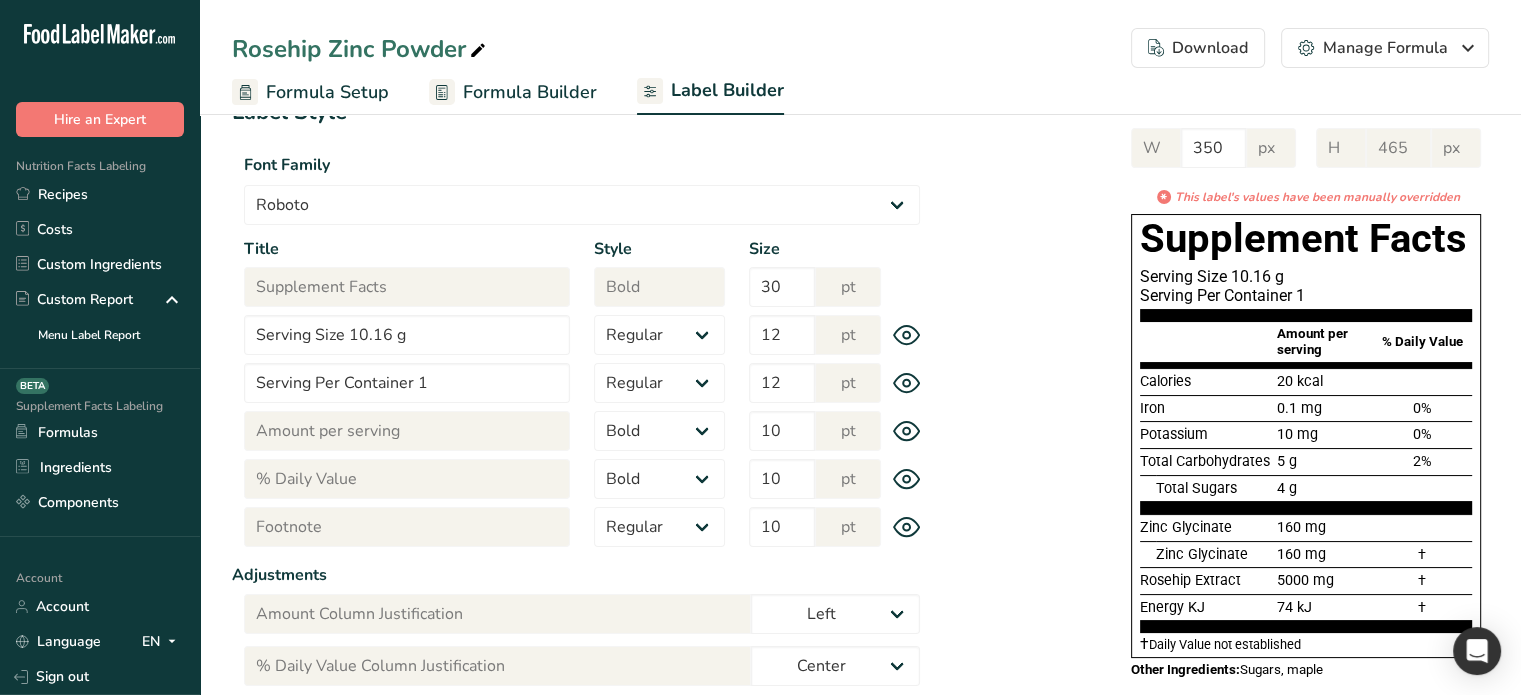click on "Energy KJ" at bounding box center (1172, 607) 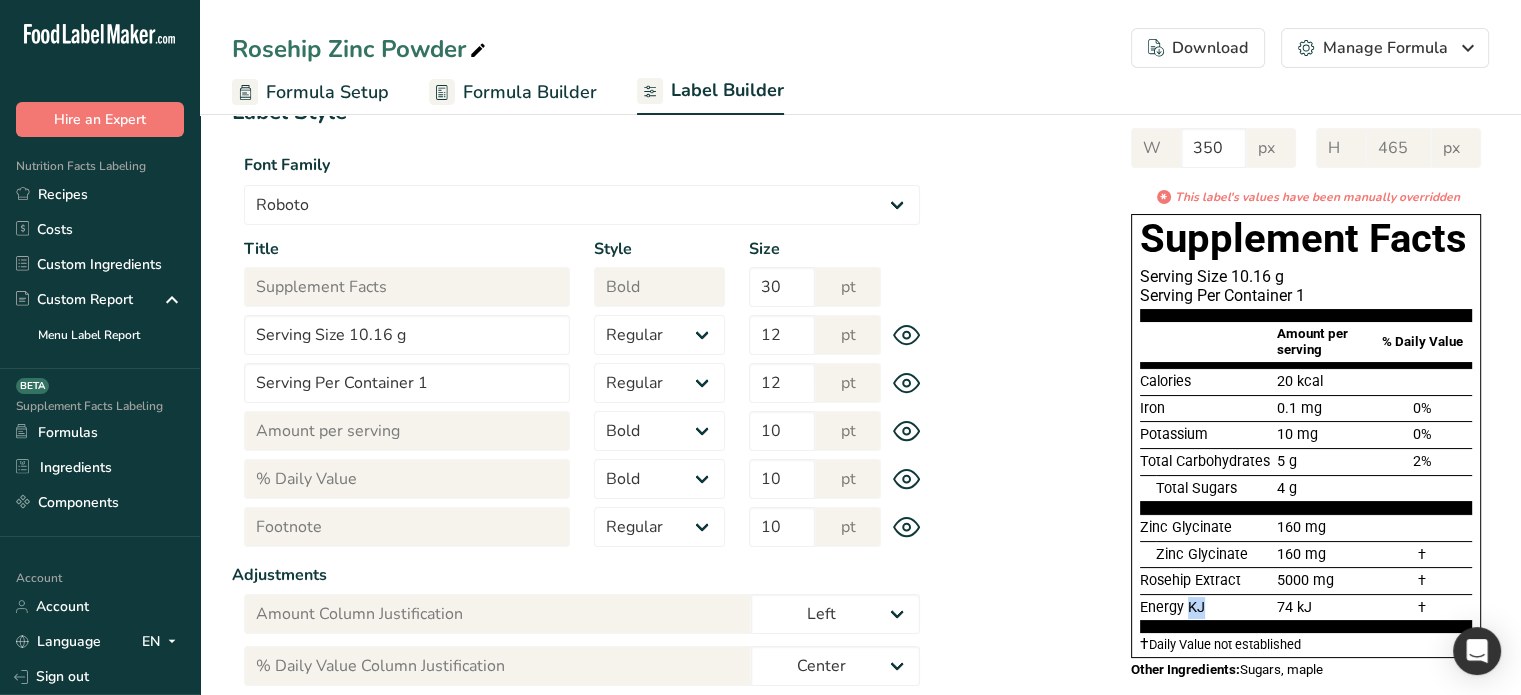 click on "Energy KJ" at bounding box center [1172, 607] 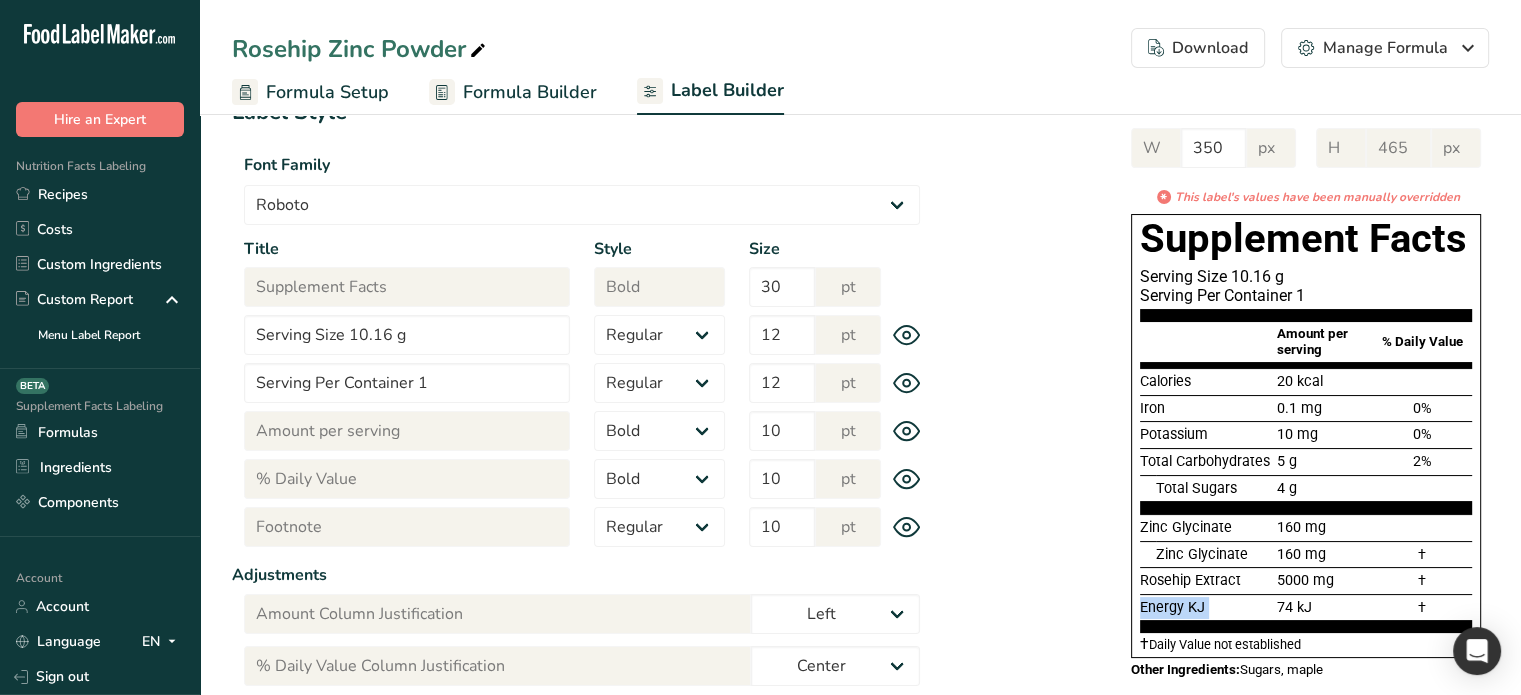 click on "Energy KJ" at bounding box center [1172, 607] 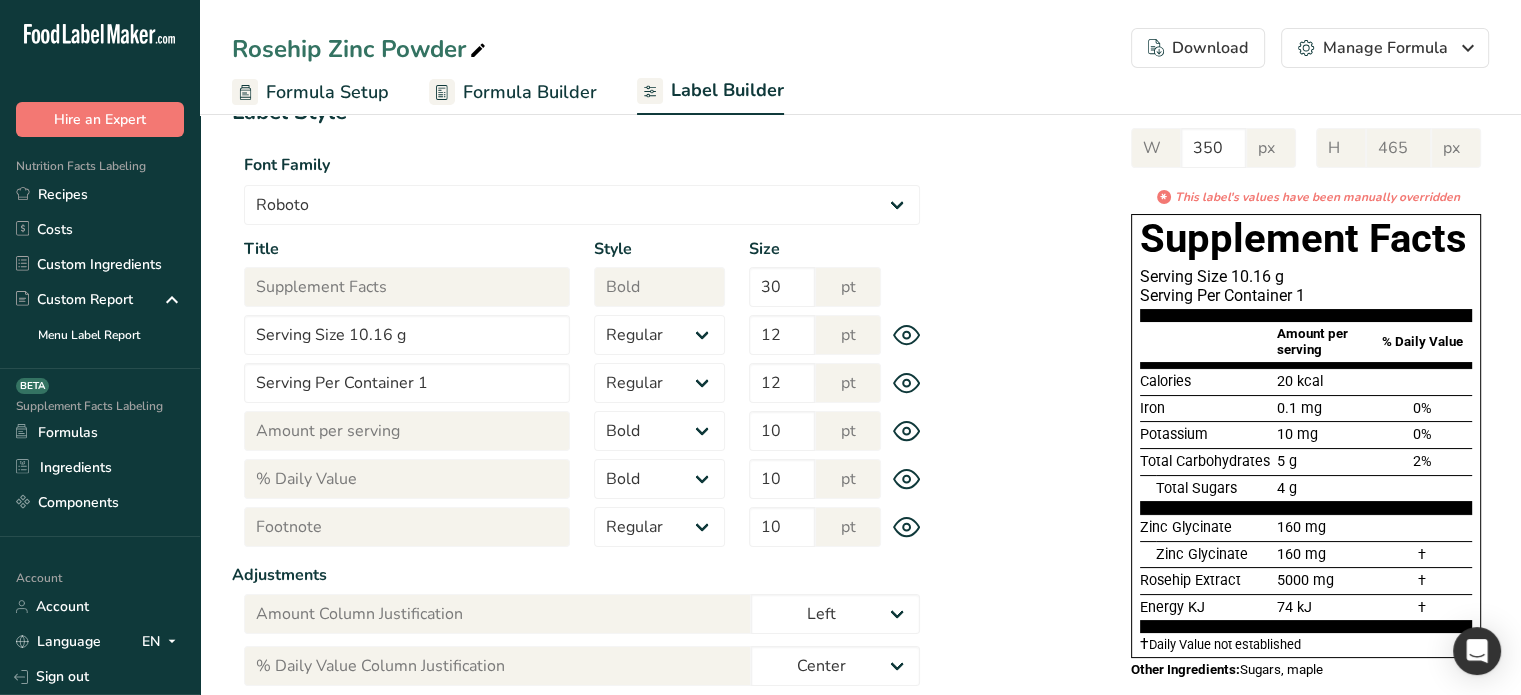 click on "74 kJ" at bounding box center (1323, 608) 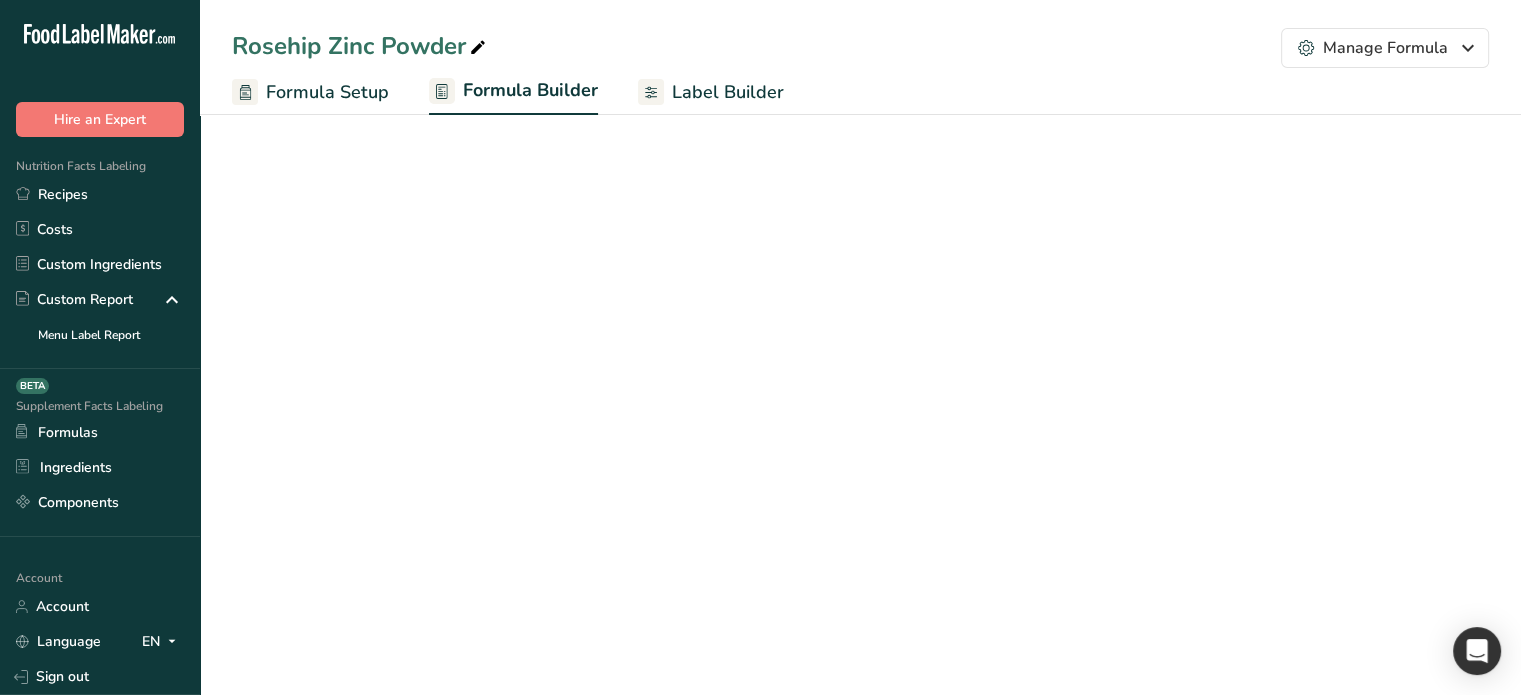 select on "2" 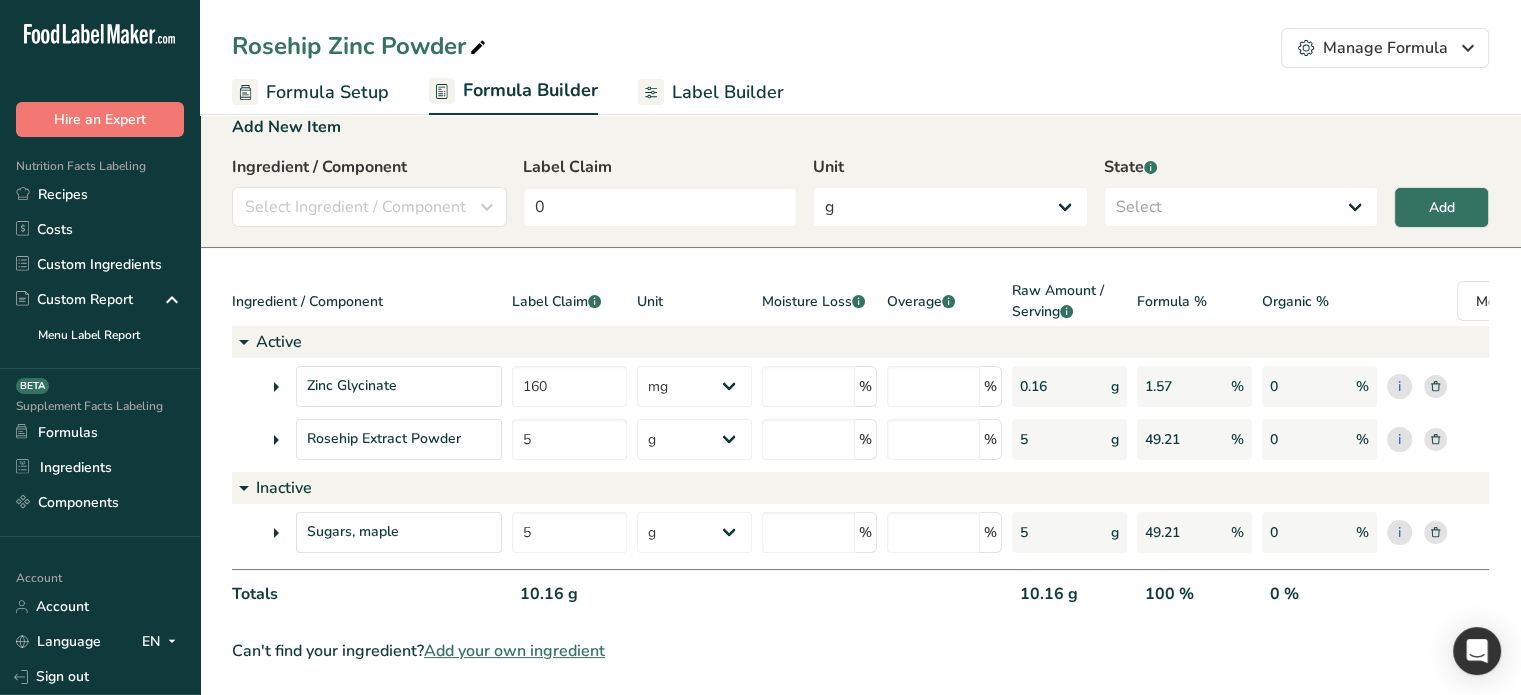 scroll, scrollTop: 36, scrollLeft: 0, axis: vertical 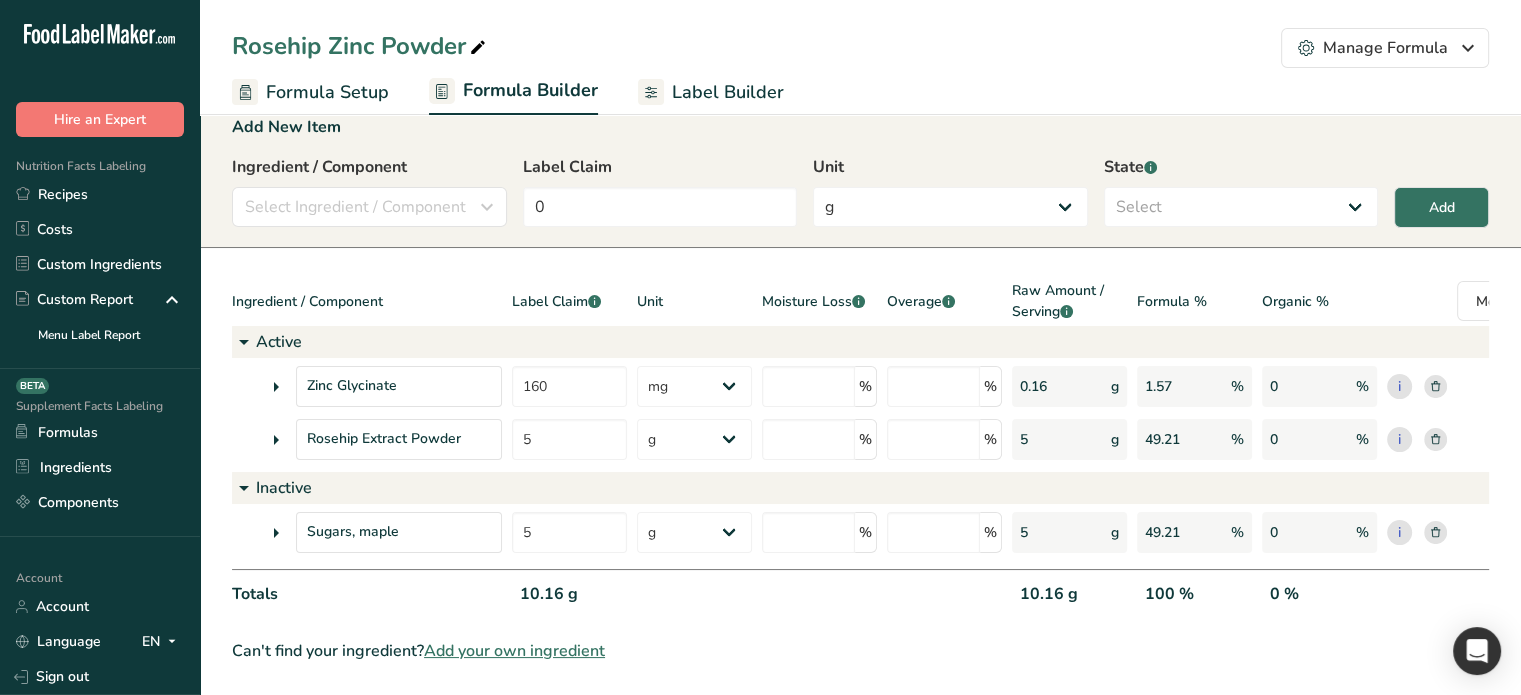 click at bounding box center [276, 387] 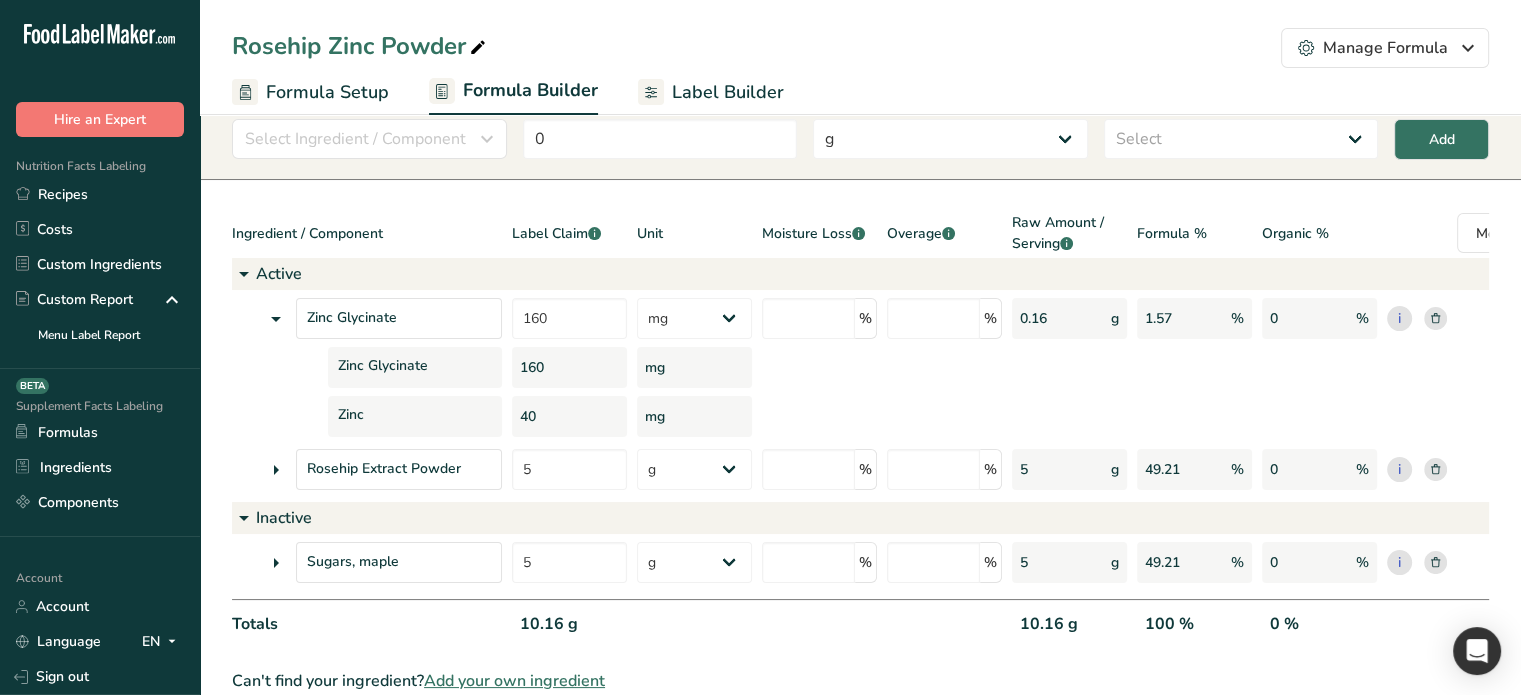 scroll, scrollTop: 102, scrollLeft: 0, axis: vertical 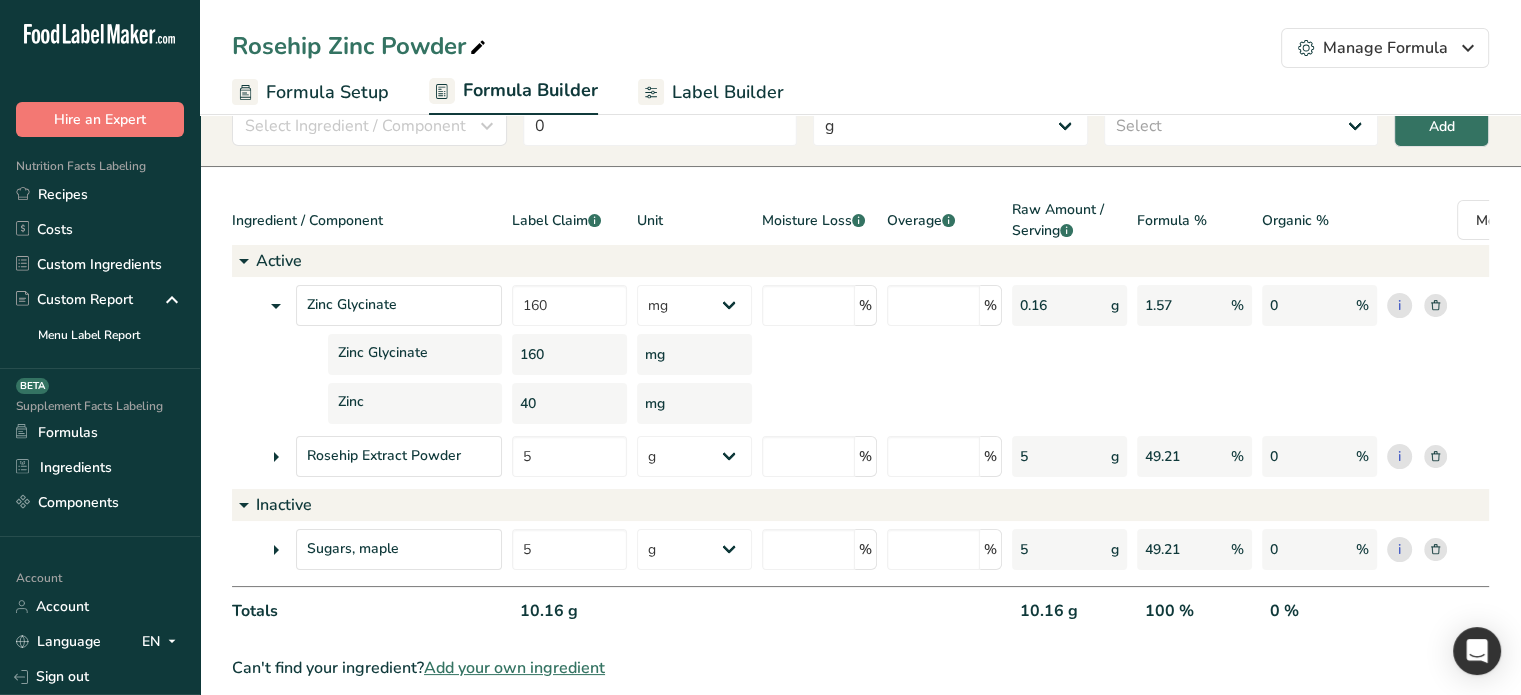 click at bounding box center (276, 457) 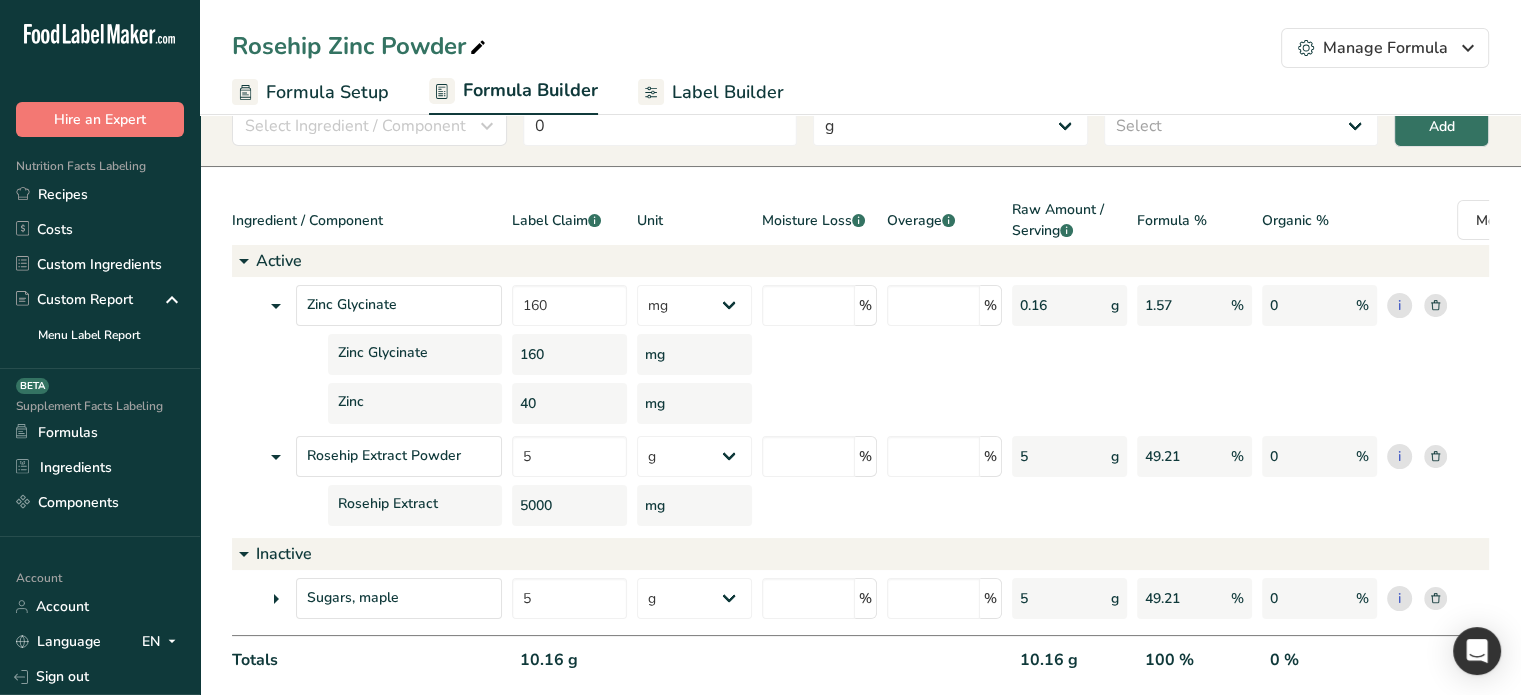 click at bounding box center [276, 599] 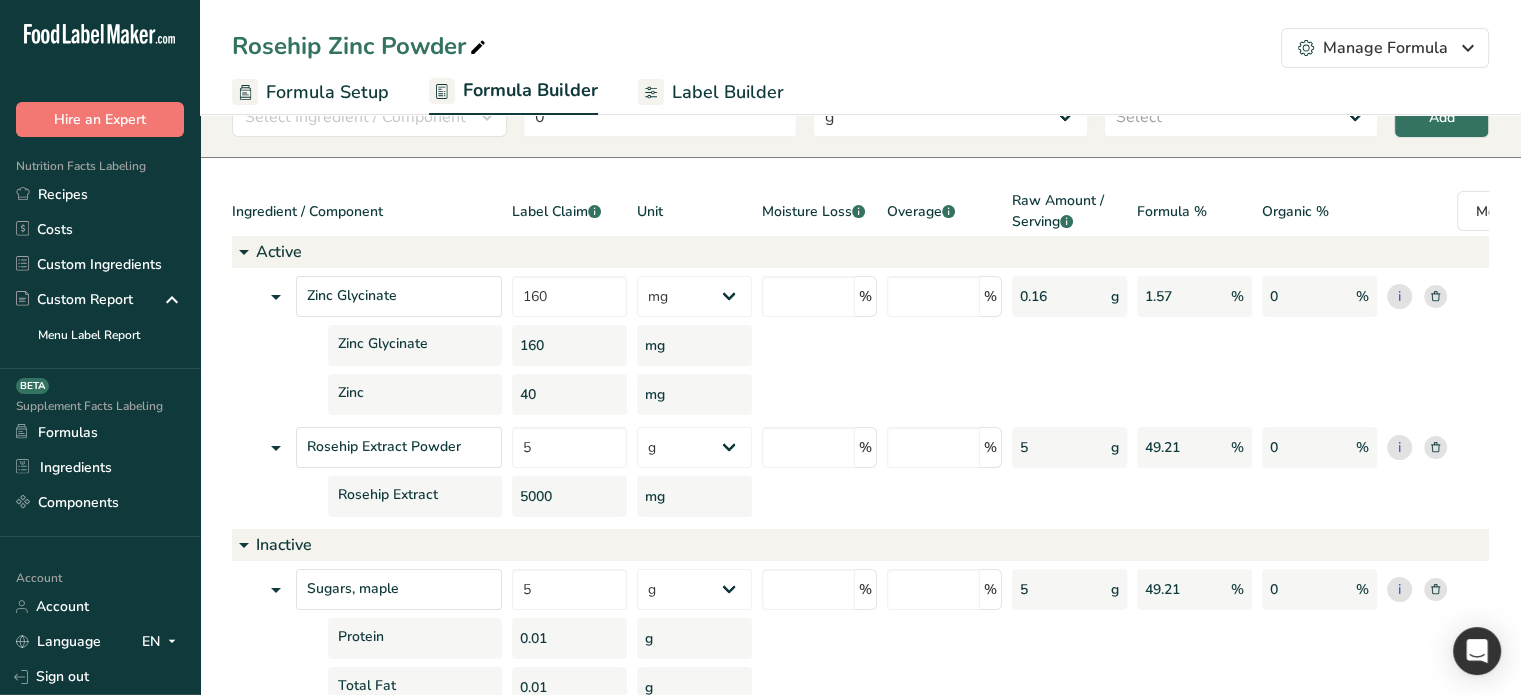 scroll, scrollTop: 97, scrollLeft: 0, axis: vertical 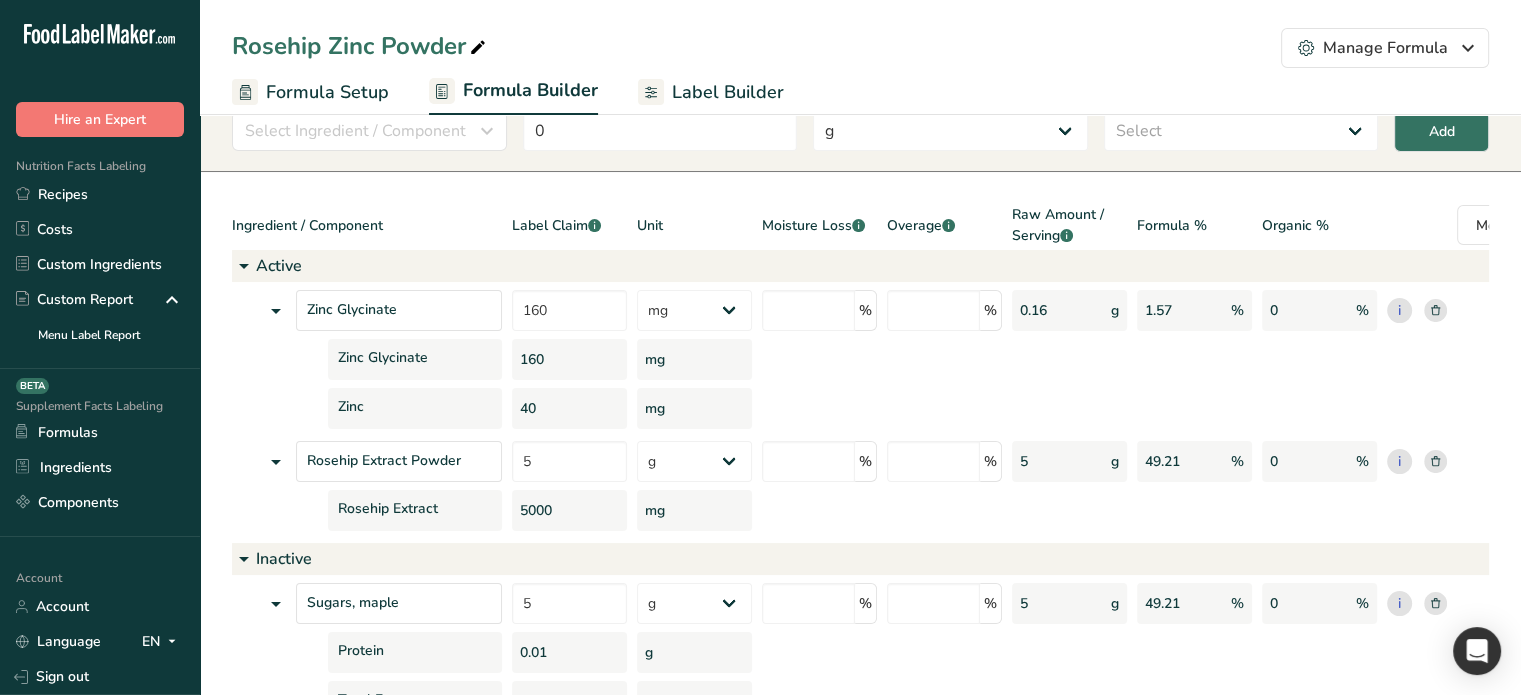 click on "Label Builder" at bounding box center (711, 92) 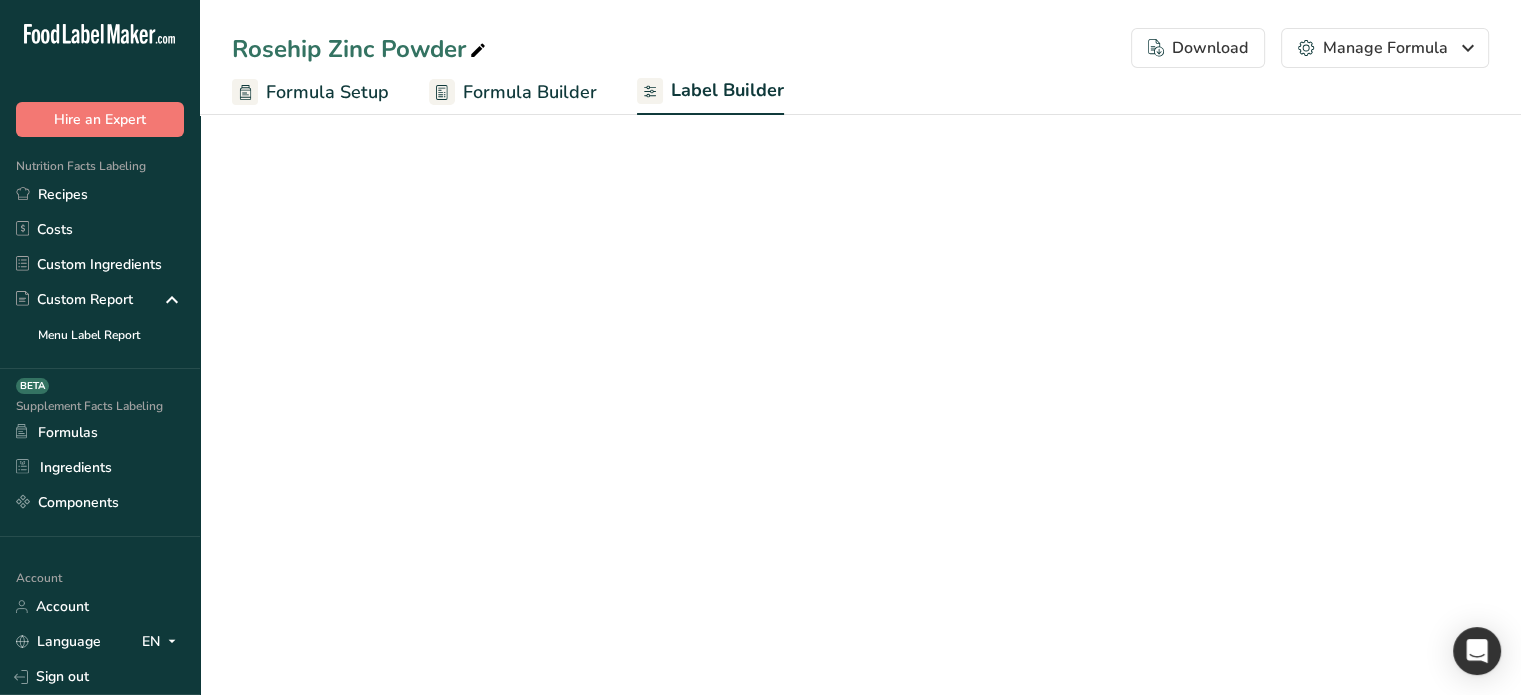 select on "Roboto" 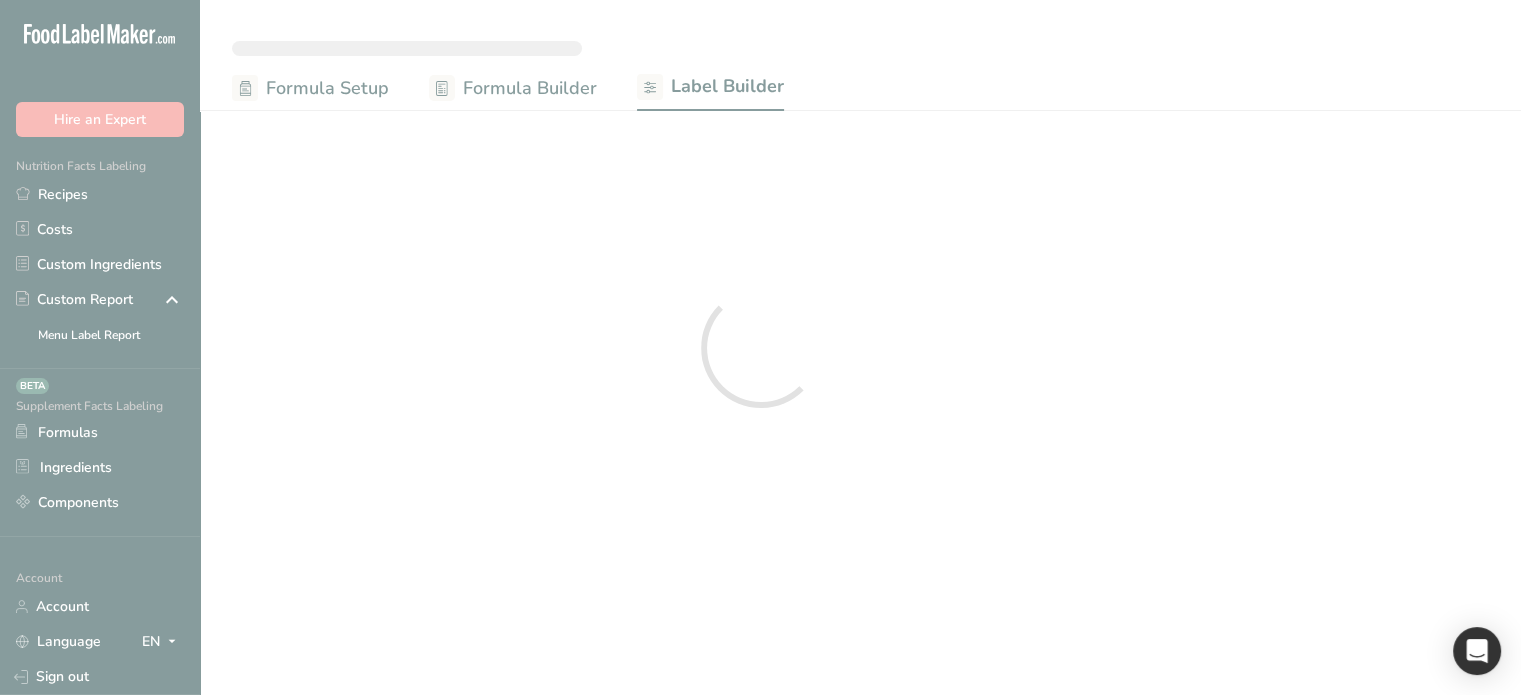 scroll, scrollTop: 0, scrollLeft: 0, axis: both 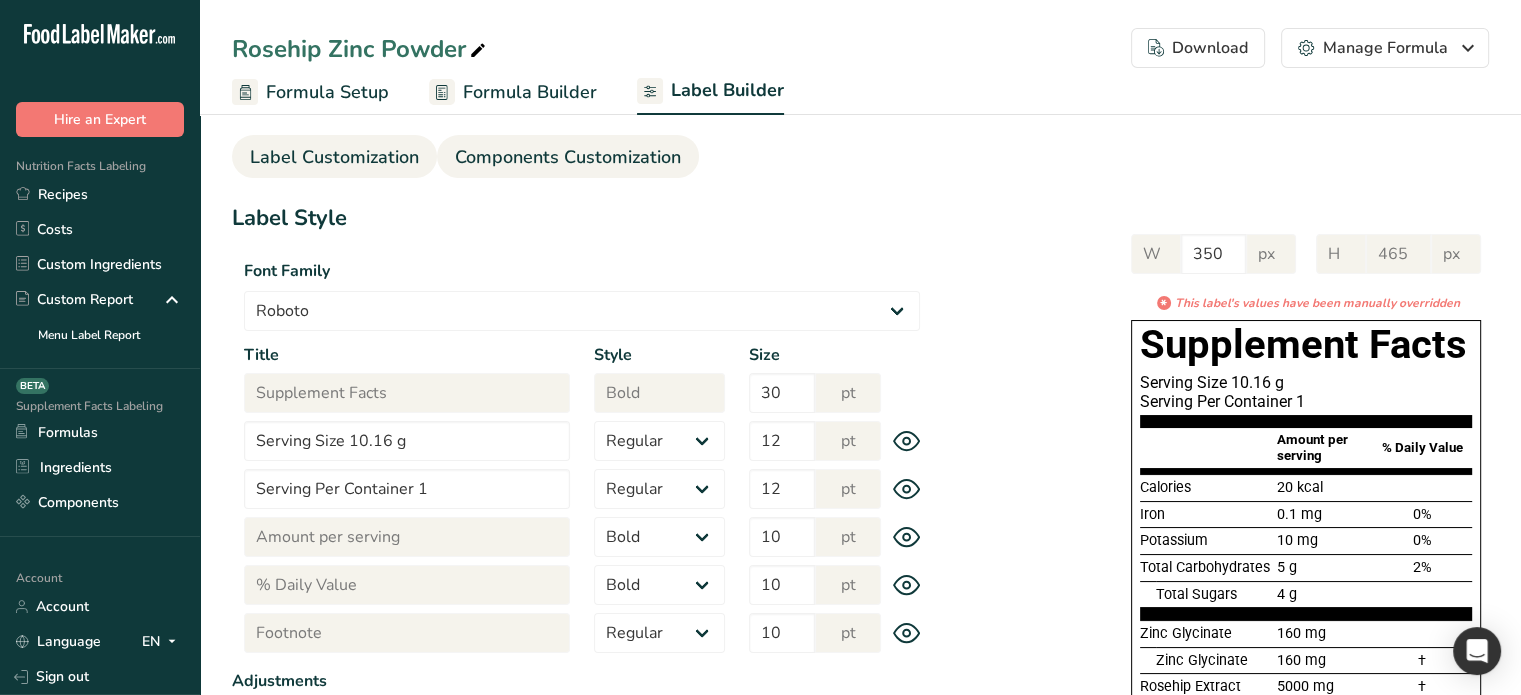 click on "Components Customization" at bounding box center (568, 156) 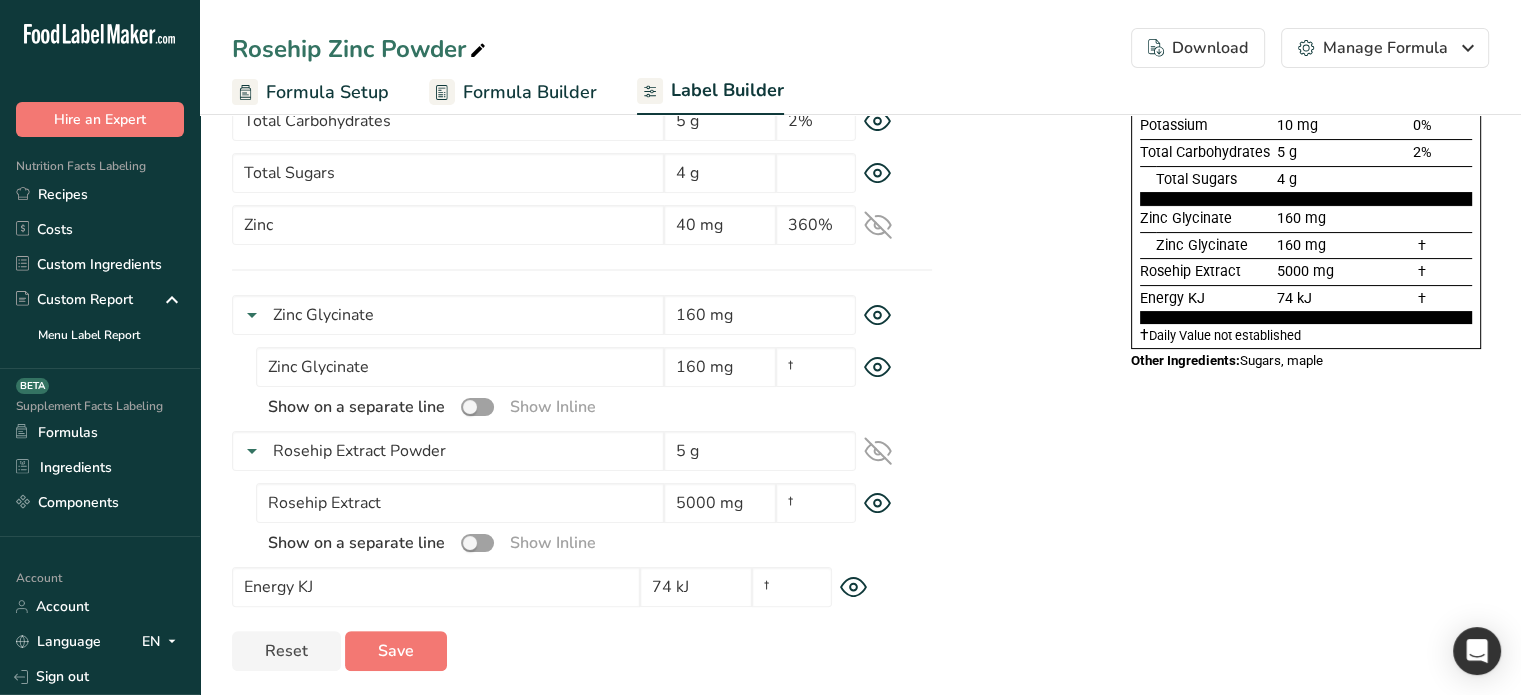 scroll, scrollTop: 360, scrollLeft: 0, axis: vertical 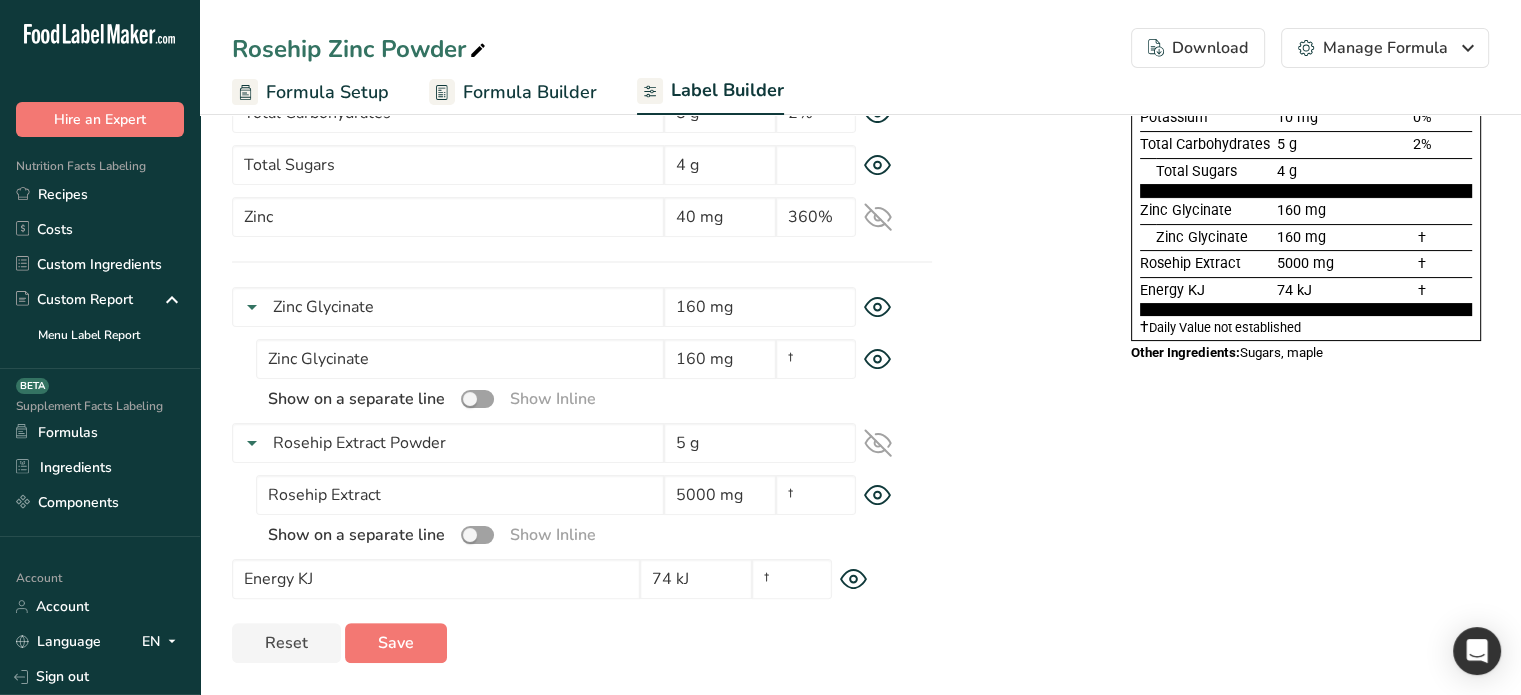 click at bounding box center [252, 443] 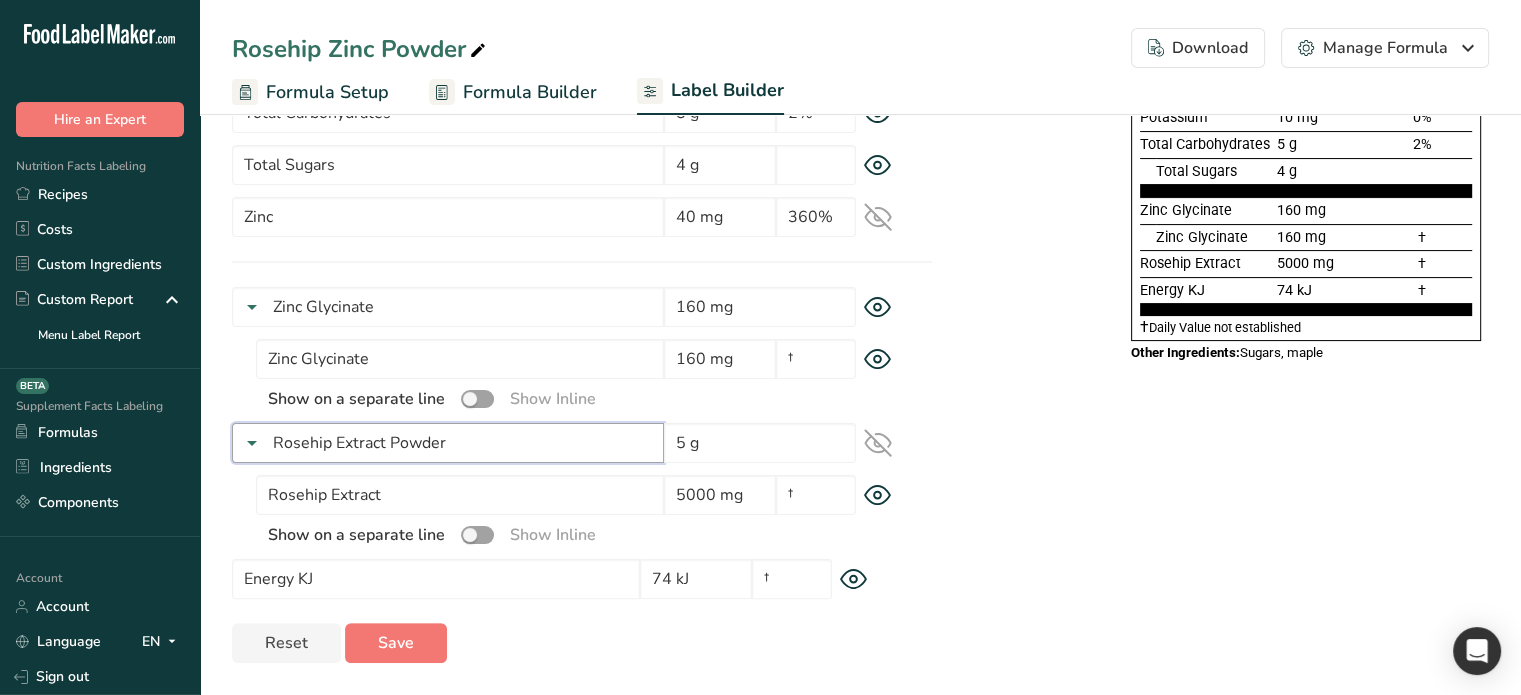 scroll, scrollTop: 276, scrollLeft: 0, axis: vertical 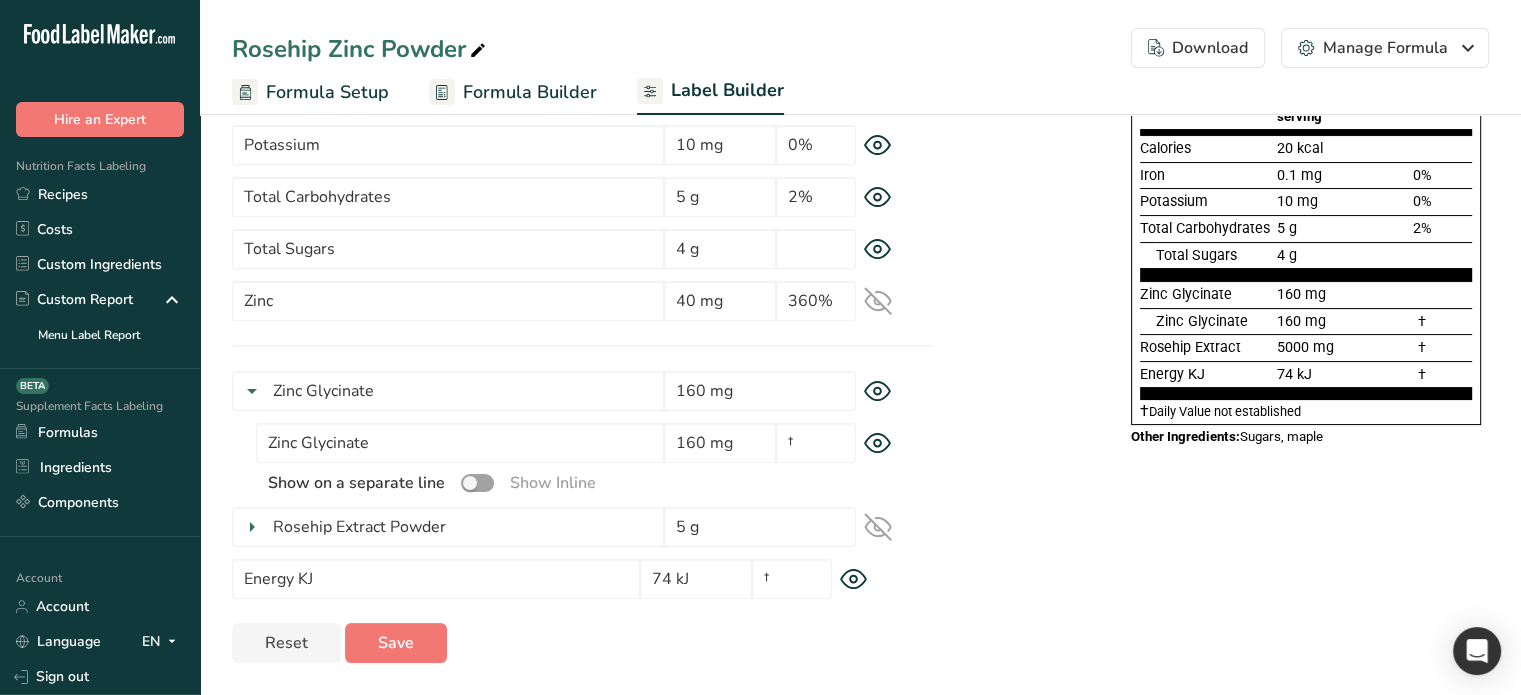 click at bounding box center (252, 527) 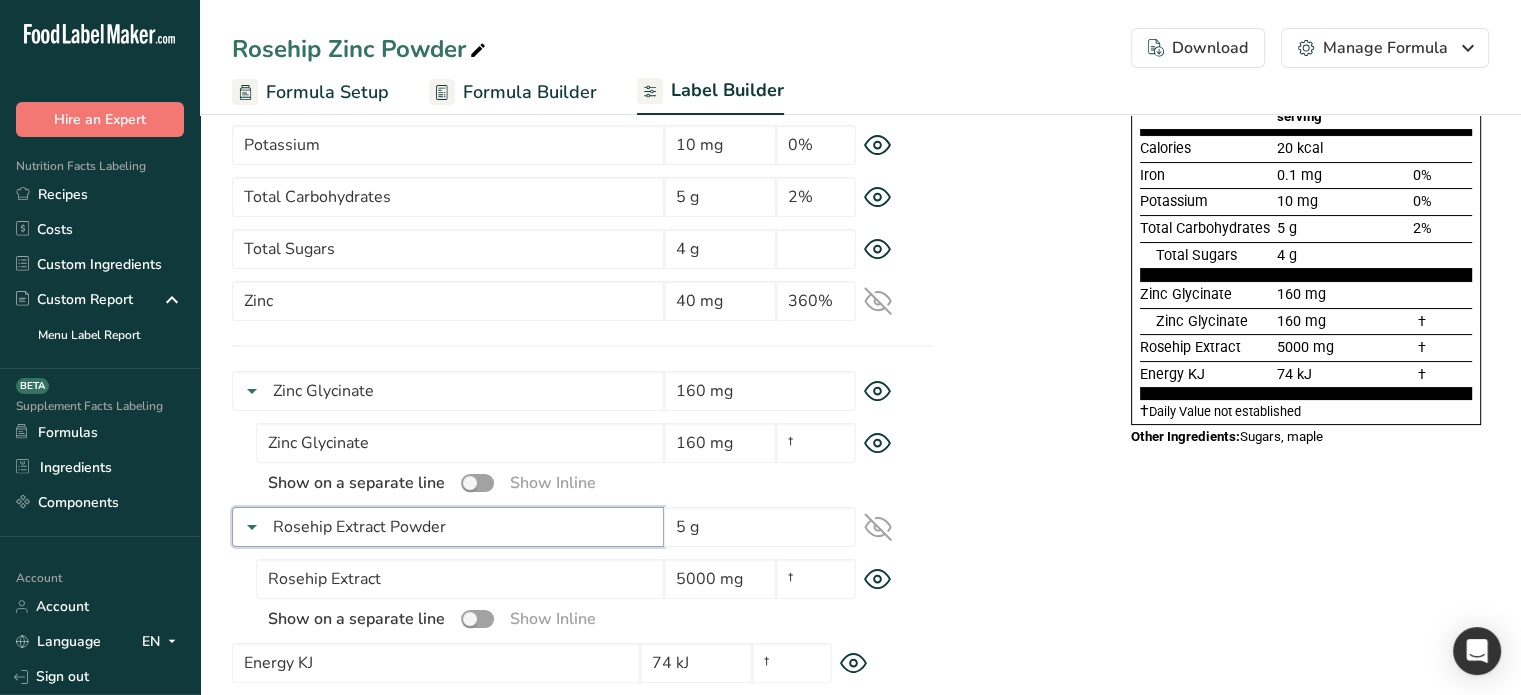 scroll, scrollTop: 360, scrollLeft: 0, axis: vertical 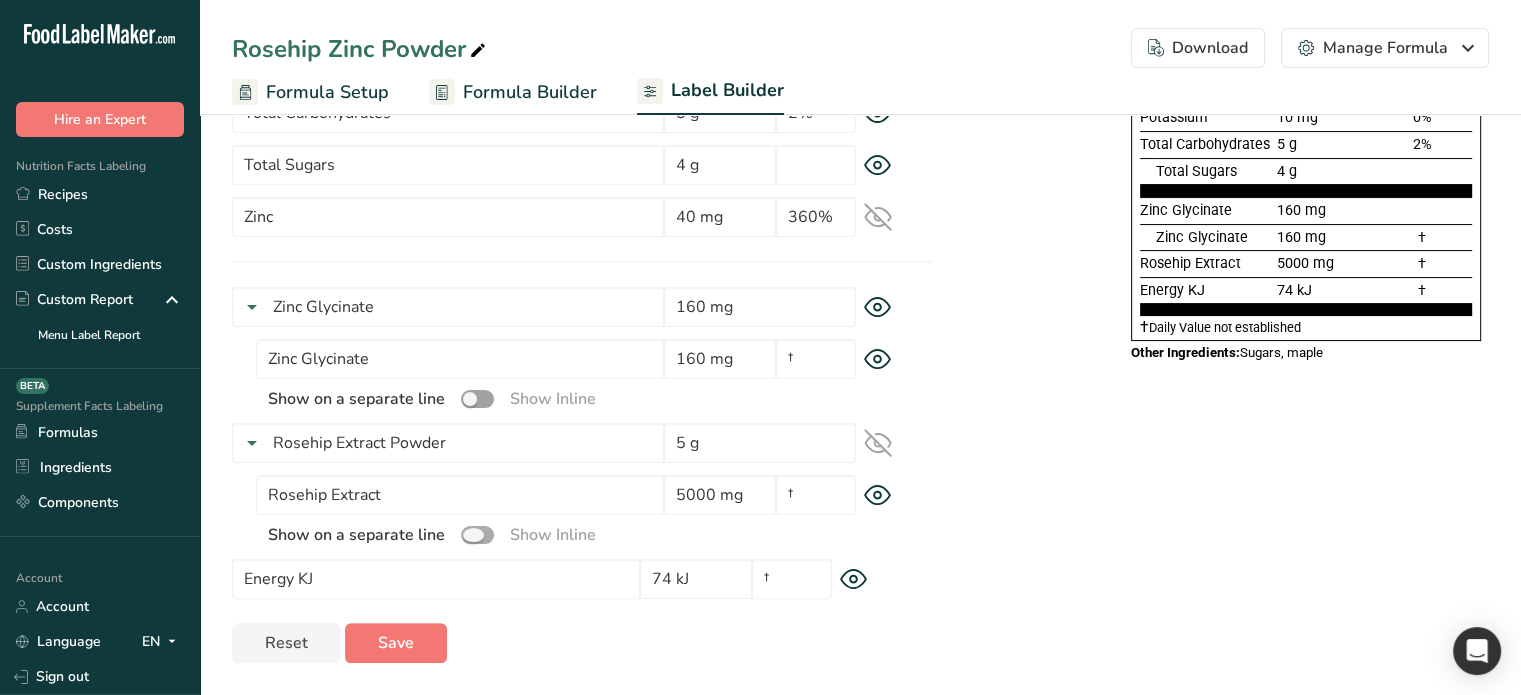 click at bounding box center [477, 535] 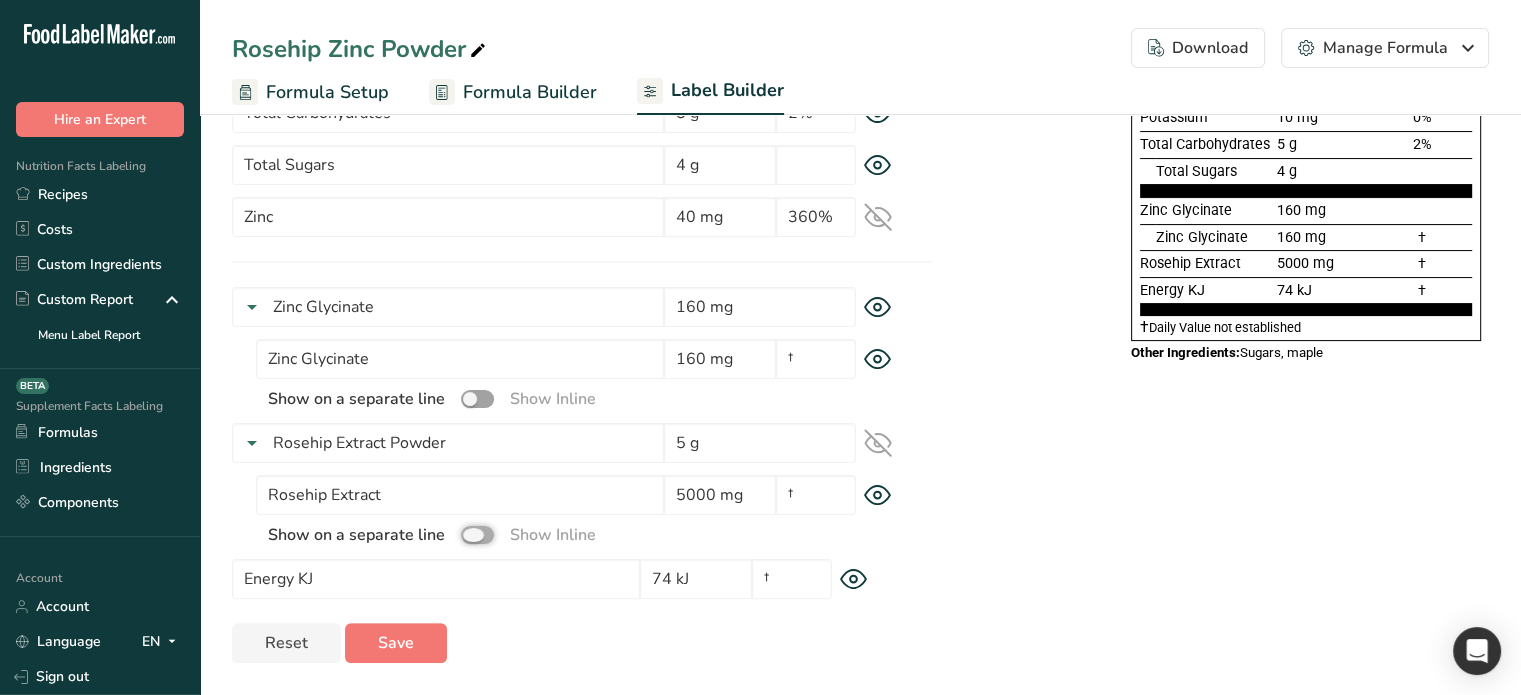 click at bounding box center [467, 534] 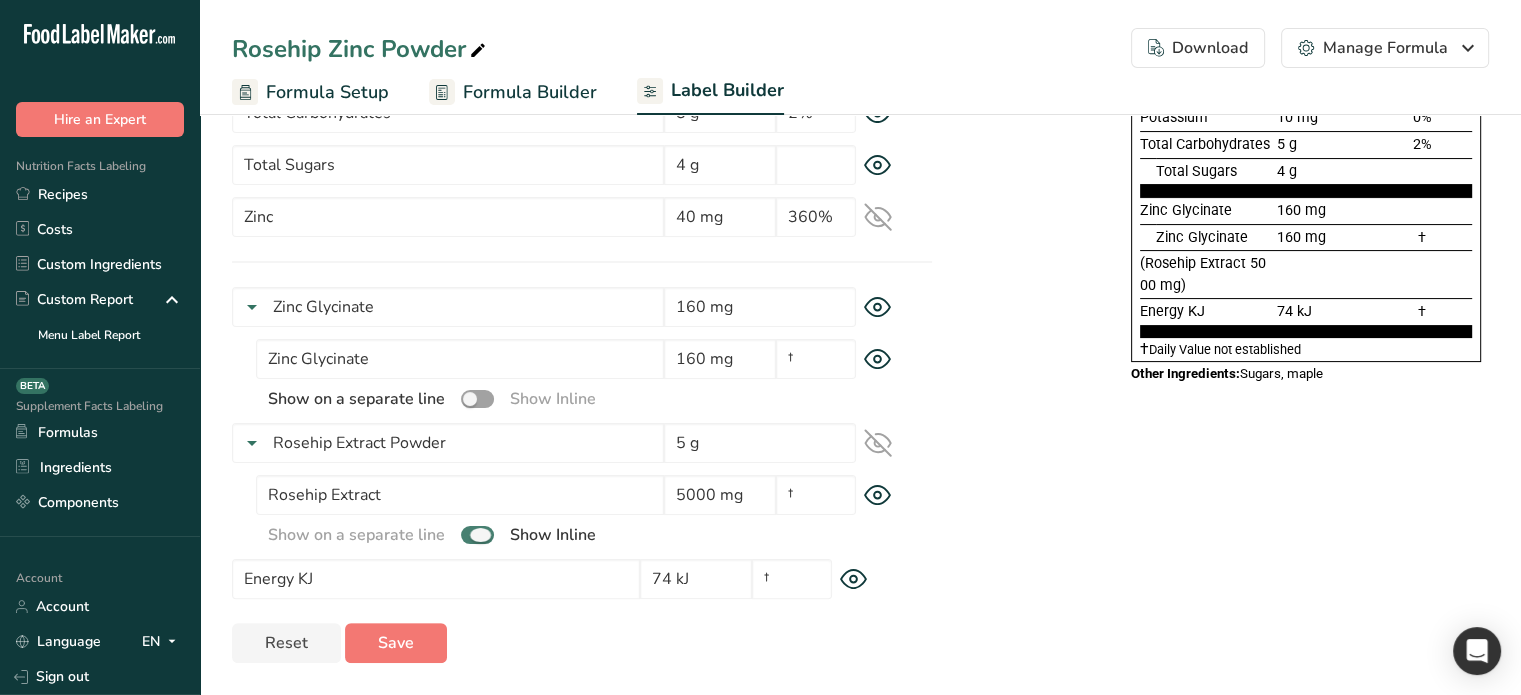 click at bounding box center (477, 535) 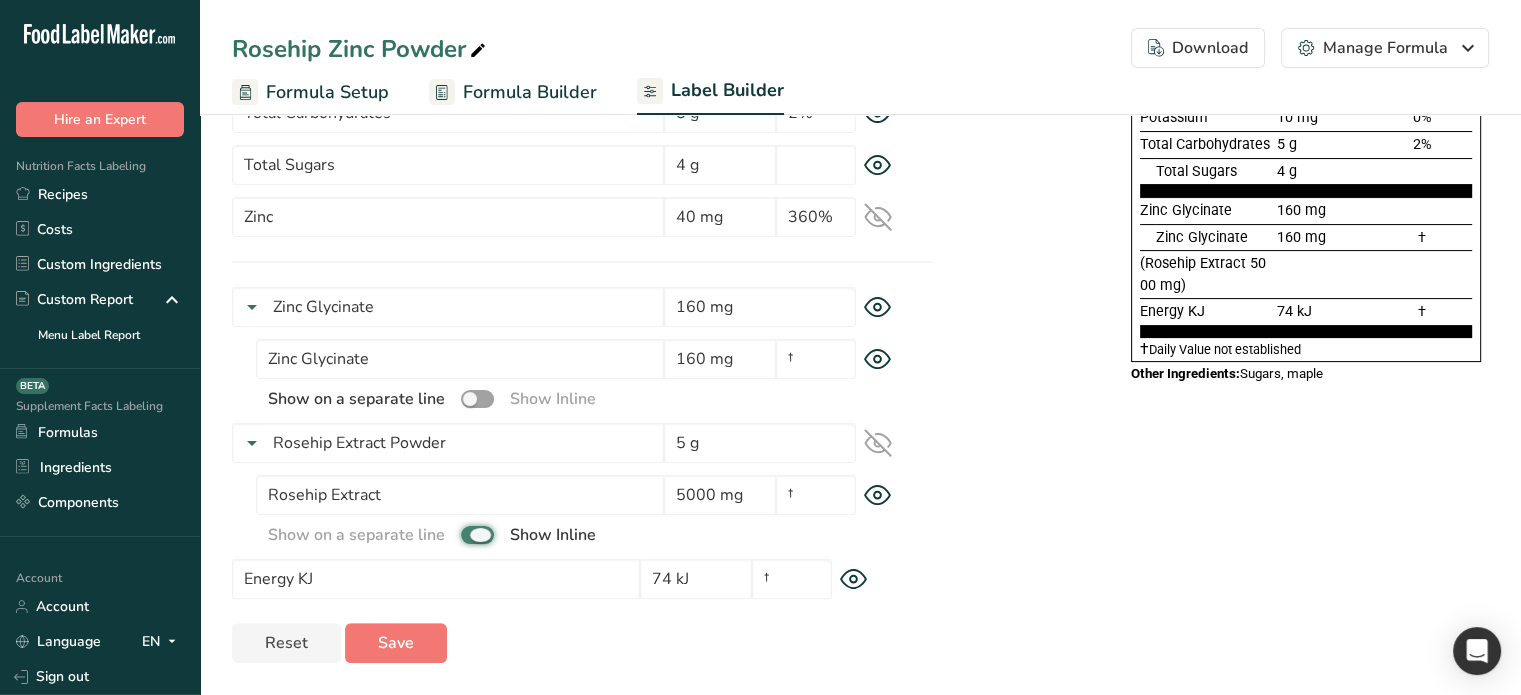 click at bounding box center (467, 534) 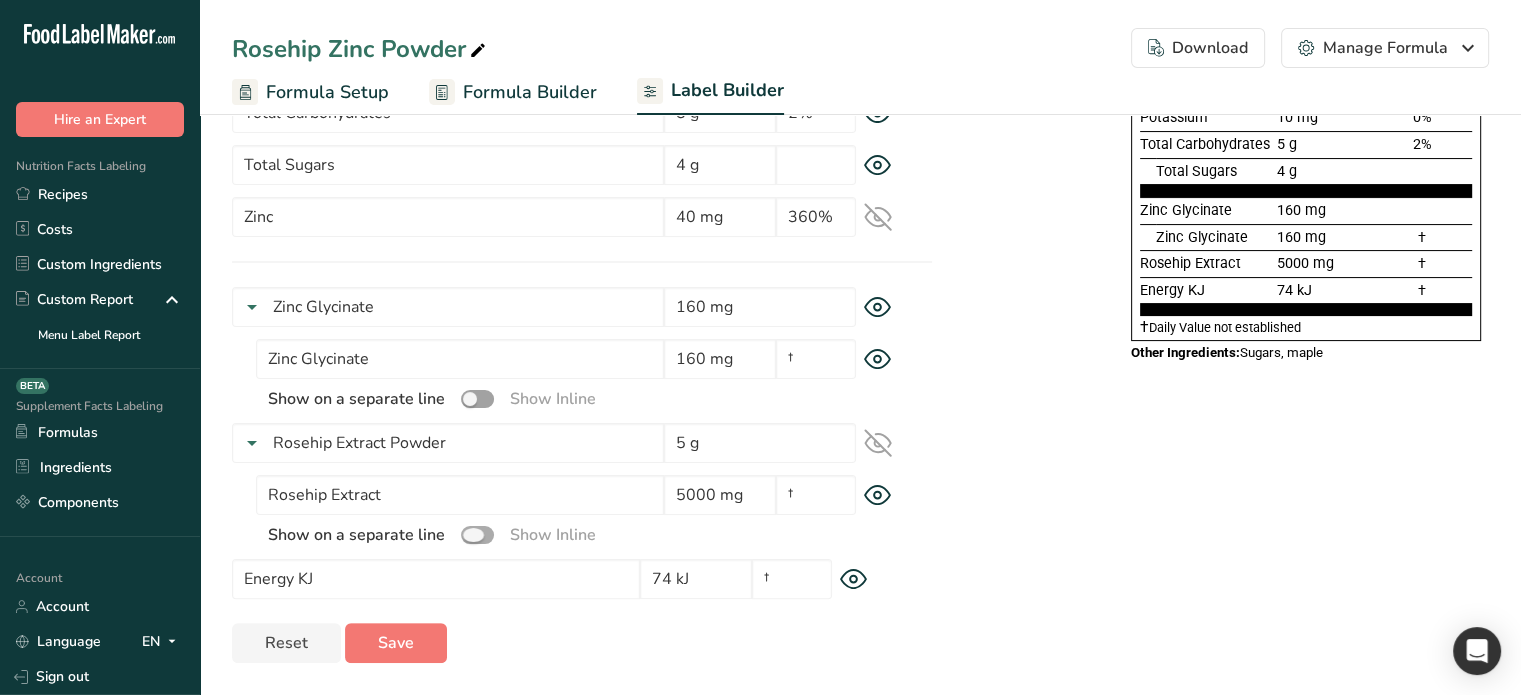 click at bounding box center [477, 535] 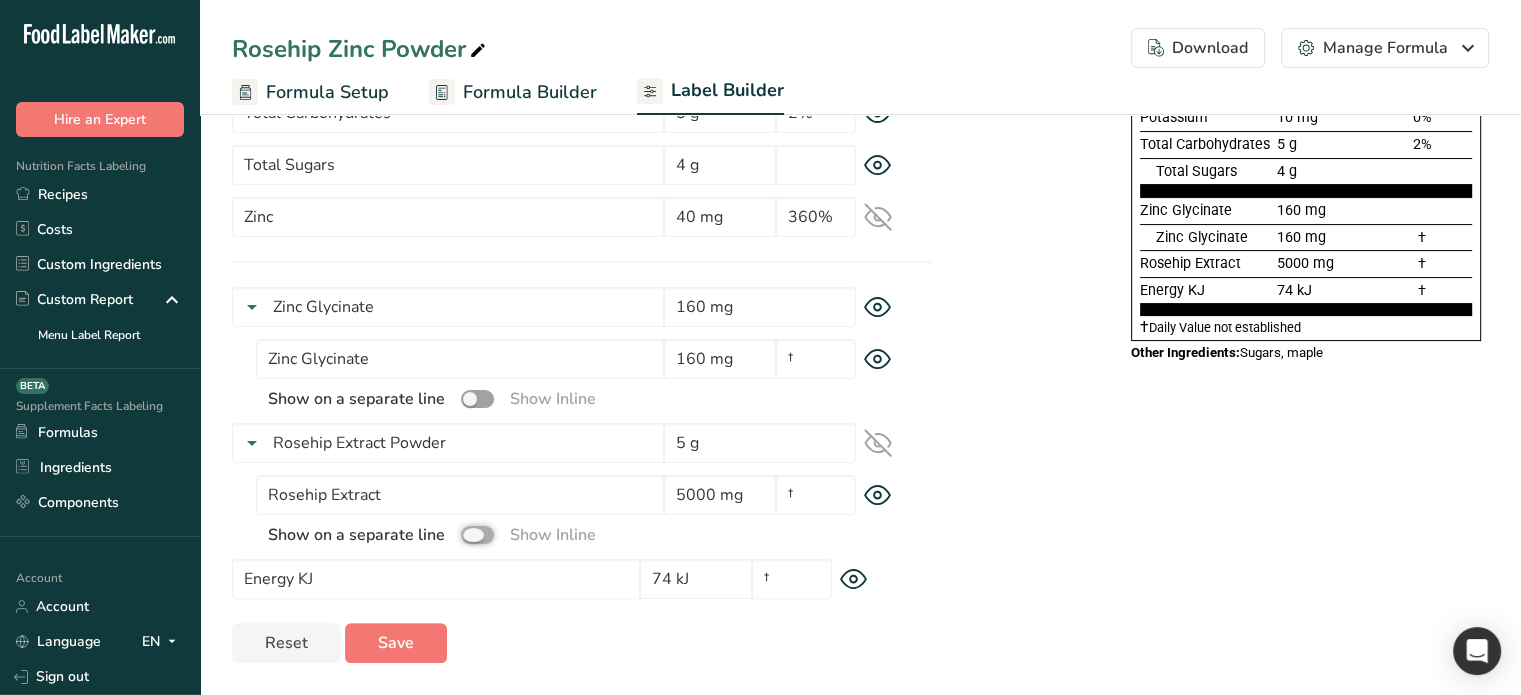 click at bounding box center (467, 534) 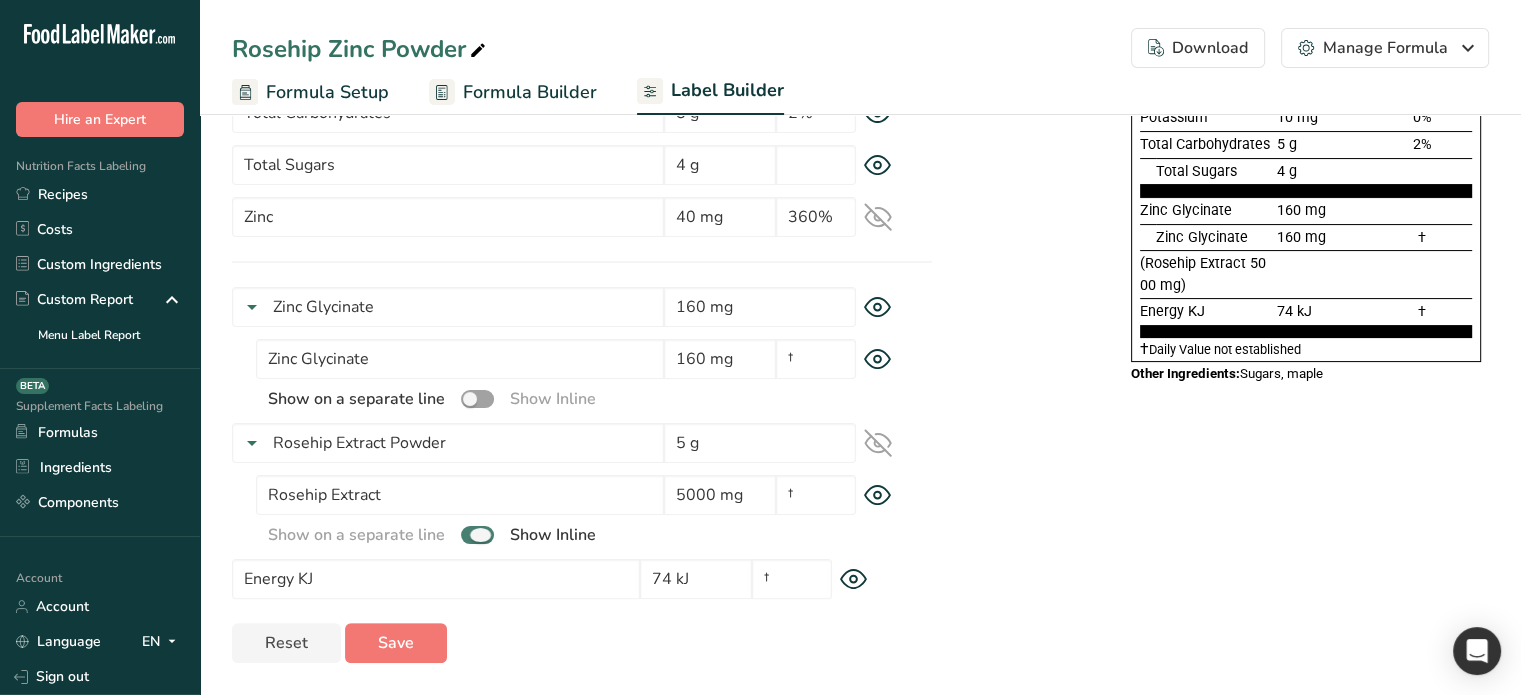click at bounding box center [477, 535] 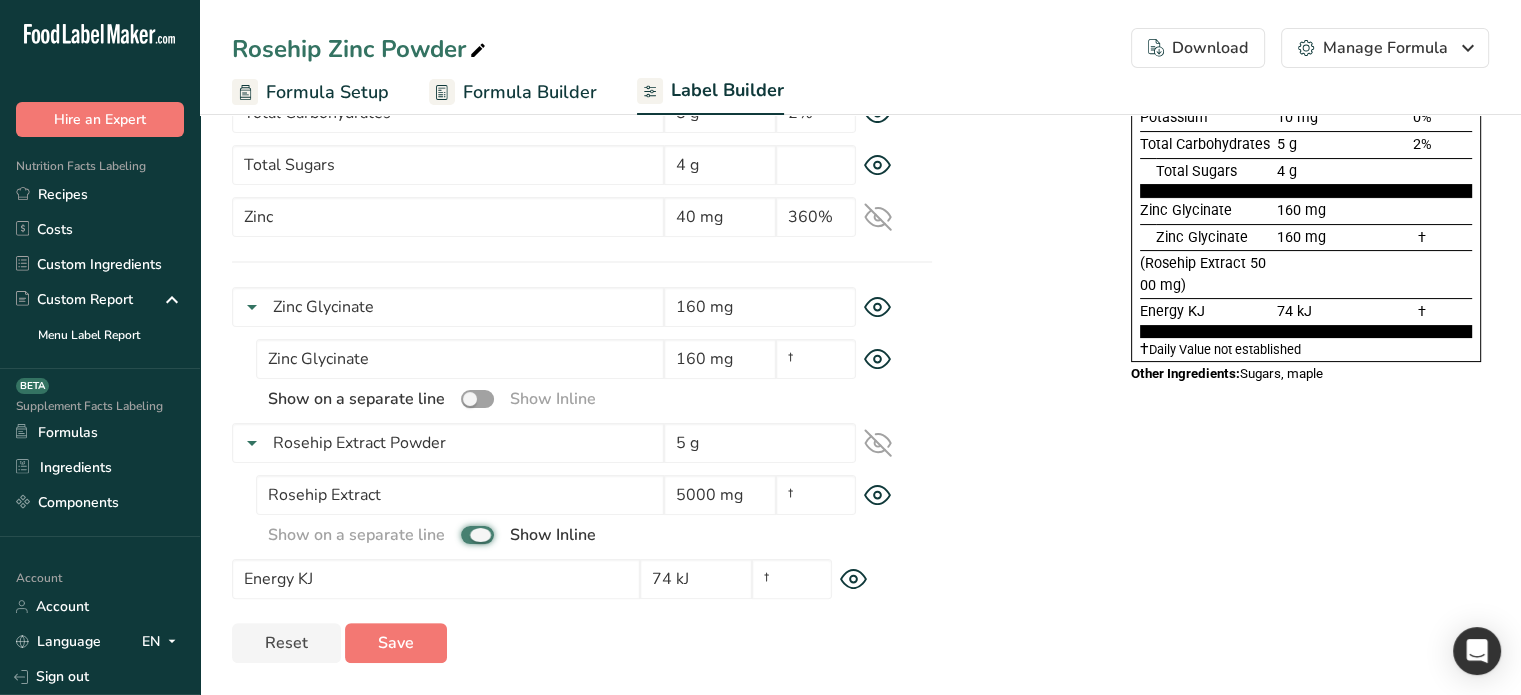 click at bounding box center [467, 534] 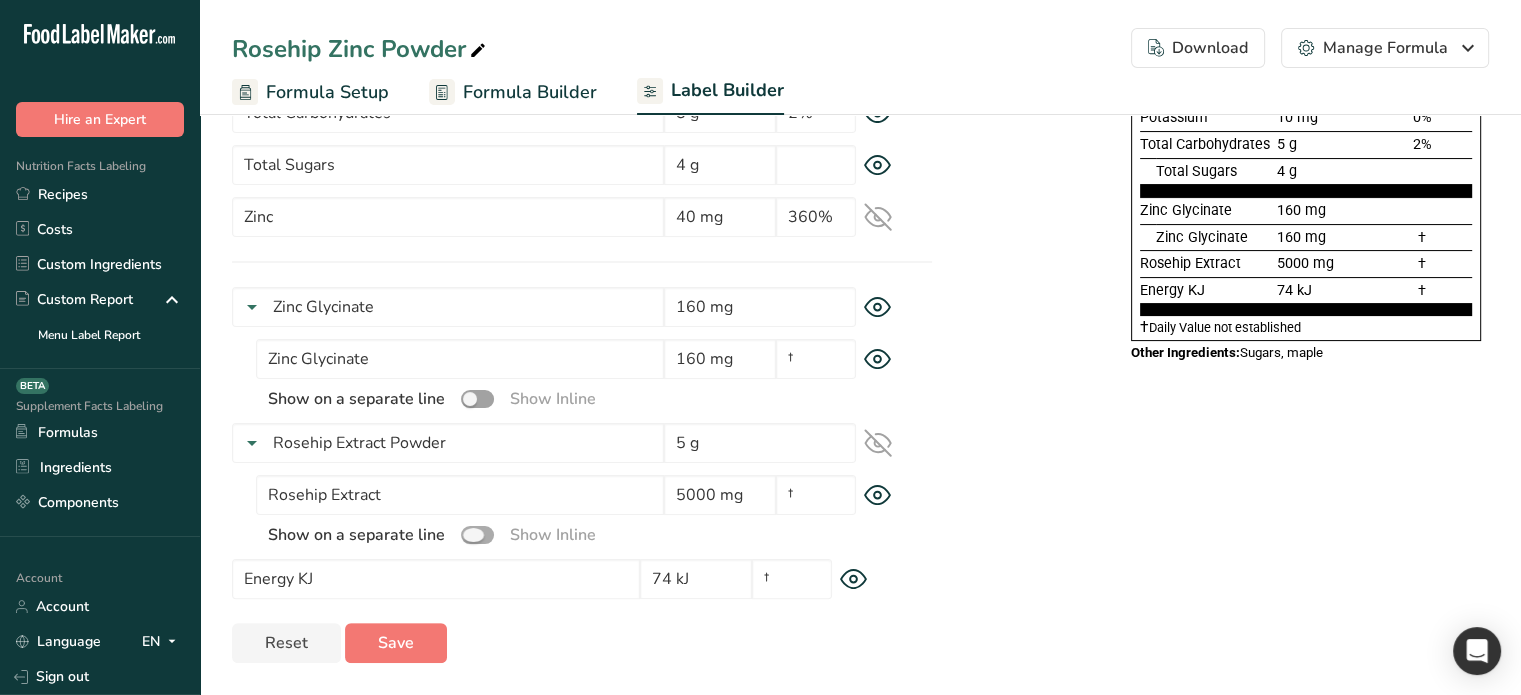 click at bounding box center [477, 535] 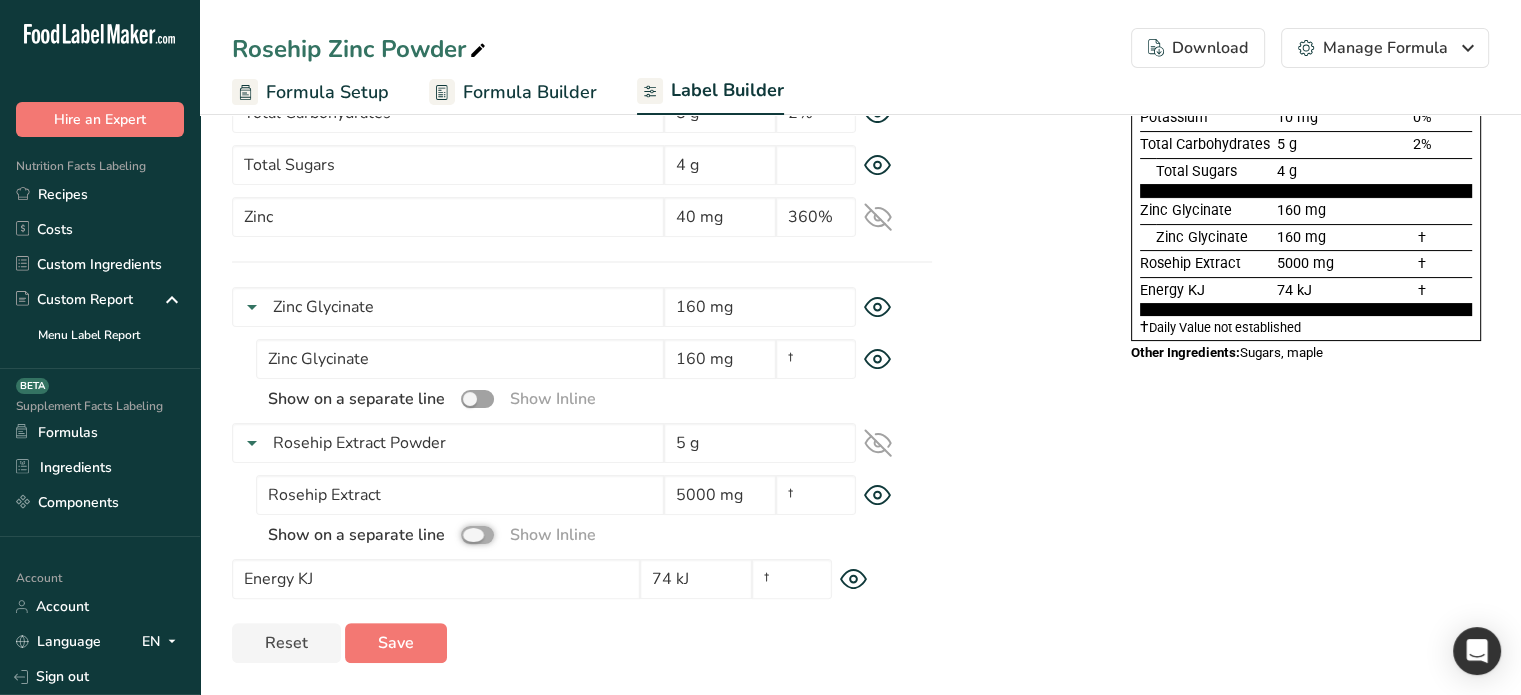 click at bounding box center (467, 534) 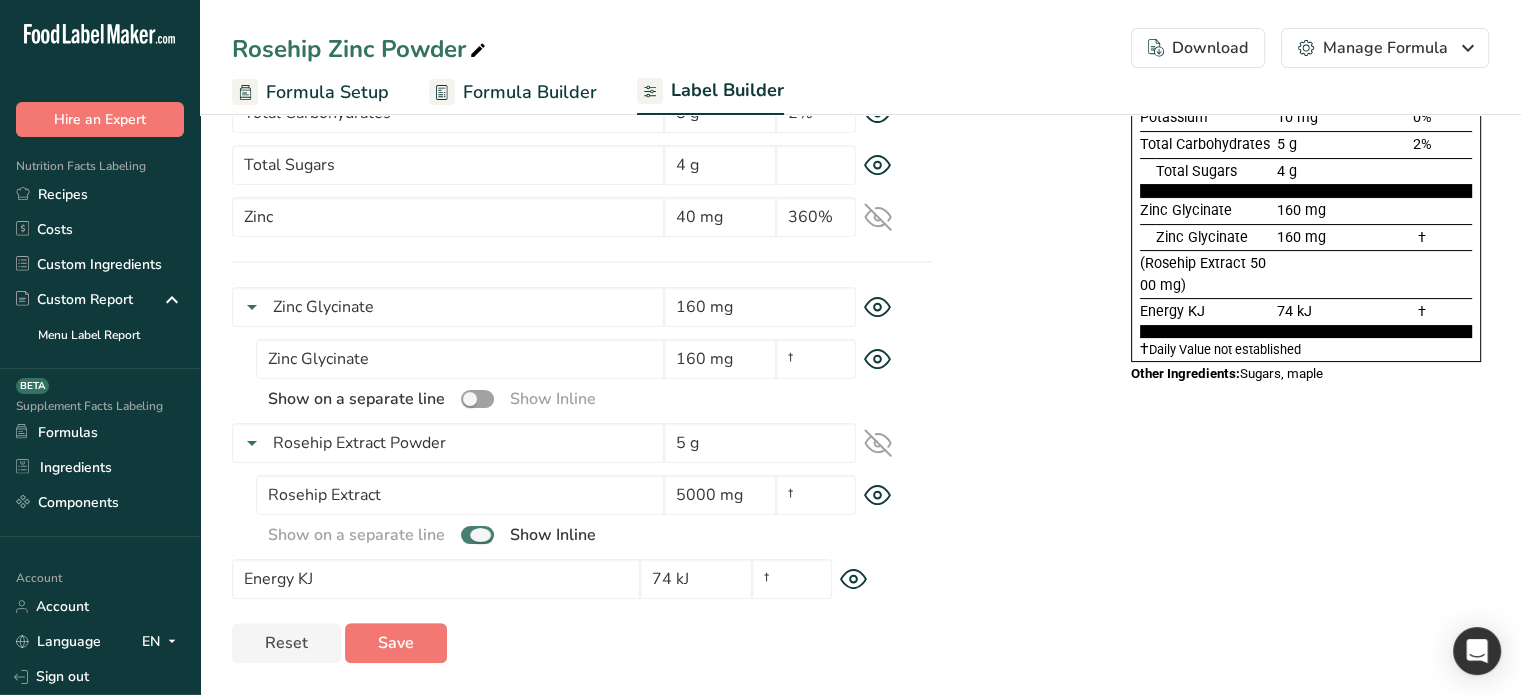 click at bounding box center [477, 535] 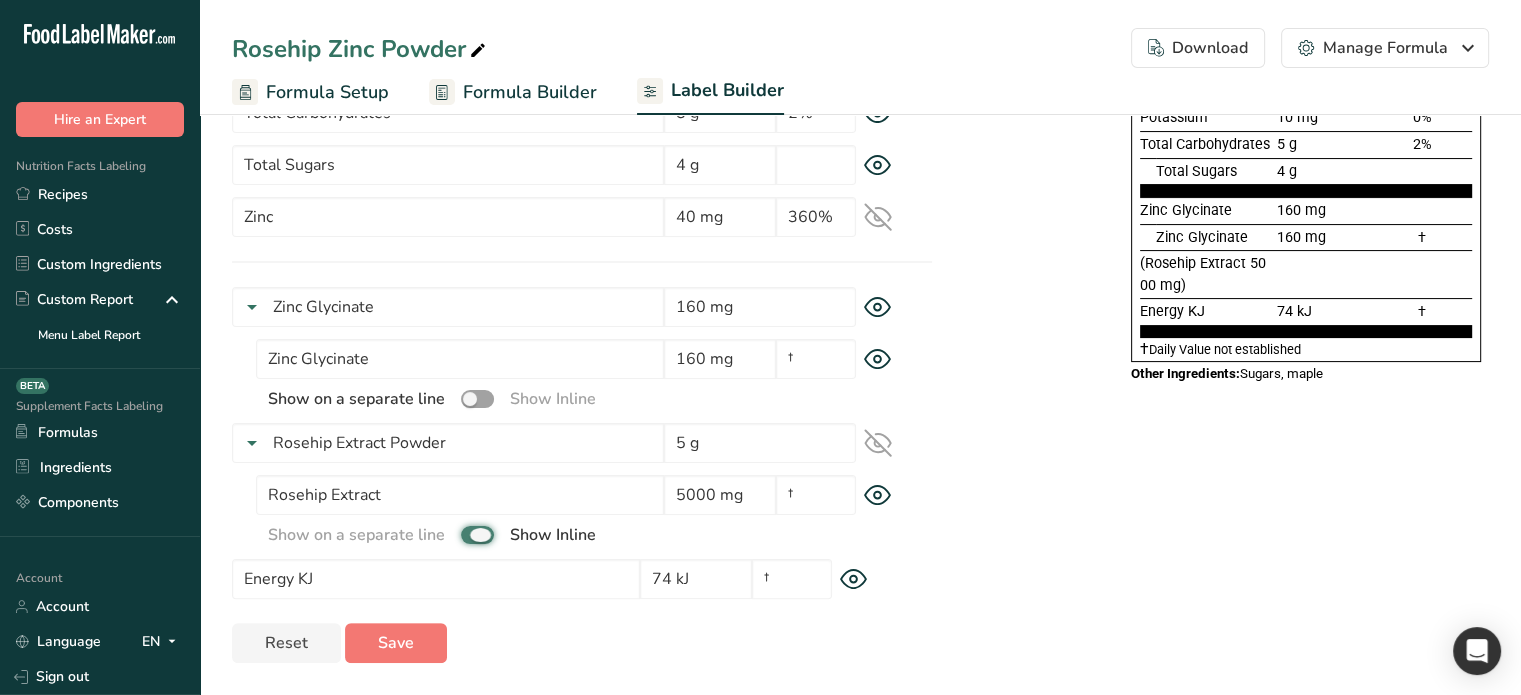 click at bounding box center (467, 534) 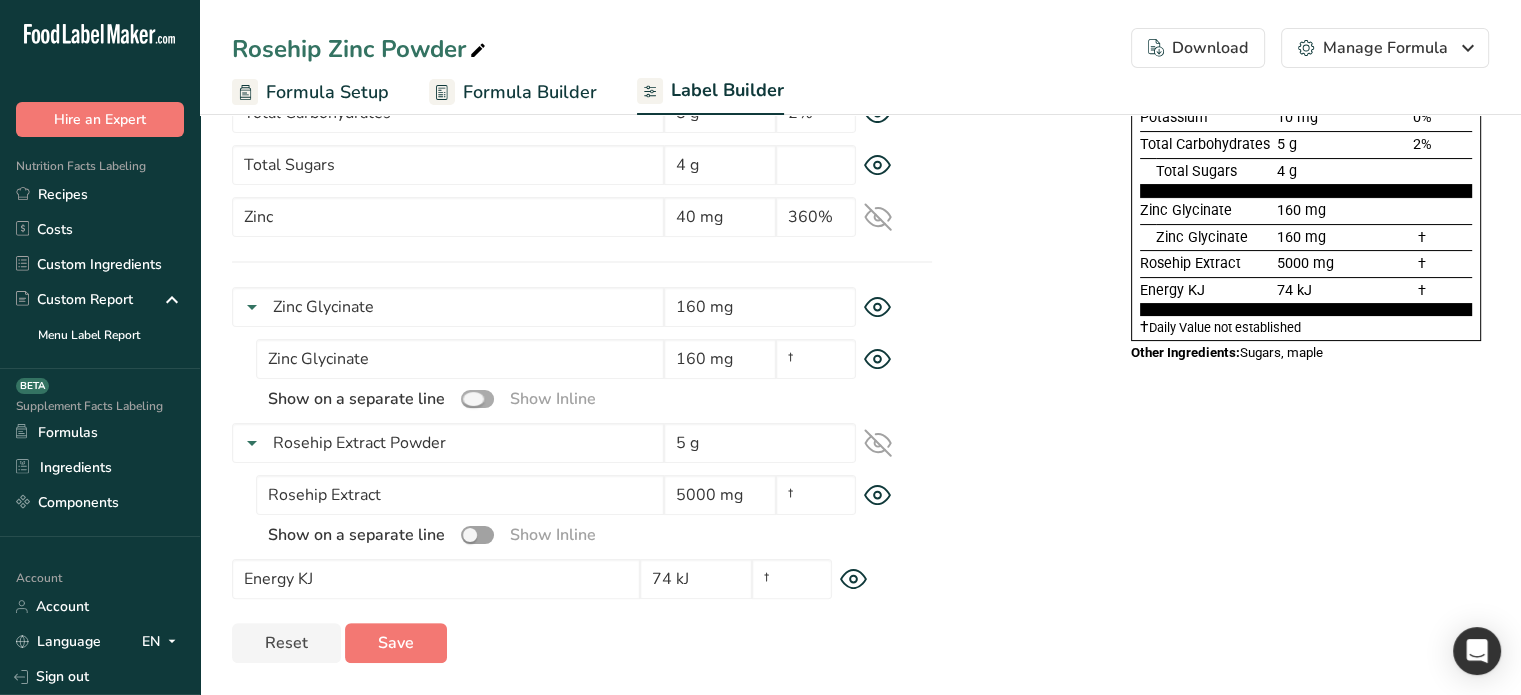 click at bounding box center [477, 399] 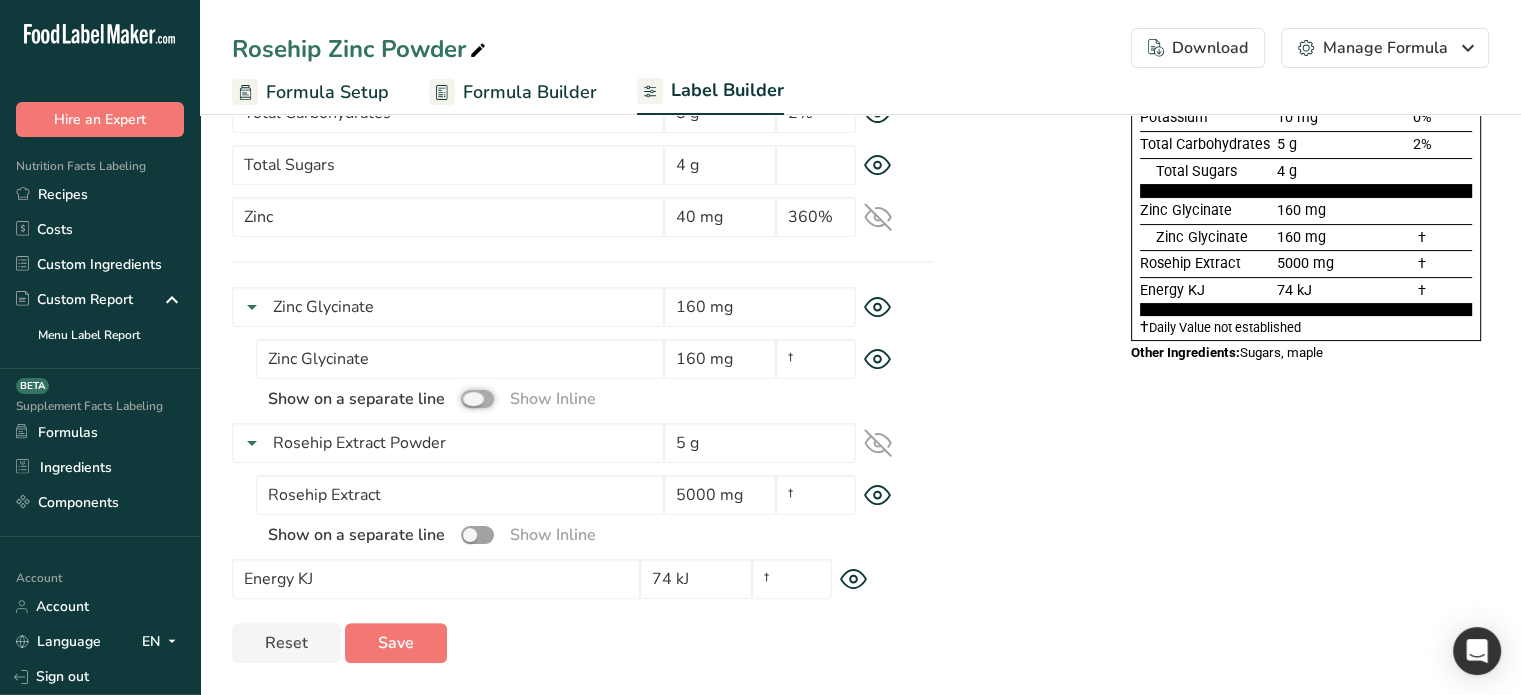 click at bounding box center (467, 398) 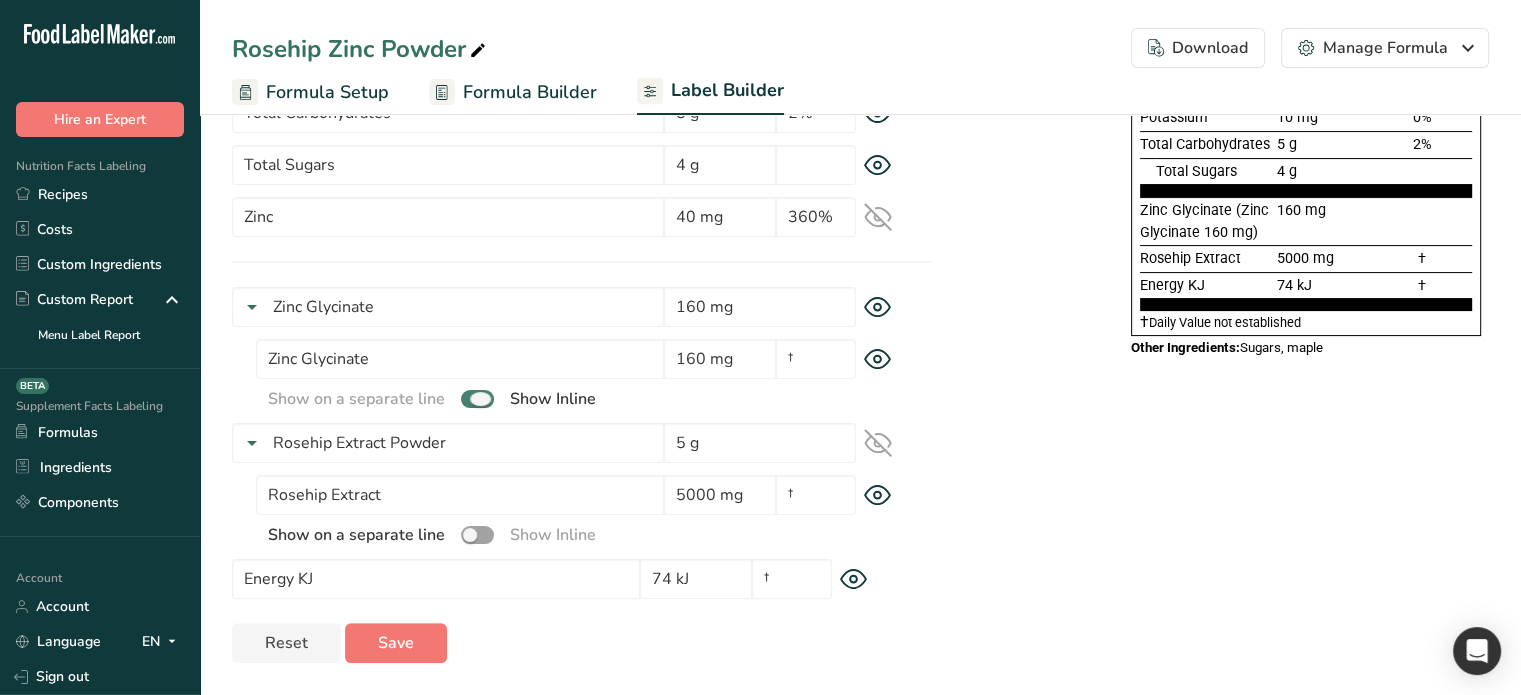 click at bounding box center [477, 399] 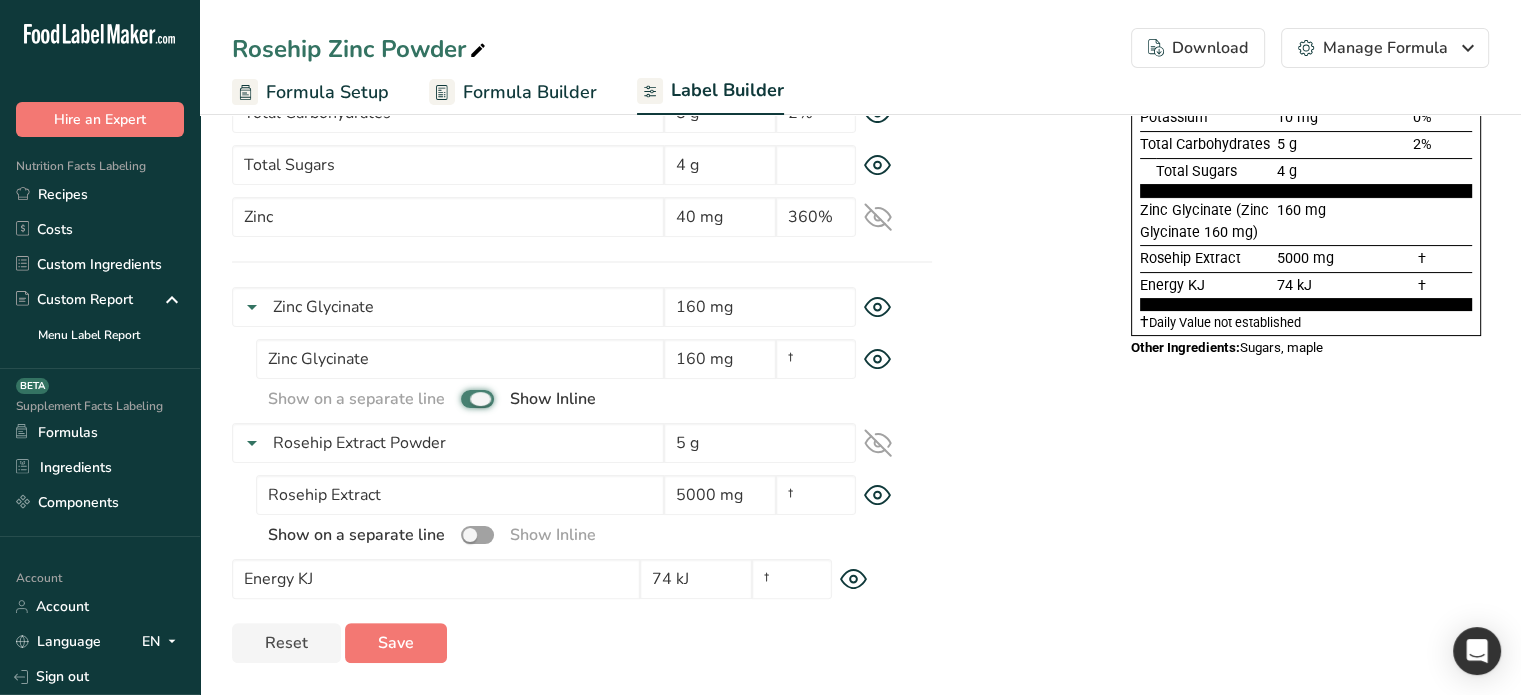 click at bounding box center (467, 398) 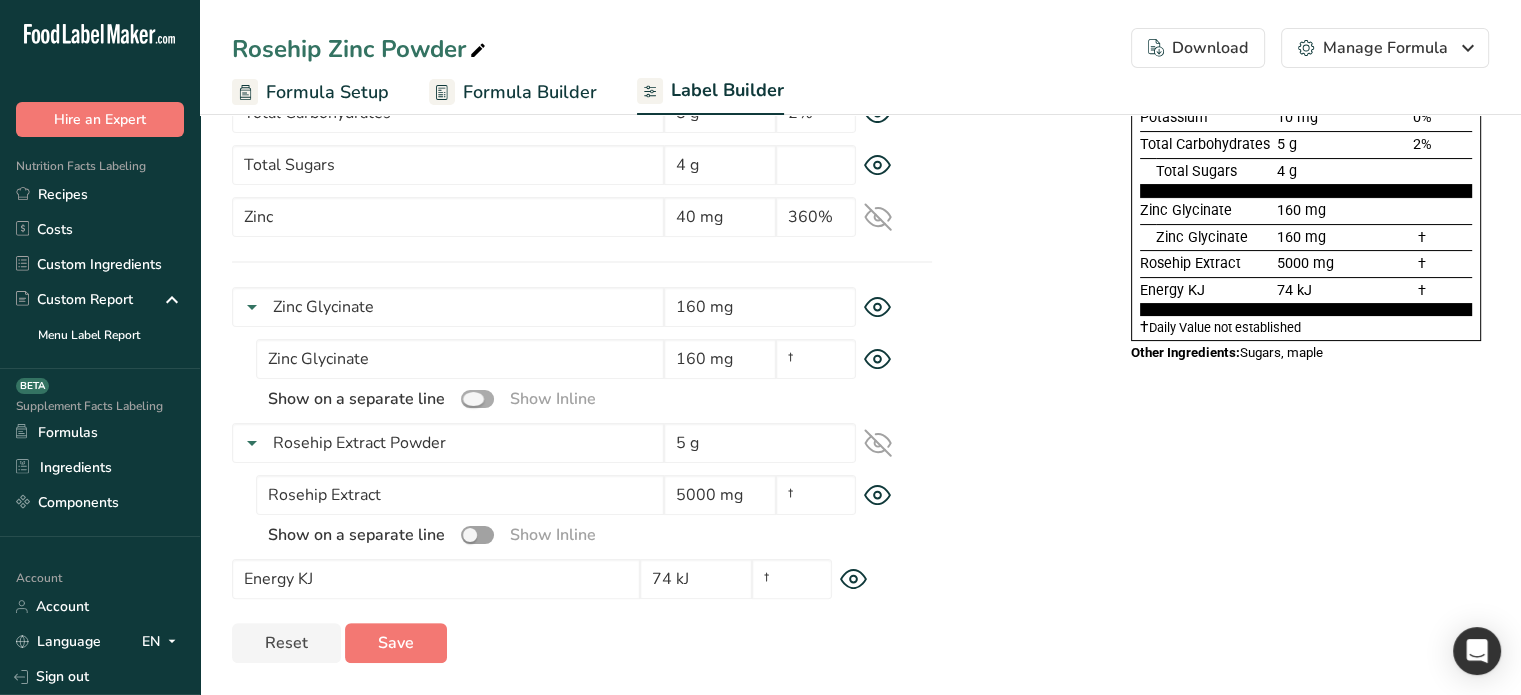 click at bounding box center [477, 399] 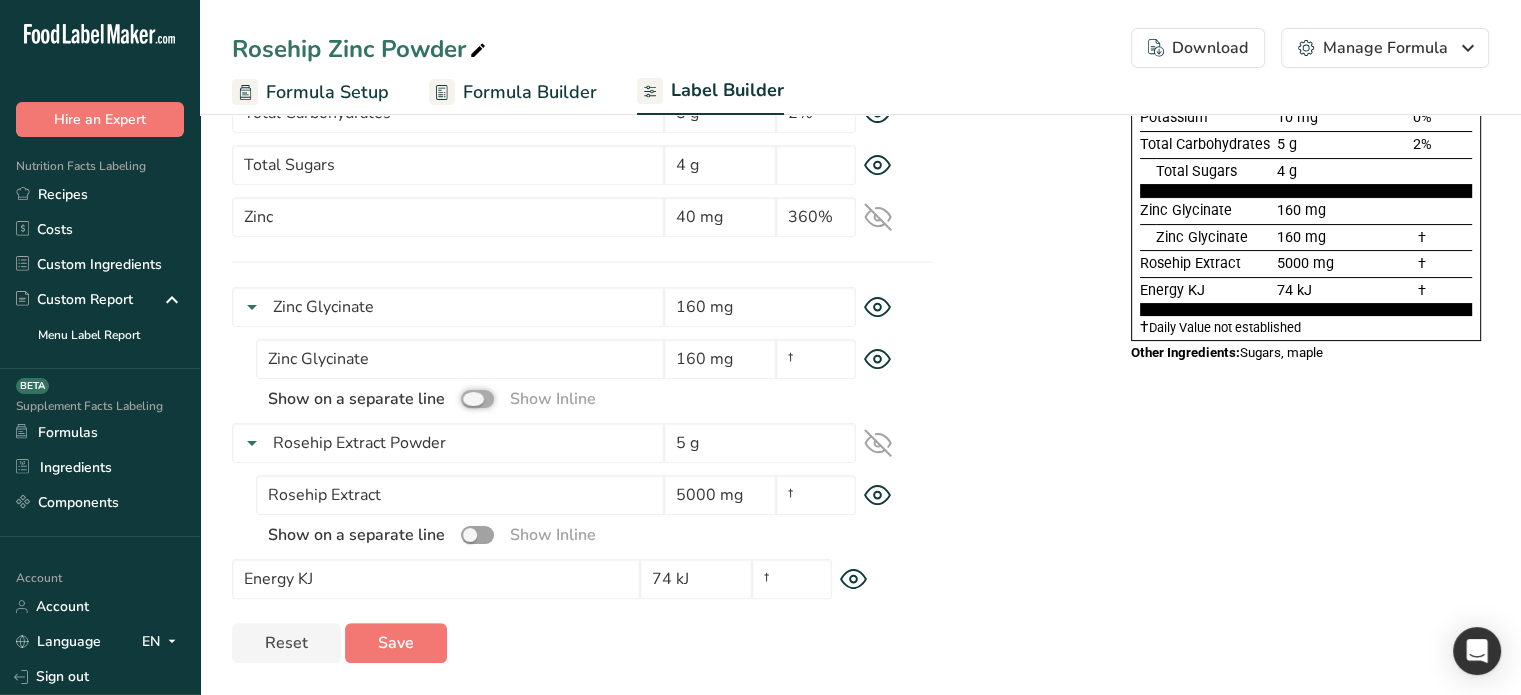 click at bounding box center [467, 398] 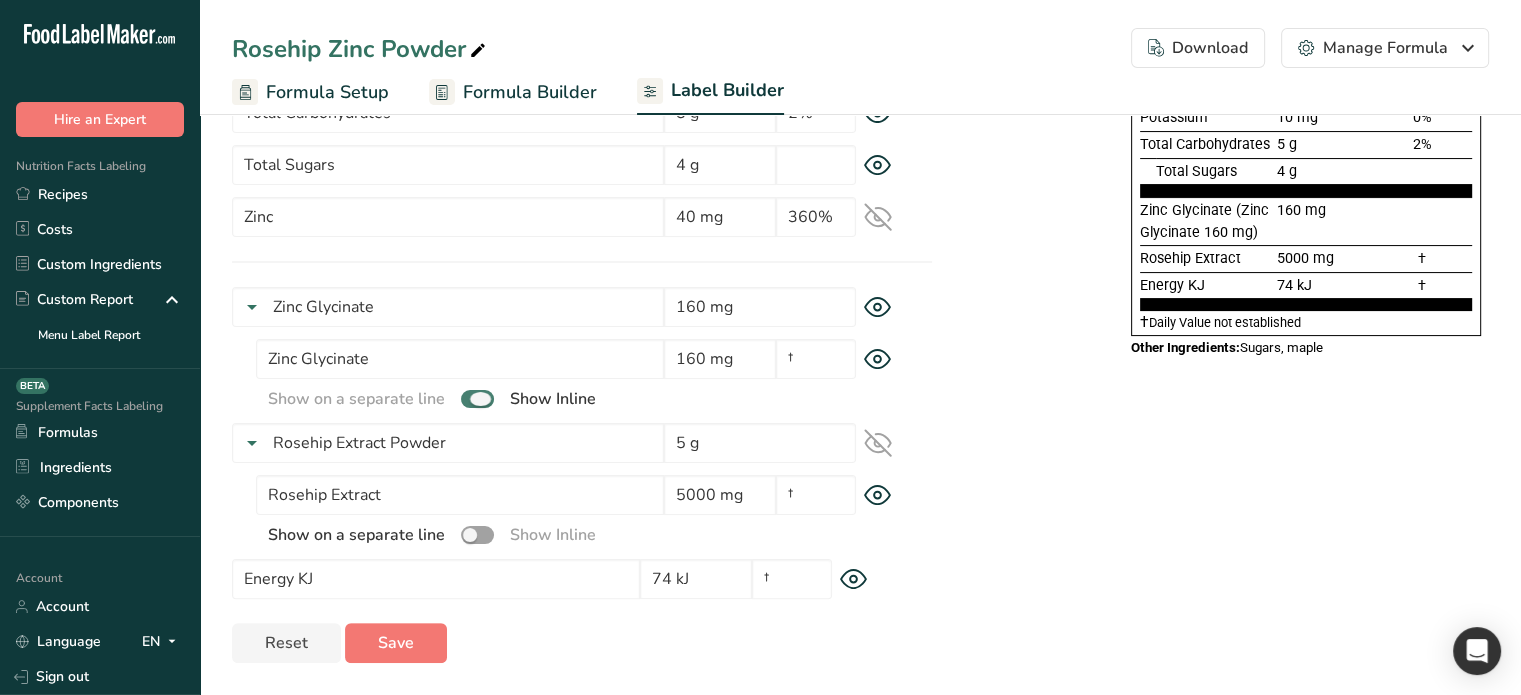 click at bounding box center [477, 399] 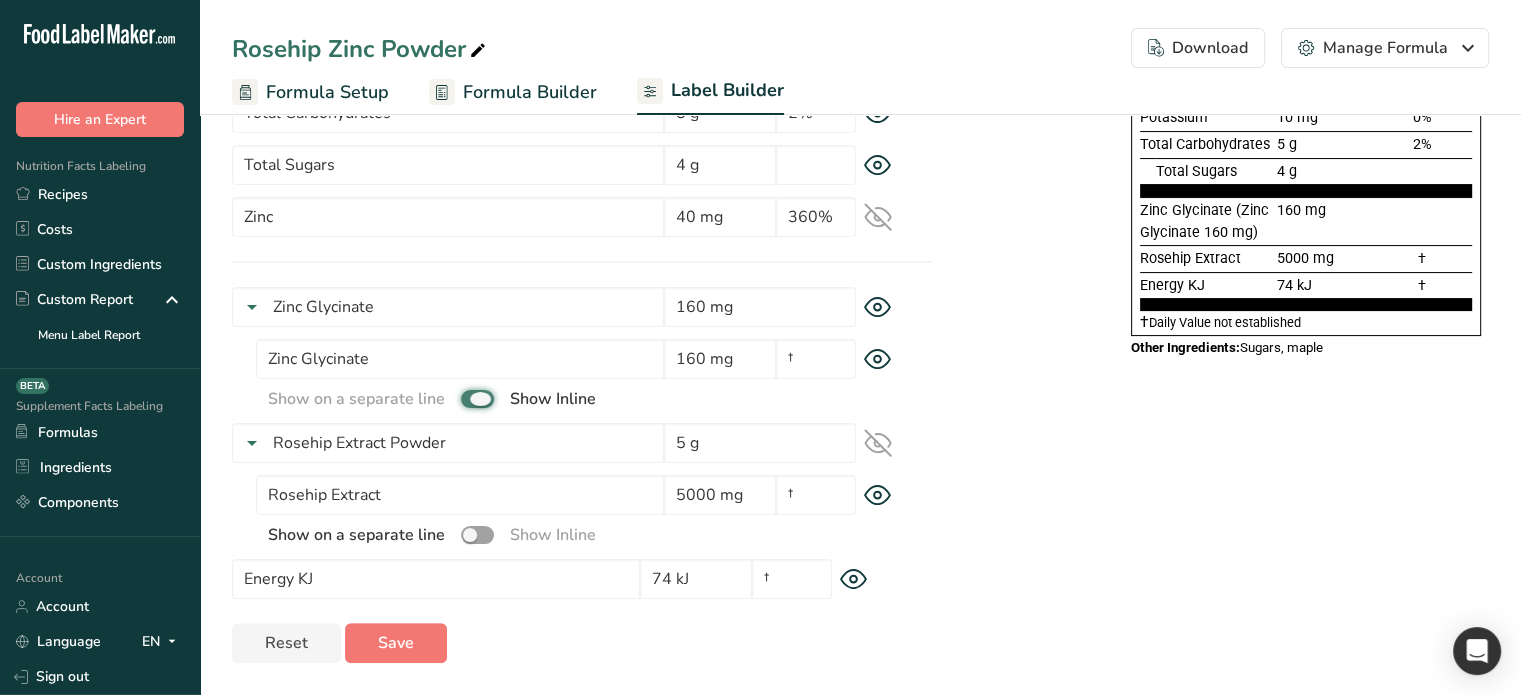 click at bounding box center (467, 398) 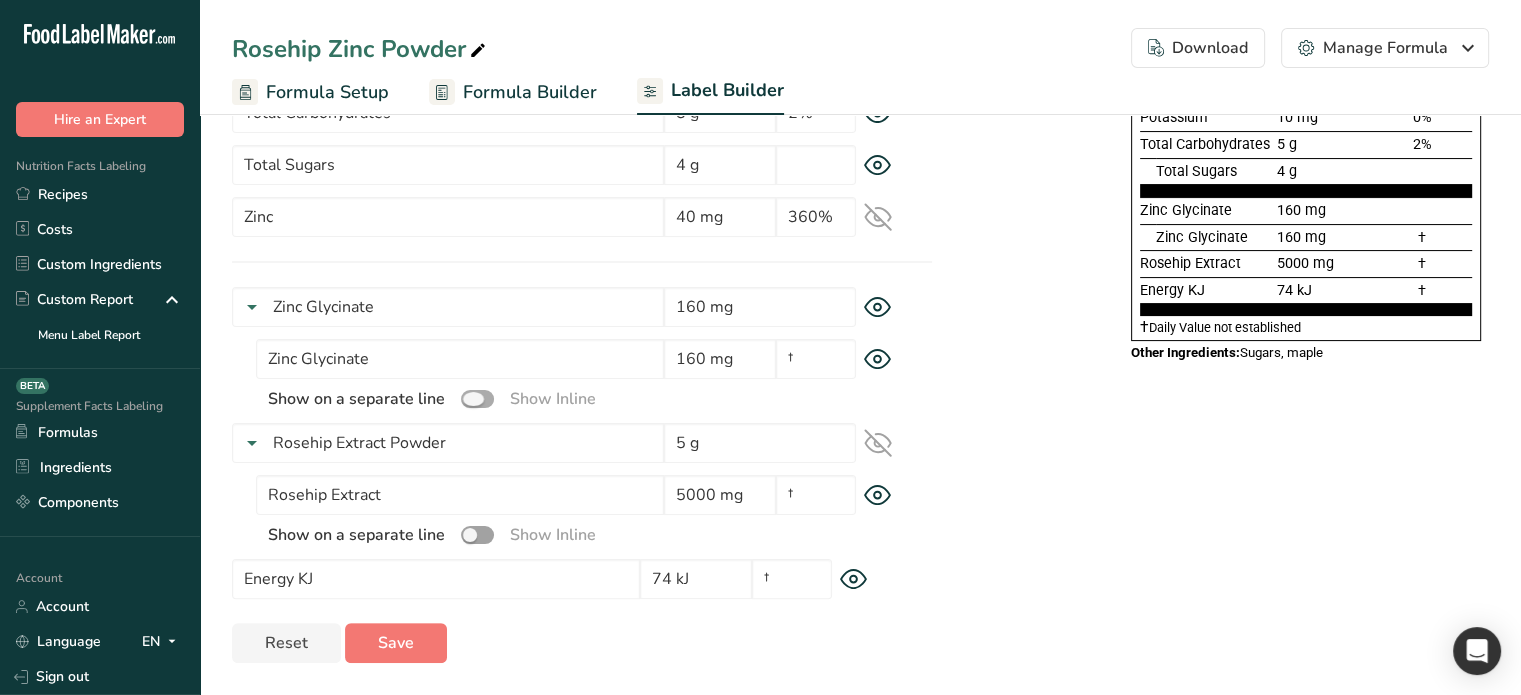 click at bounding box center [477, 399] 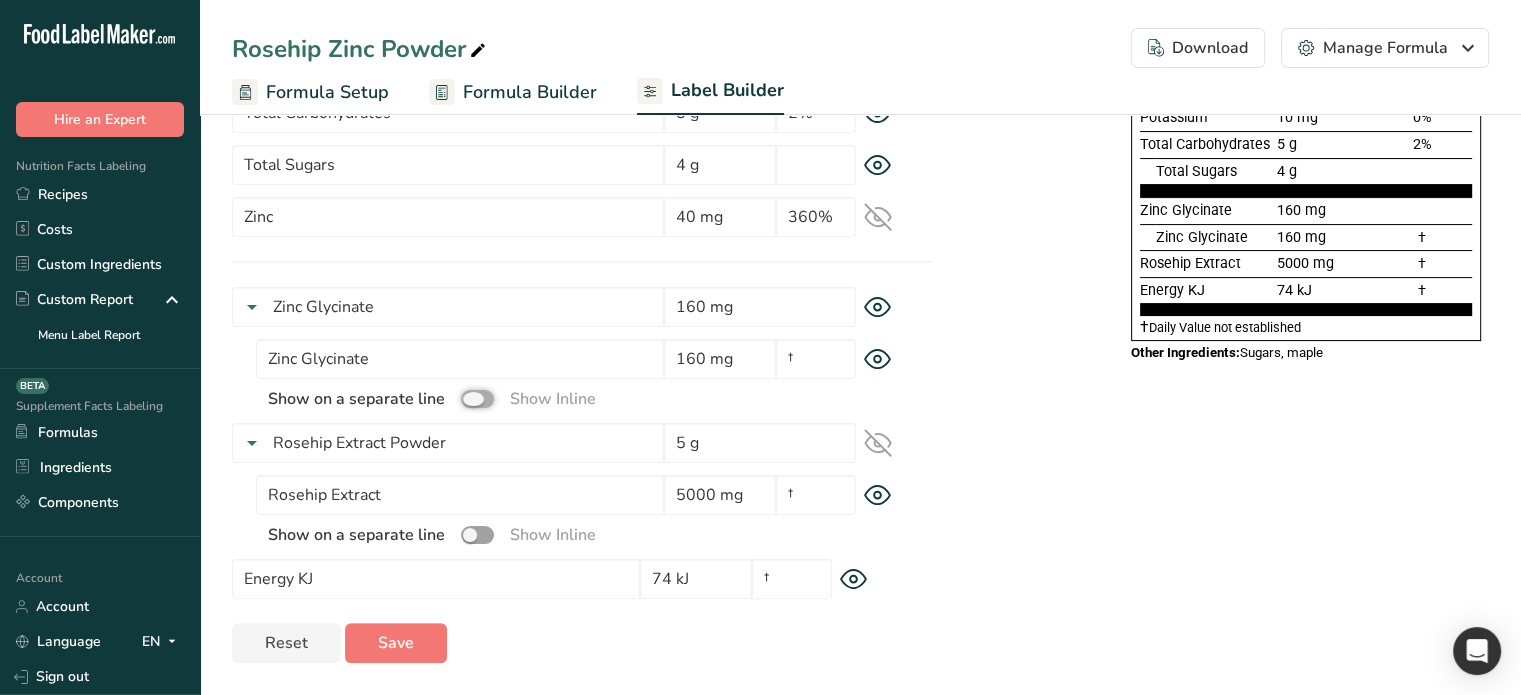 click at bounding box center (467, 398) 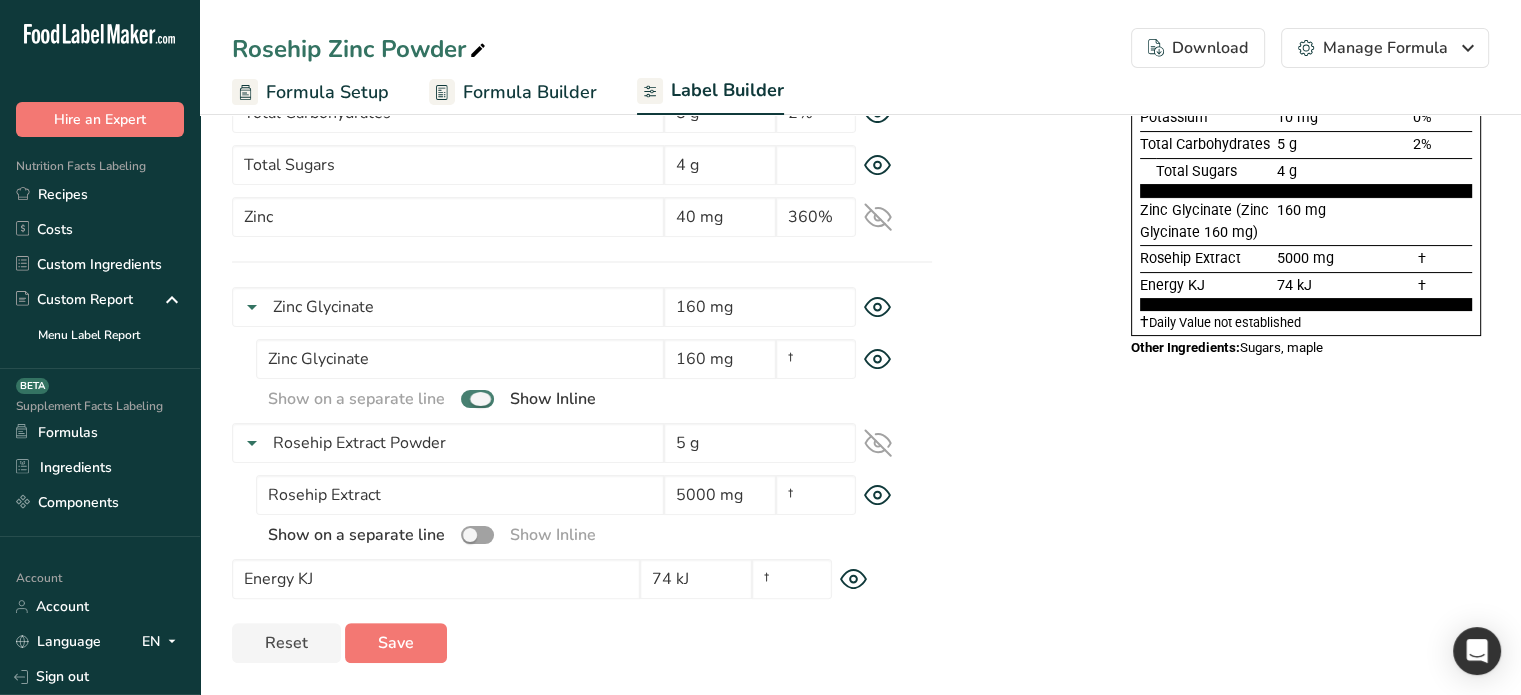 click at bounding box center [477, 399] 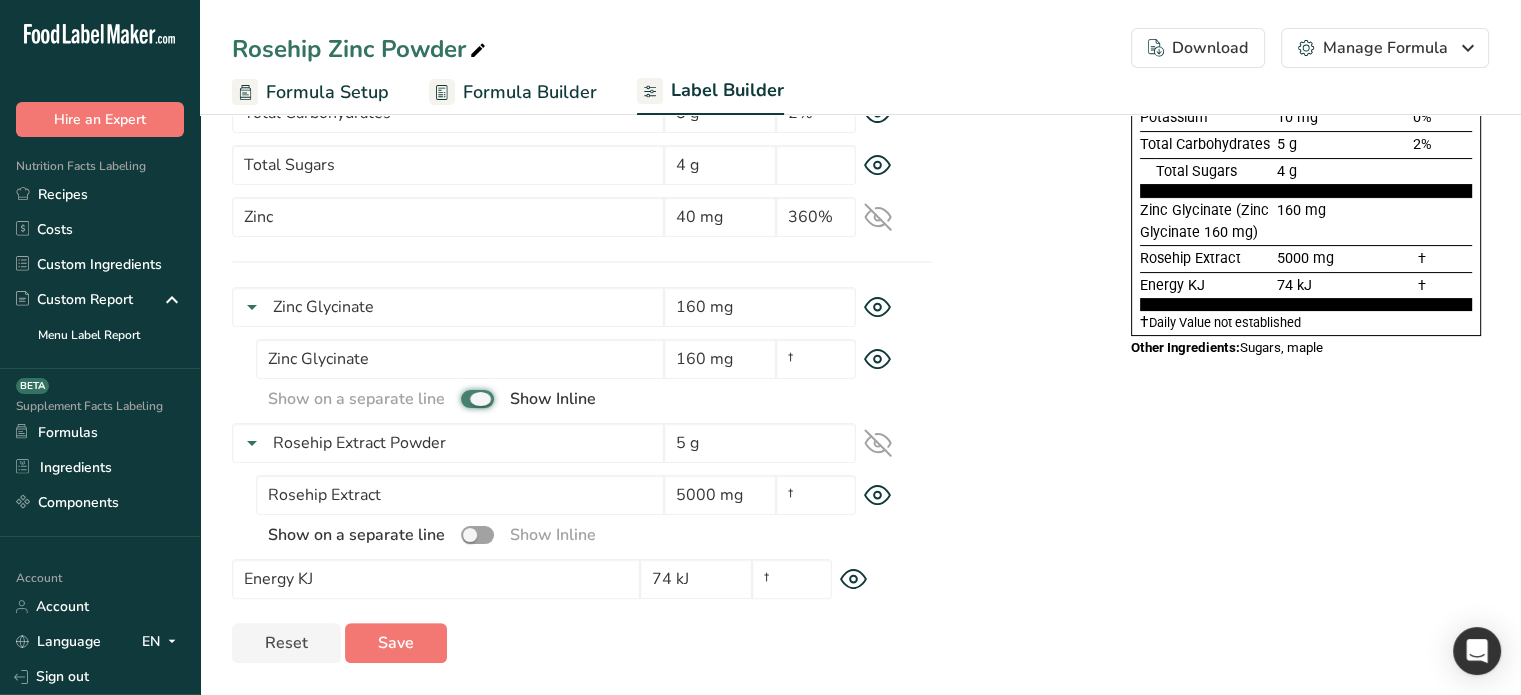 click at bounding box center (467, 398) 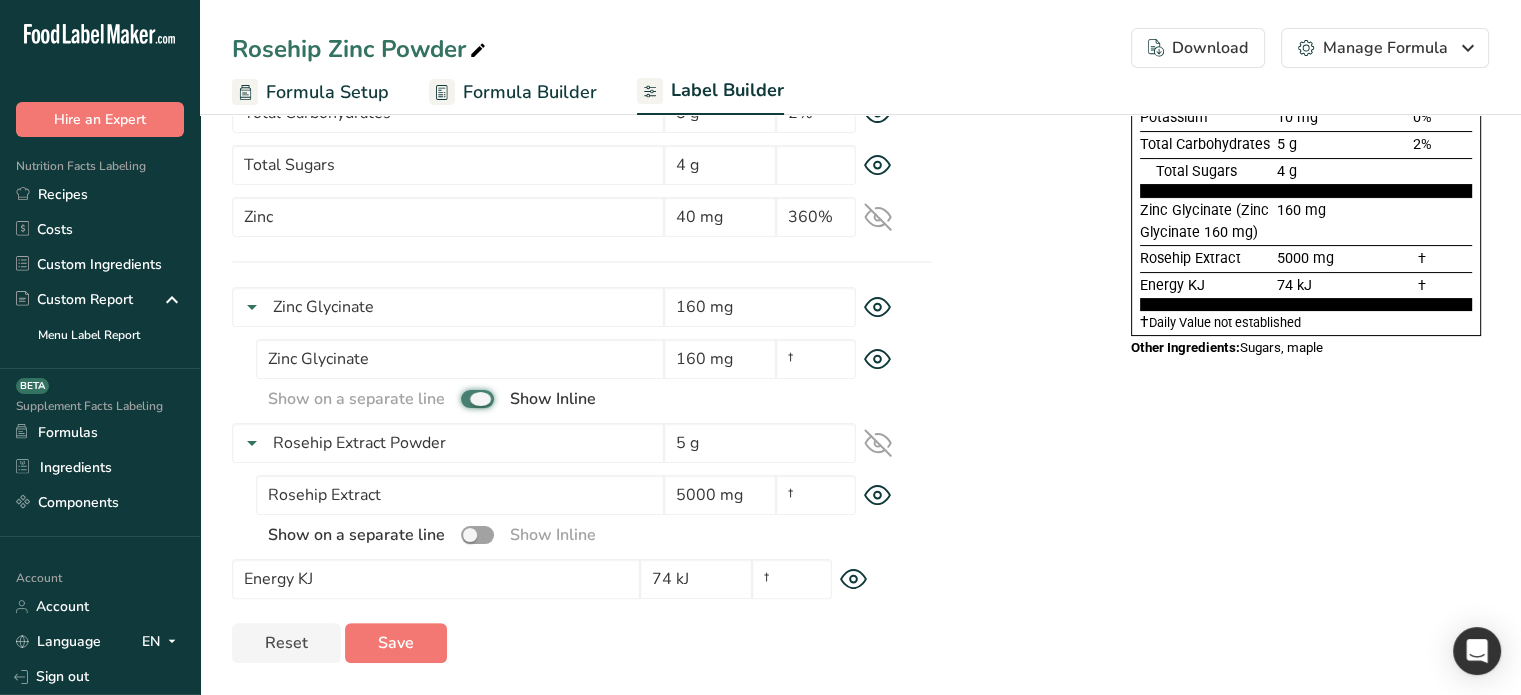 checkbox on "false" 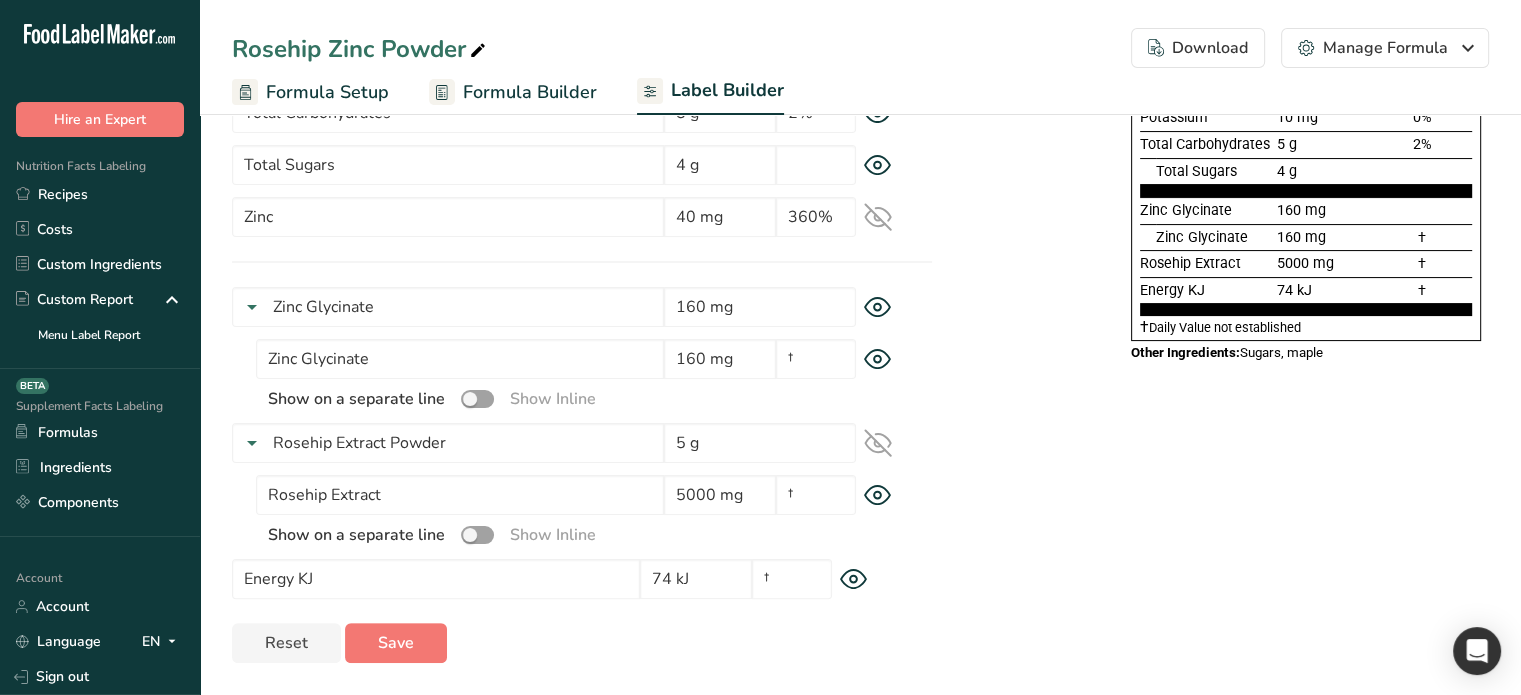 click 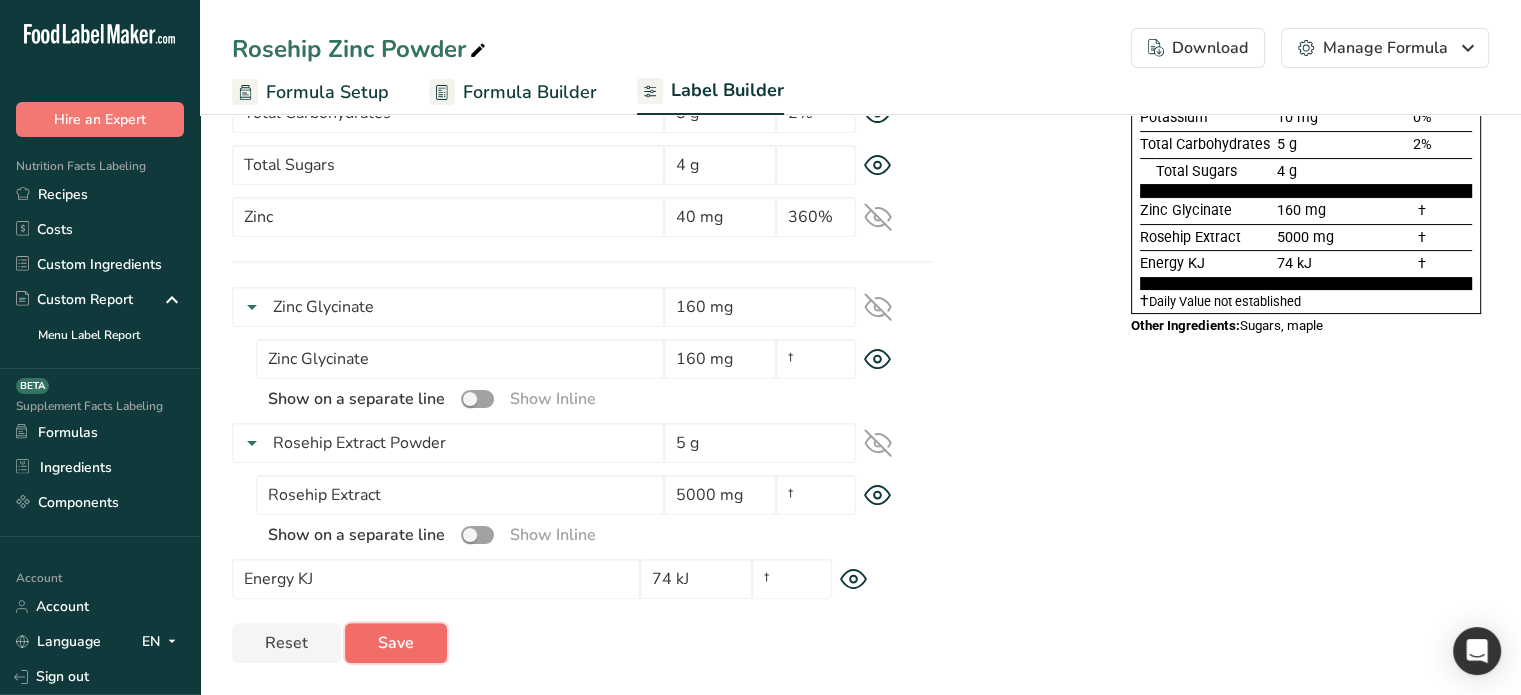 click on "Save" at bounding box center (396, 643) 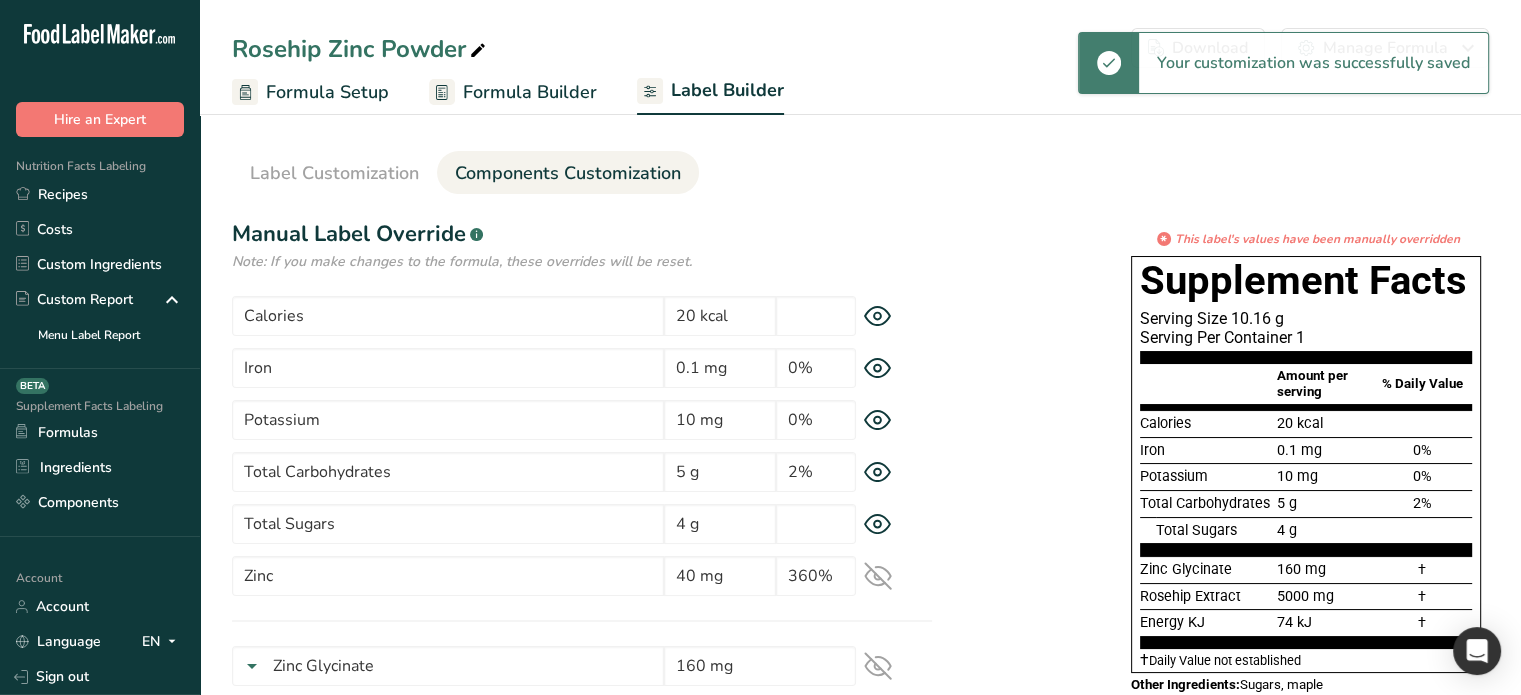 scroll, scrollTop: 3, scrollLeft: 0, axis: vertical 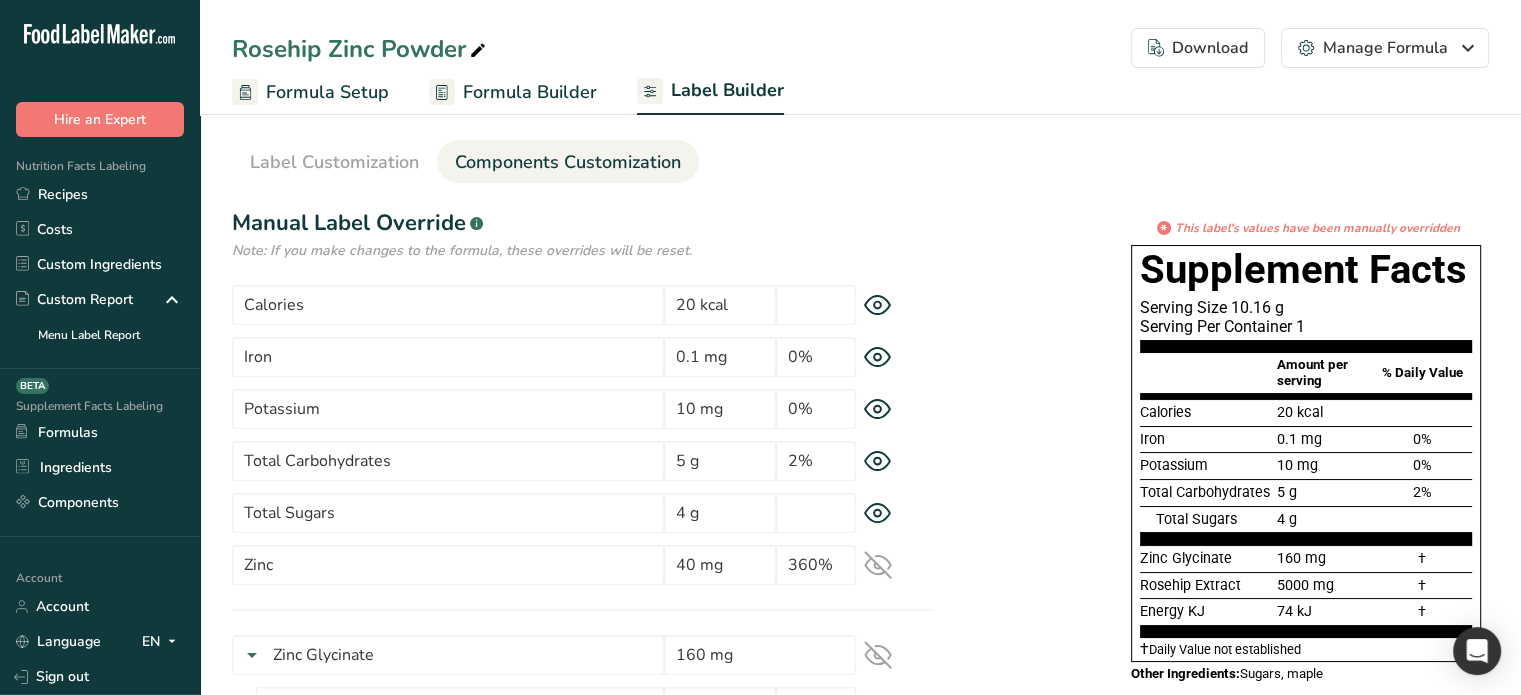 click on "20 kcal" at bounding box center (1323, 413) 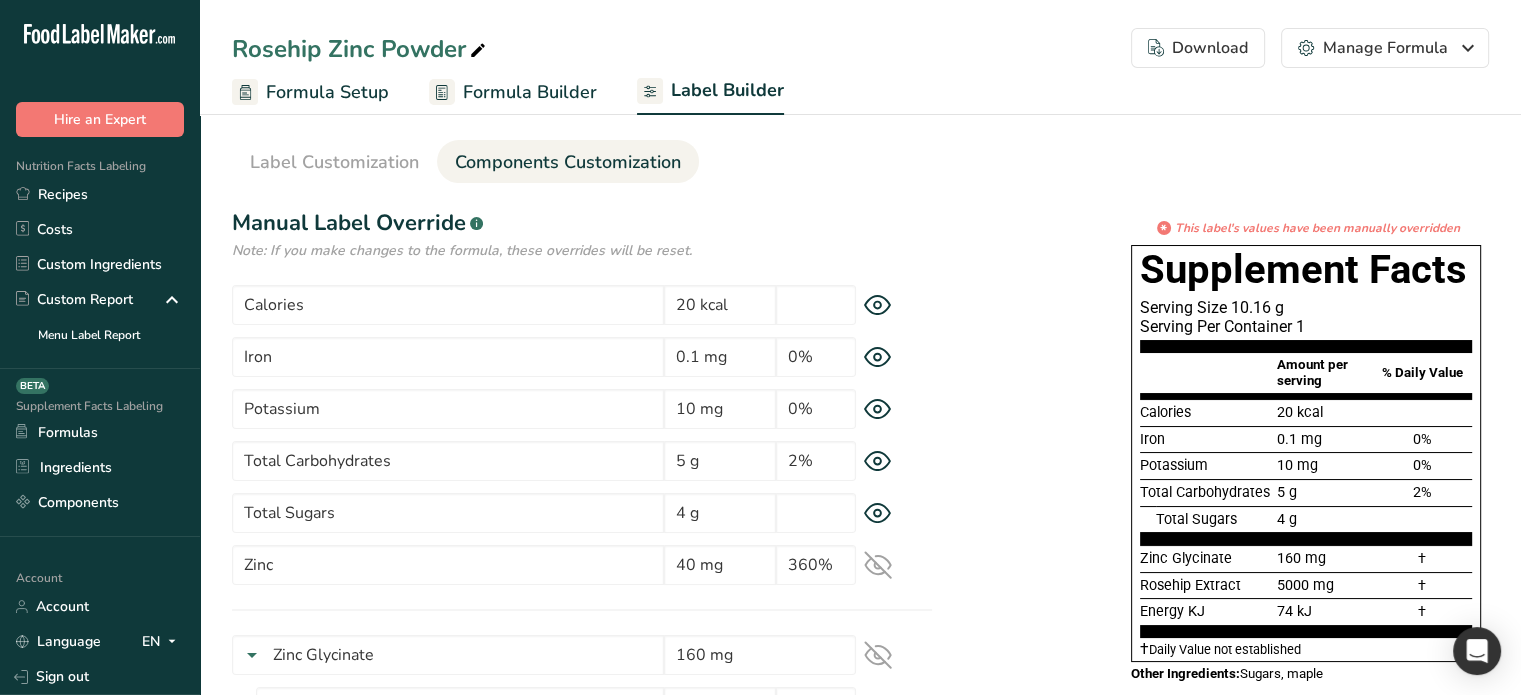 click on "Total Carbohydrates" at bounding box center [1206, 493] 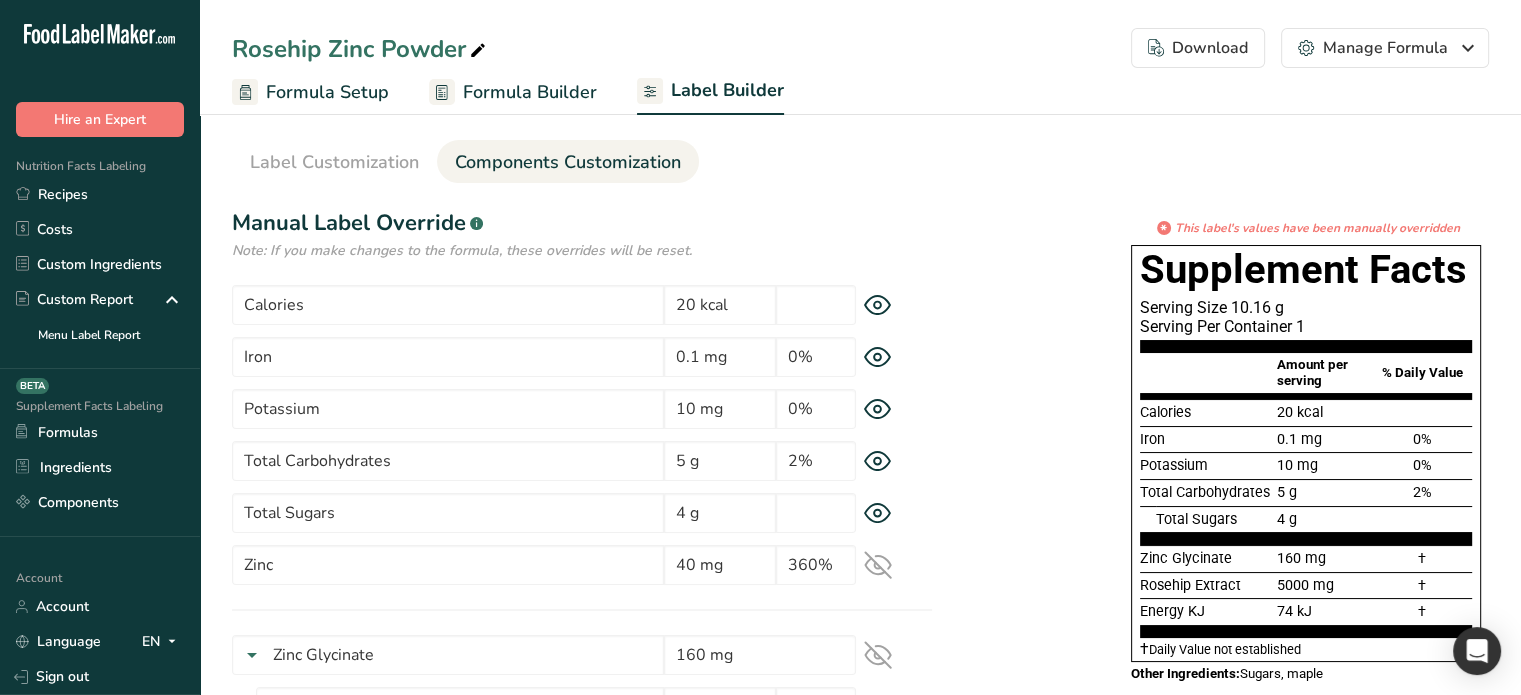 click on "Total Carbohydrates" at bounding box center [1206, 493] 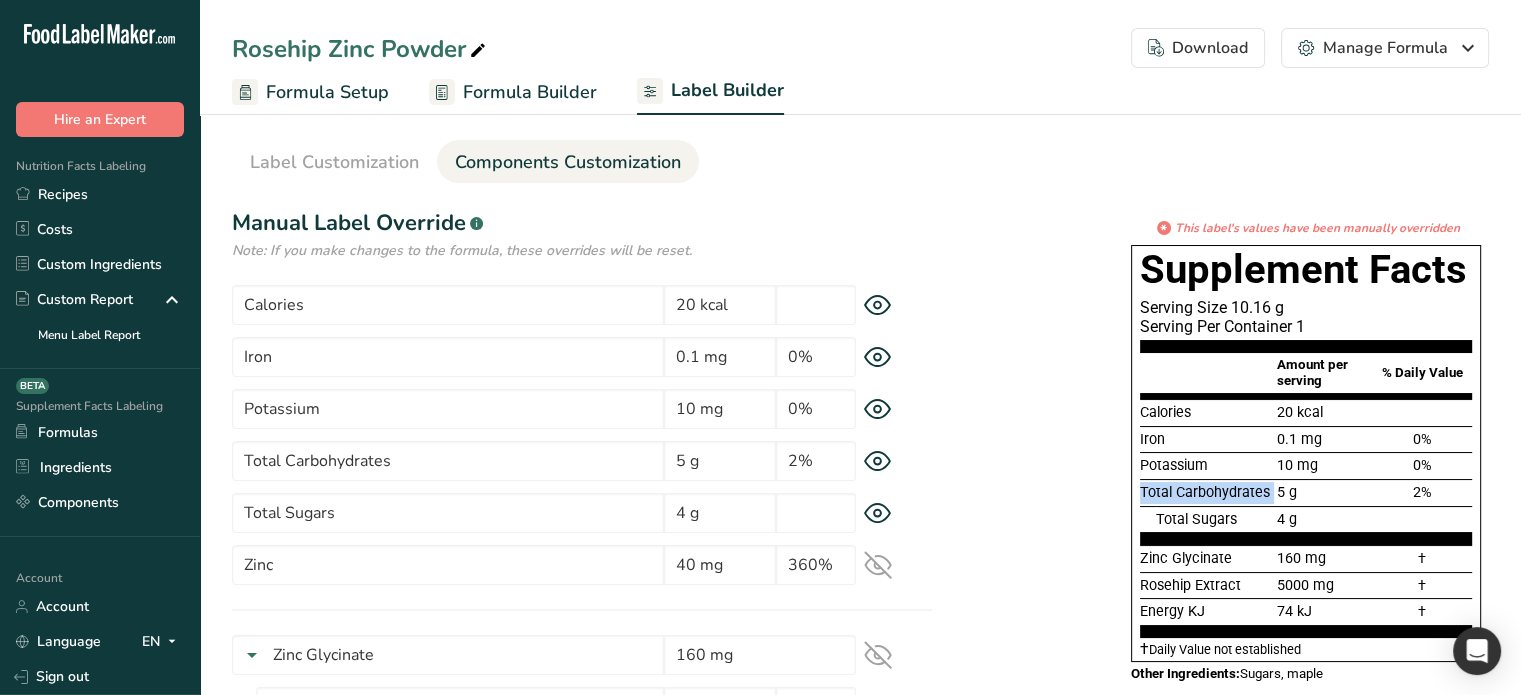click on "Total Carbohydrates" at bounding box center [1206, 493] 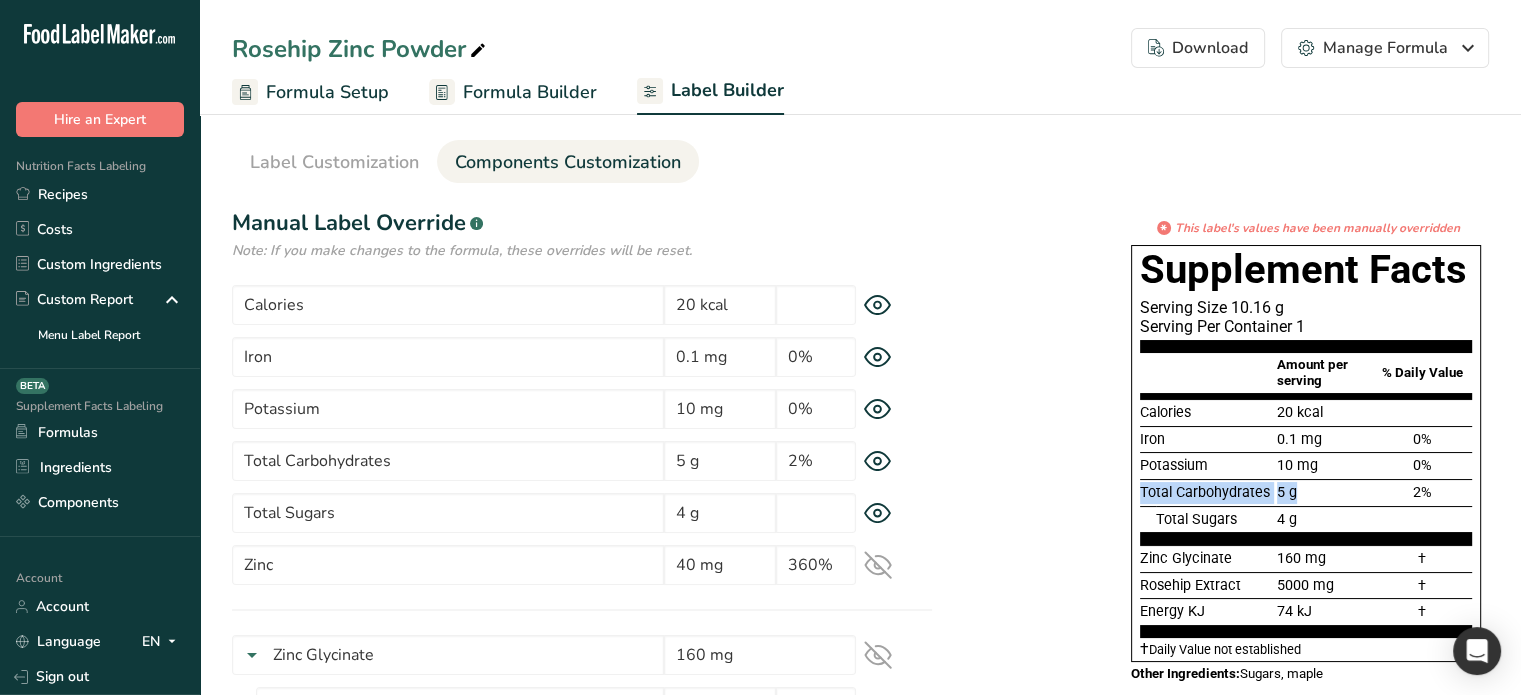 drag, startPoint x: 1269, startPoint y: 496, endPoint x: 1284, endPoint y: 495, distance: 15.033297 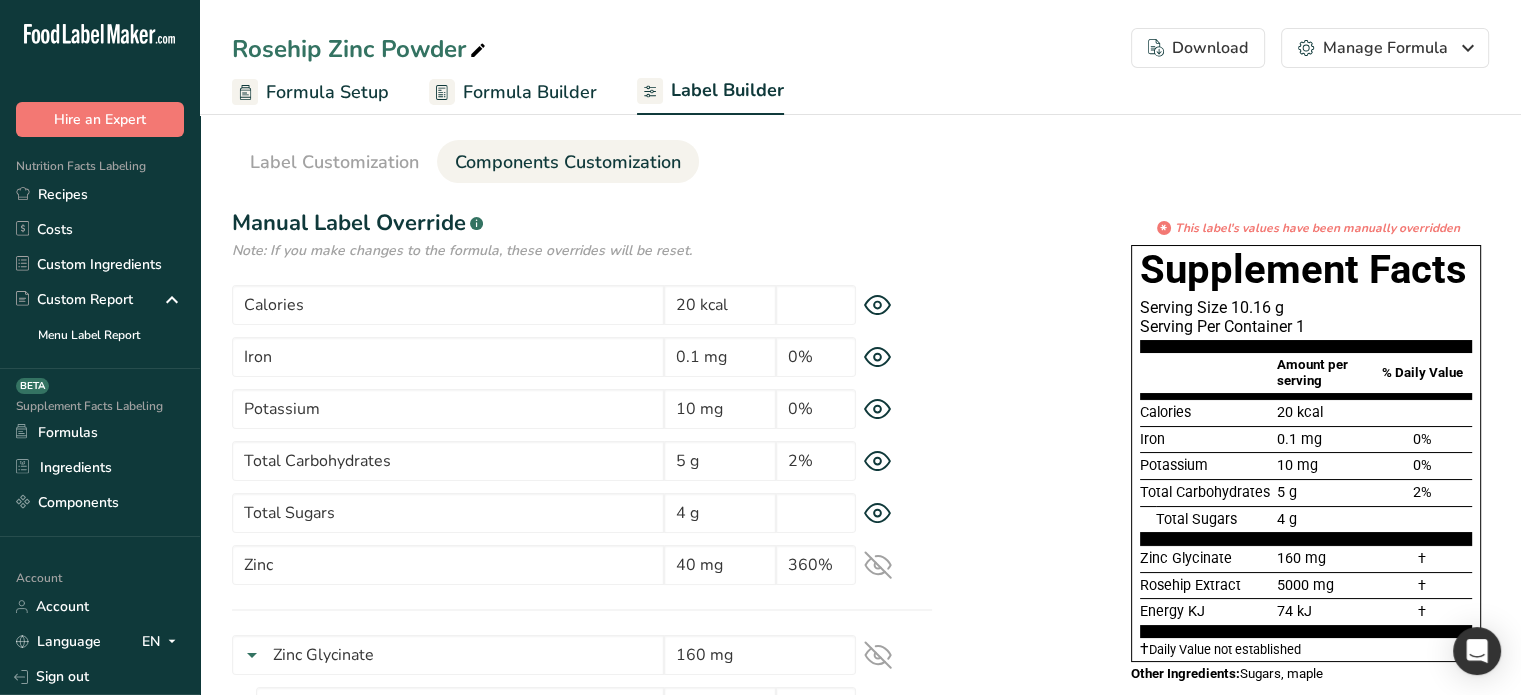 click on "Total Carbohydrates" at bounding box center [1205, 492] 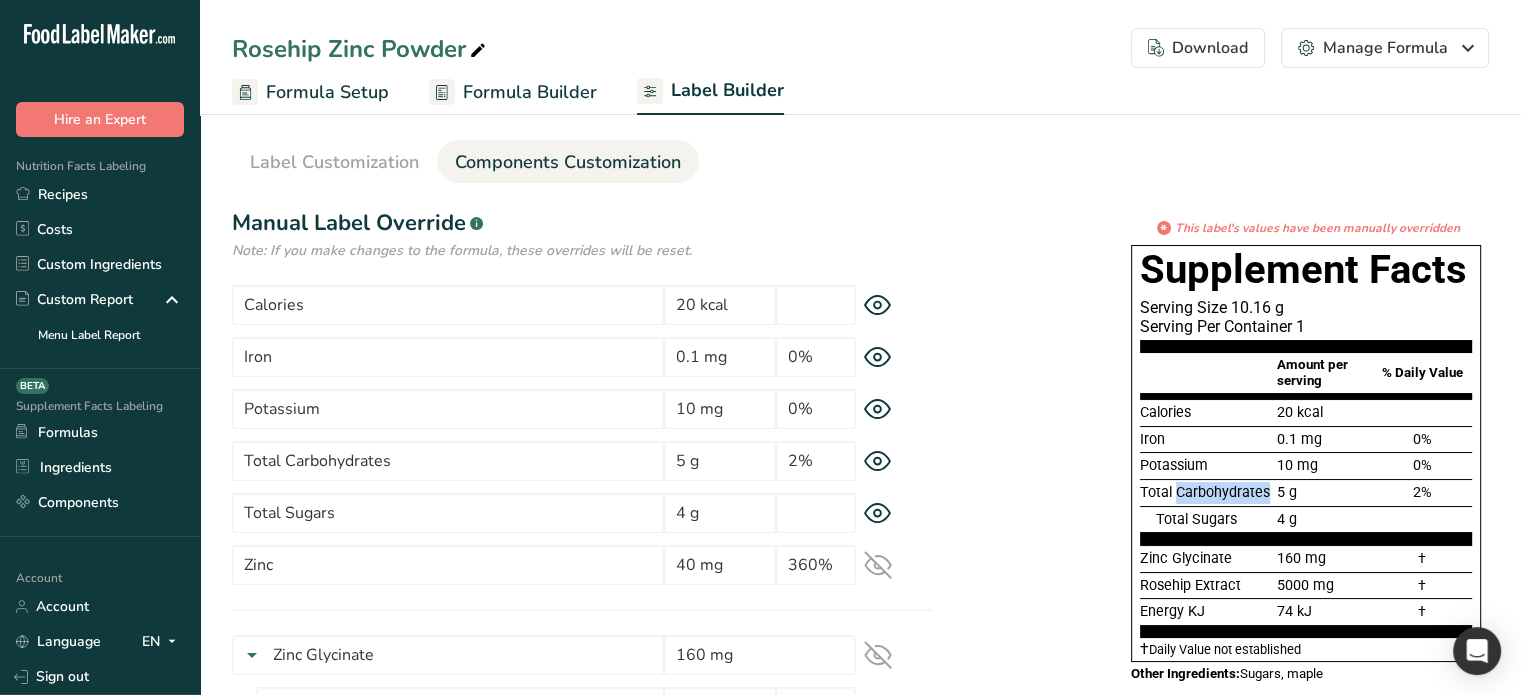 click on "Total Carbohydrates" at bounding box center (1205, 492) 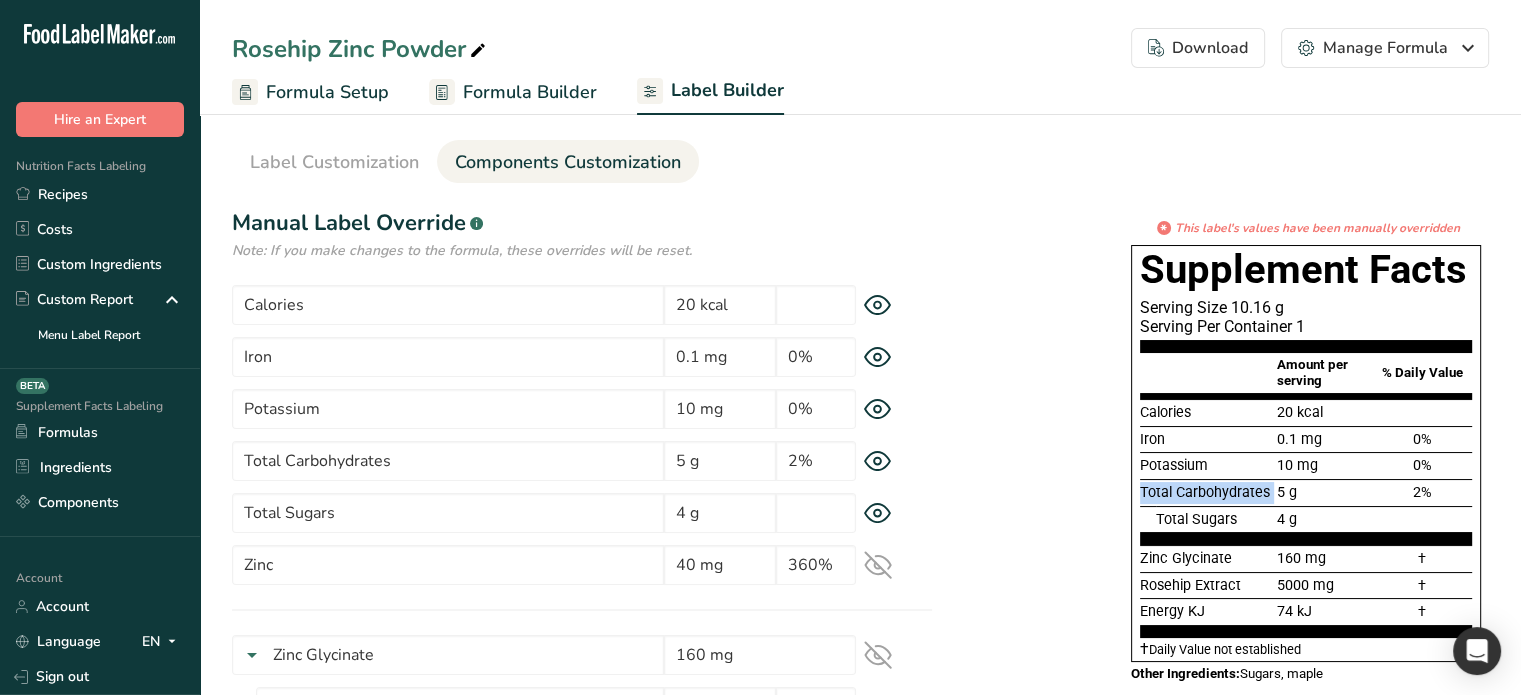 click on "Total Carbohydrates" at bounding box center [1205, 492] 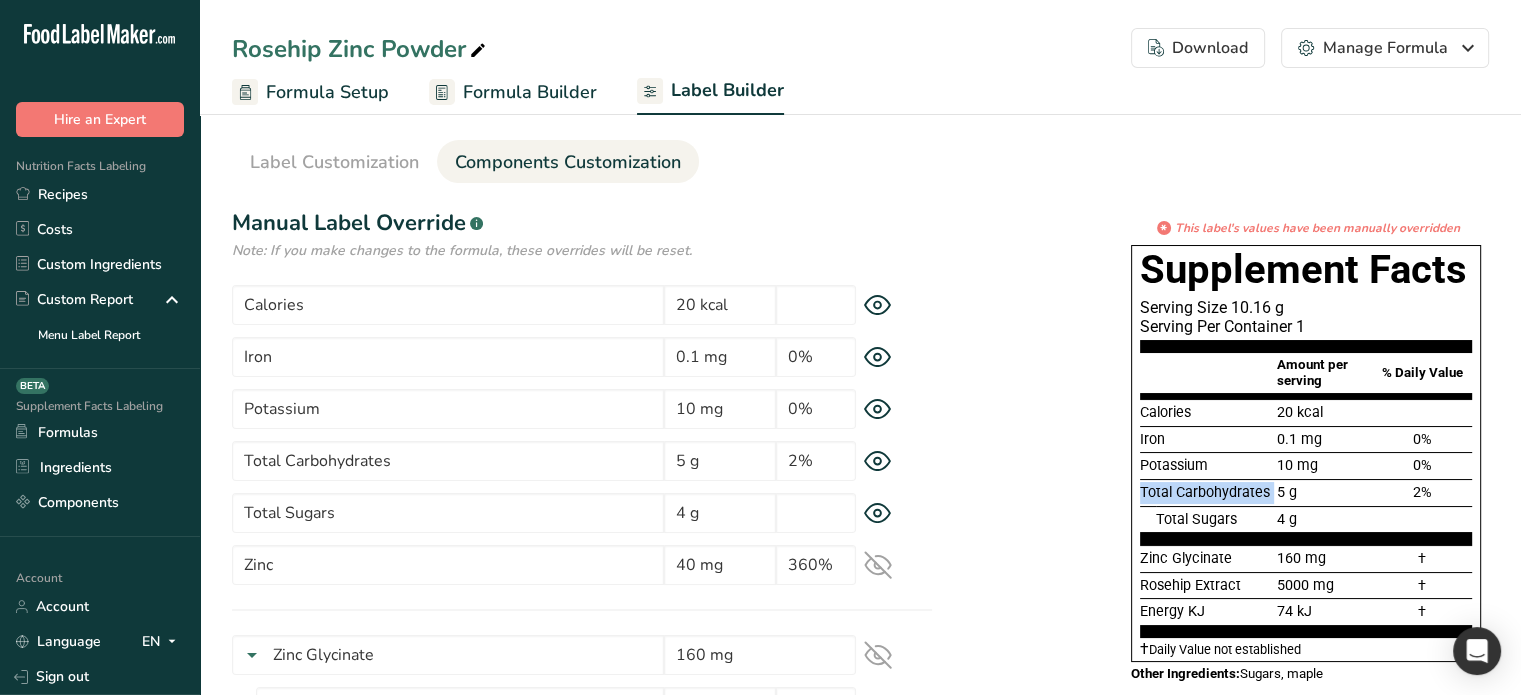 click on "Total Carbohydrates" at bounding box center [1205, 492] 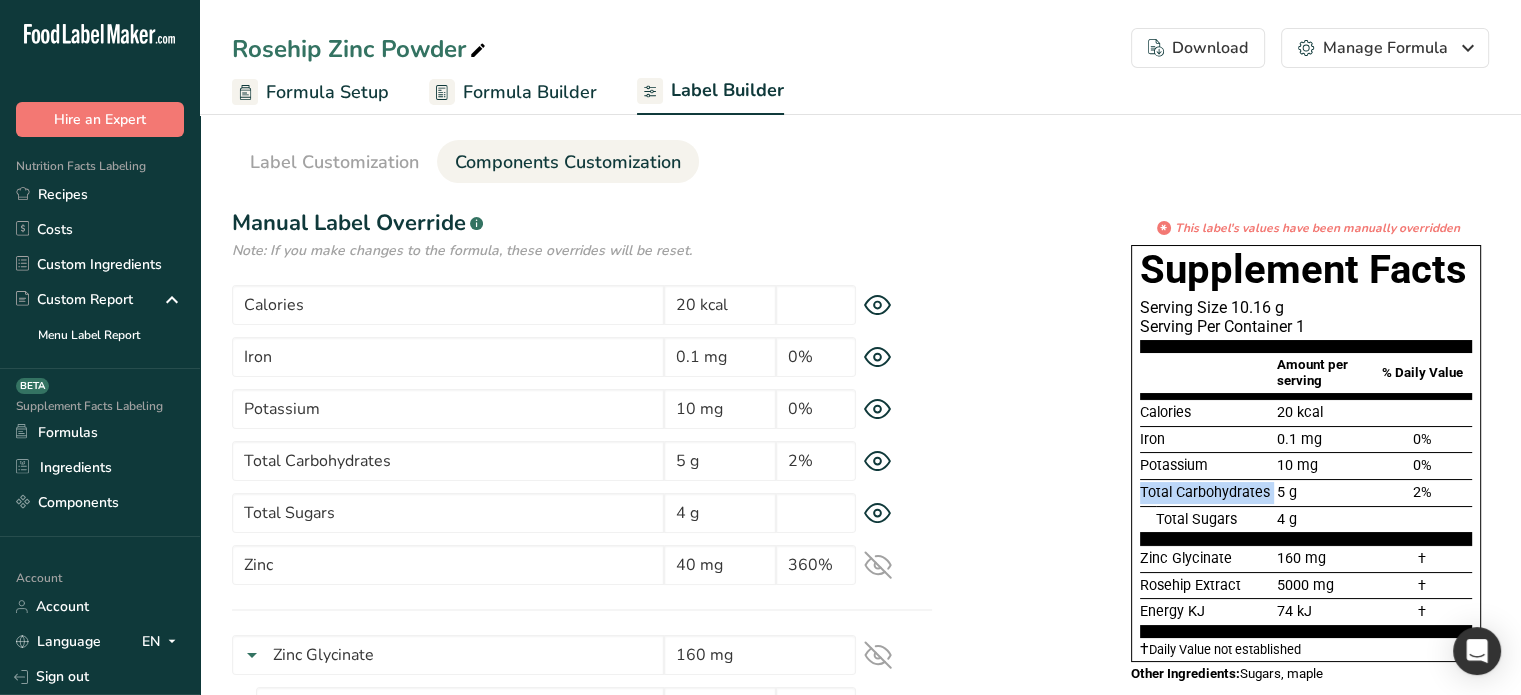 drag, startPoint x: 1186, startPoint y: 483, endPoint x: 1303, endPoint y: 488, distance: 117.10679 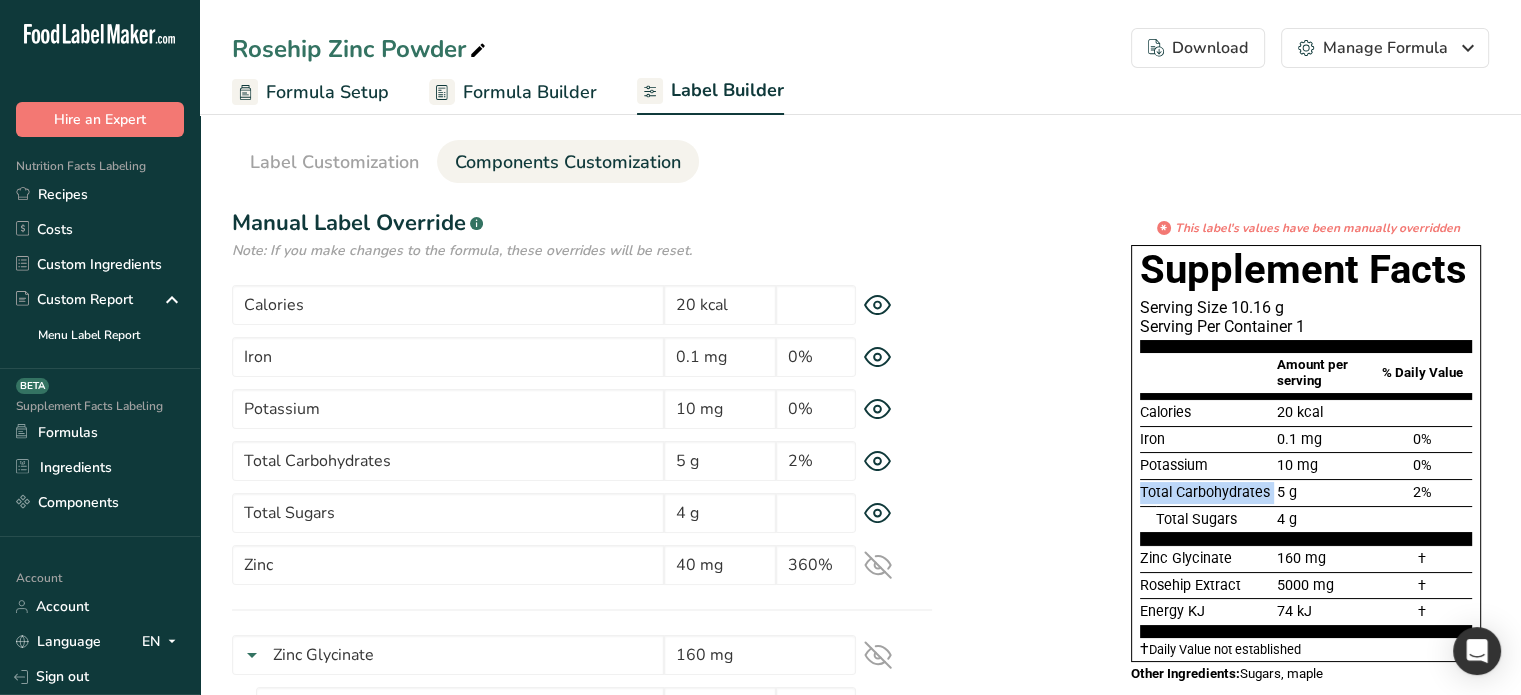 click on "Total Carbohydrates
5 g
2%" at bounding box center (1306, 492) 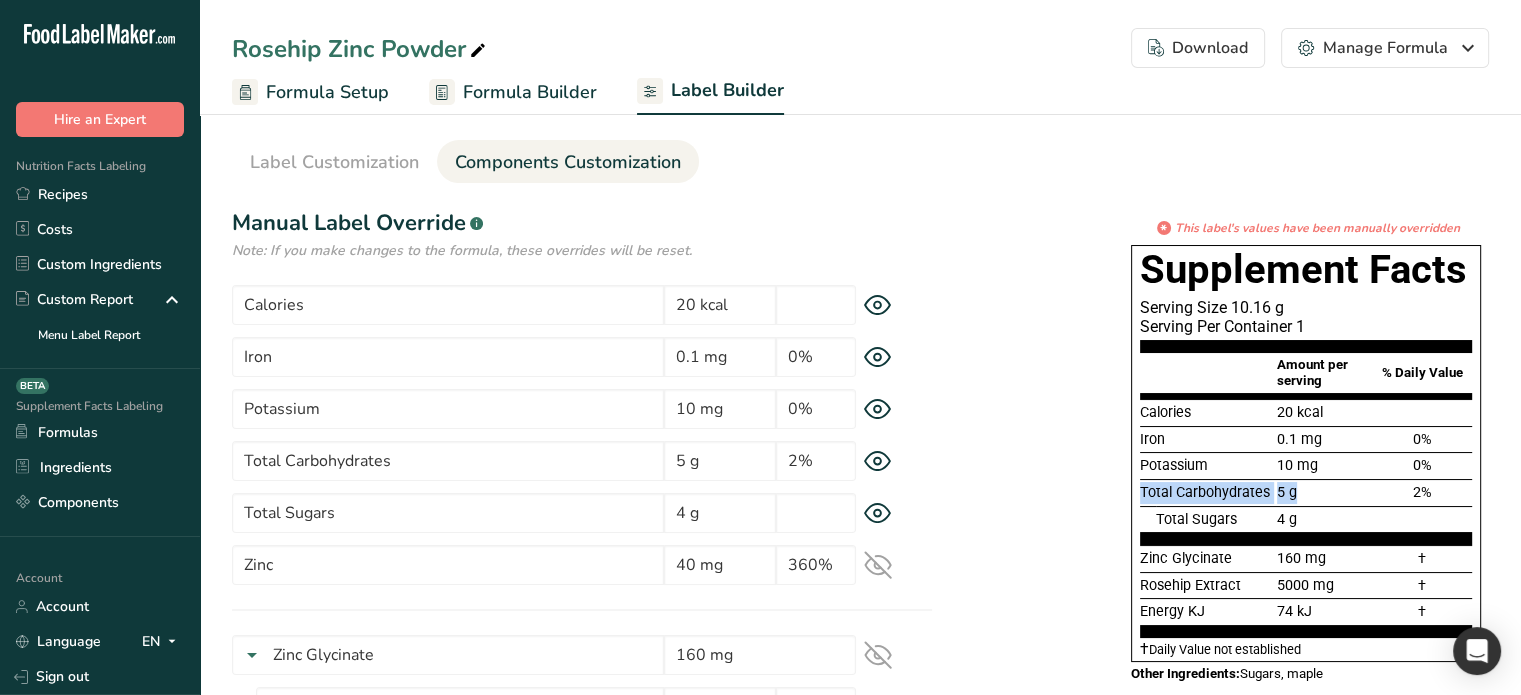 click on "5 g" at bounding box center (1323, 493) 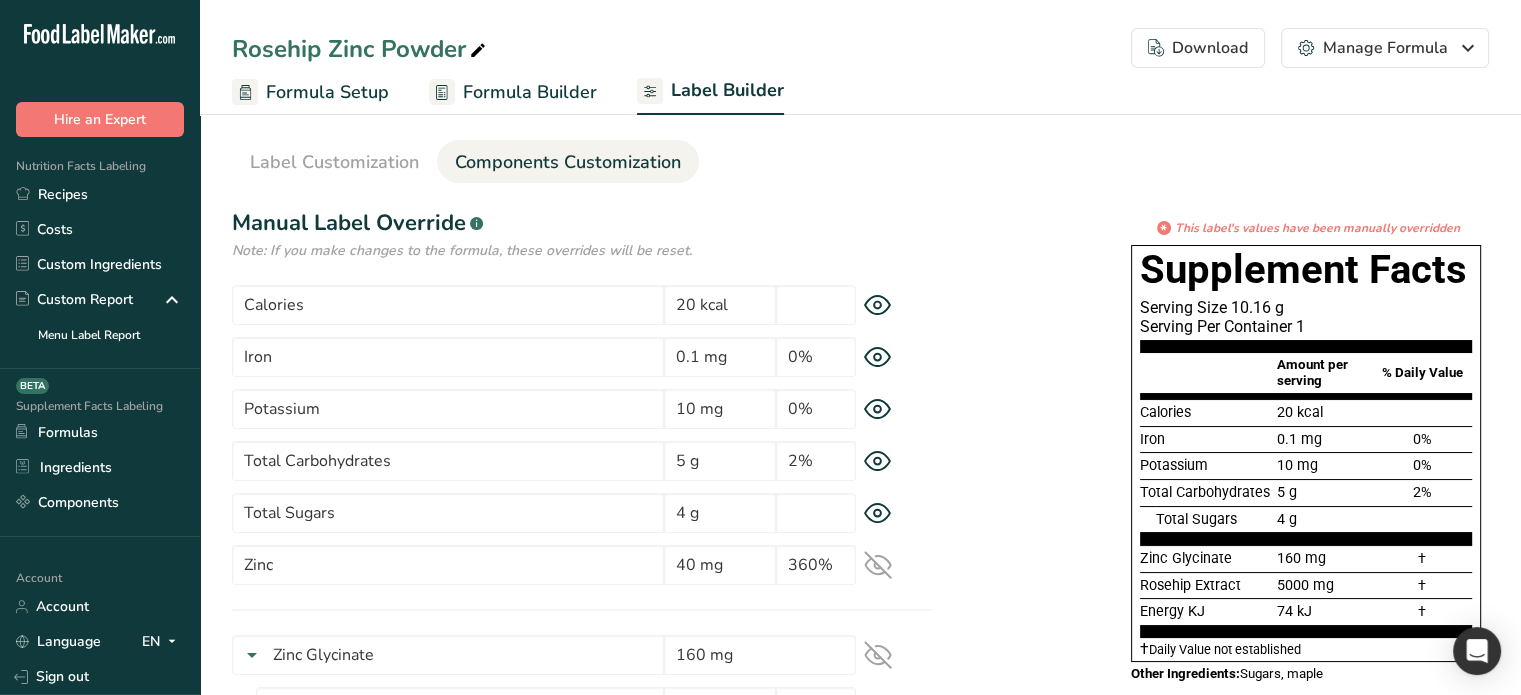 click on "4 g" at bounding box center (1287, 519) 